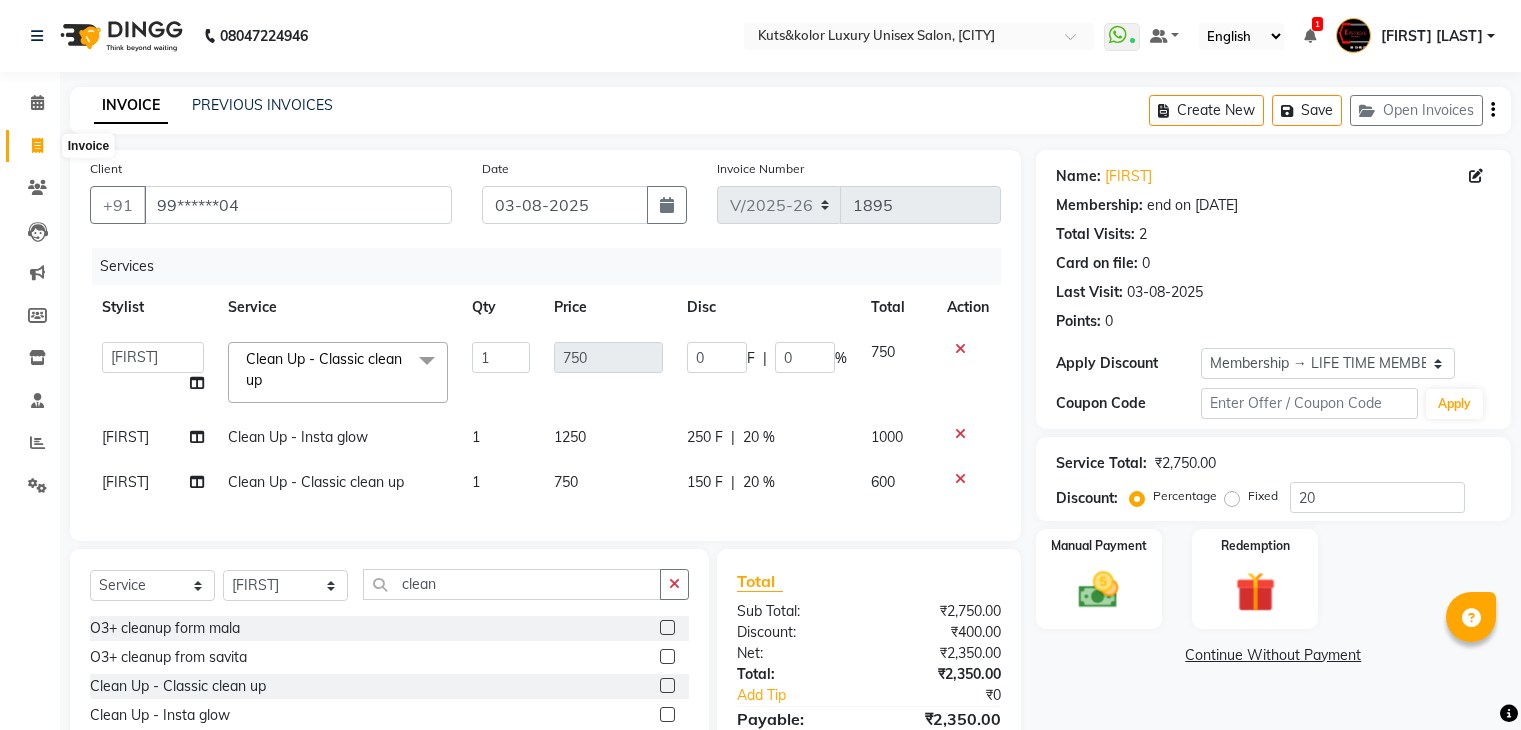 select on "4172" 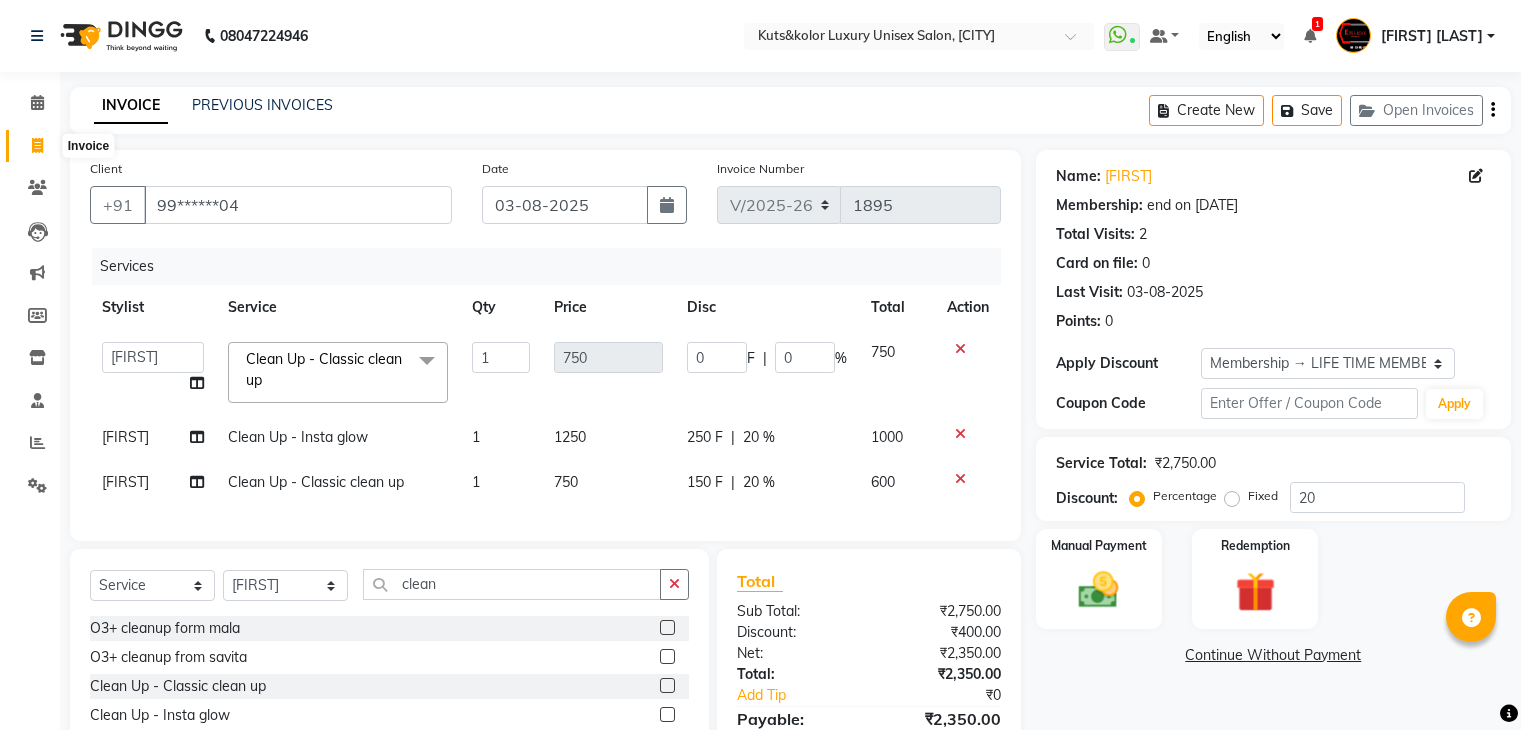 select on "86061" 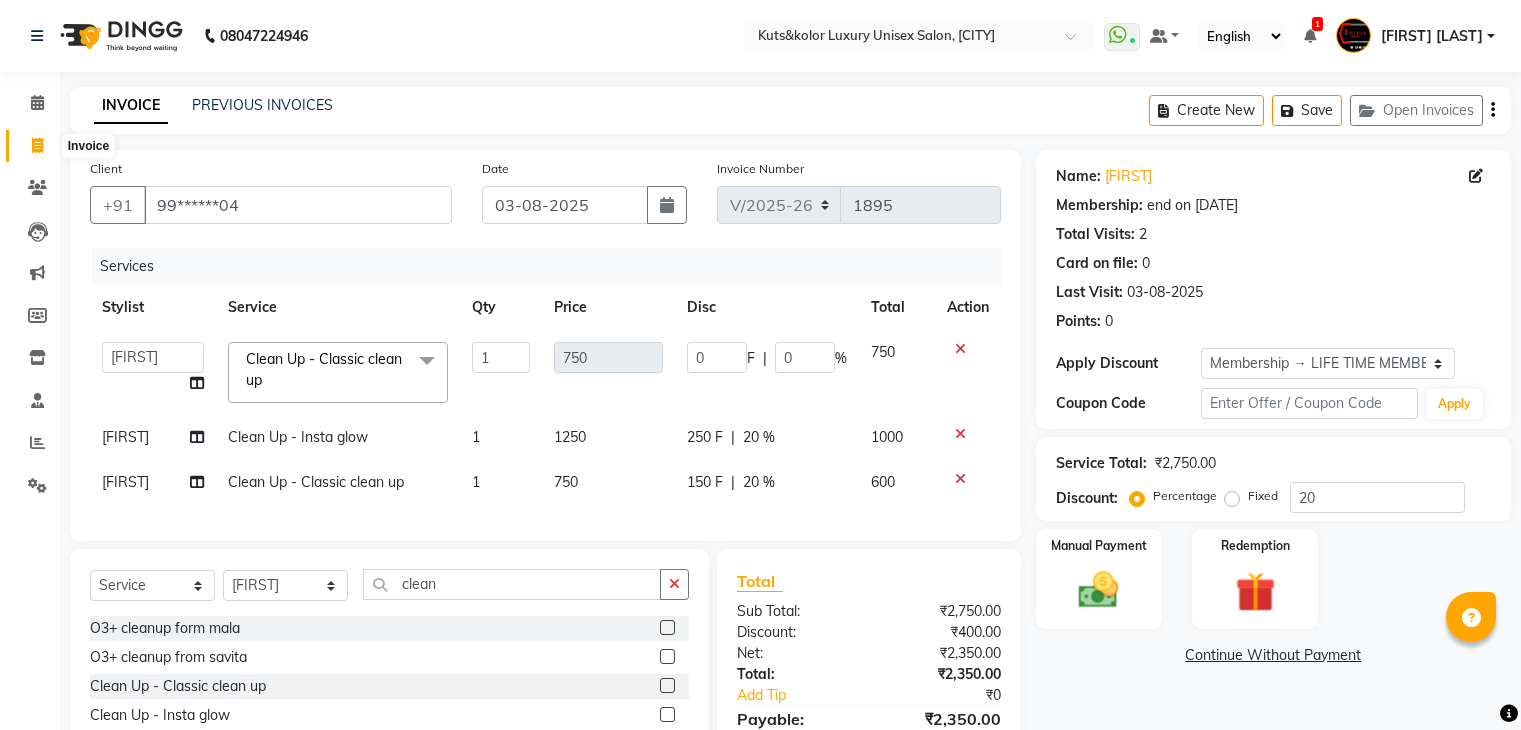 scroll, scrollTop: 0, scrollLeft: 0, axis: both 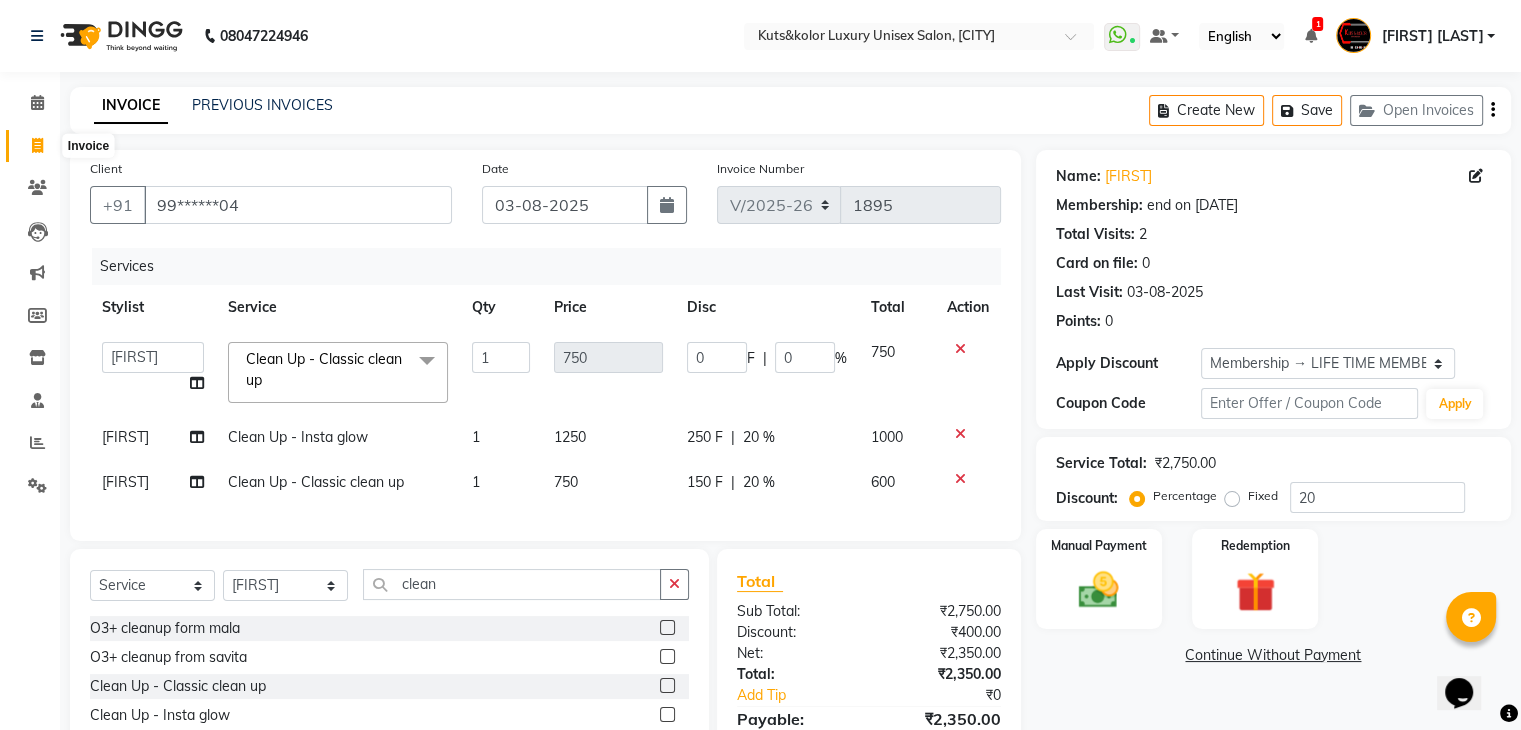 click 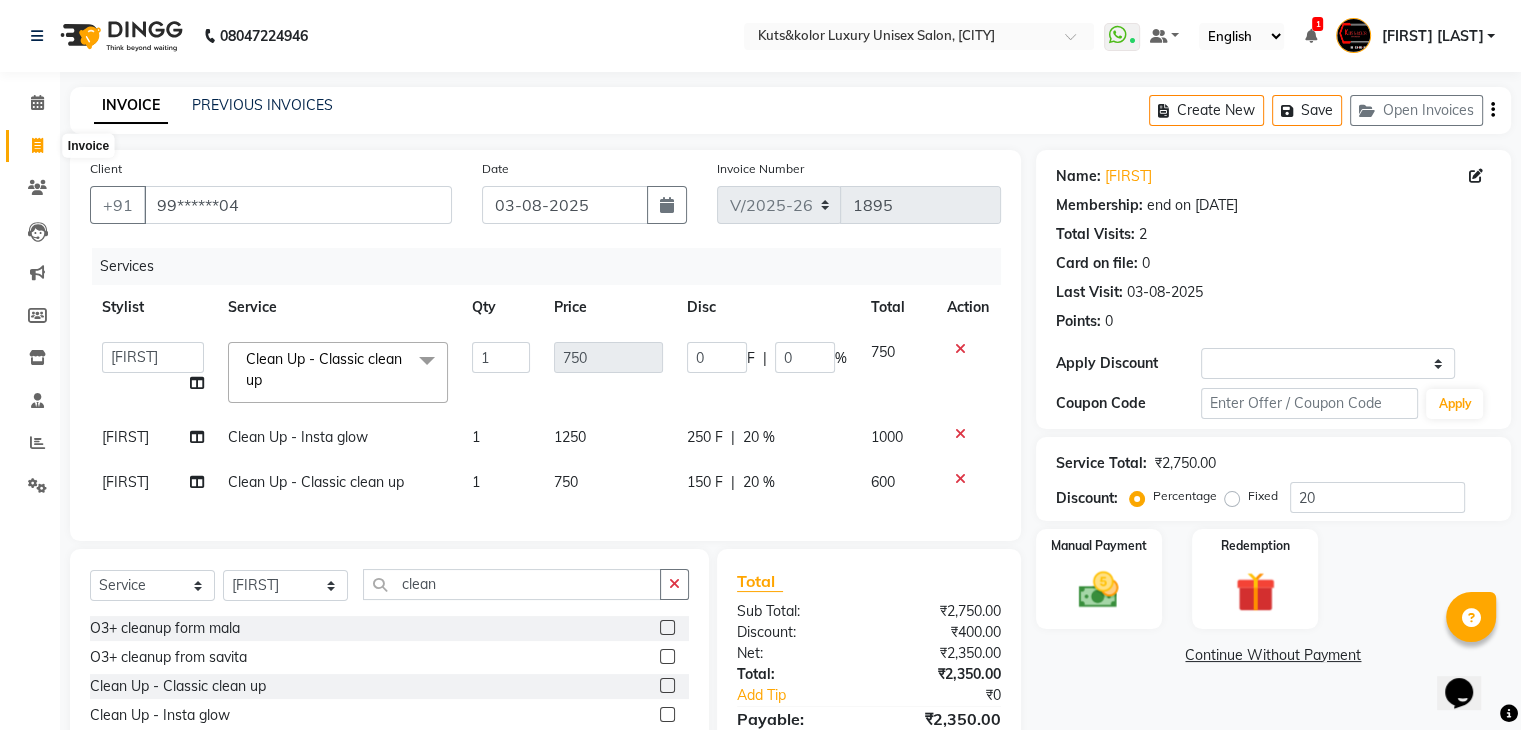 select on "service" 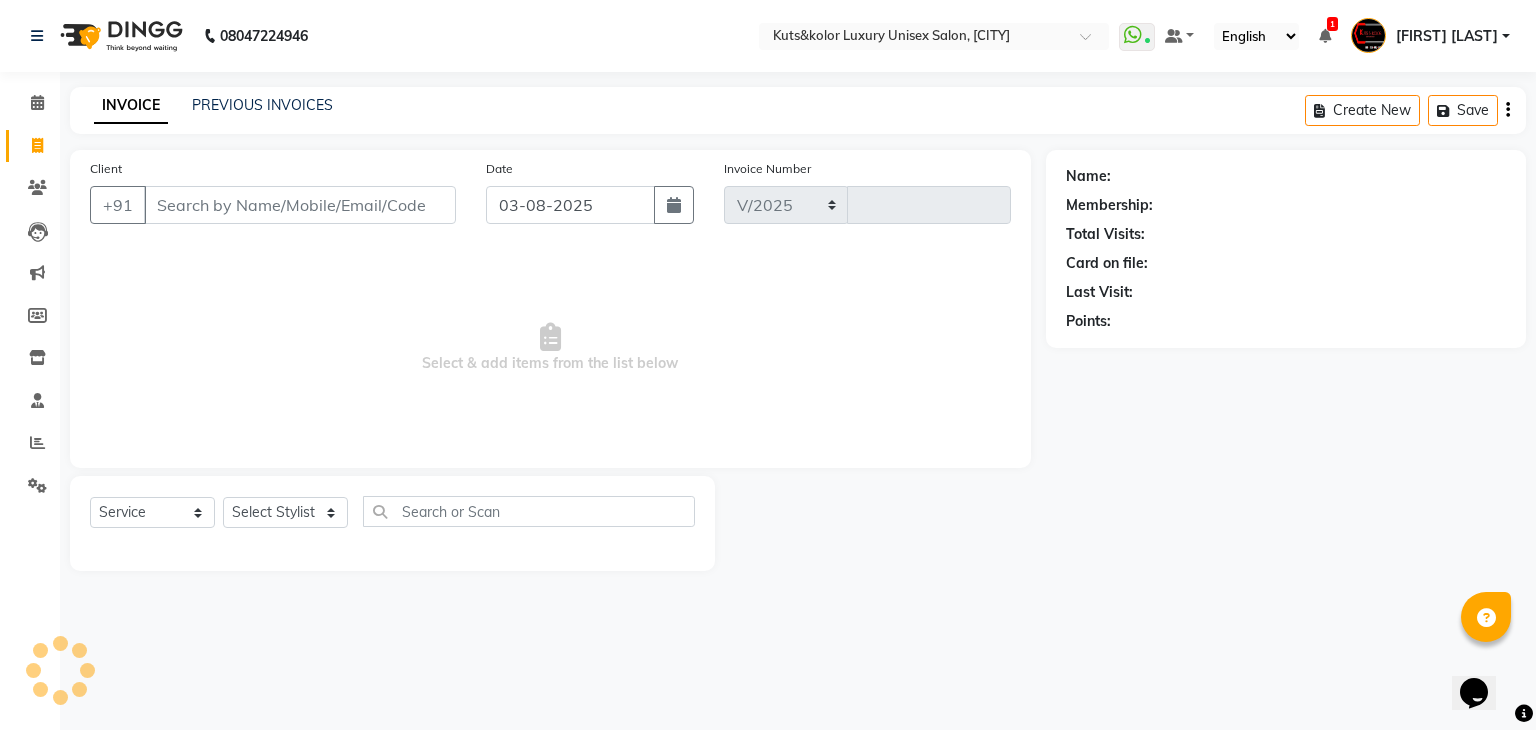 select on "4172" 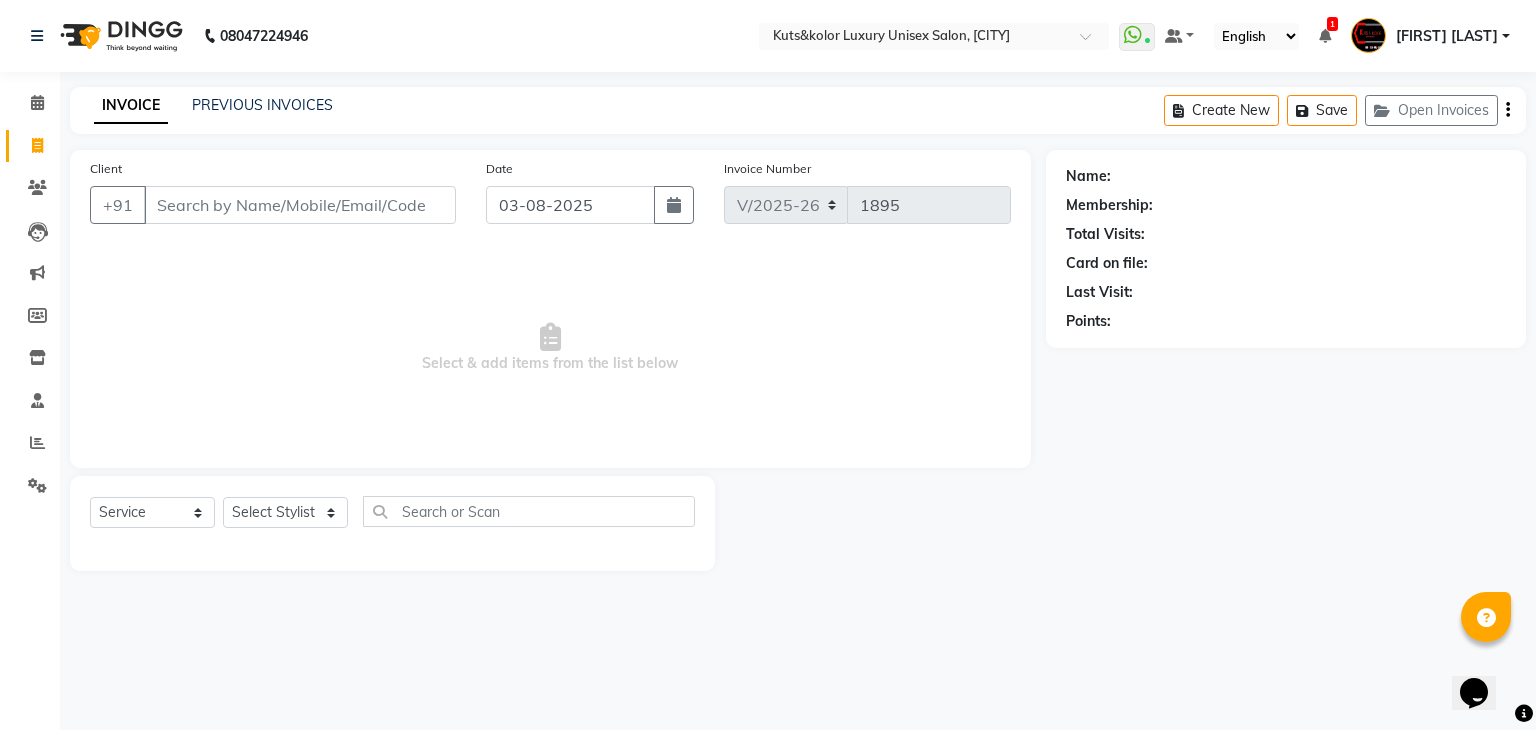 click on "Client" at bounding box center (300, 205) 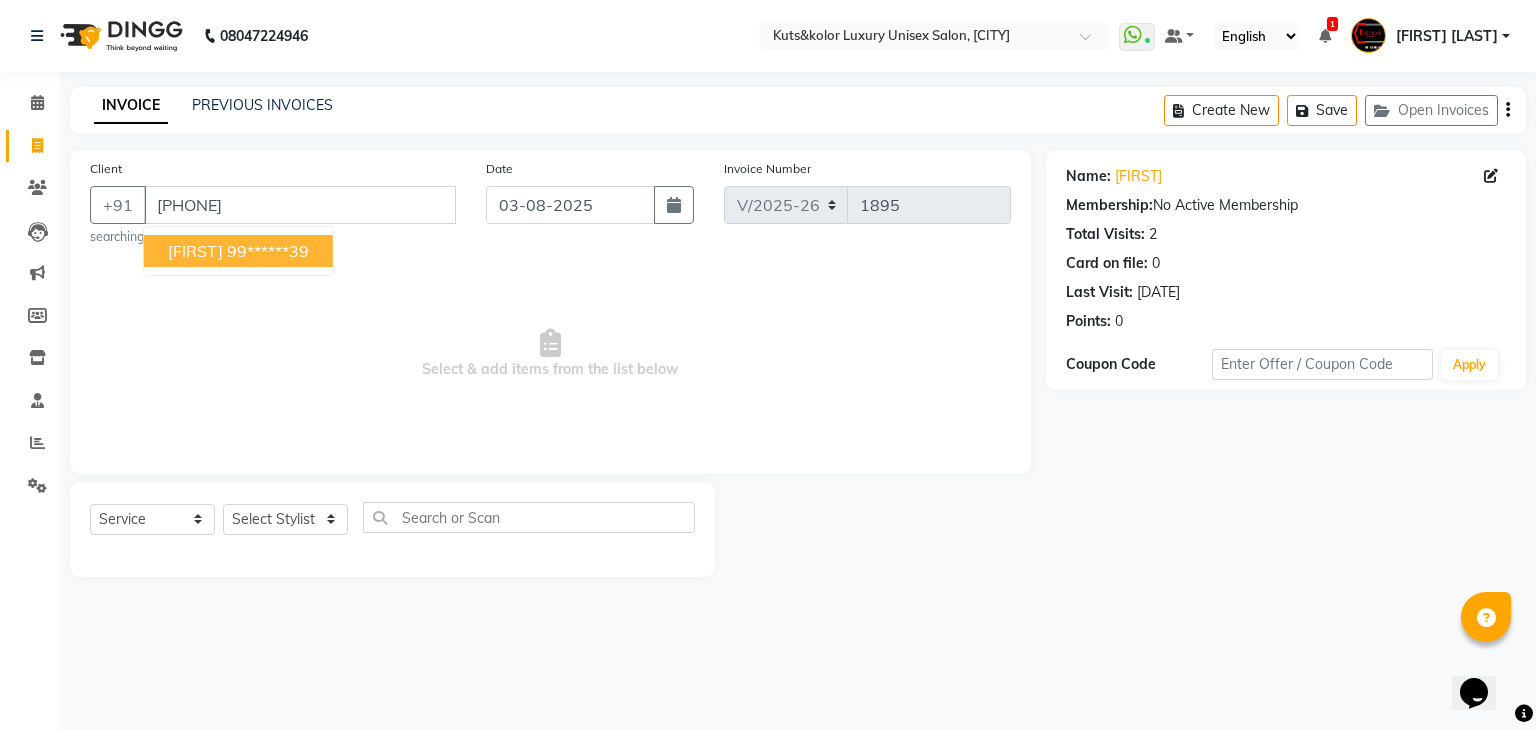click on "99******39" at bounding box center [268, 251] 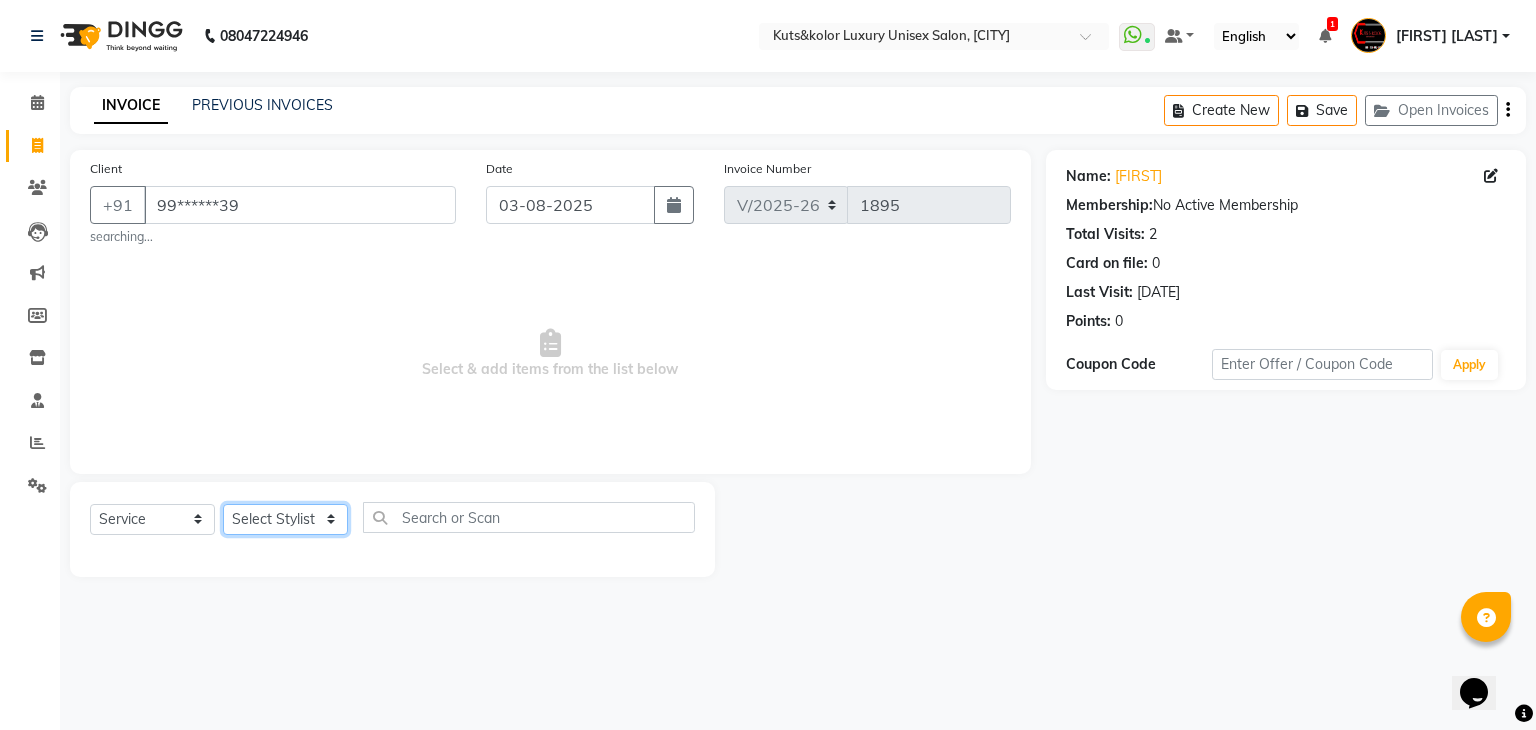 click on "Select Stylist [FIRST] [FIRST] [FIRST] [FIRST] [FIRST] [FIRST] [FIRST] [FIRST] [FIRST] [FIRST] [FIRST] [FIRST] [FIRST] [FIRST] [FIRST] [FIRST] [FIRST]" 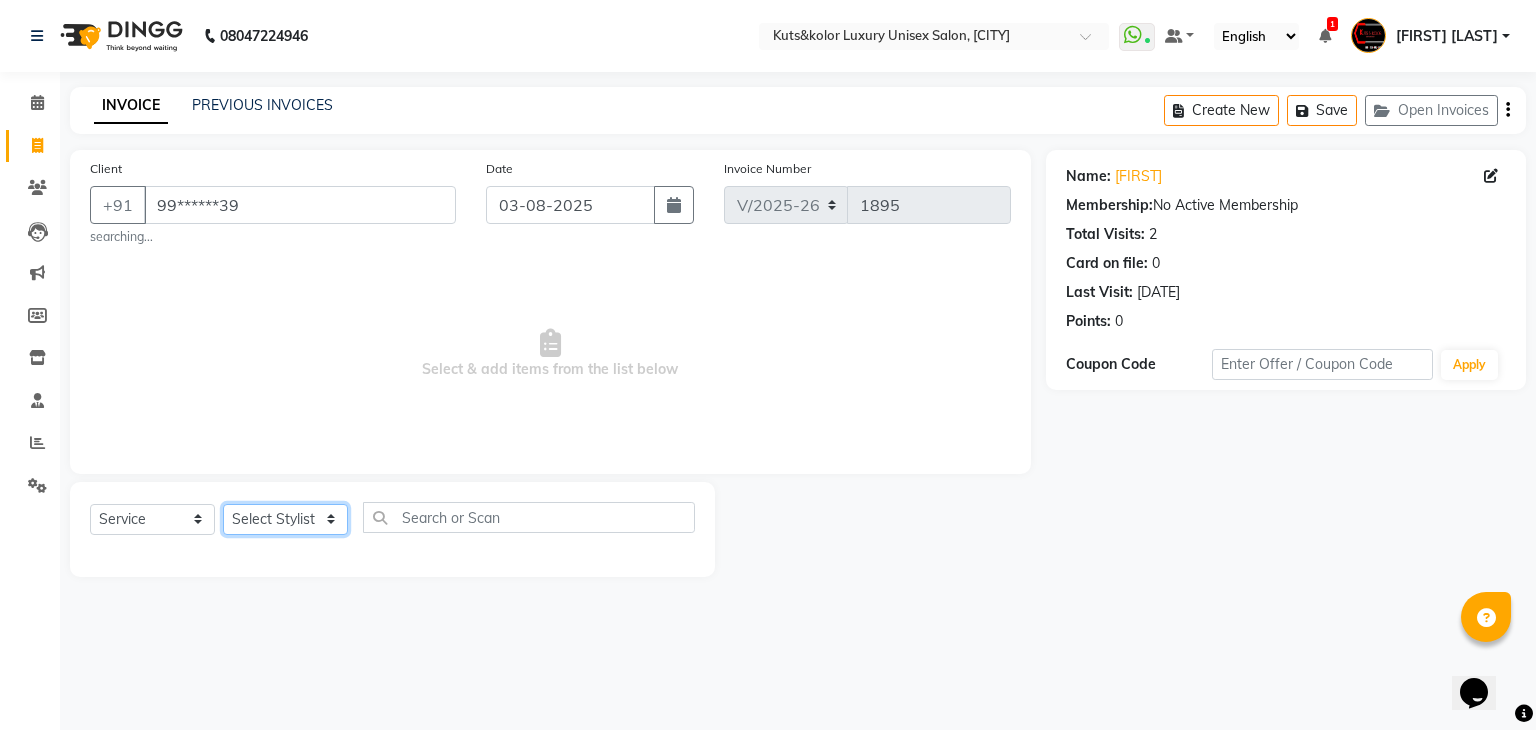 select on "75468" 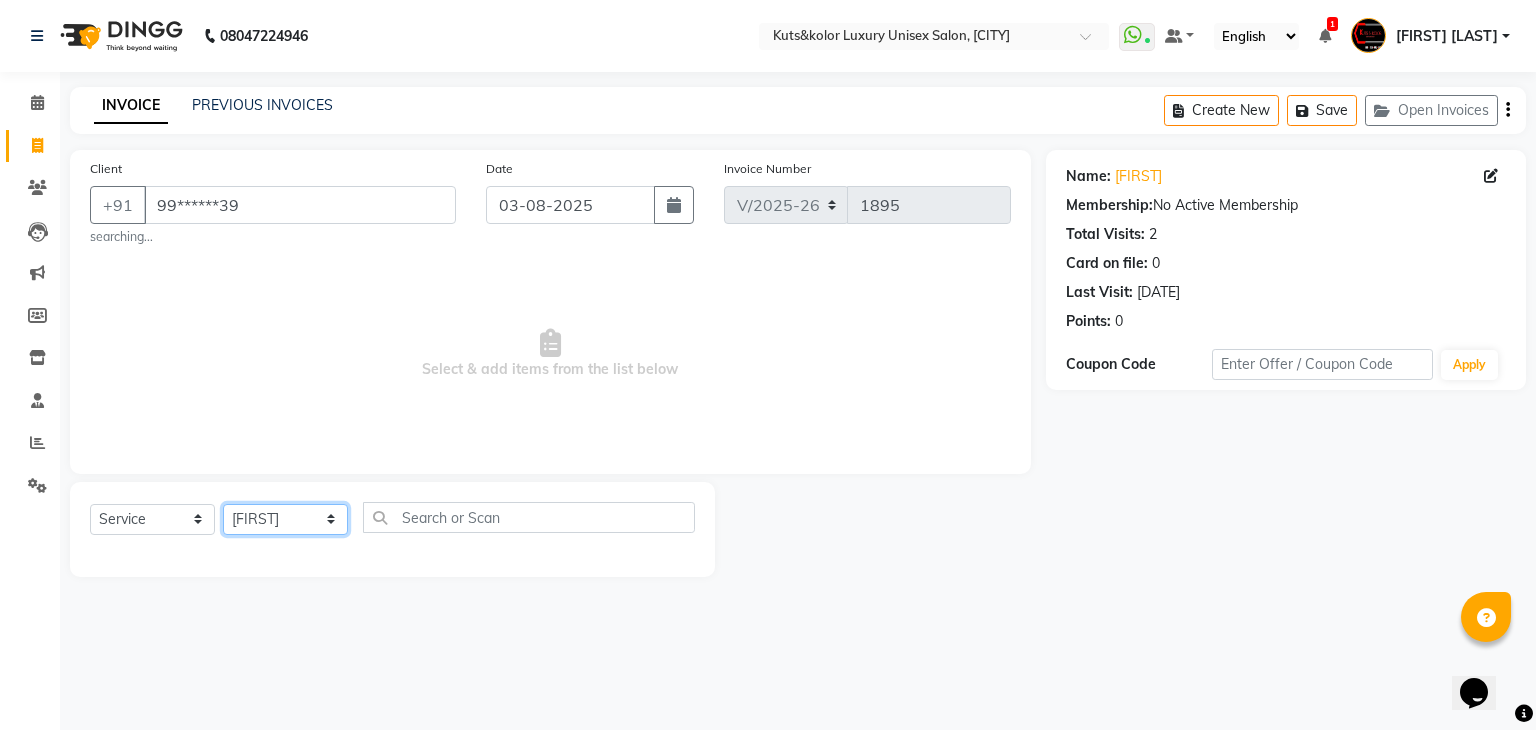 click on "Select Stylist [FIRST] [FIRST] [FIRST] [FIRST] [FIRST] [FIRST] [FIRST] [FIRST] [FIRST] [FIRST] [FIRST] [FIRST] [FIRST] [FIRST] [FIRST] [FIRST] [FIRST]" 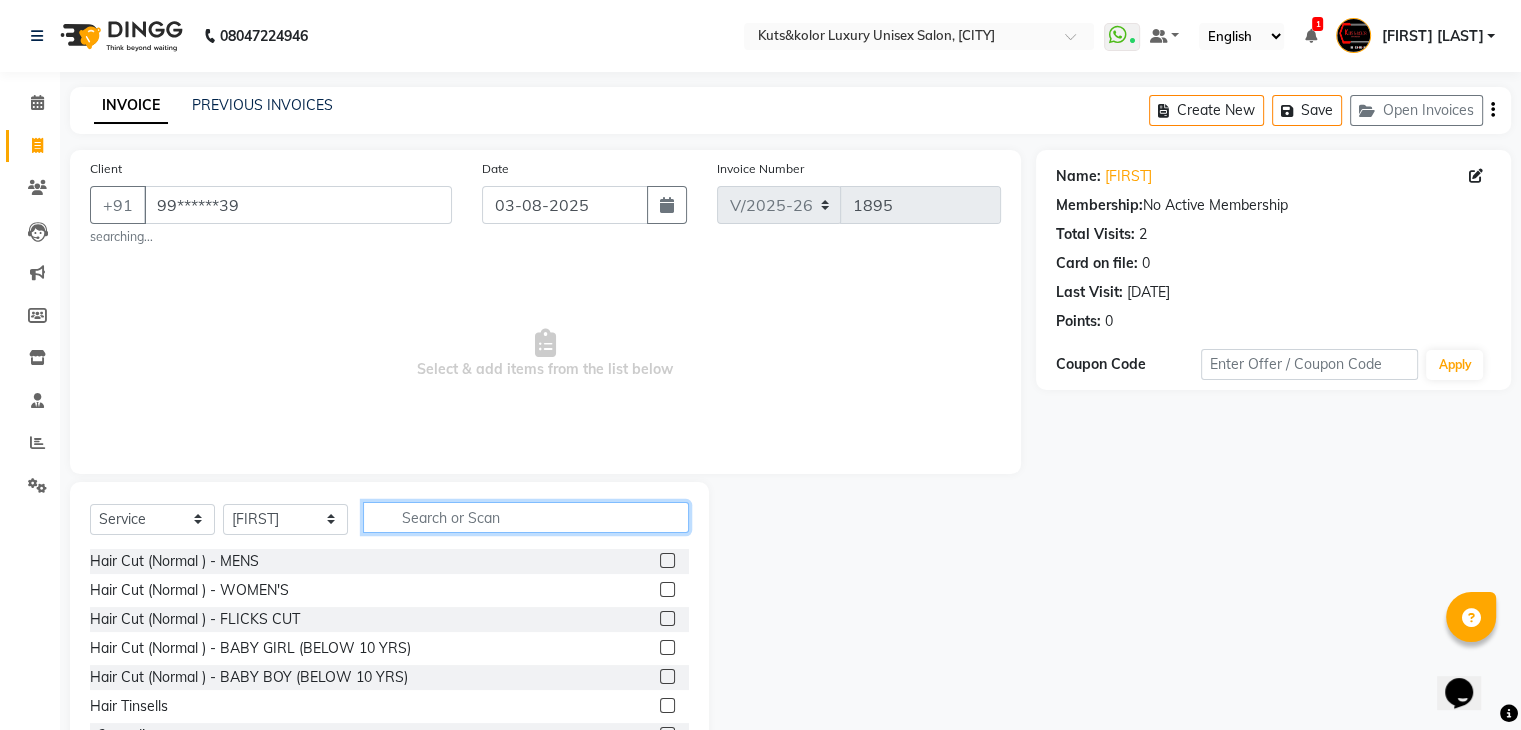 click 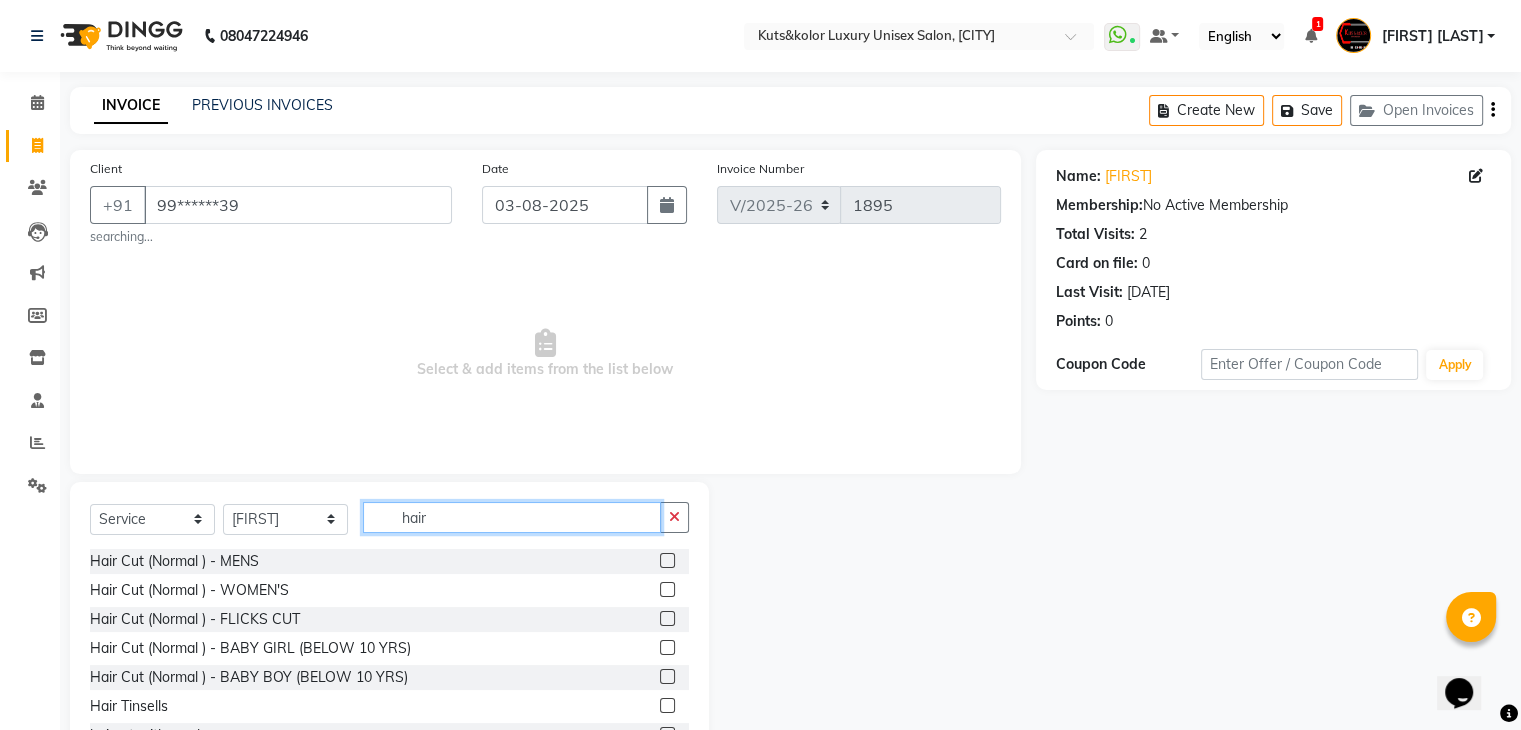 type on "hair" 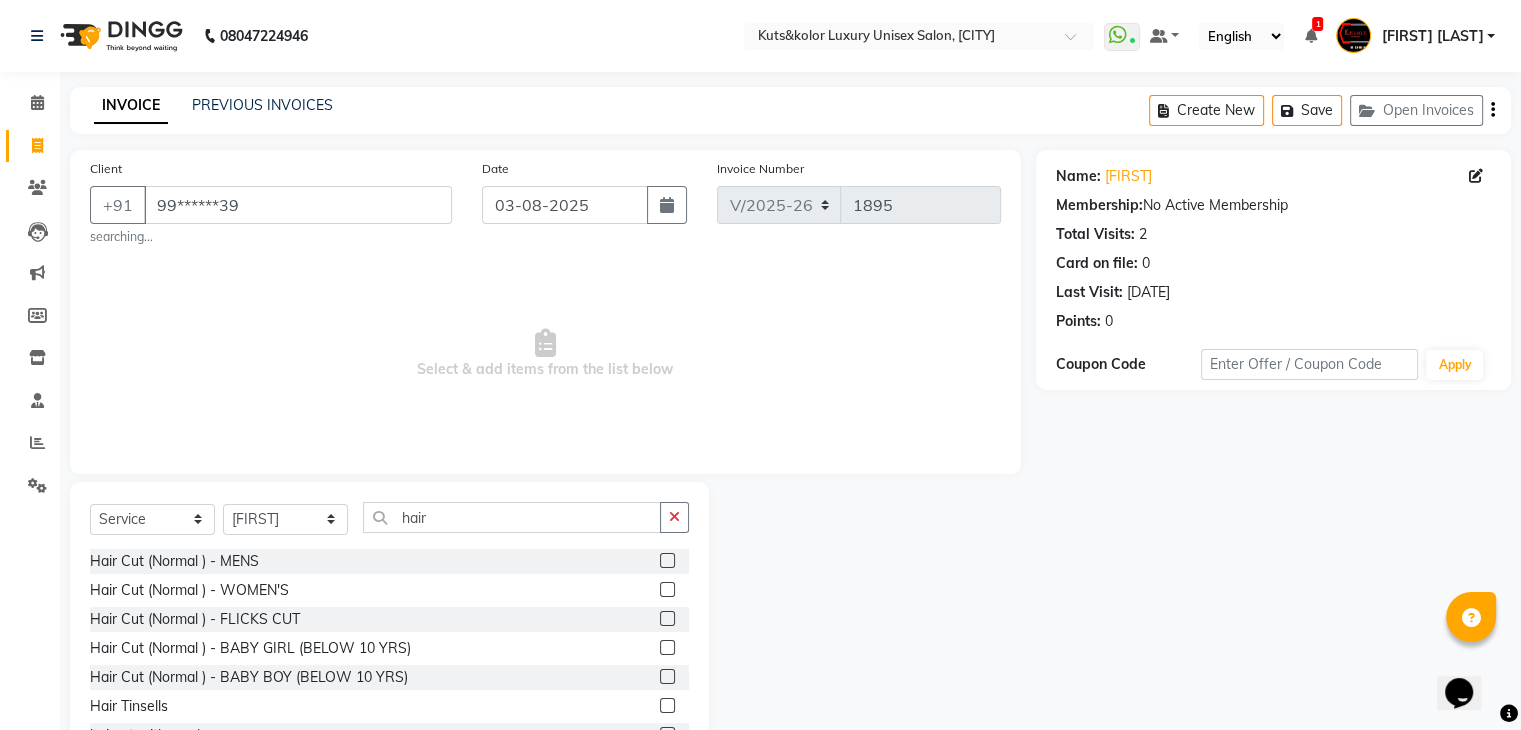 click 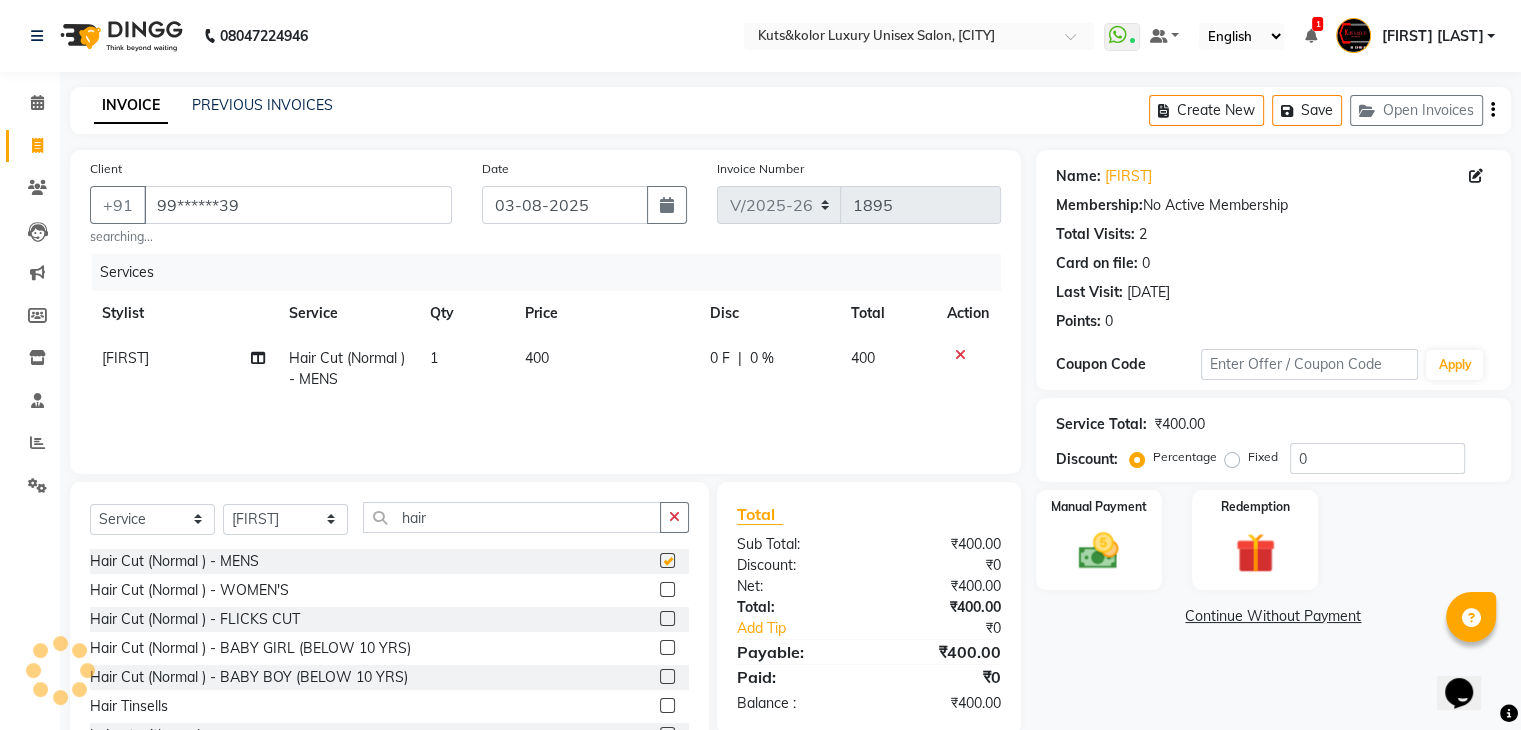 checkbox on "false" 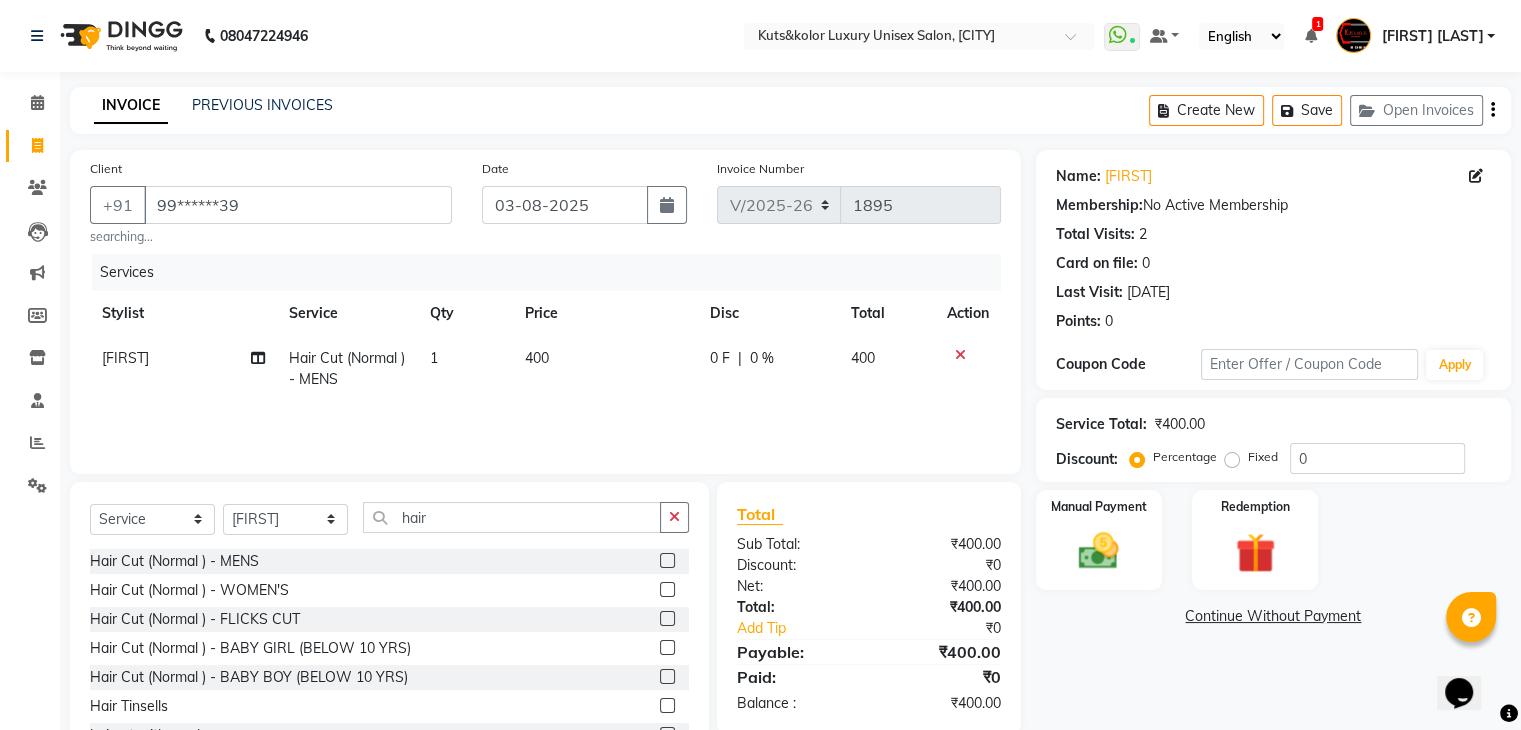click 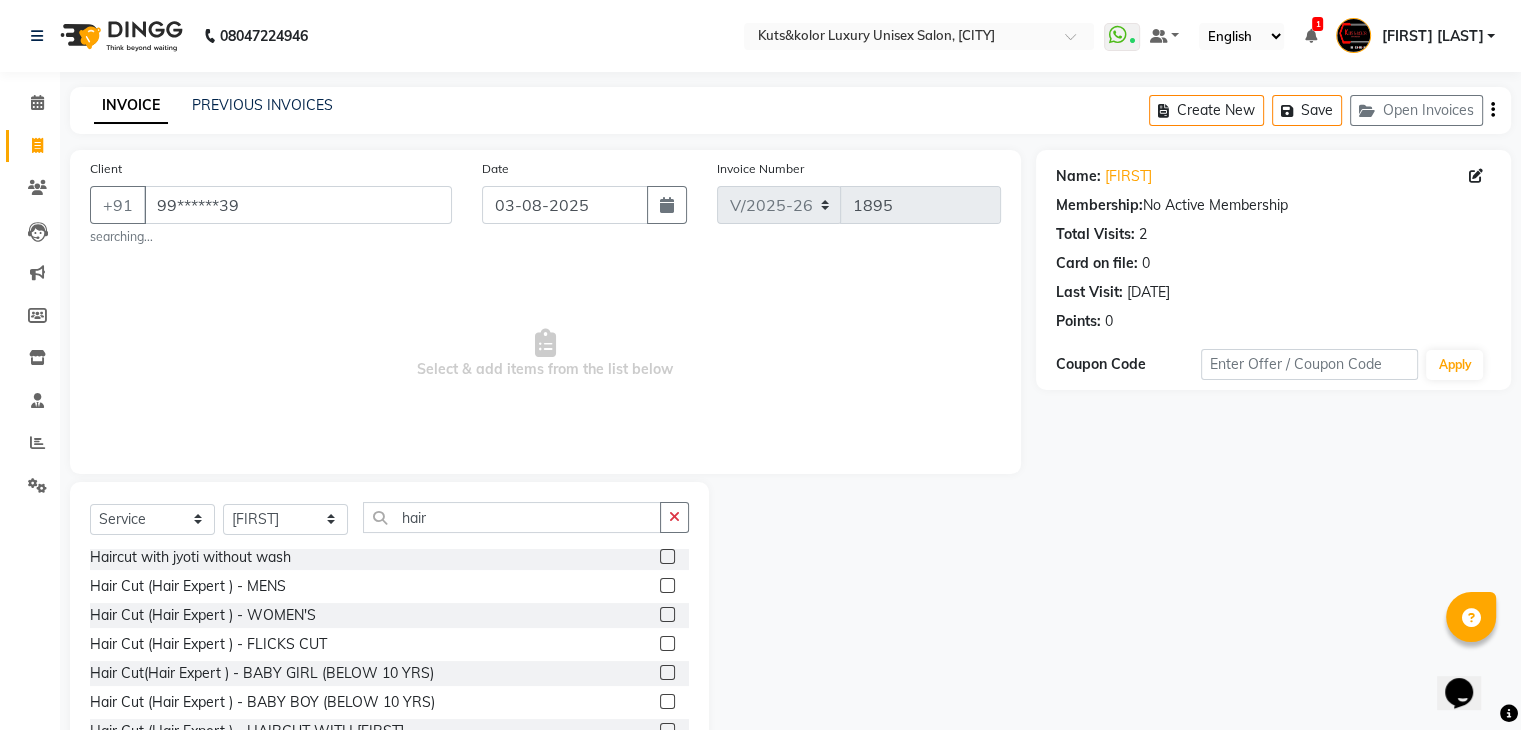 scroll, scrollTop: 464, scrollLeft: 0, axis: vertical 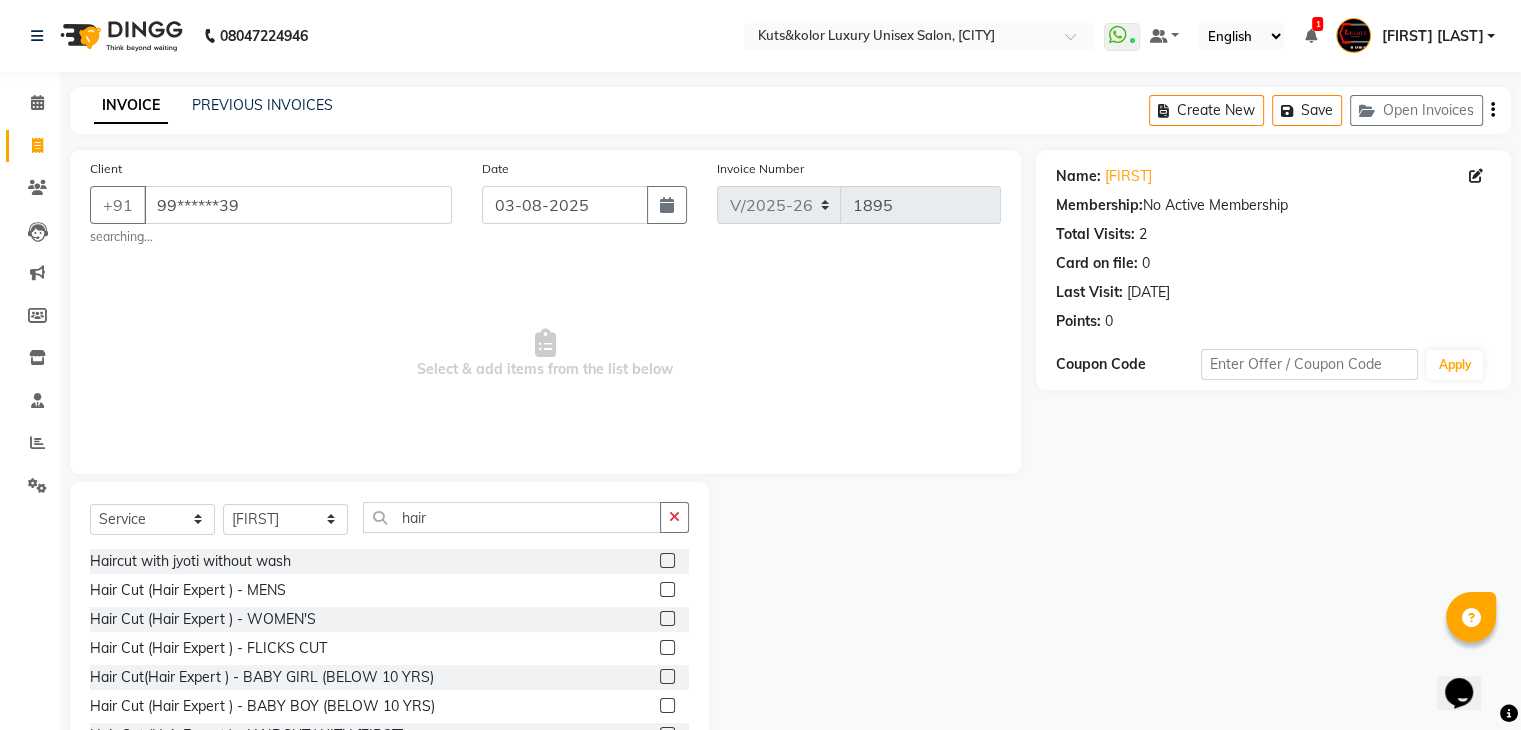click 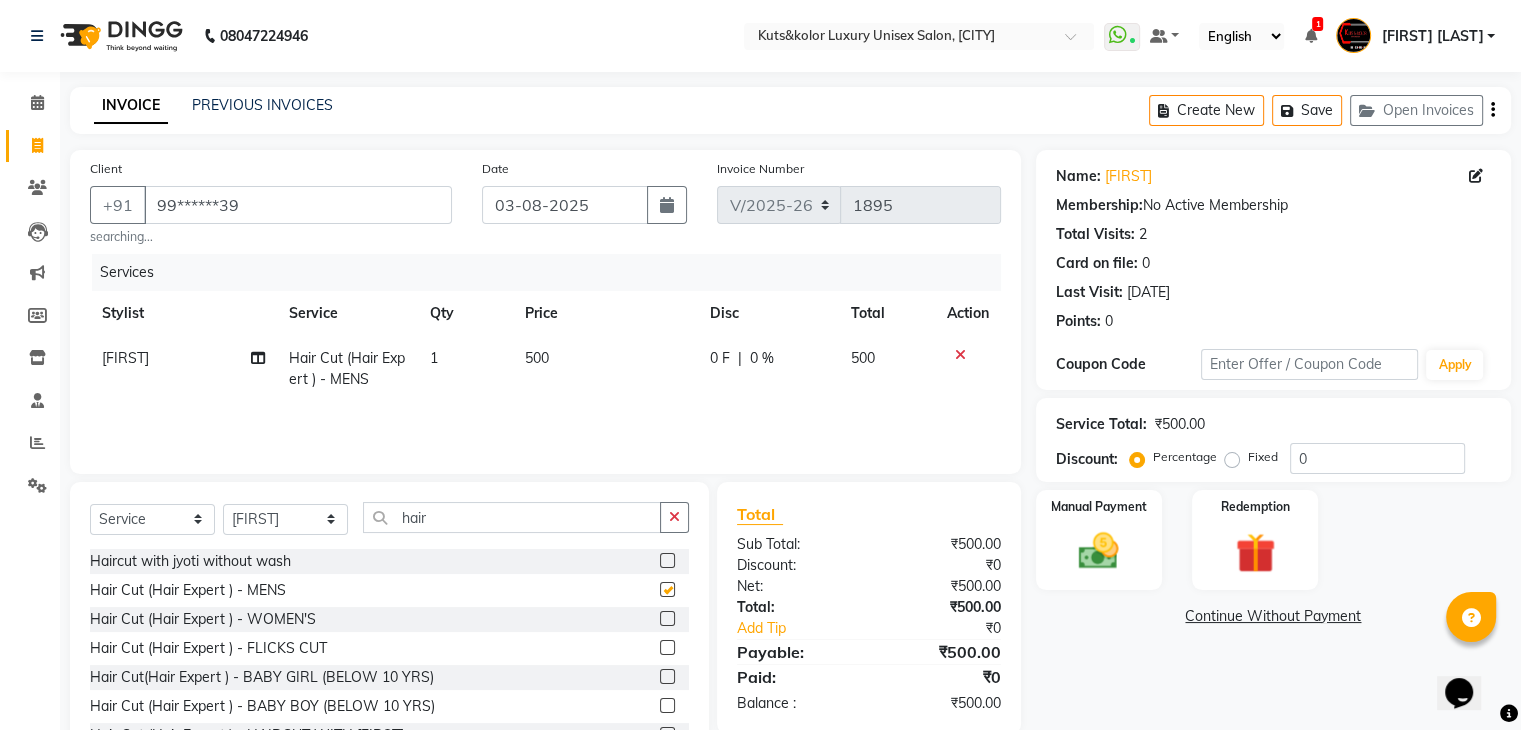 checkbox on "false" 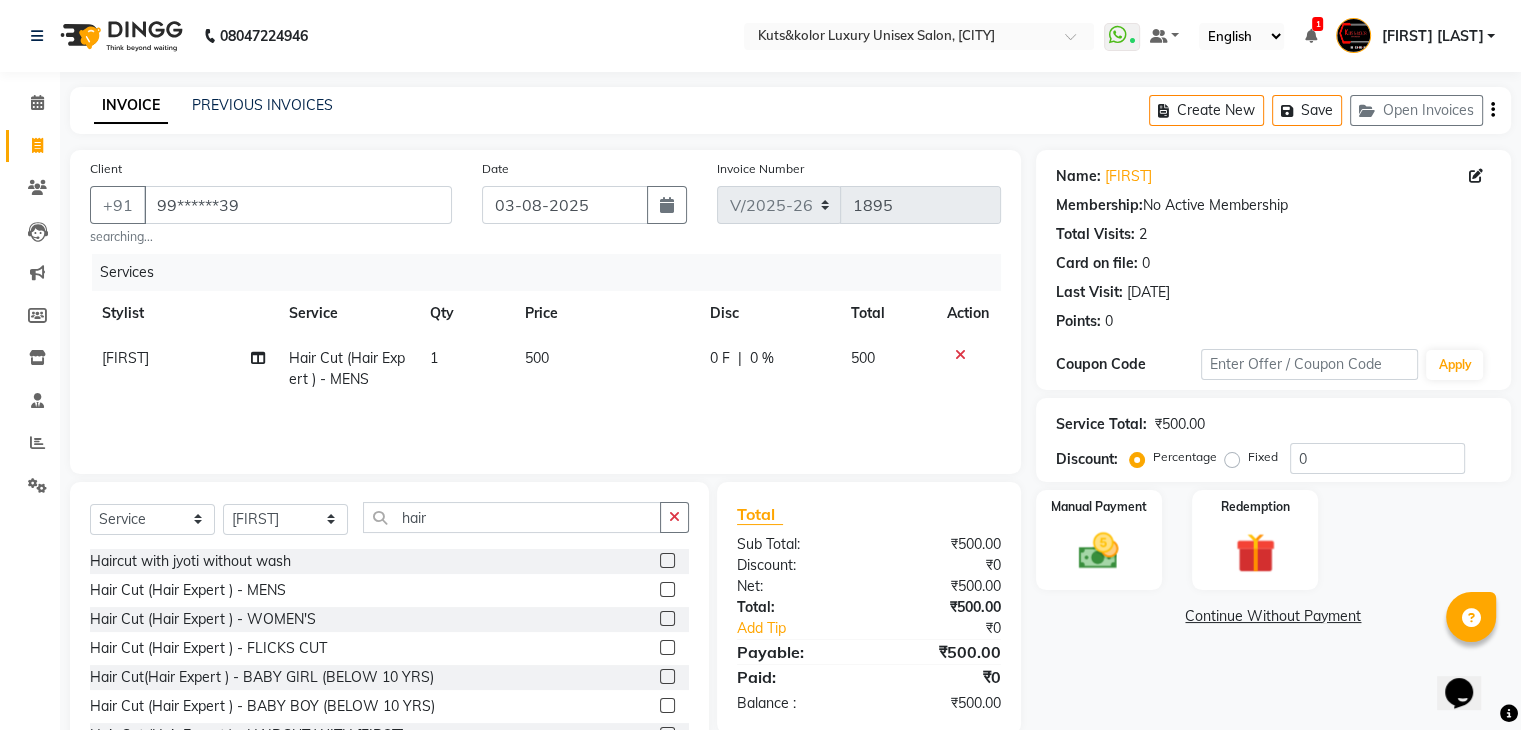 click 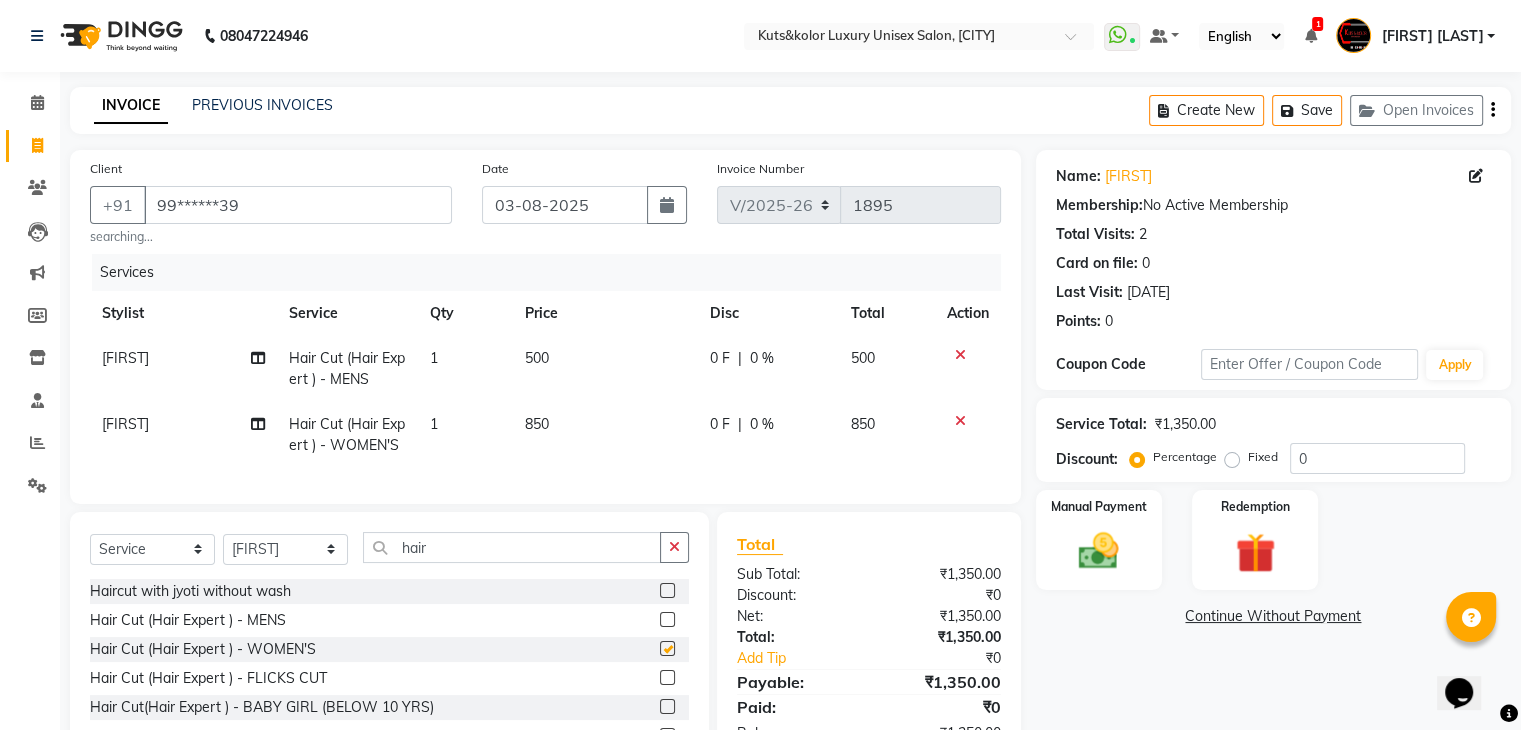 checkbox on "false" 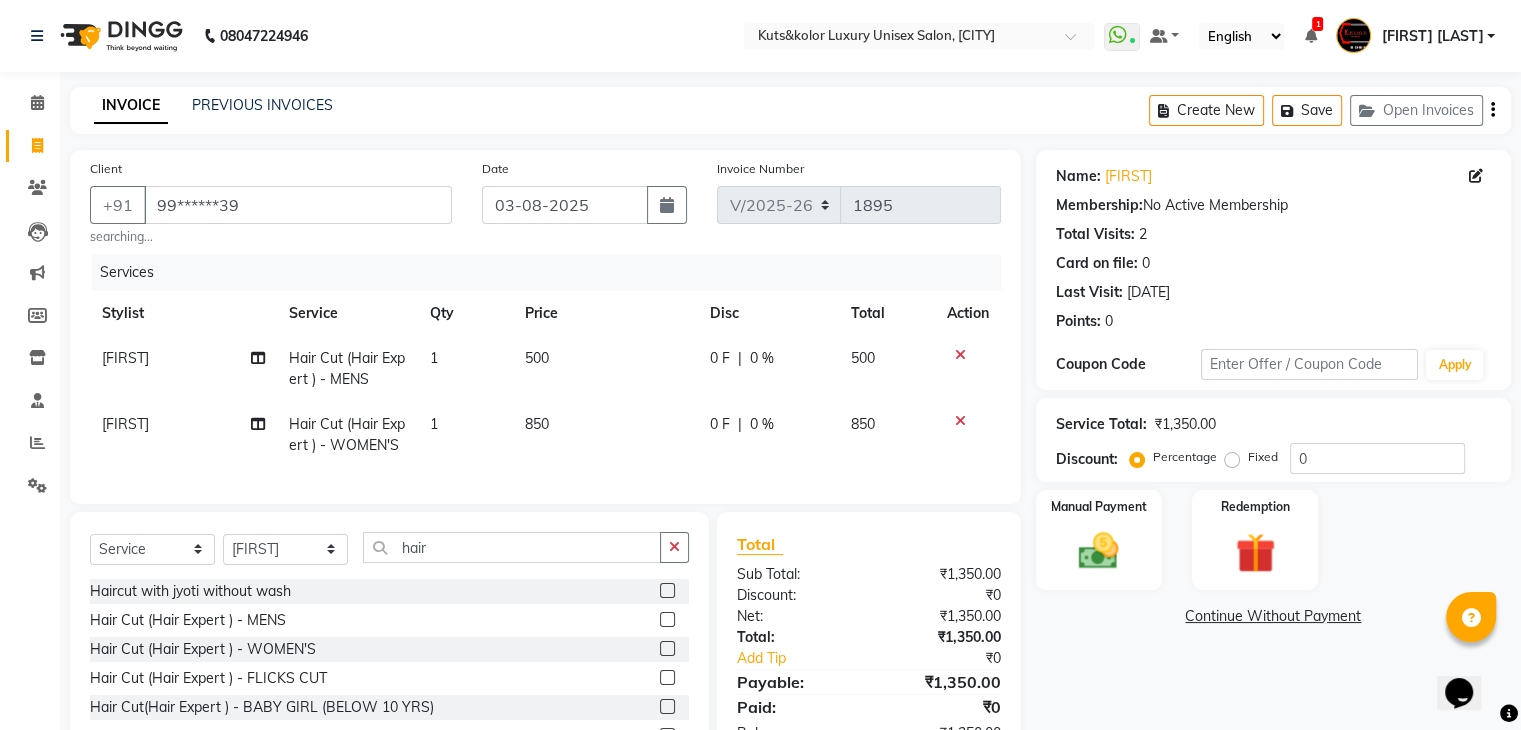 click on "0 F" 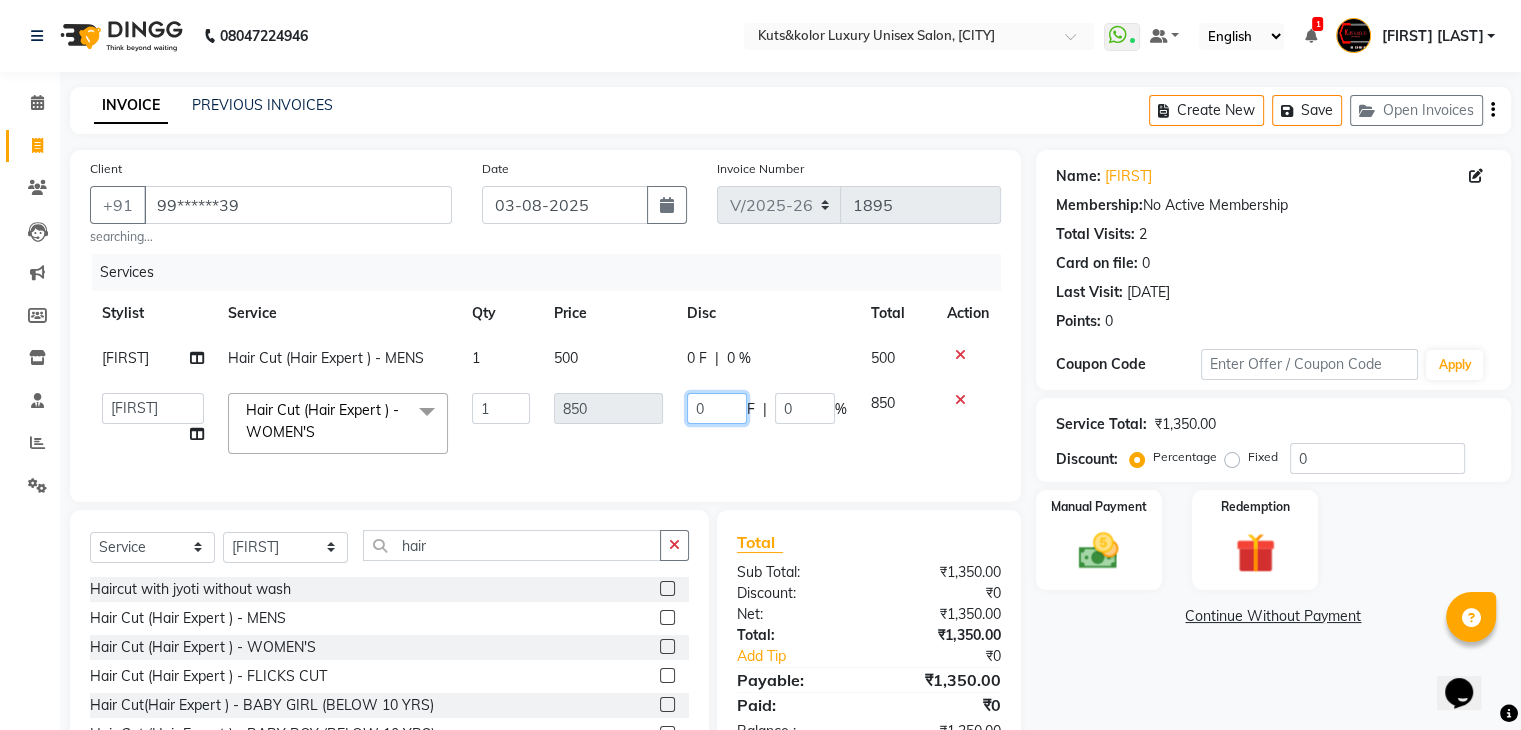 click on "0" 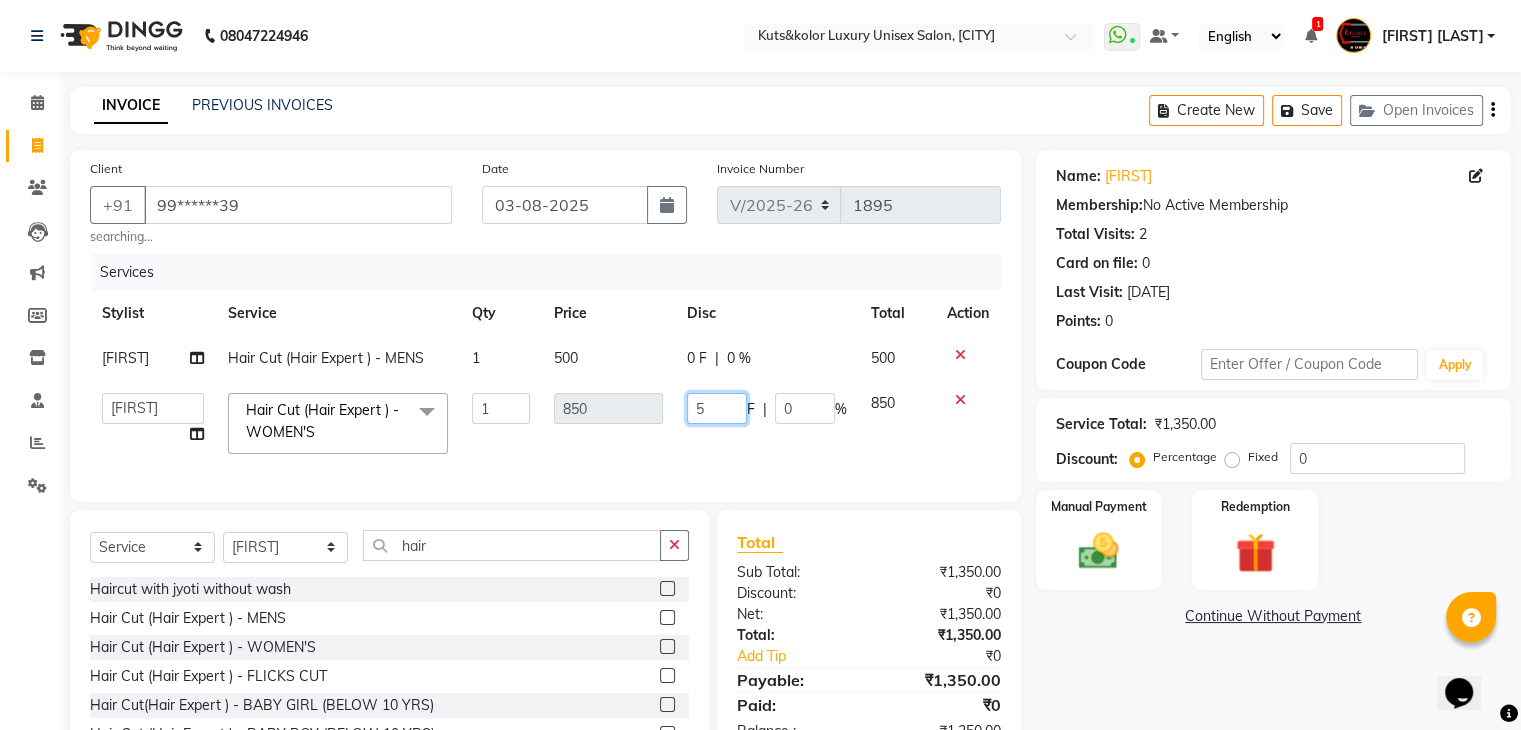 type on "50" 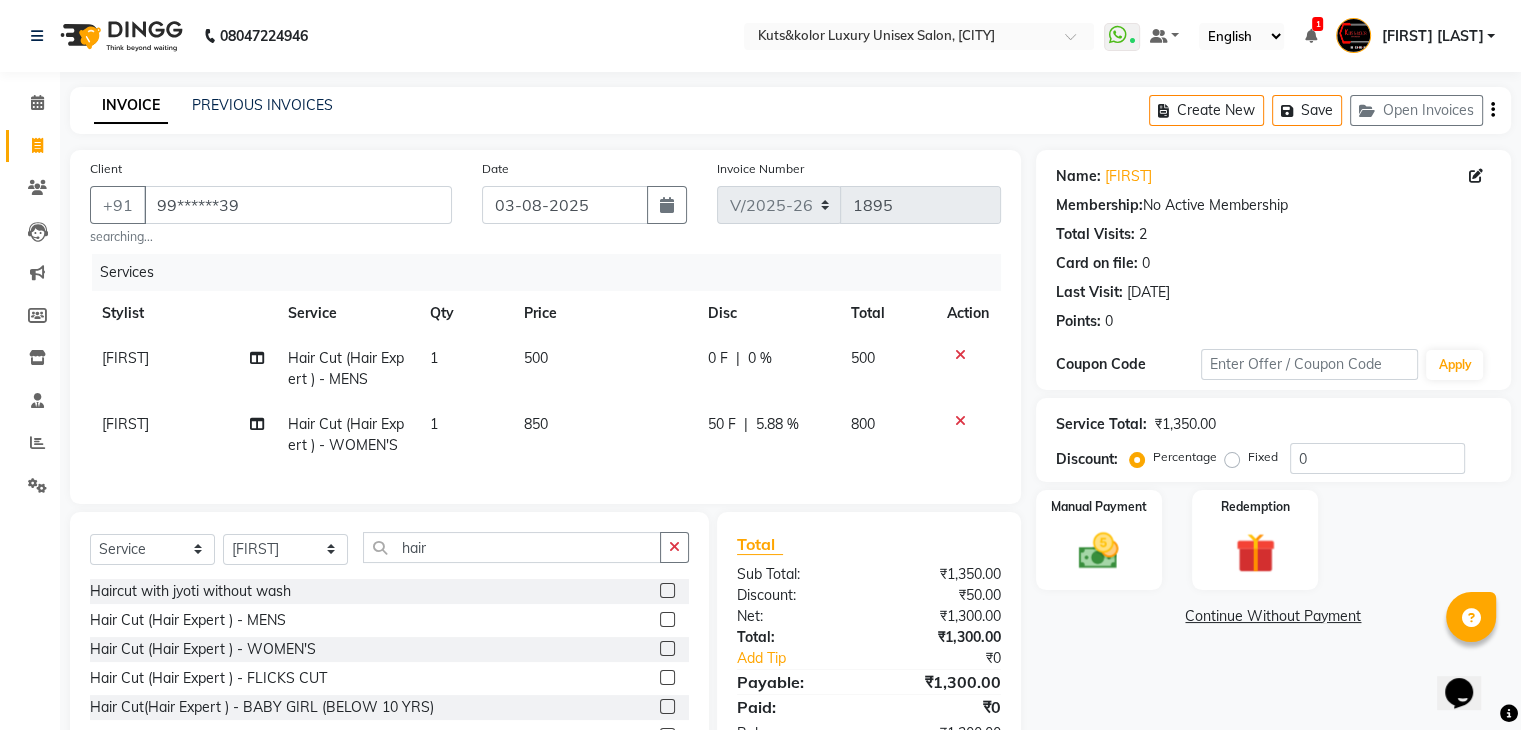 click on "[AGE] F | [PERCENTAGE]" 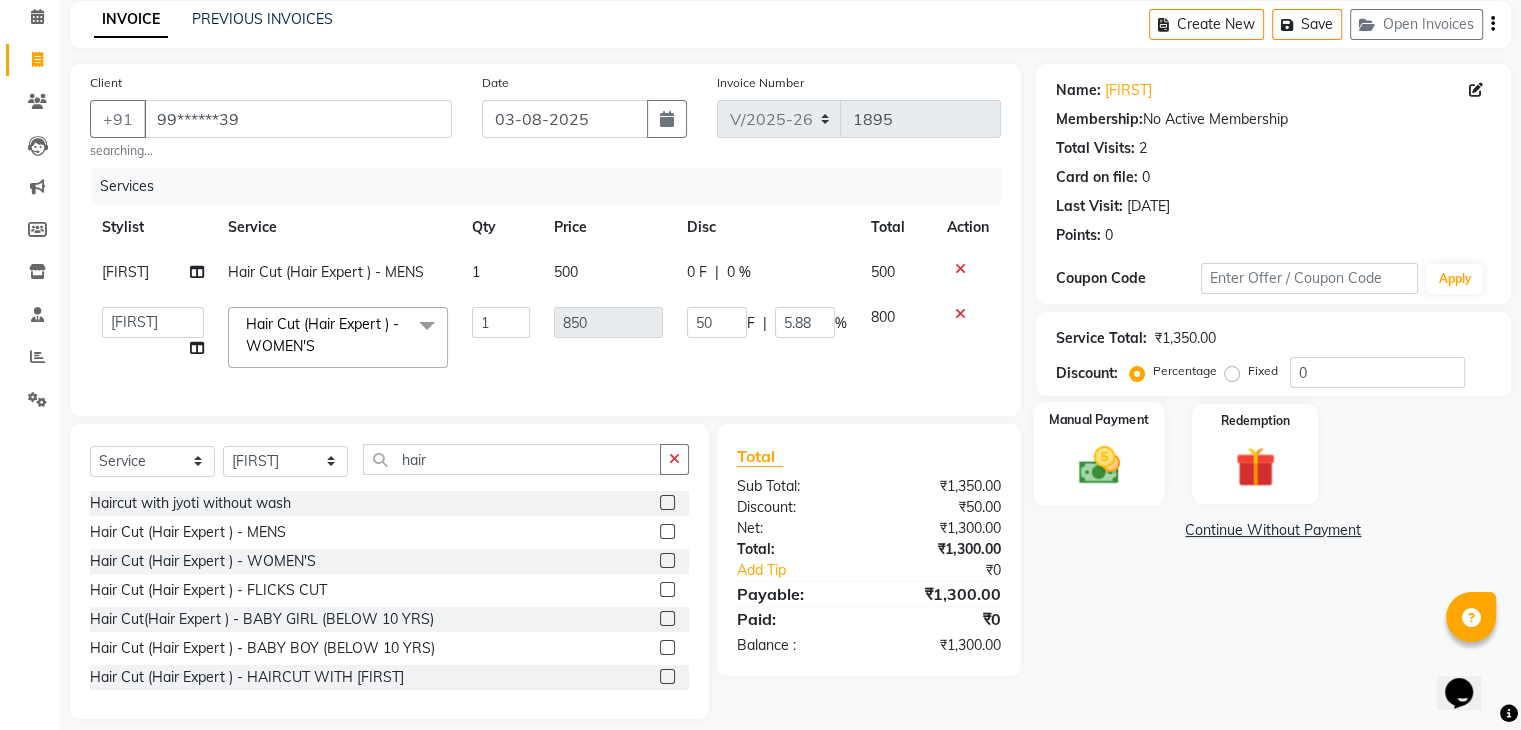 scroll, scrollTop: 88, scrollLeft: 0, axis: vertical 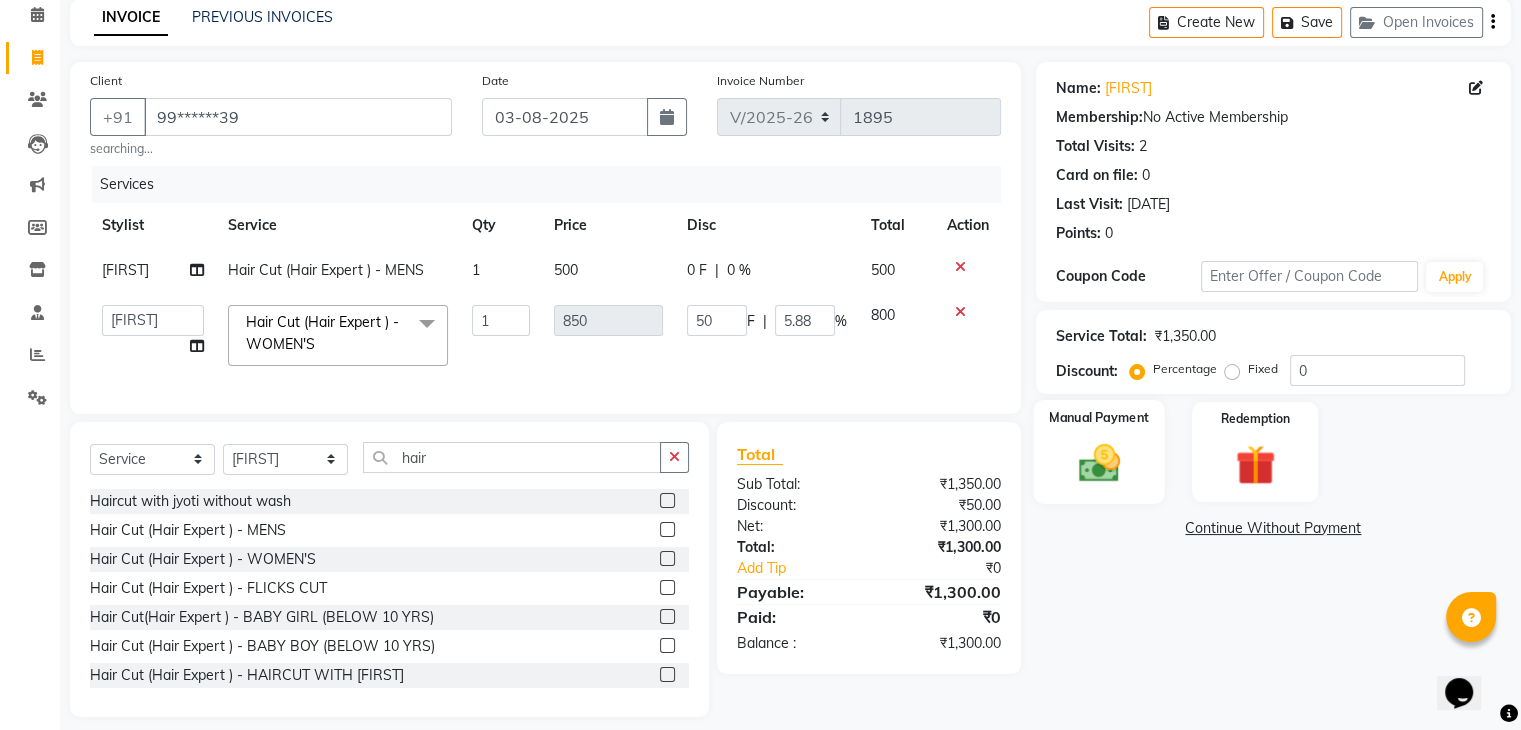 click 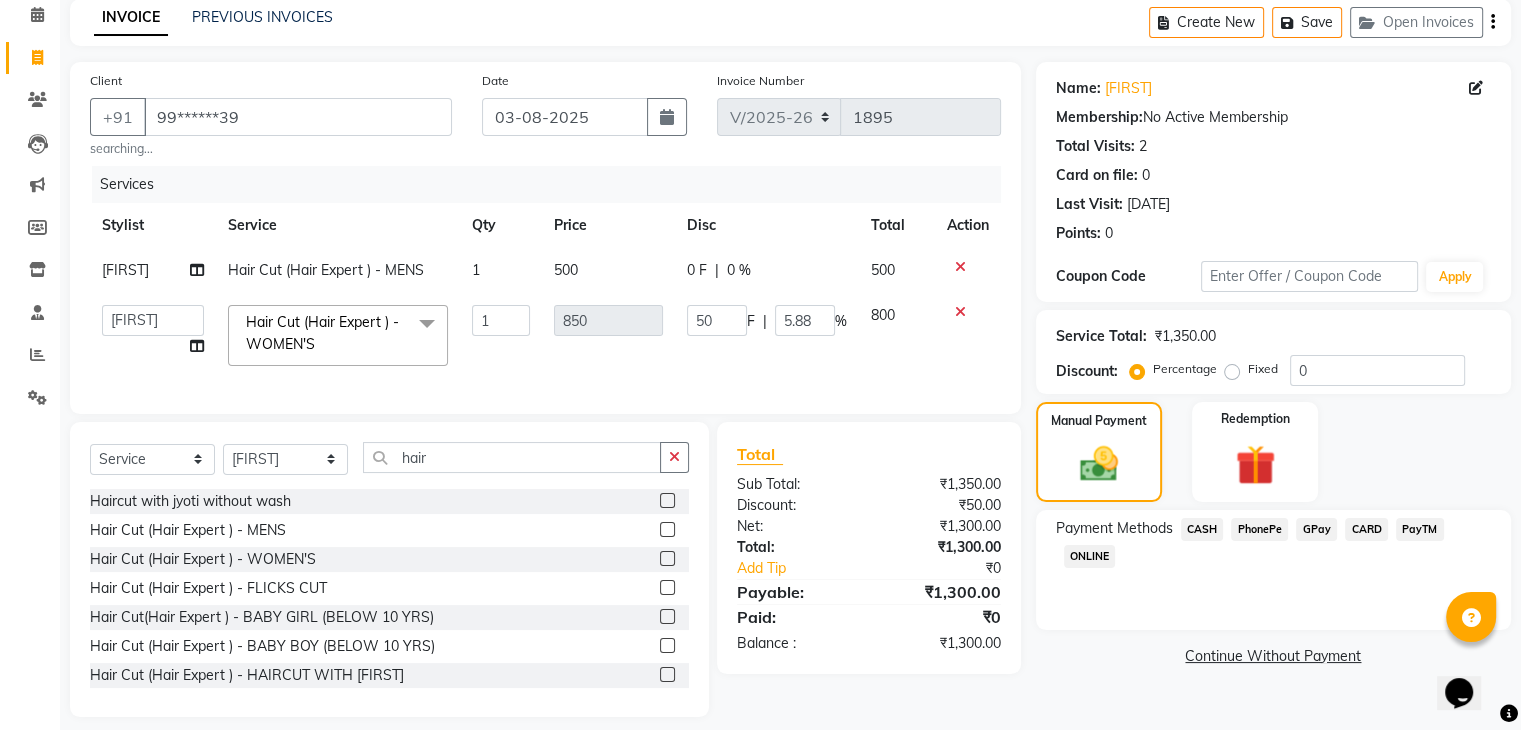 click on "GPay" 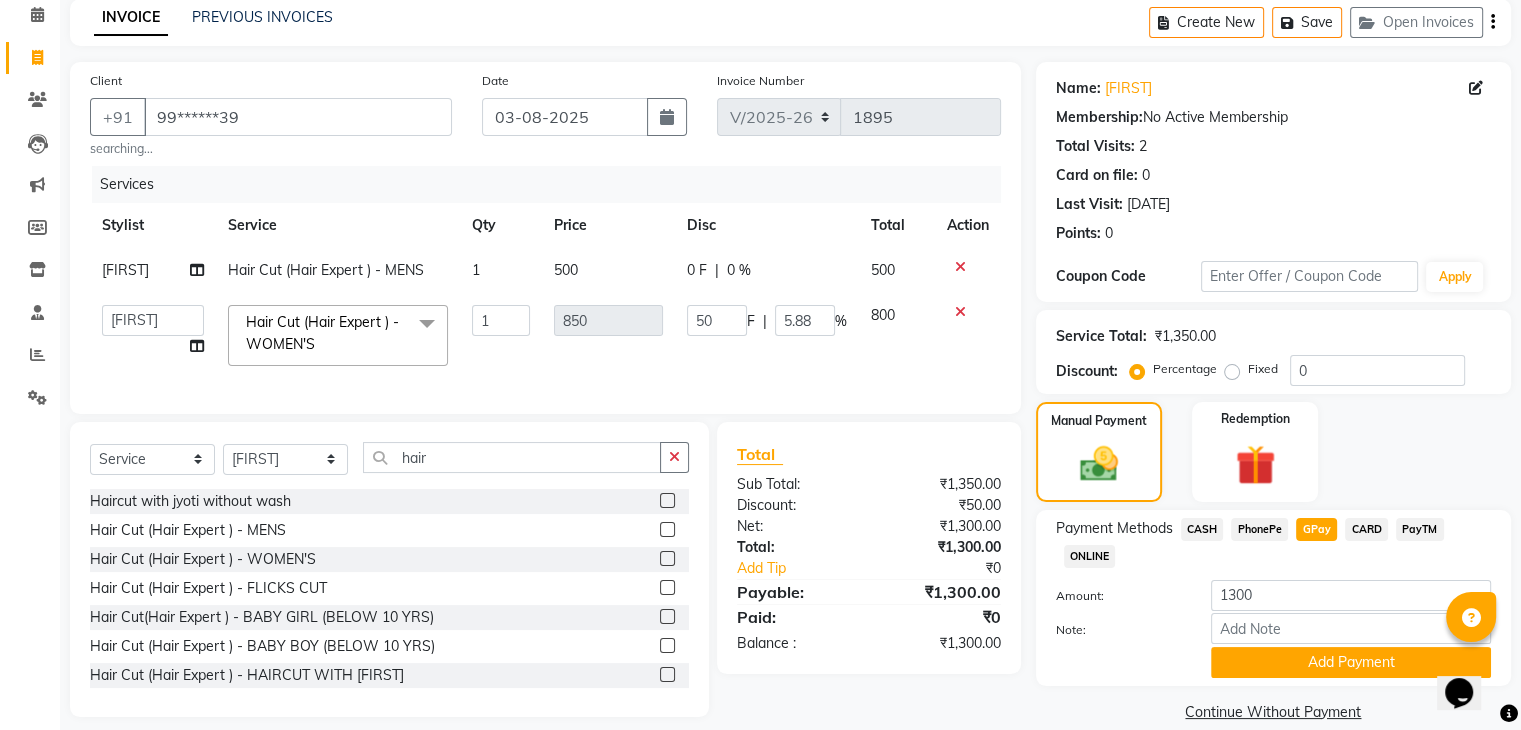 scroll, scrollTop: 120, scrollLeft: 0, axis: vertical 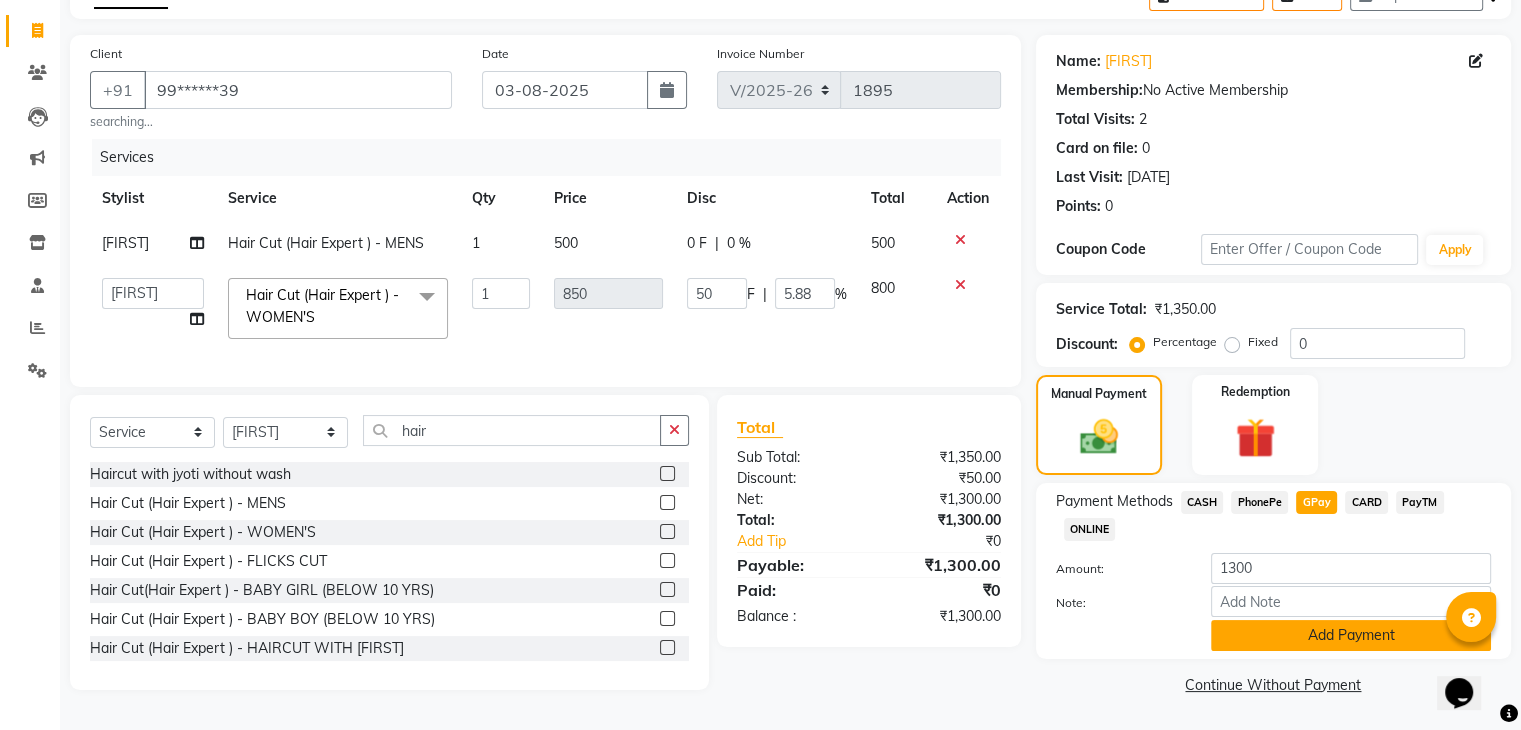 click on "Add Payment" 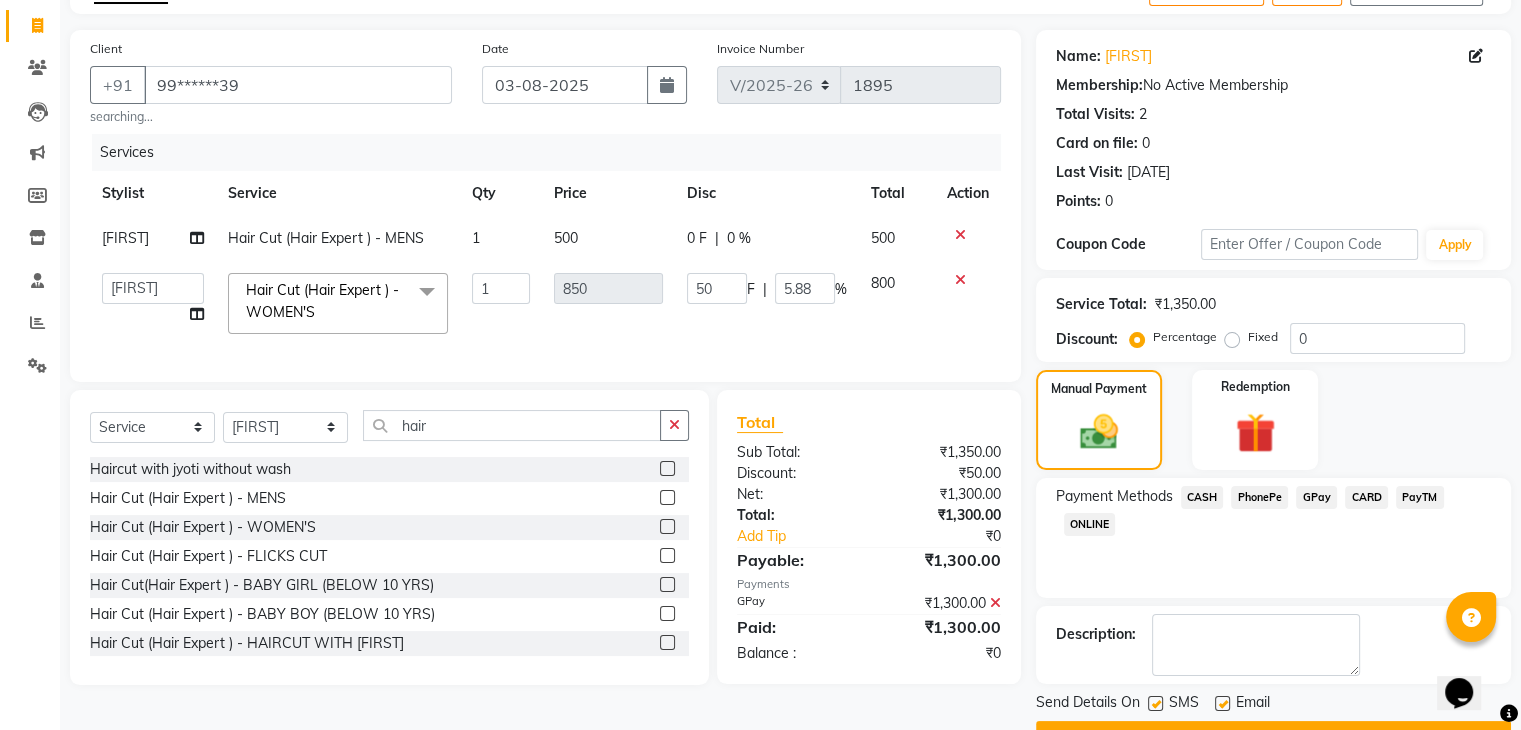 scroll, scrollTop: 171, scrollLeft: 0, axis: vertical 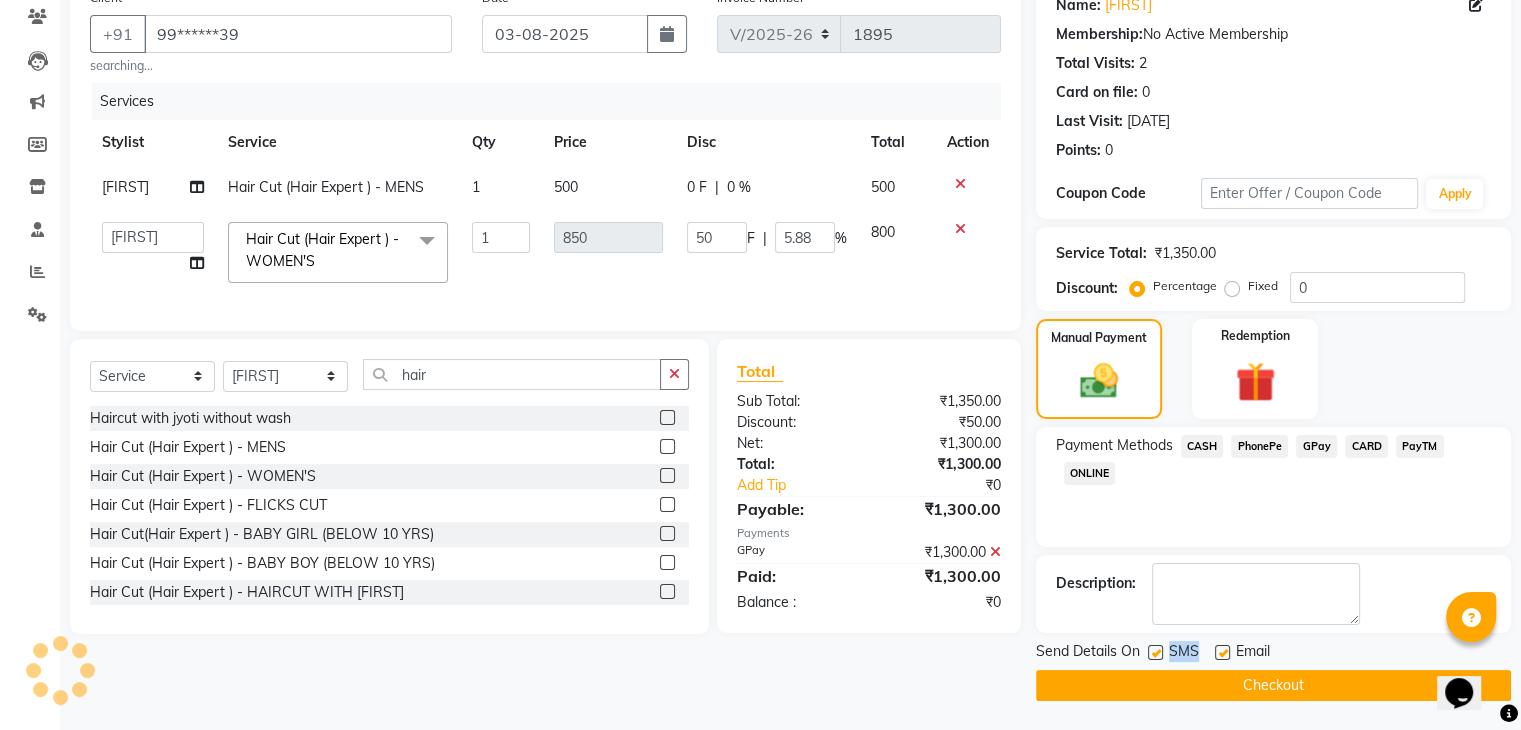 drag, startPoint x: 1223, startPoint y: 652, endPoint x: 1154, endPoint y: 653, distance: 69.00725 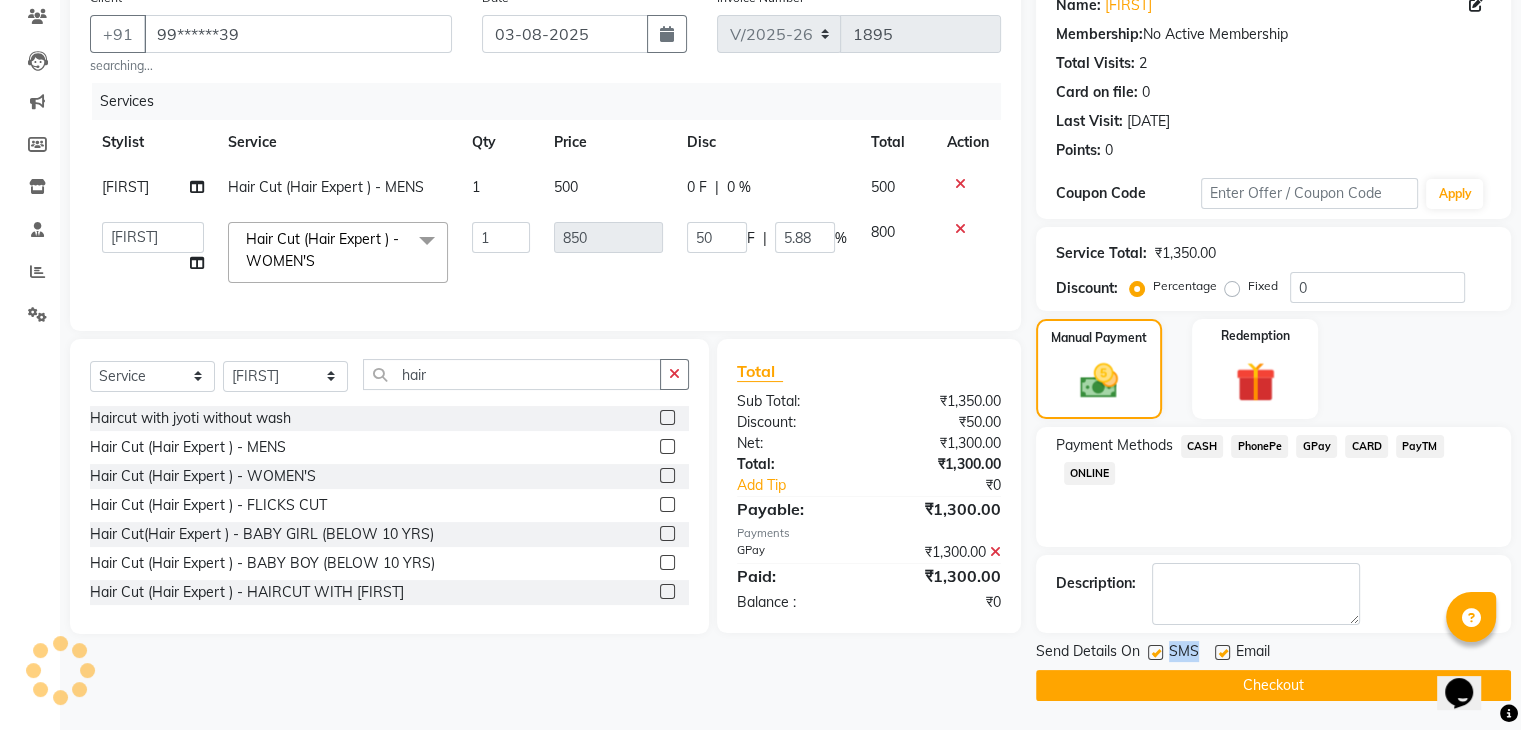 click on "Send Details On SMS Email" 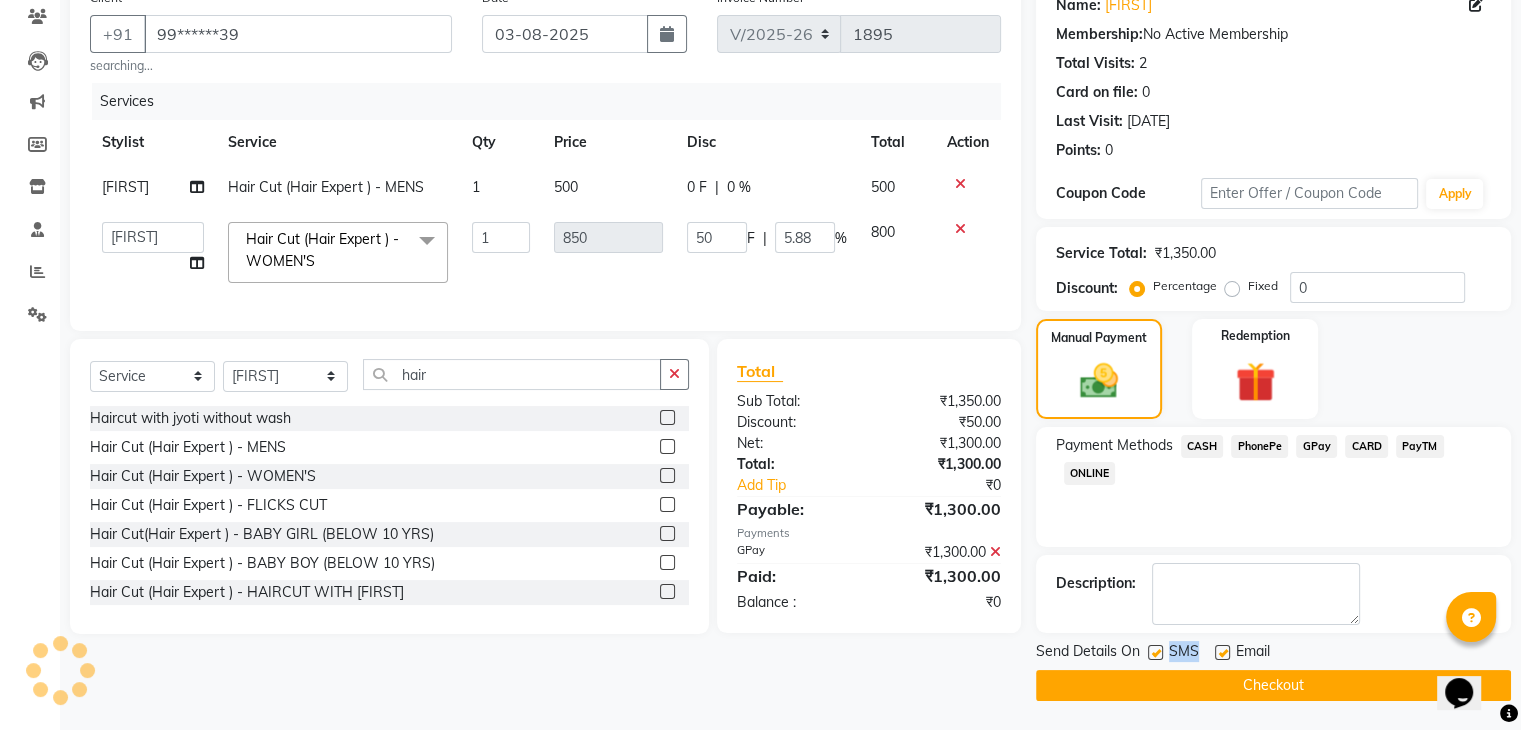 click at bounding box center [1154, 653] 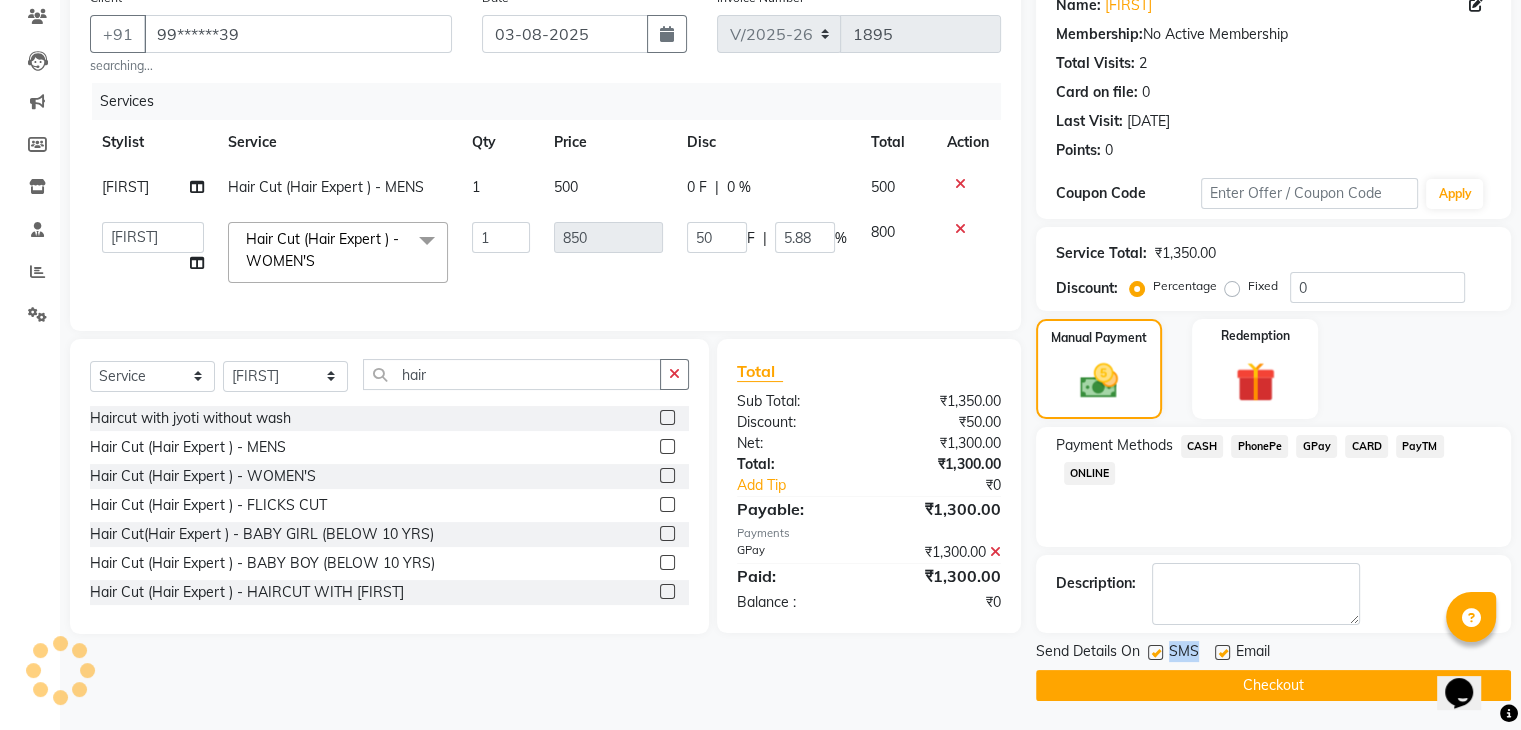 checkbox on "false" 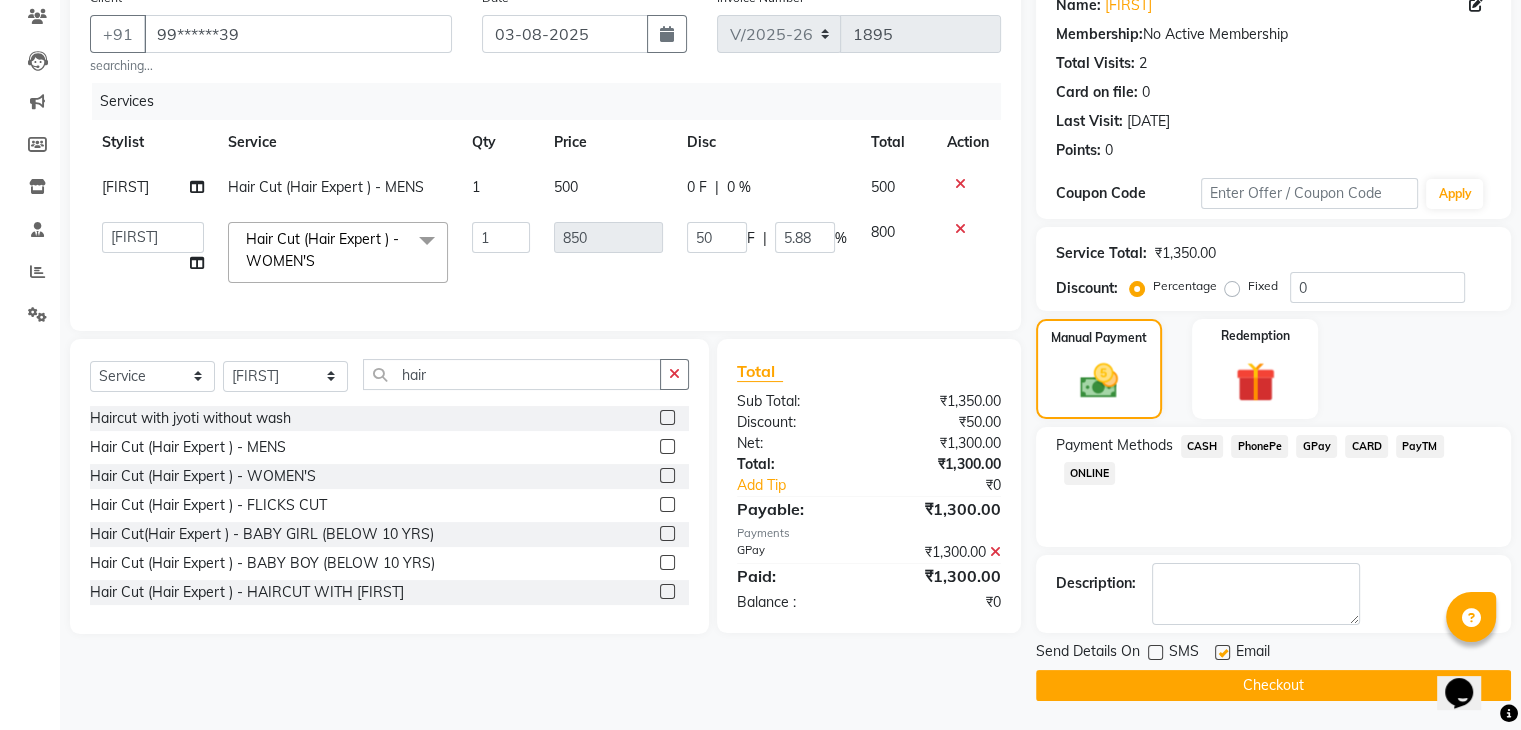 click 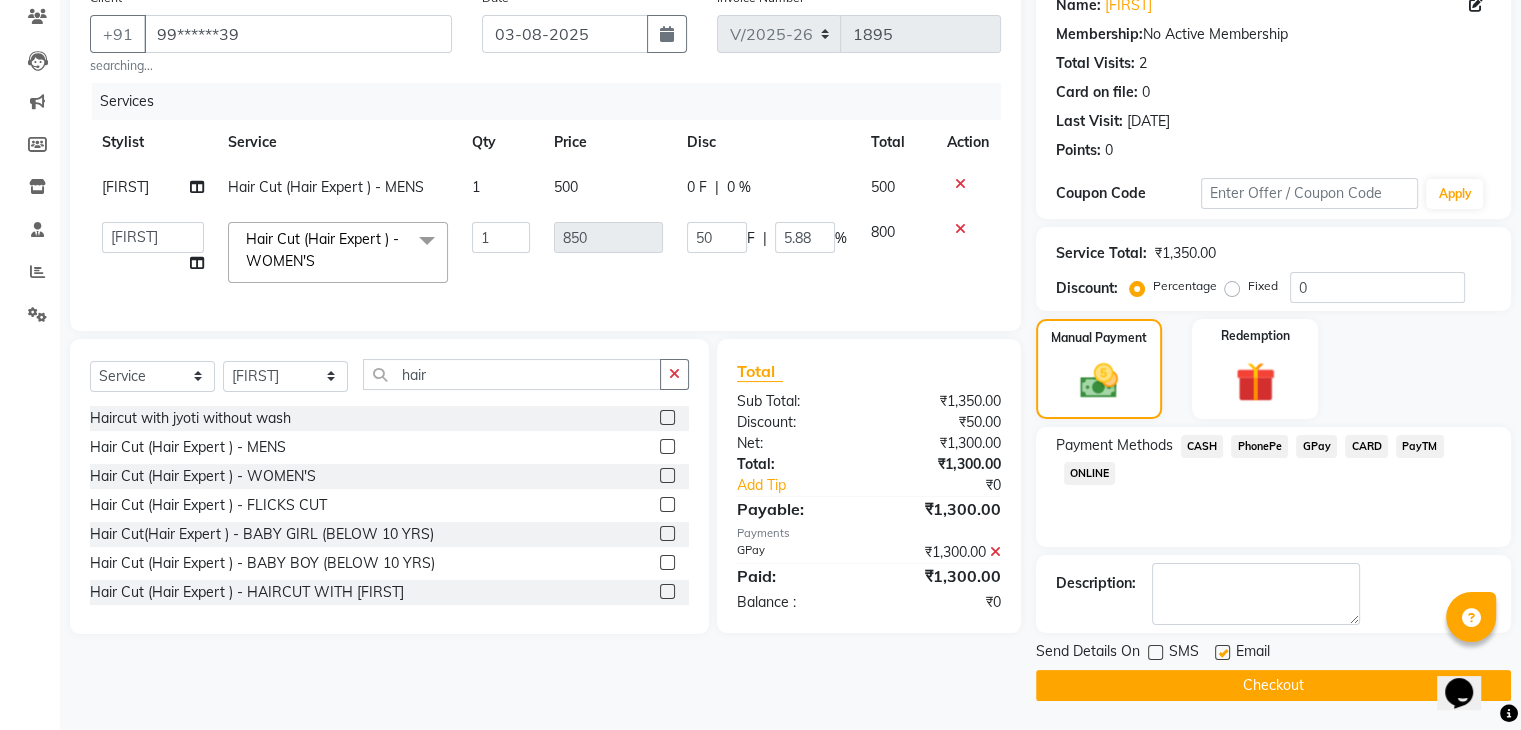 click 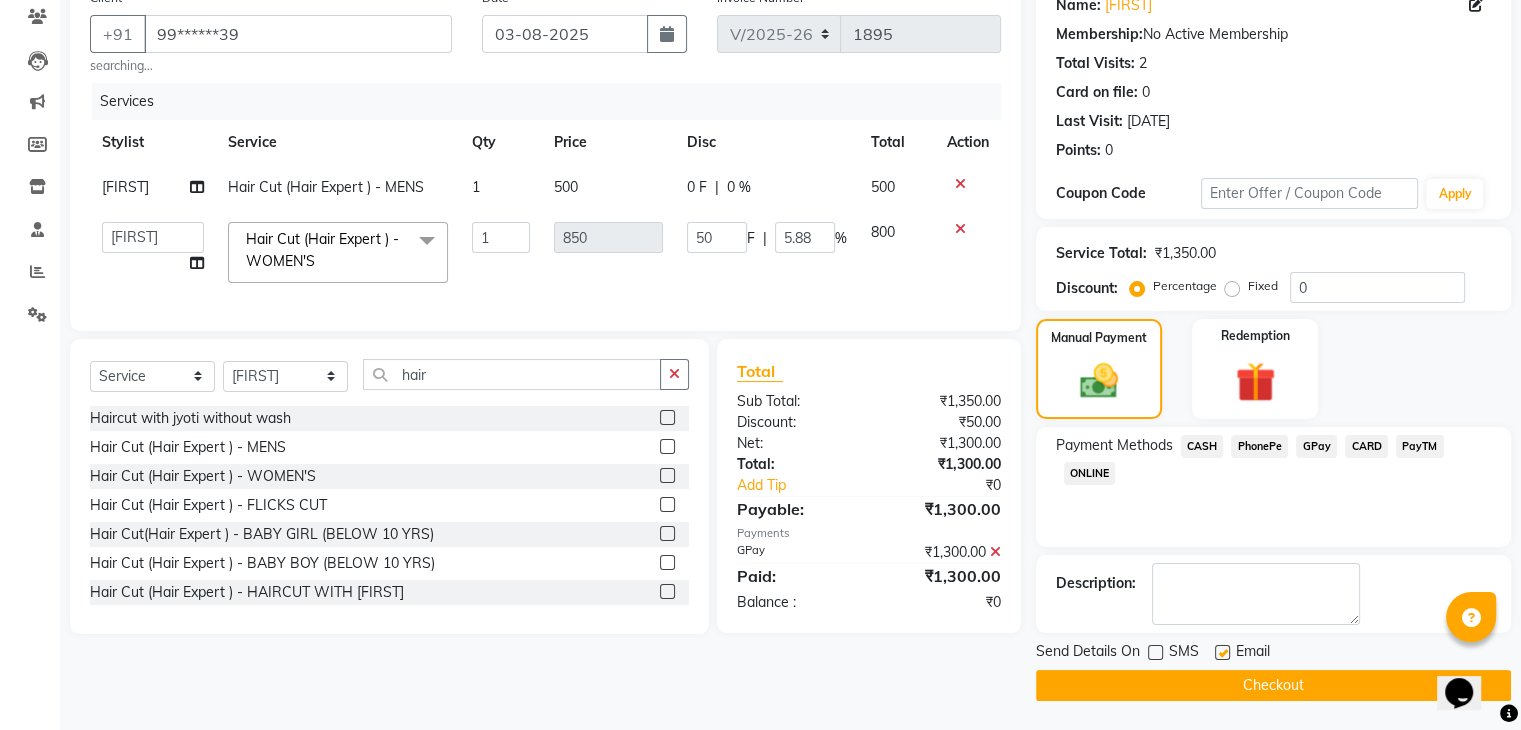 checkbox on "false" 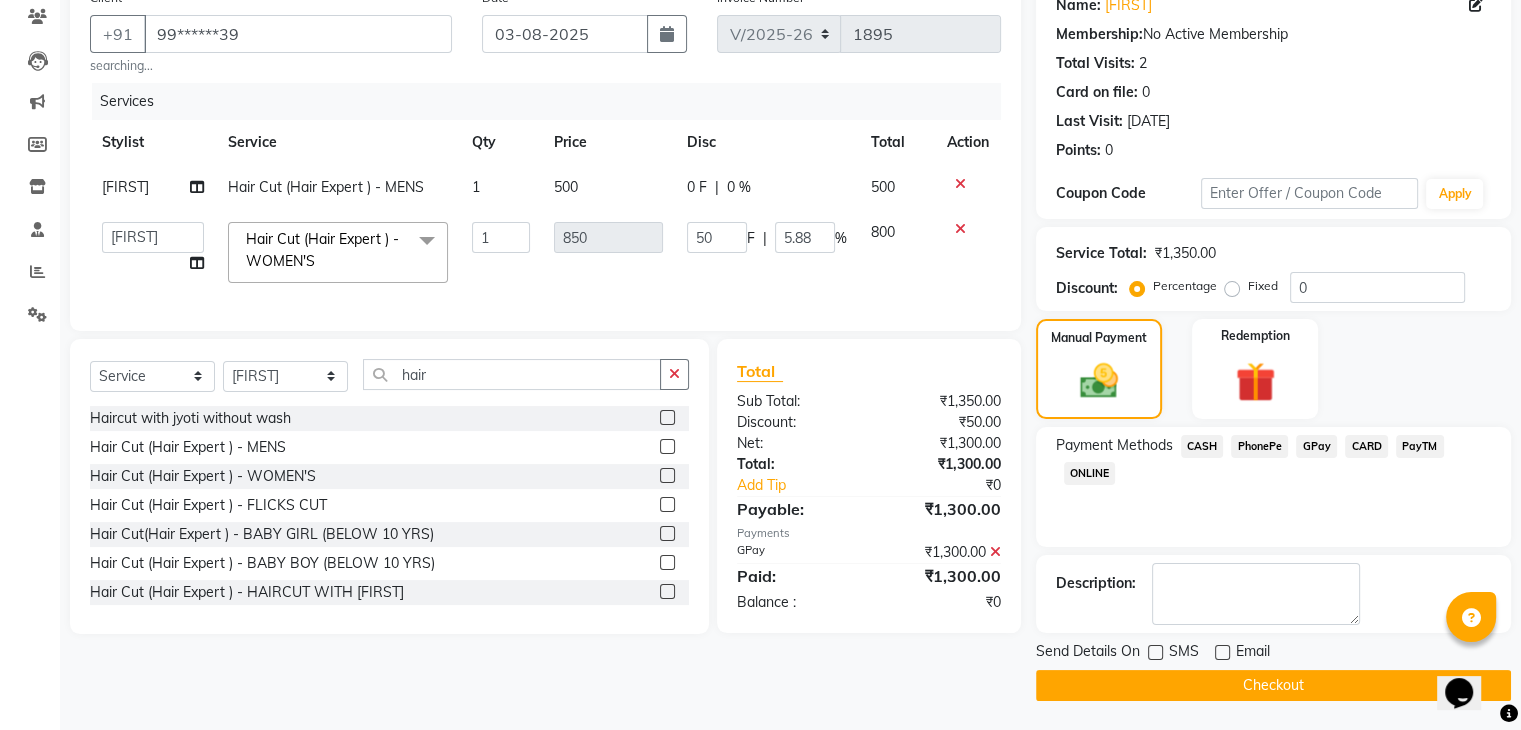 click on "Checkout" 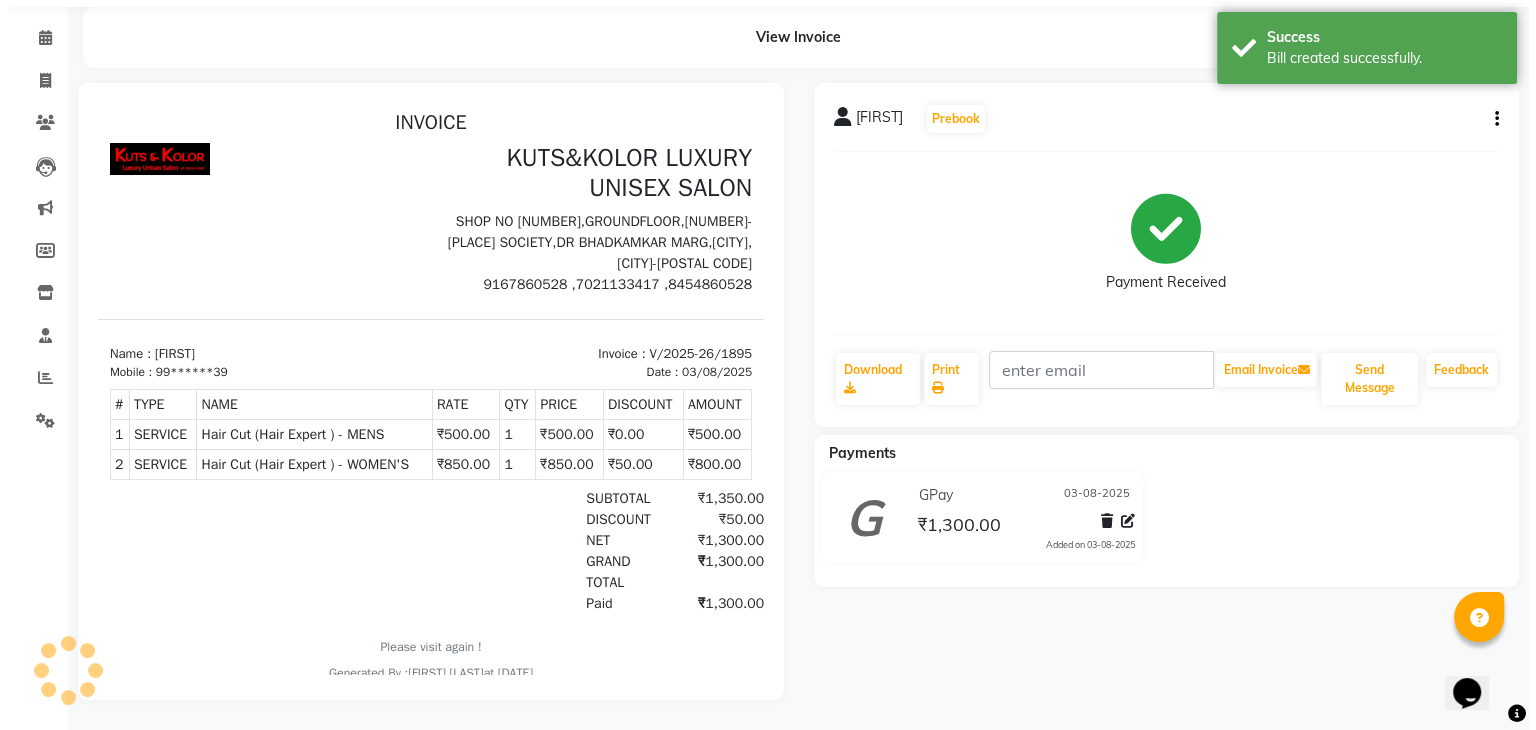 scroll, scrollTop: 0, scrollLeft: 0, axis: both 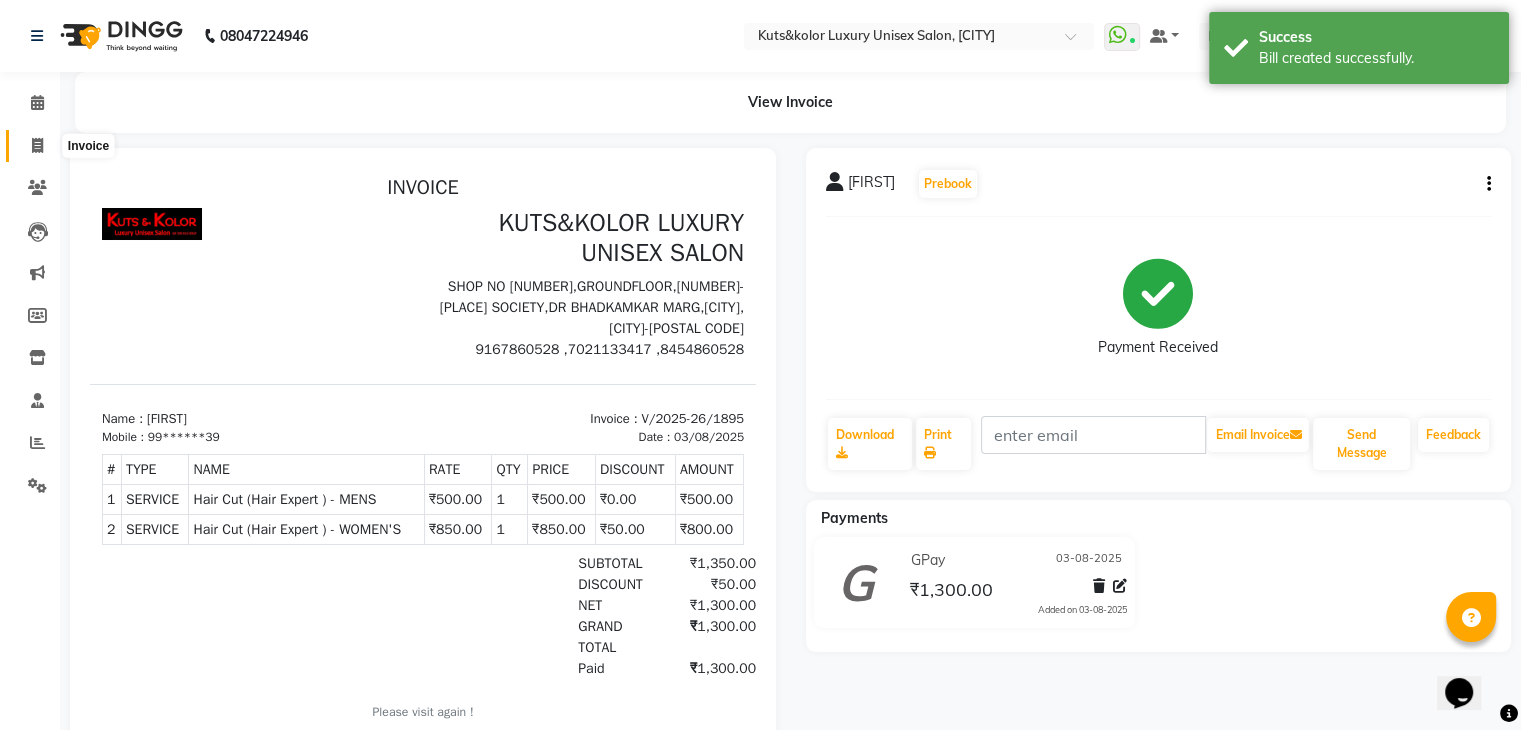 click 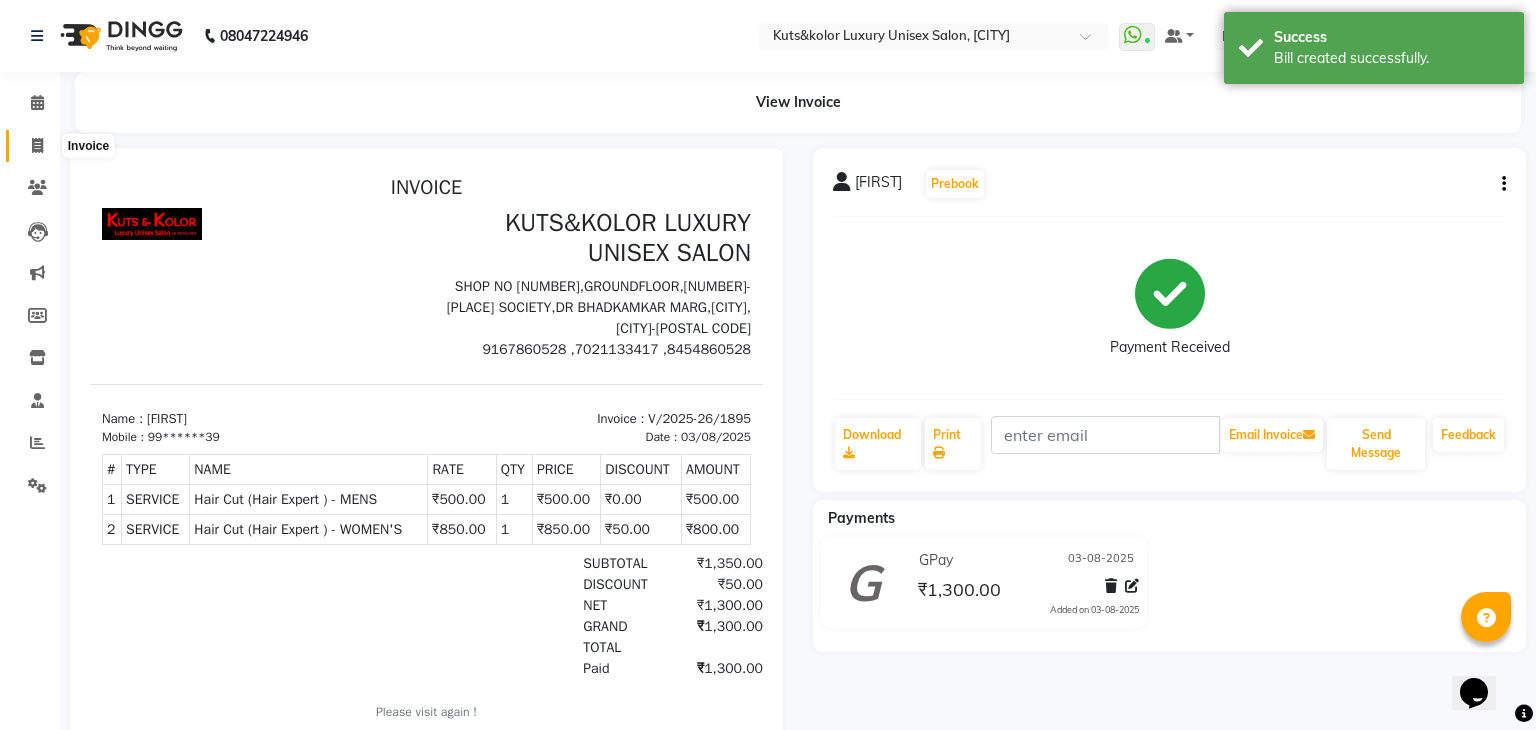select on "service" 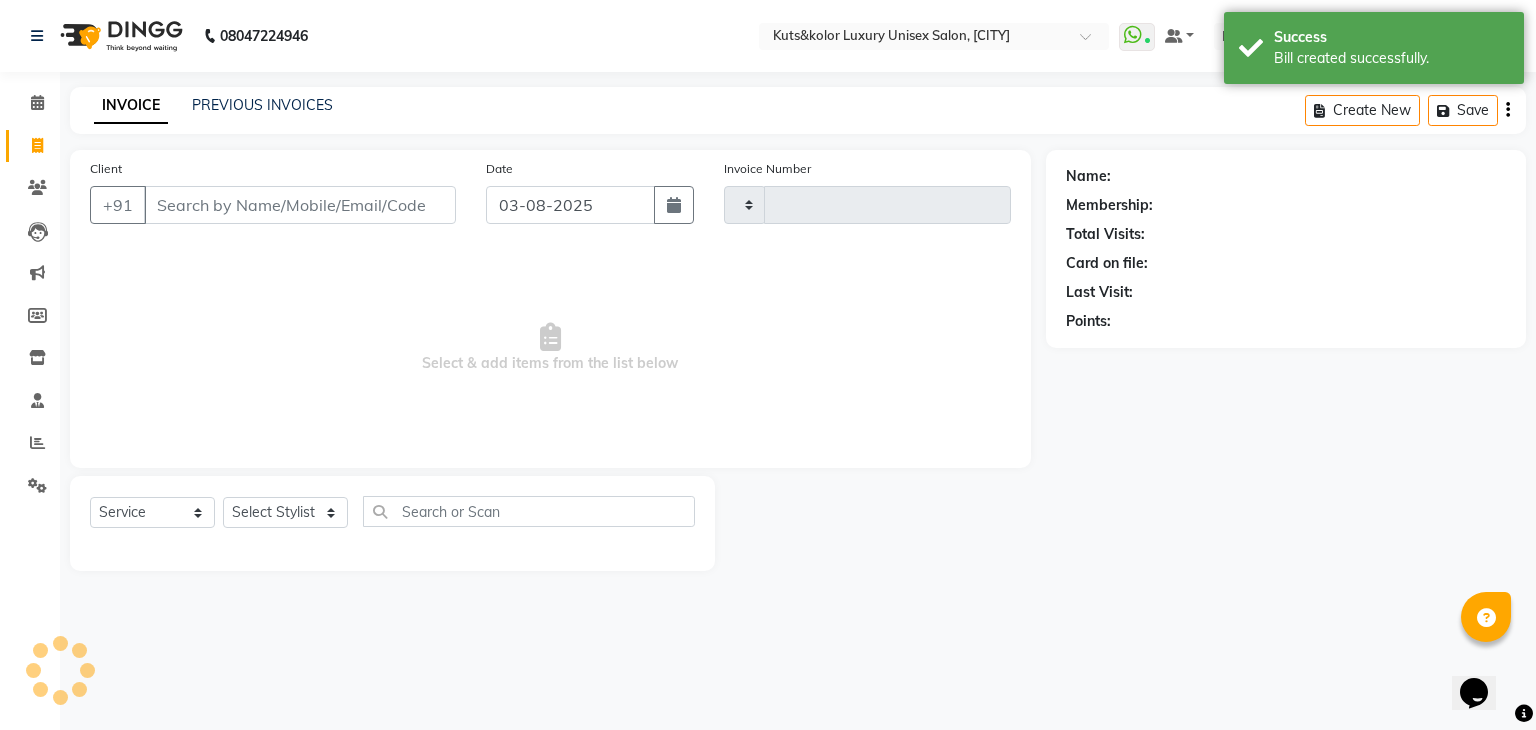 type on "1896" 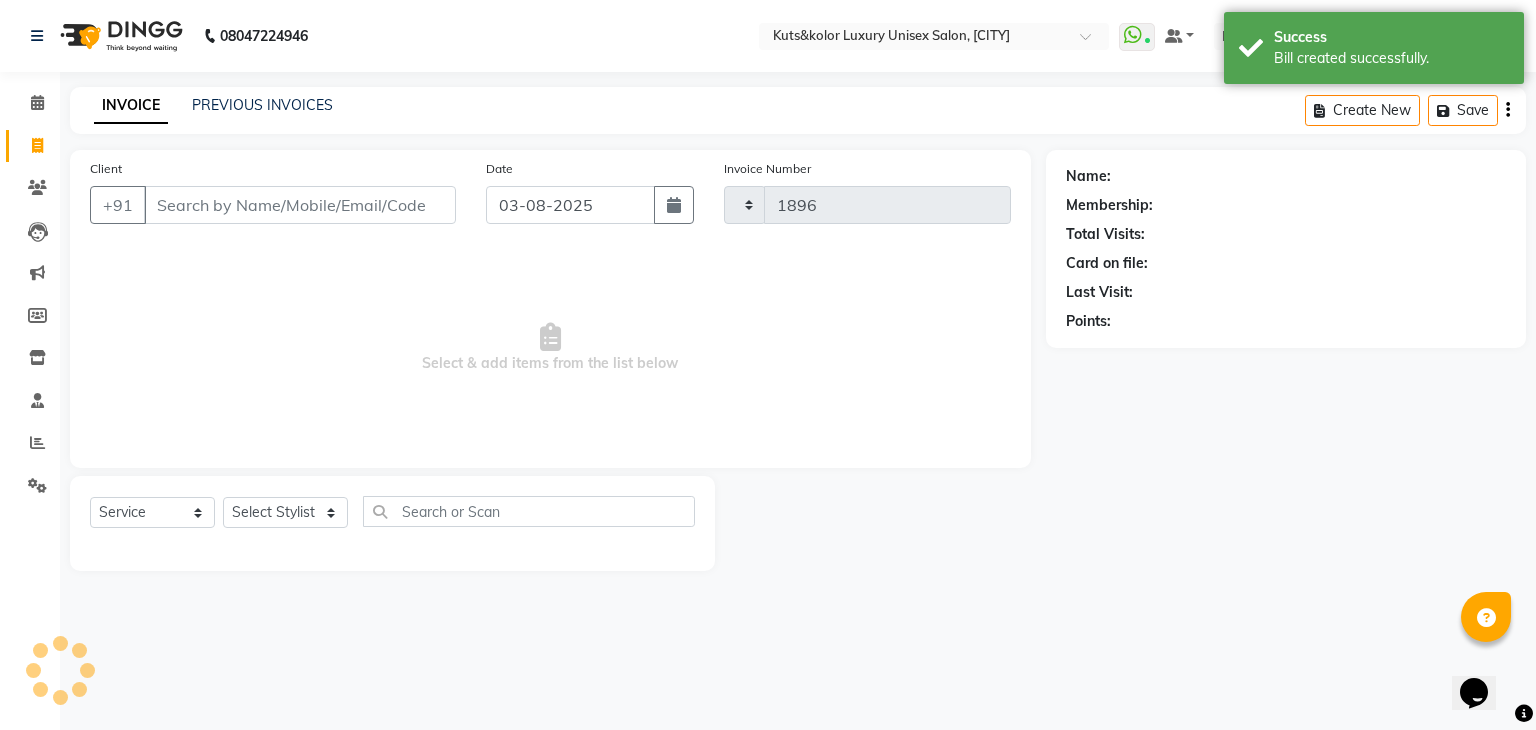 select on "4172" 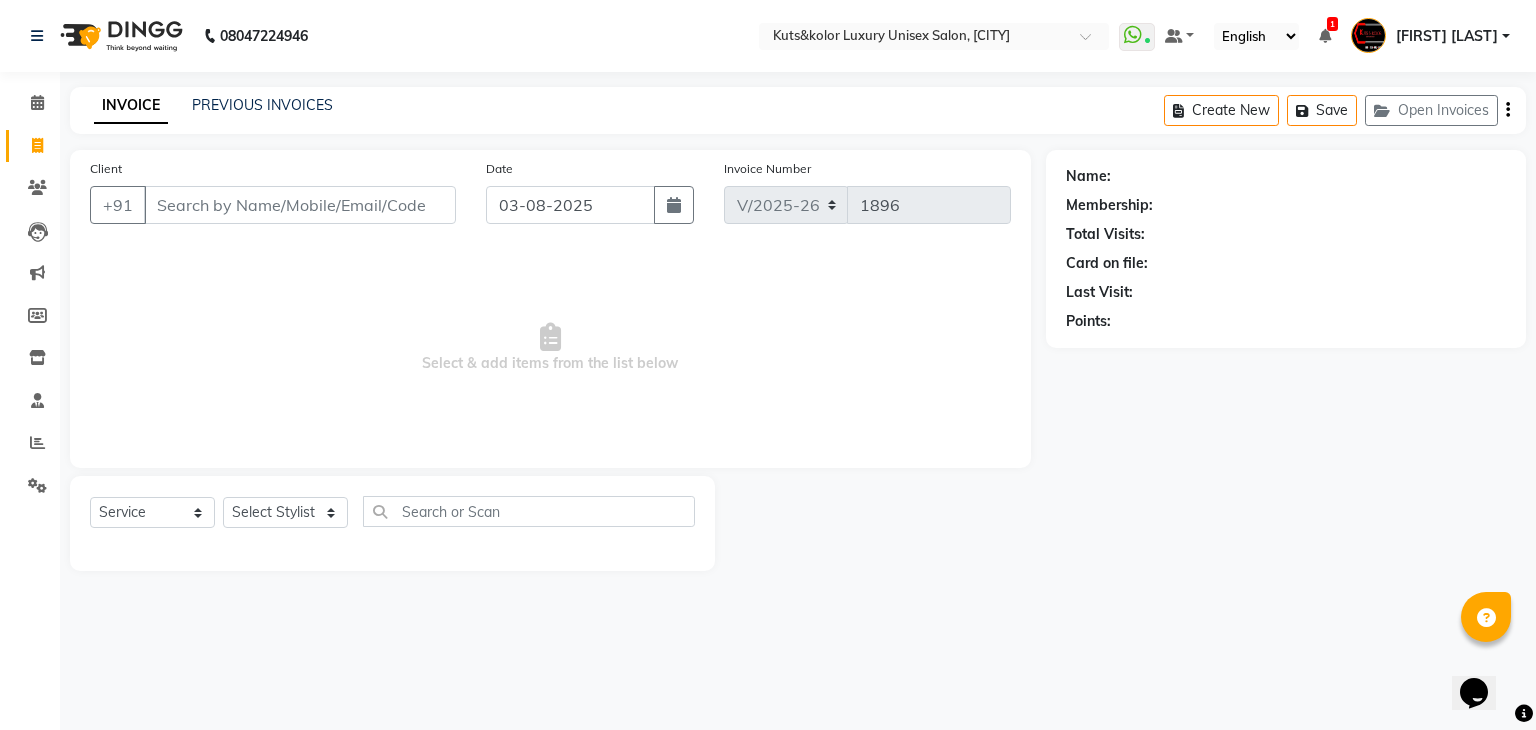 click on "Client" at bounding box center [300, 205] 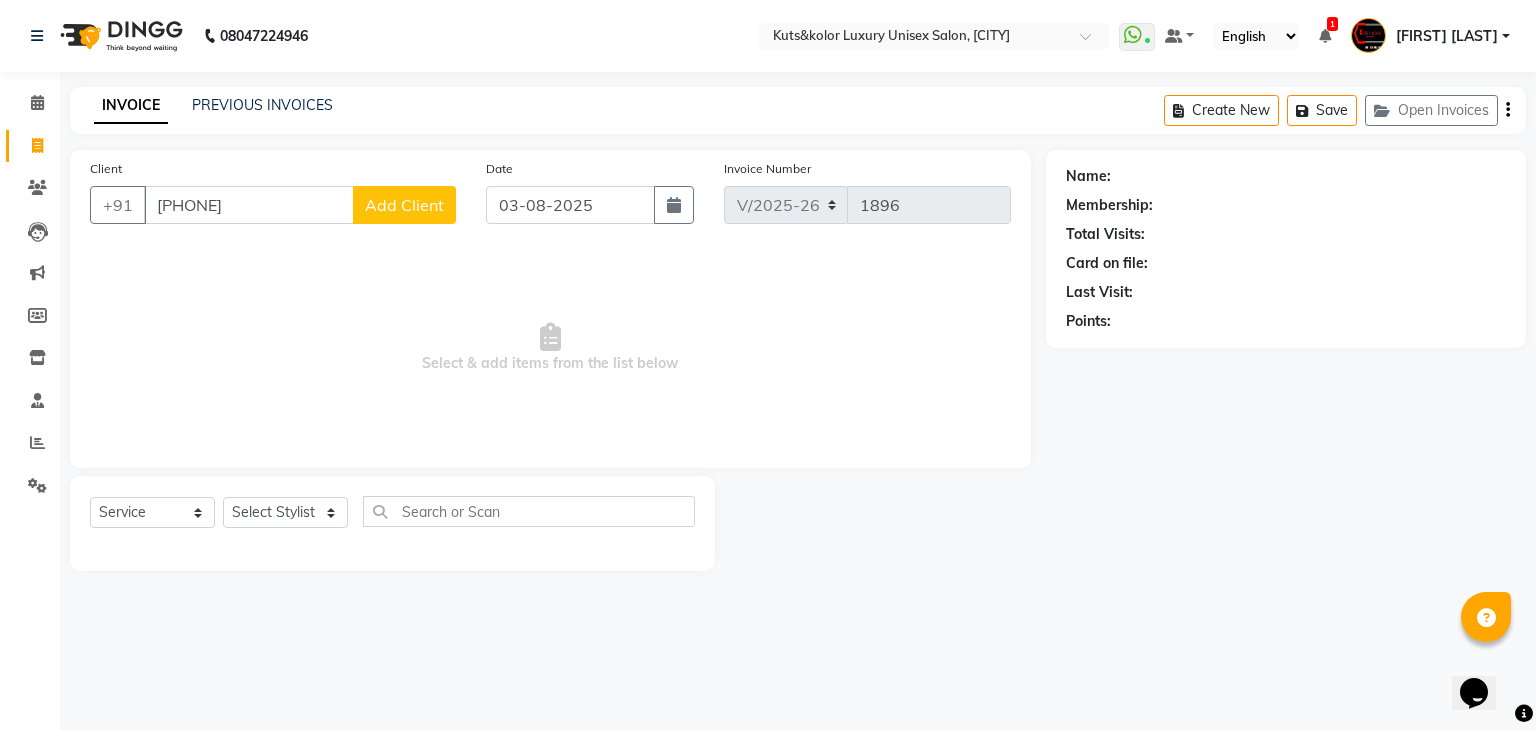 type on "[PHONE]" 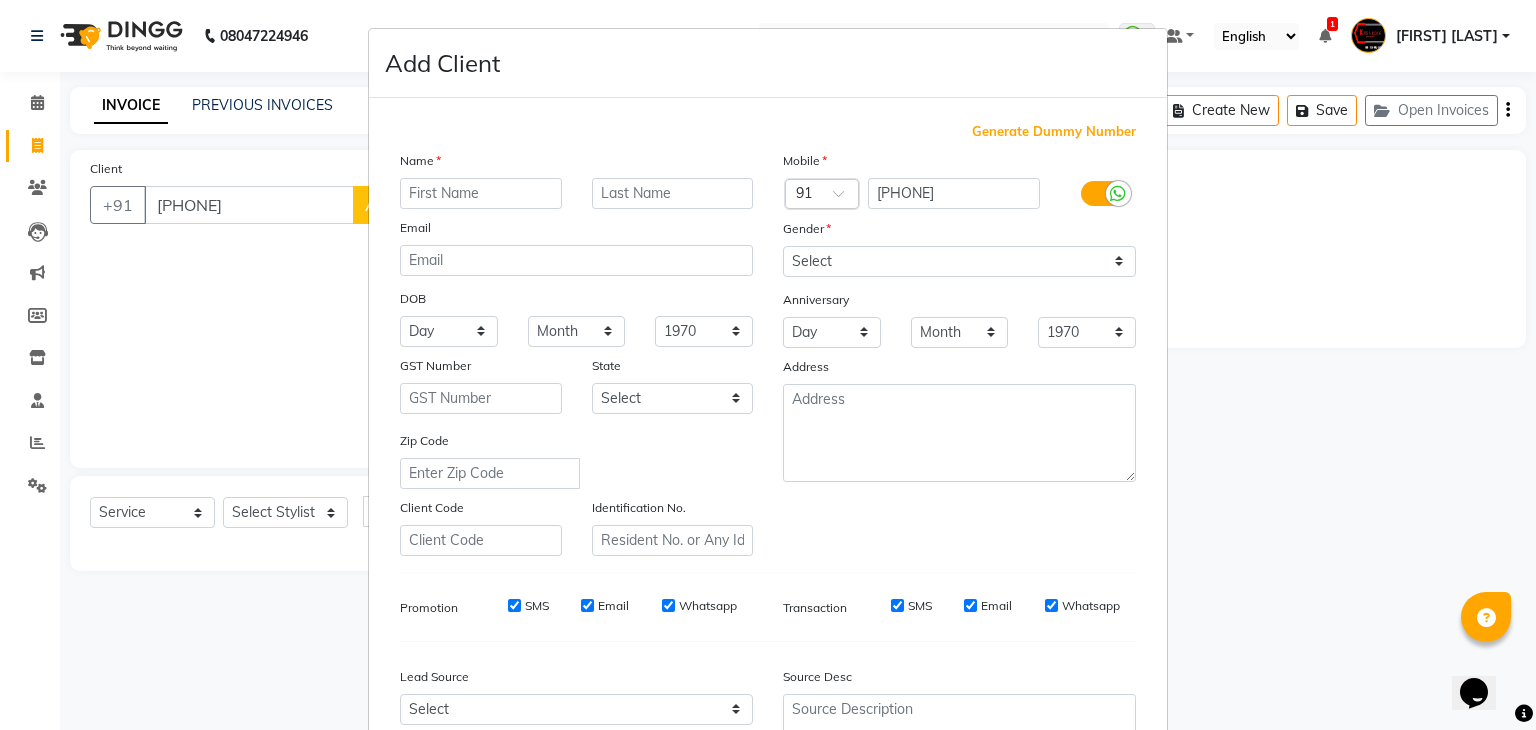 click at bounding box center (481, 193) 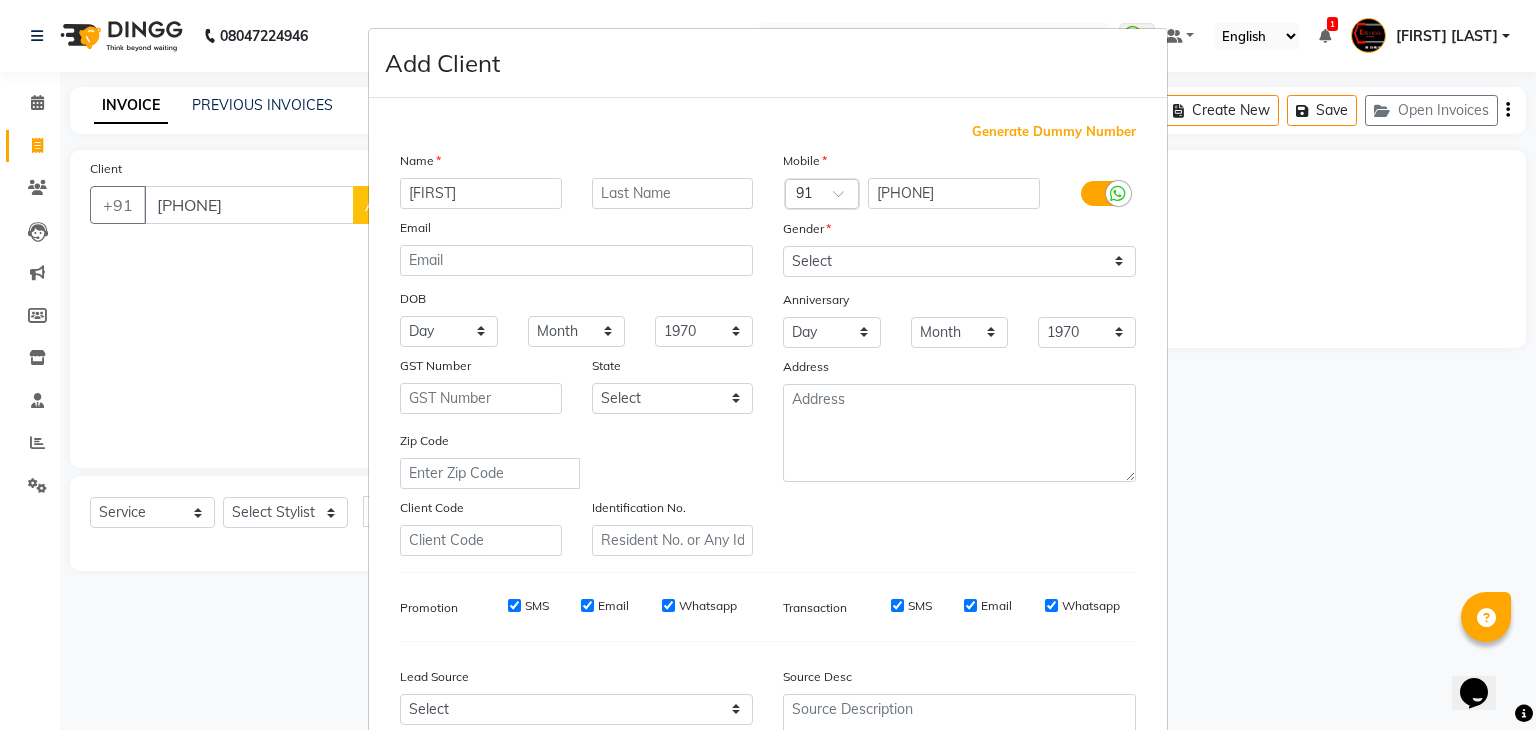 type on "[FIRST]" 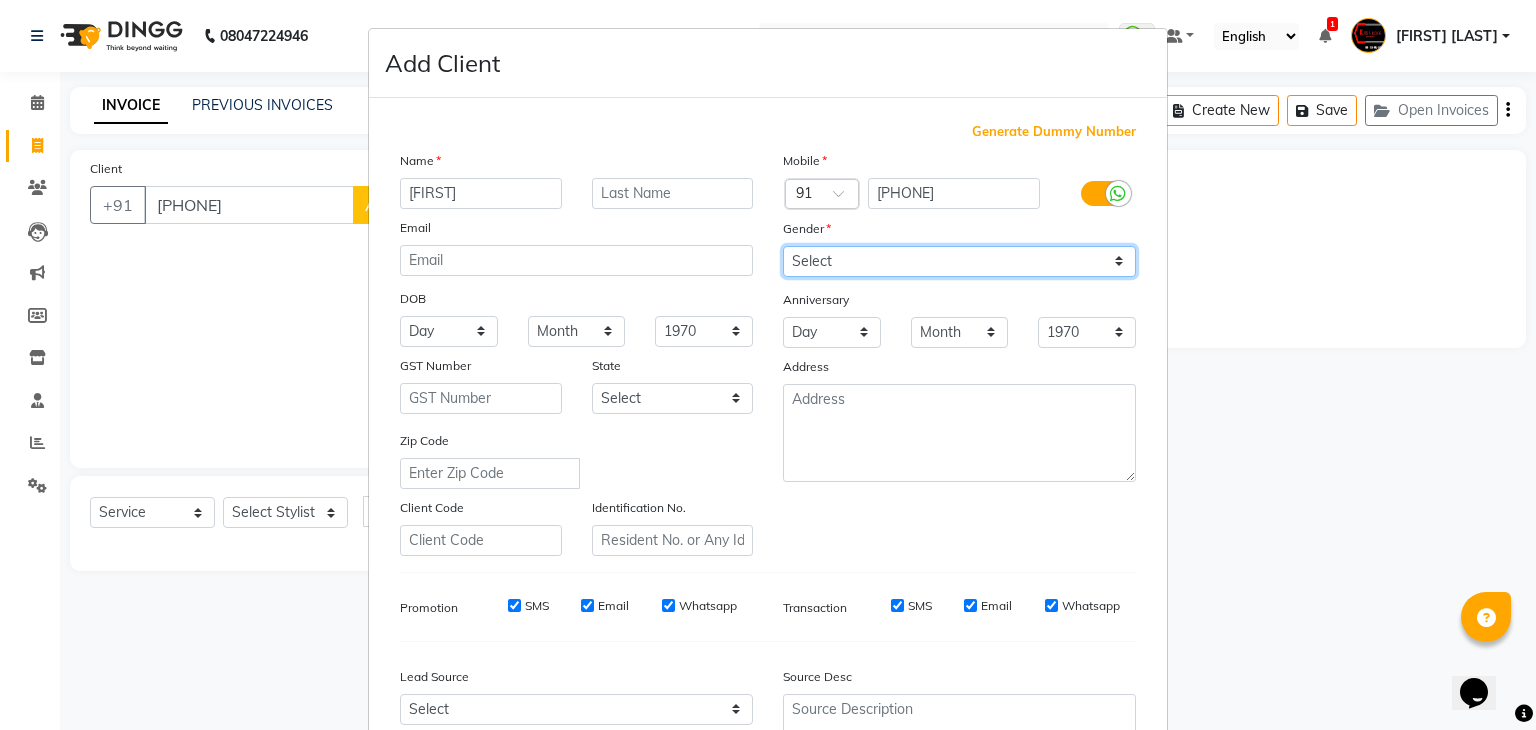 click on "Select Male Female Other Prefer Not To Say" at bounding box center (959, 261) 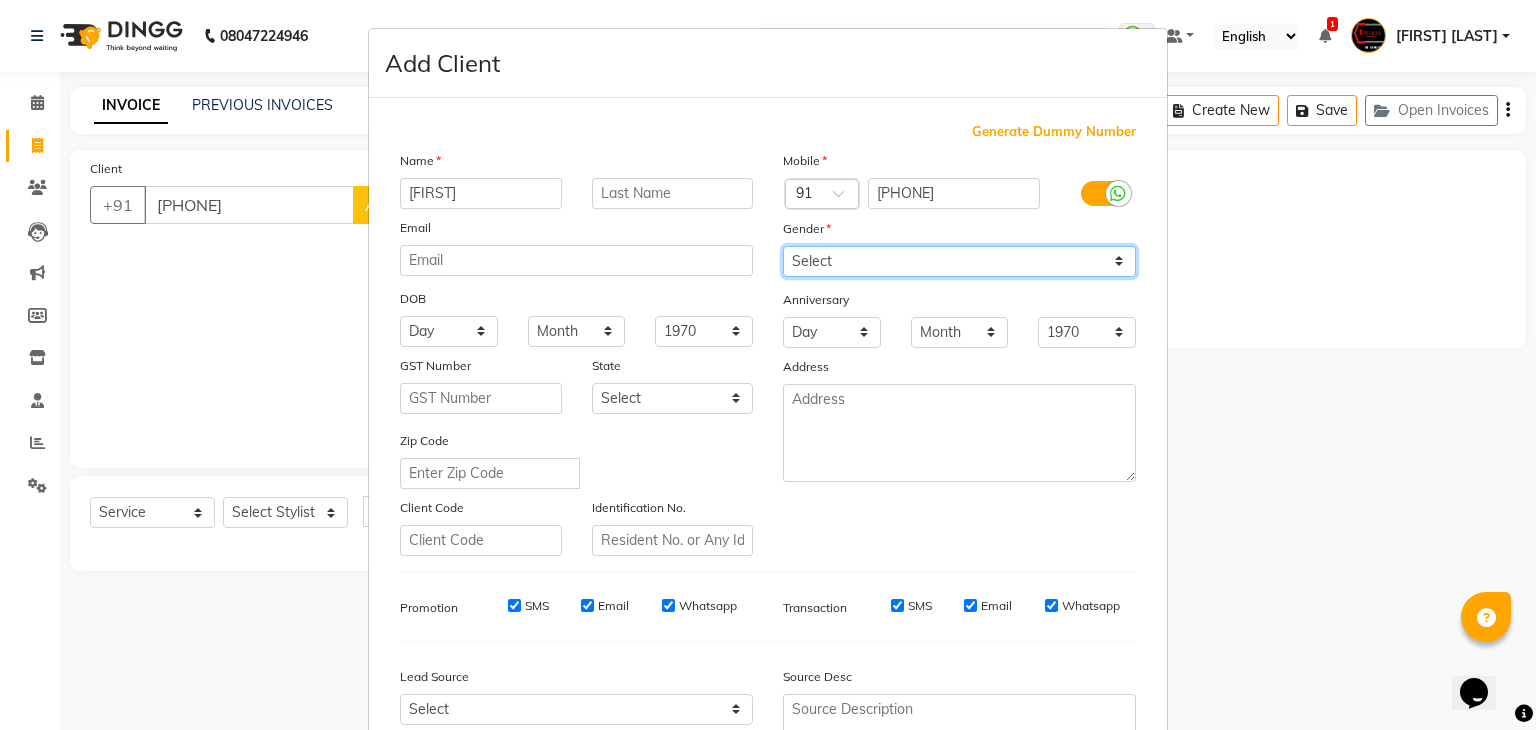 select on "female" 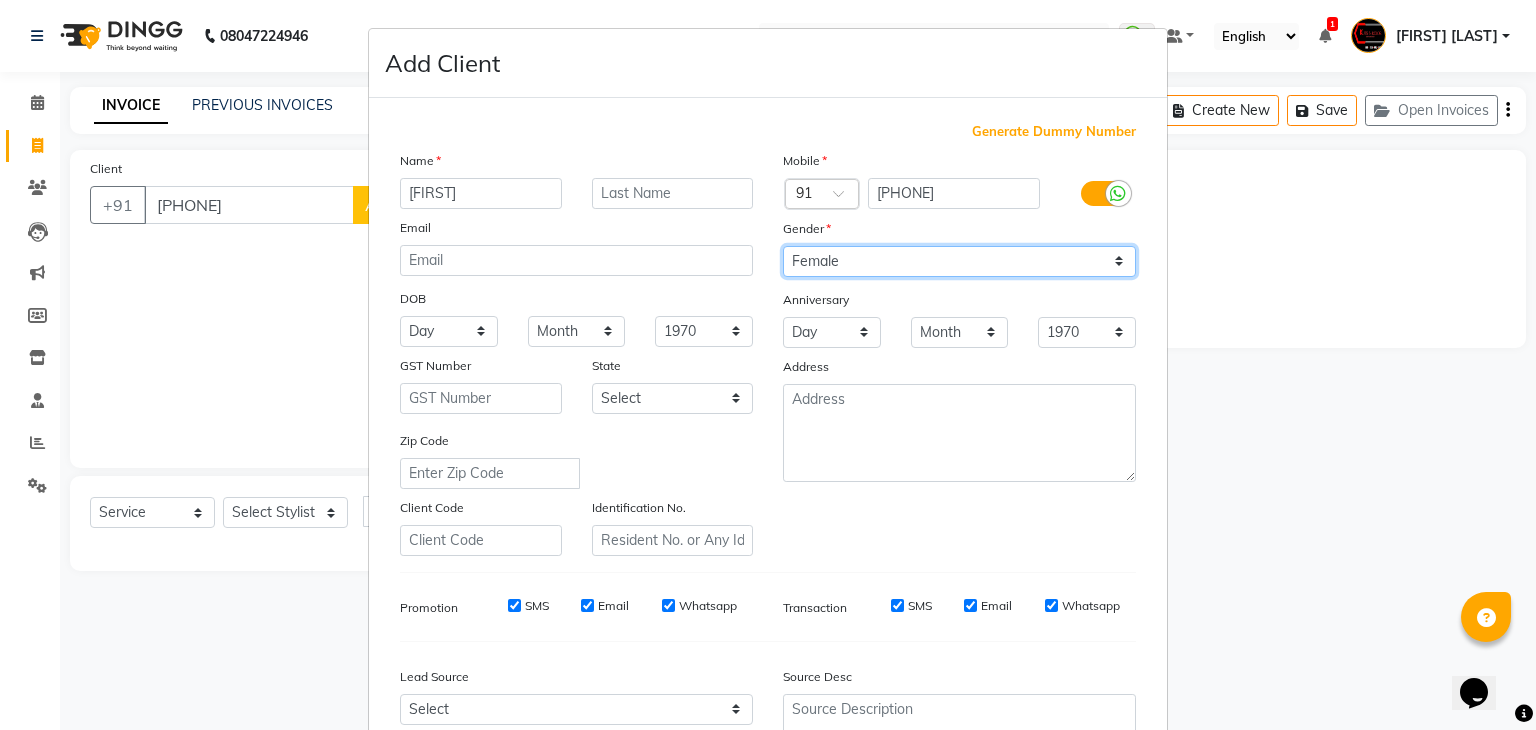 click on "Select Male Female Other Prefer Not To Say" at bounding box center [959, 261] 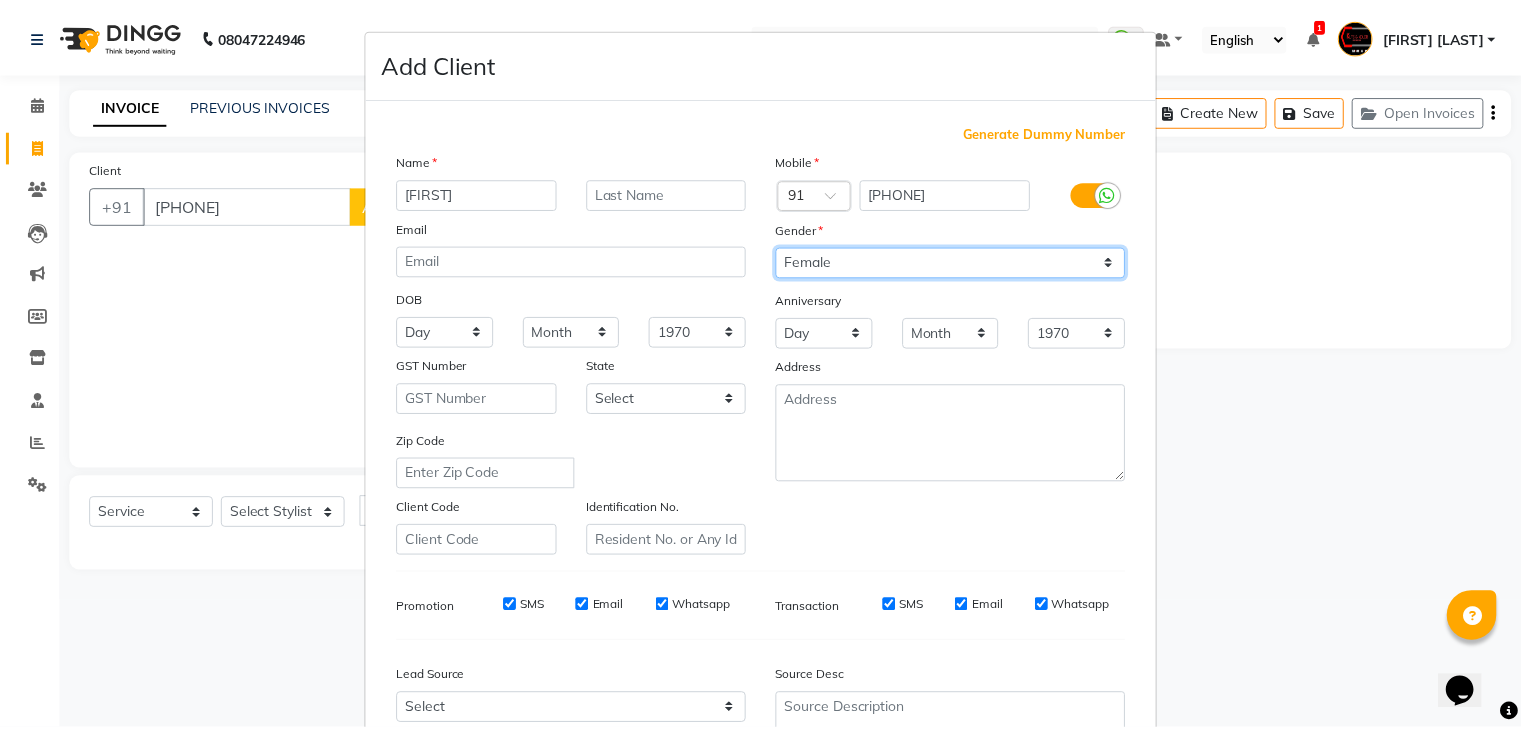 scroll, scrollTop: 203, scrollLeft: 0, axis: vertical 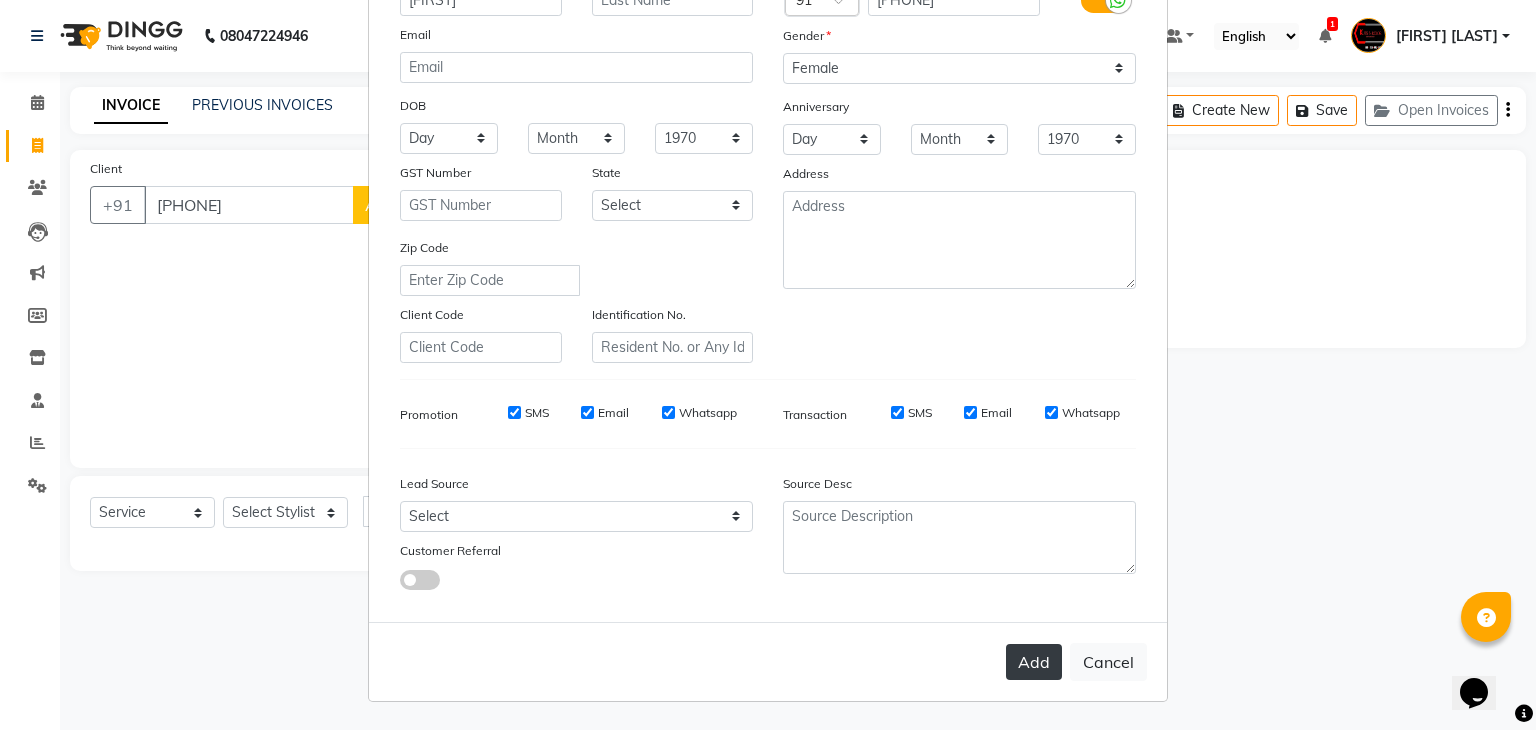 click on "Add" at bounding box center (1034, 662) 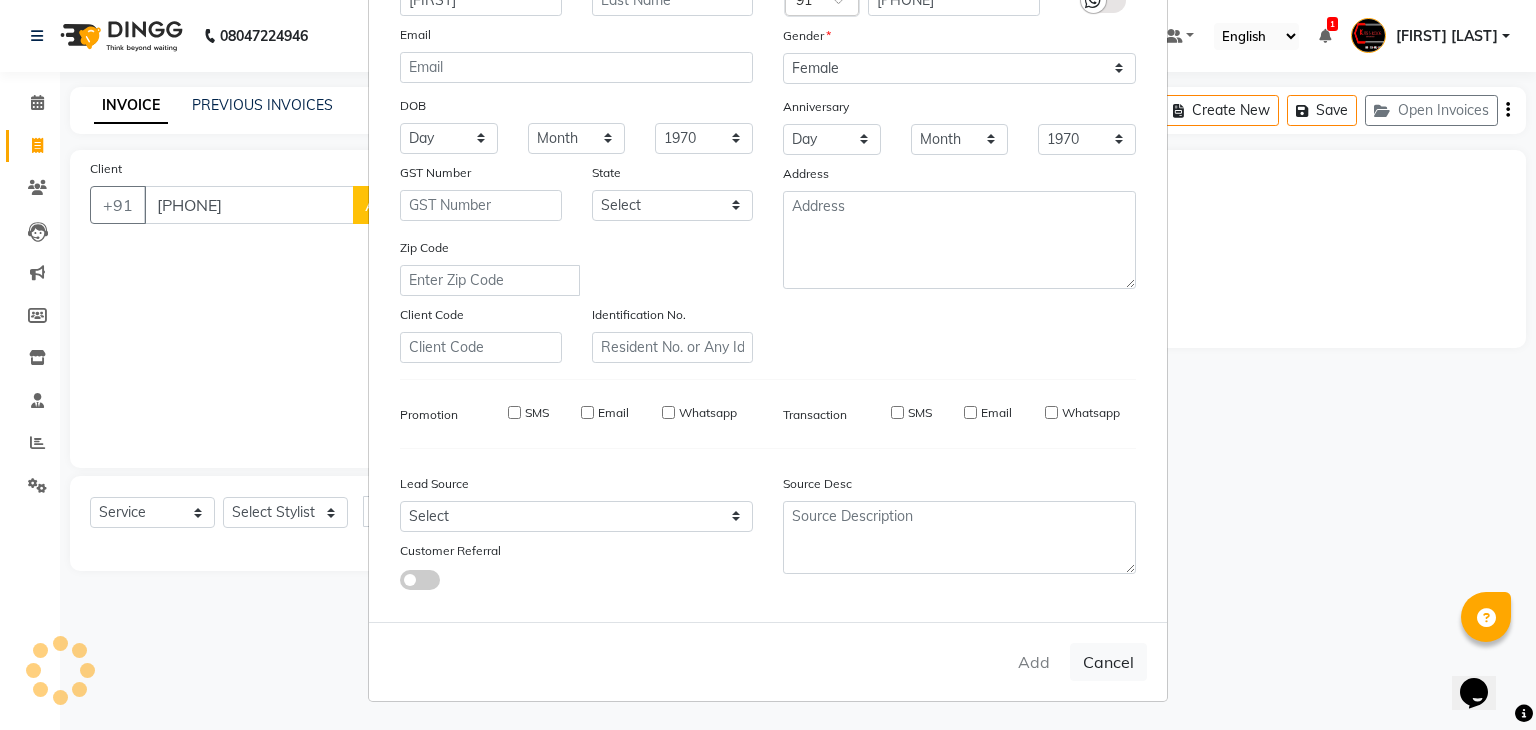 type on "77******24" 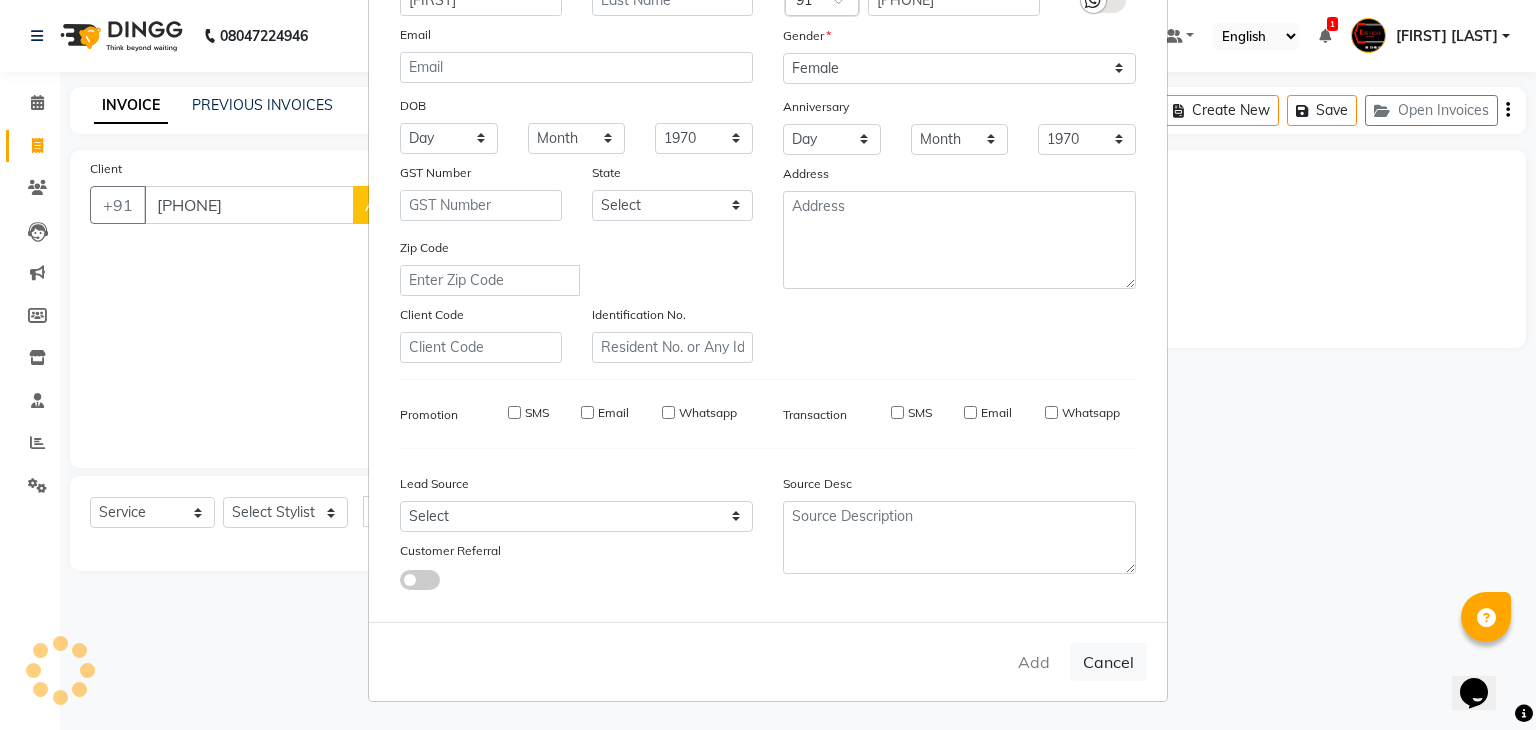 type 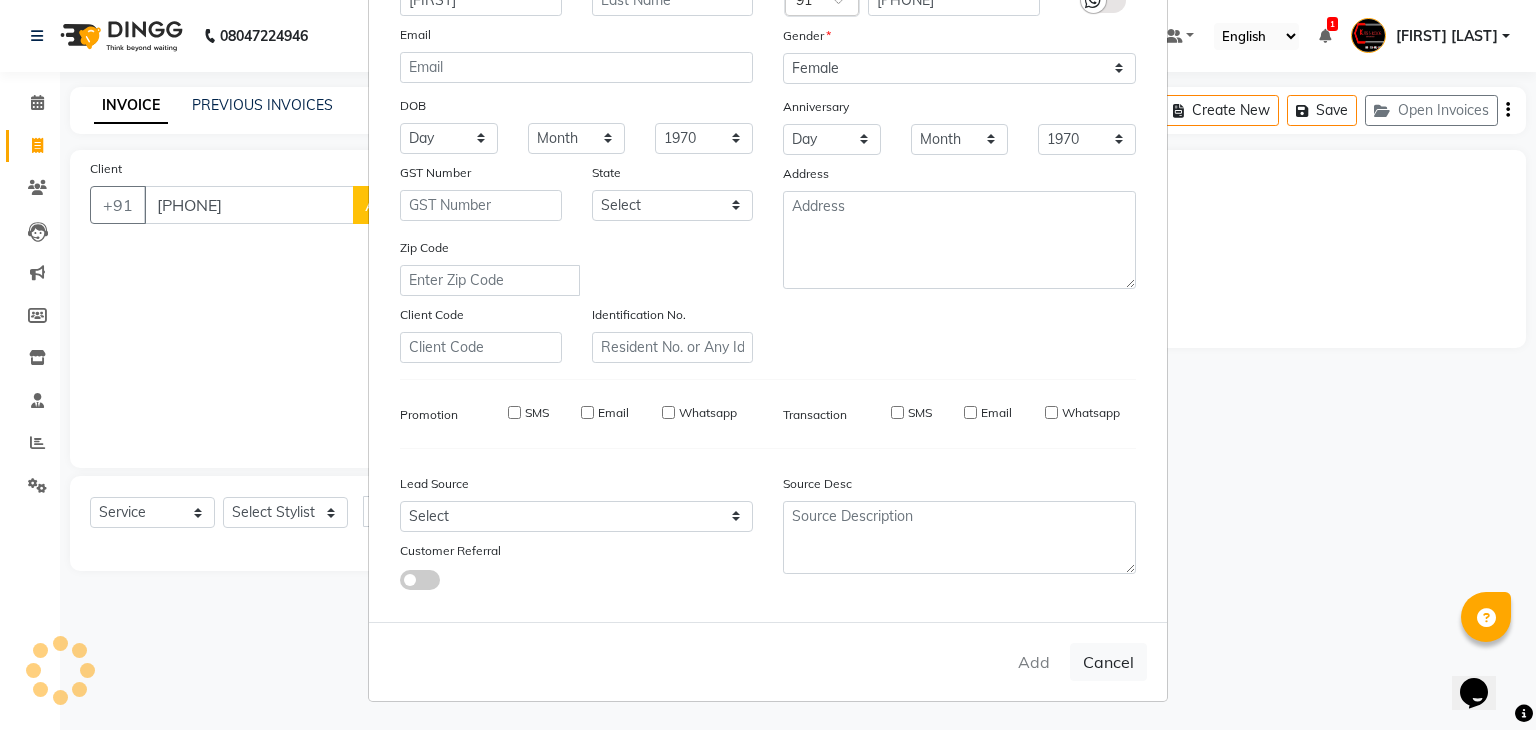 select 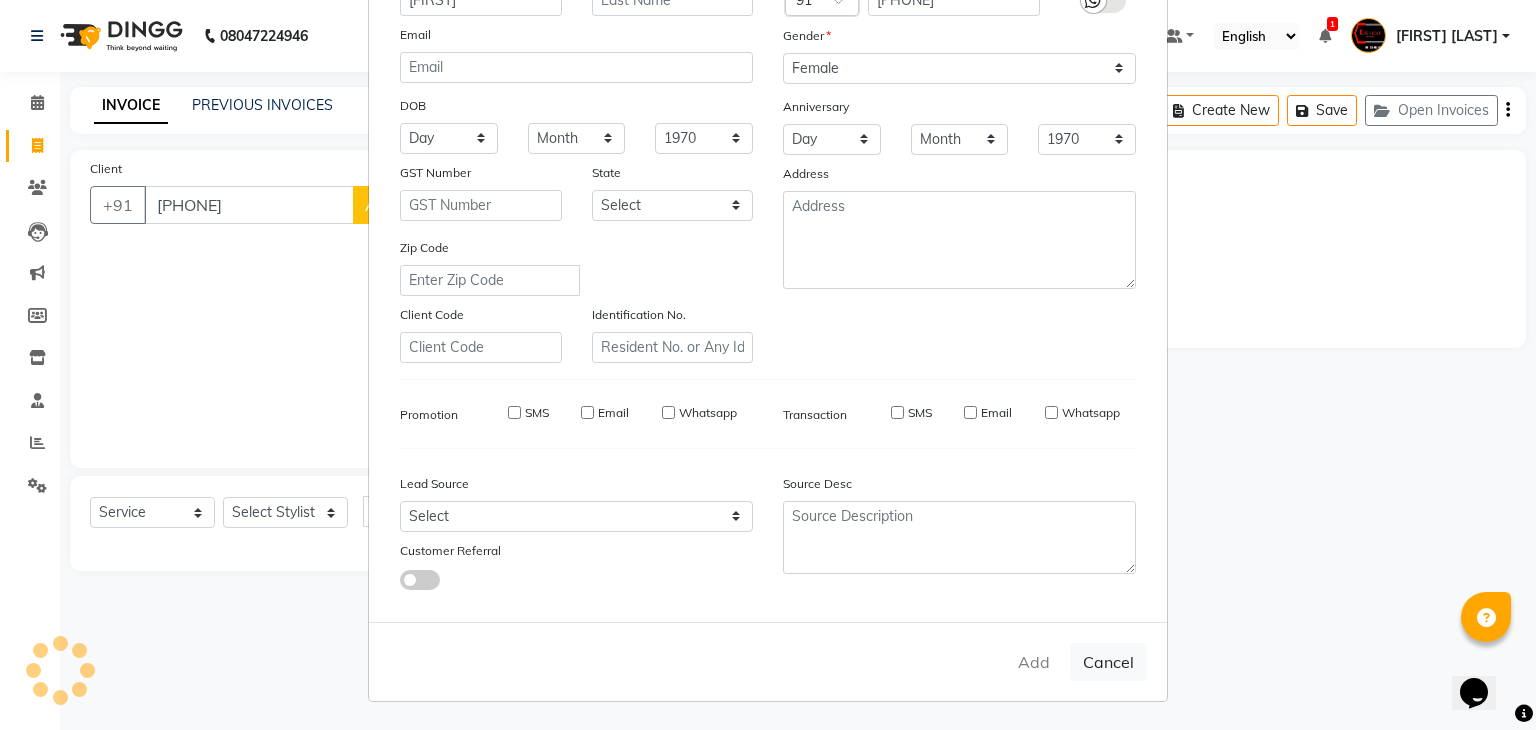 select 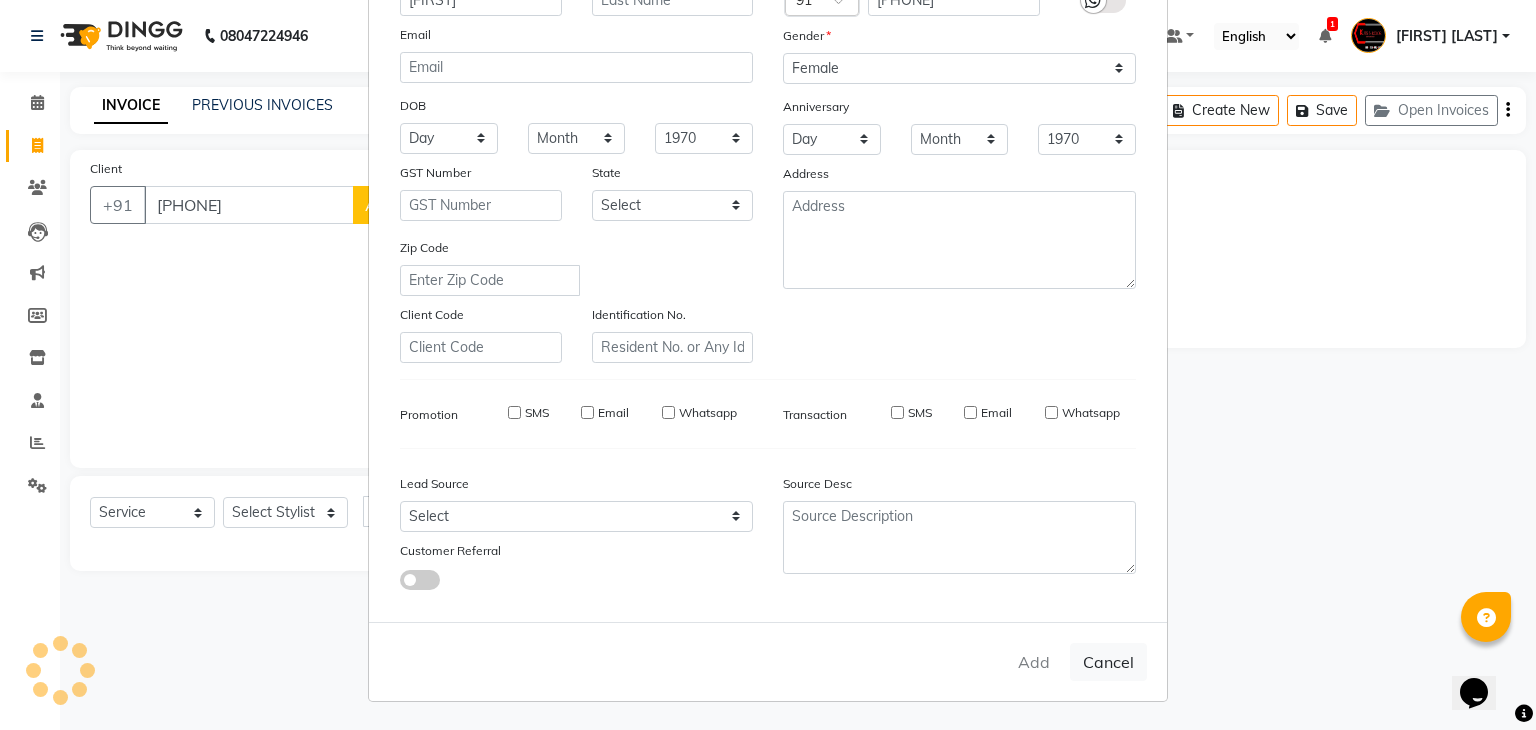 select 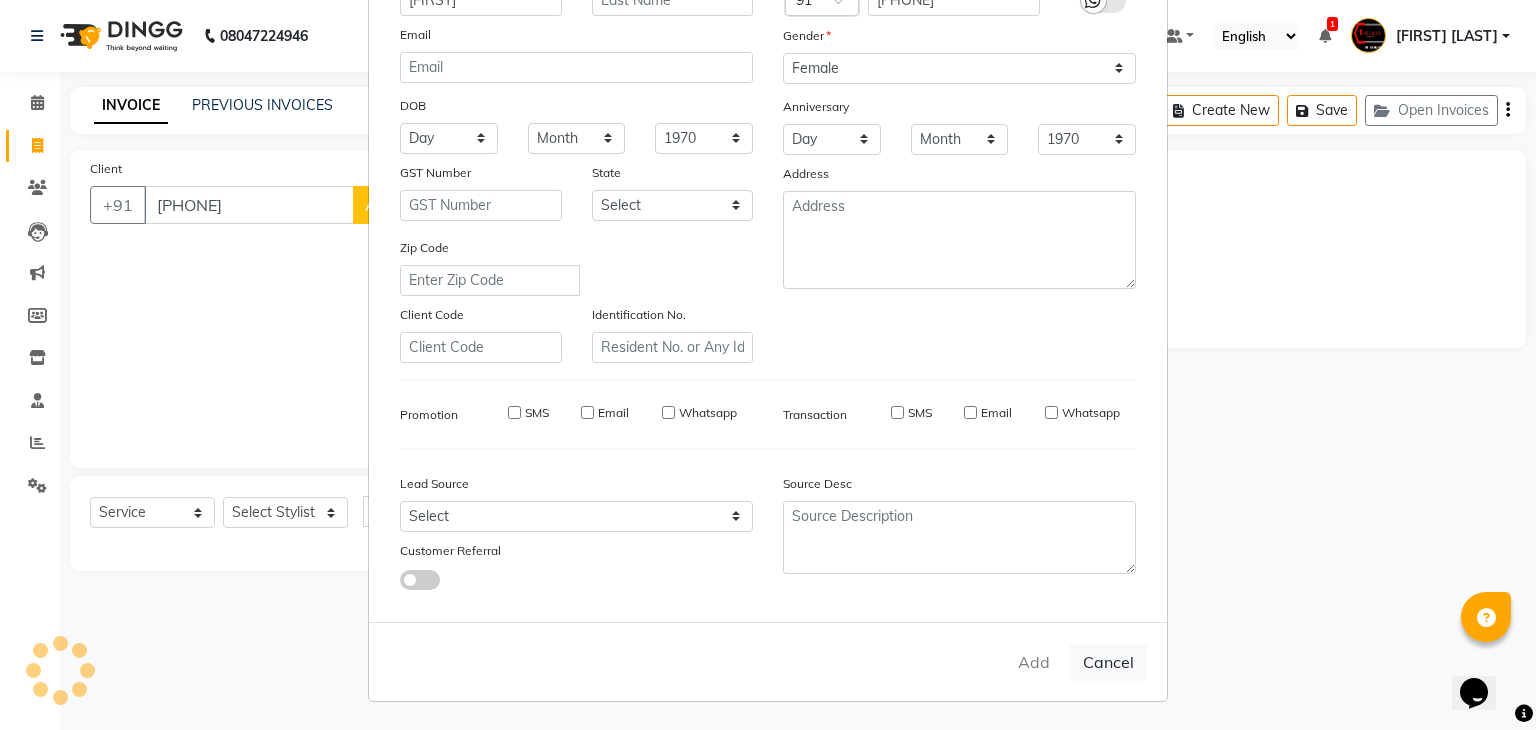 select 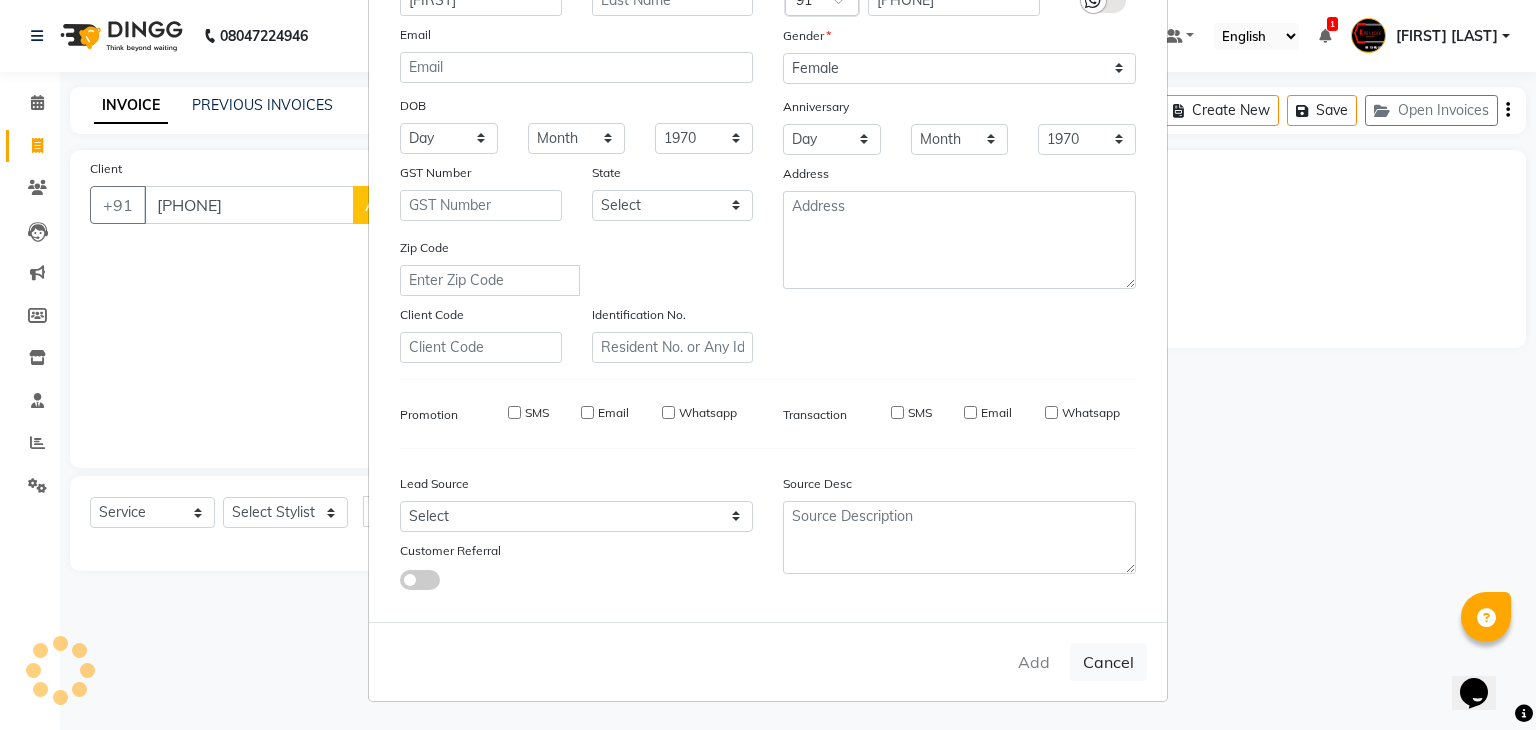 select 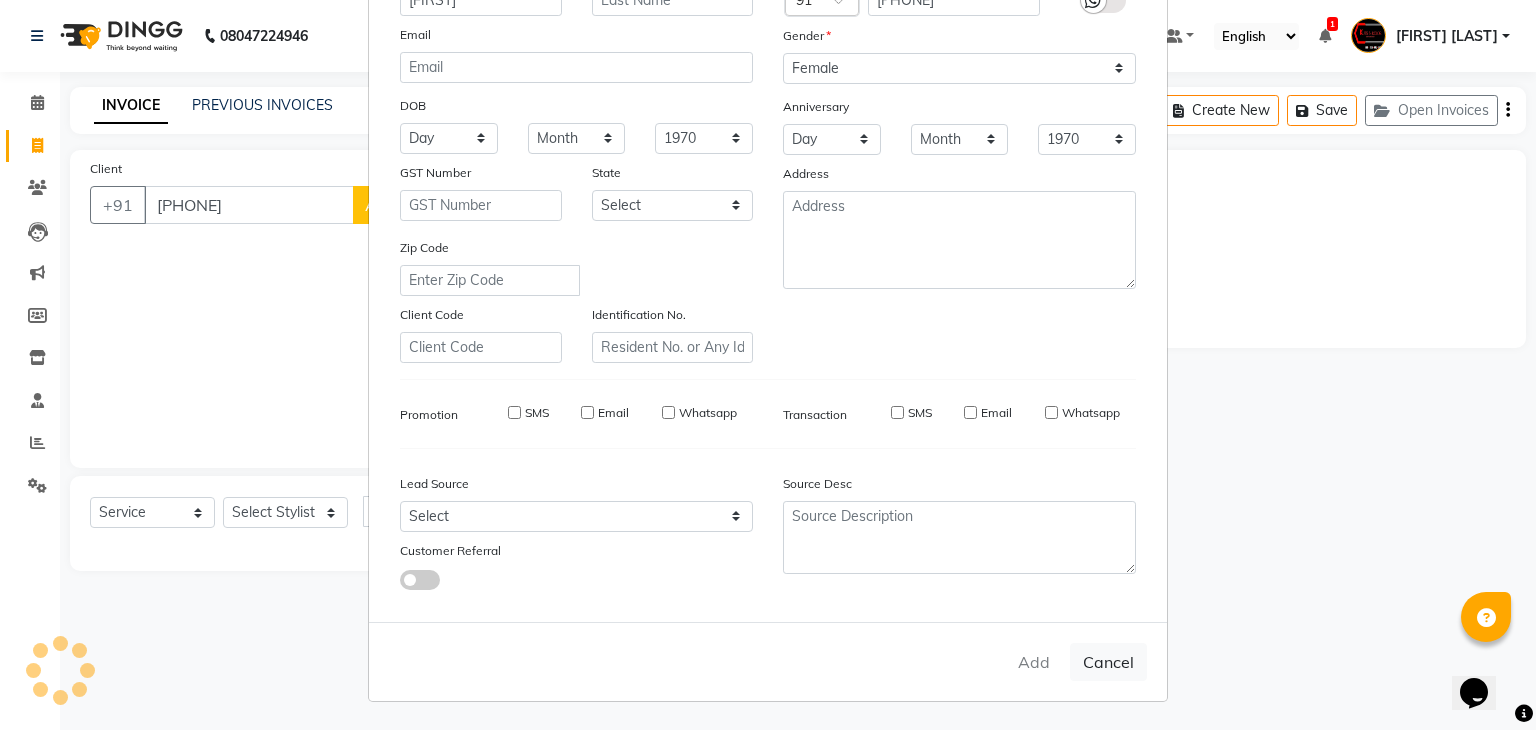 checkbox on "false" 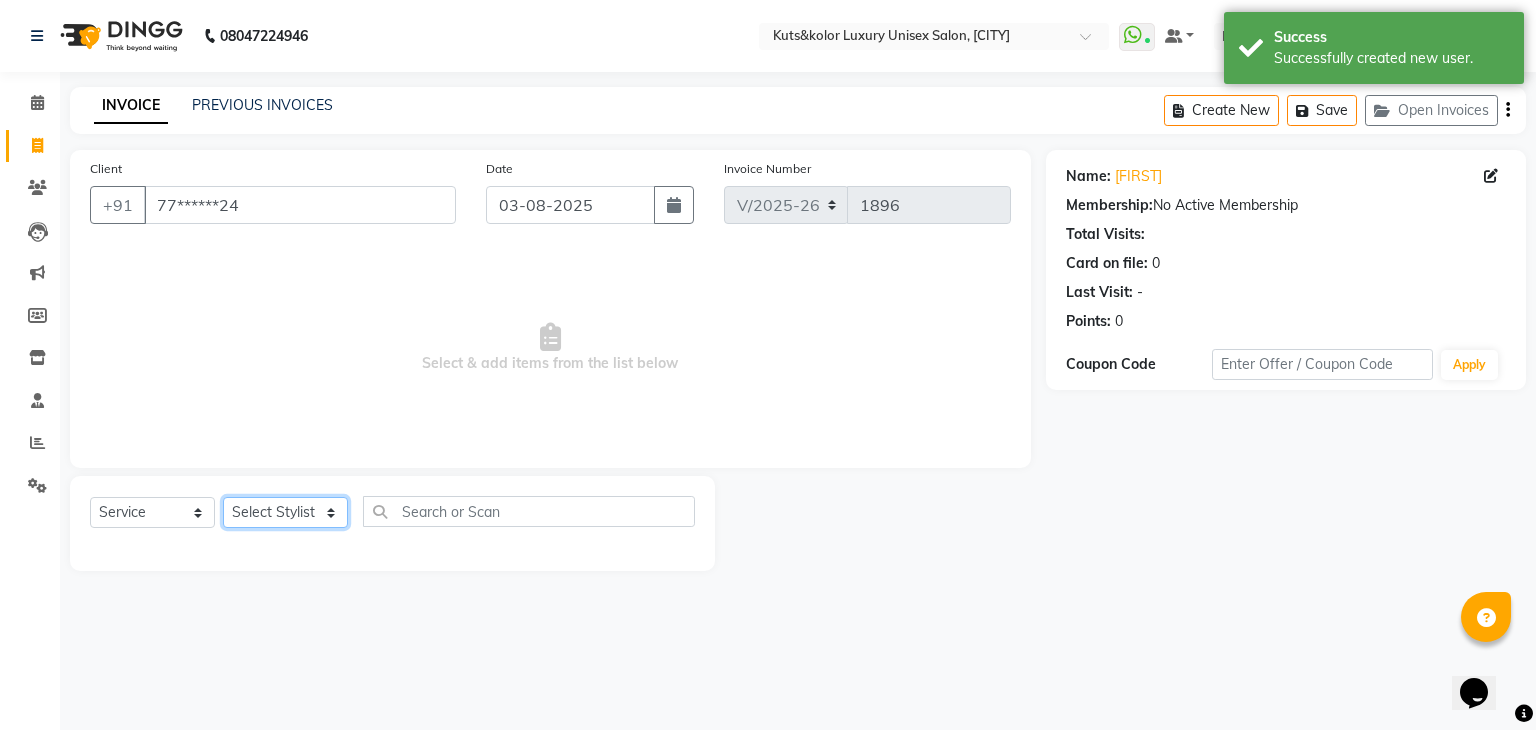 click on "Select Stylist [FIRST] [FIRST] [FIRST] [FIRST] [FIRST] [FIRST] [FIRST] [FIRST] [FIRST] [FIRST] [FIRST] [FIRST] [FIRST] [FIRST] [FIRST] [FIRST] [FIRST]" 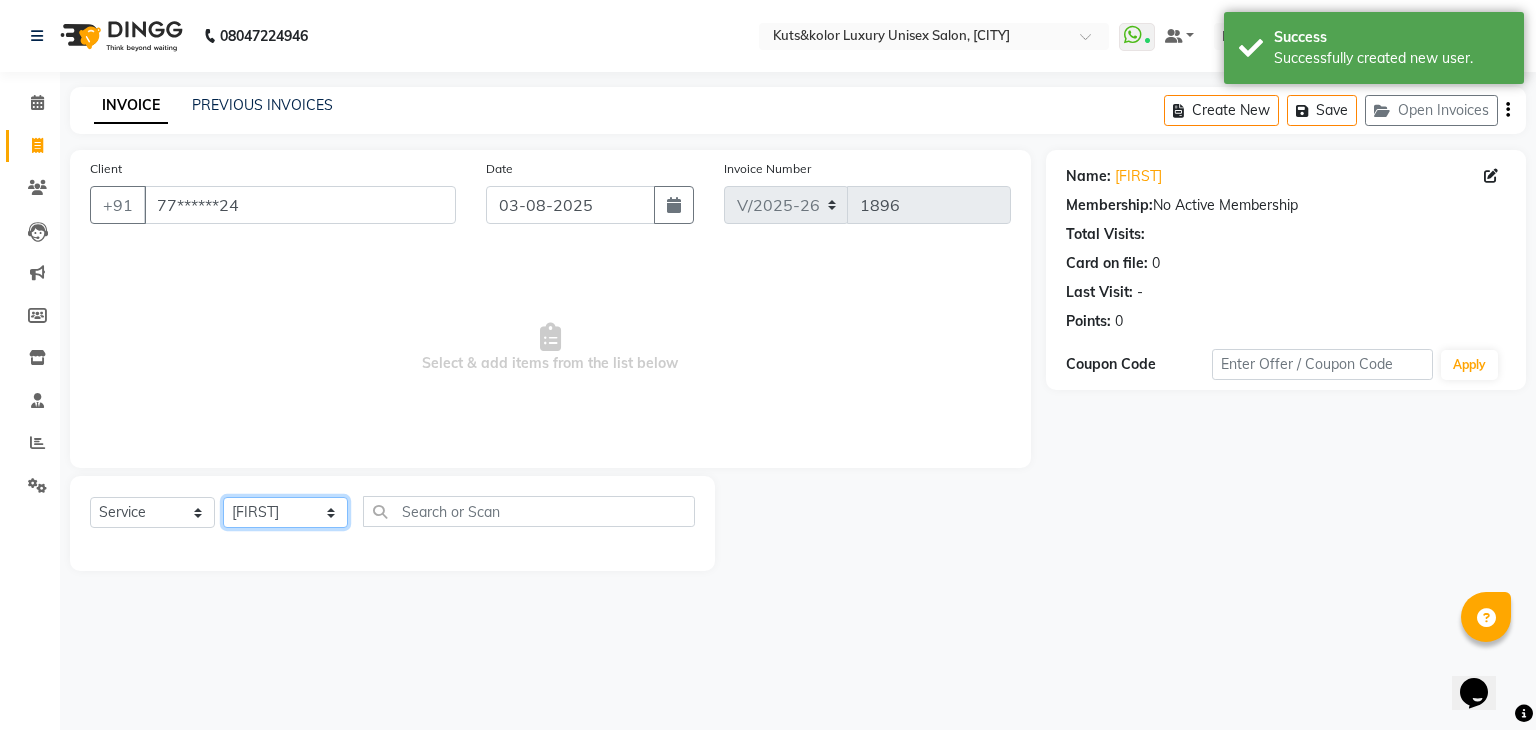 click on "Select Stylist [FIRST] [FIRST] [FIRST] [FIRST] [FIRST] [FIRST] [FIRST] [FIRST] [FIRST] [FIRST] [FIRST] [FIRST] [FIRST] [FIRST] [FIRST] [FIRST] [FIRST]" 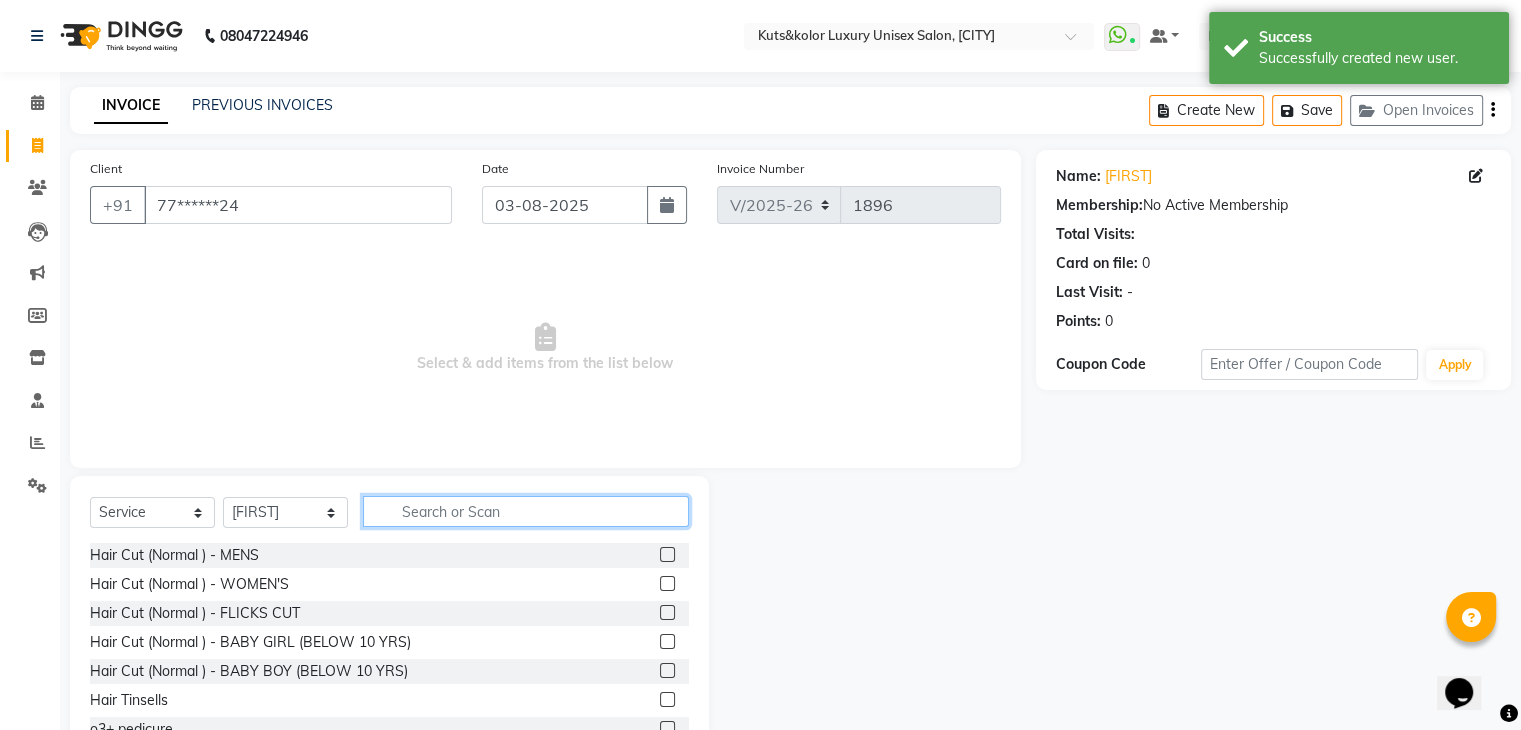 click 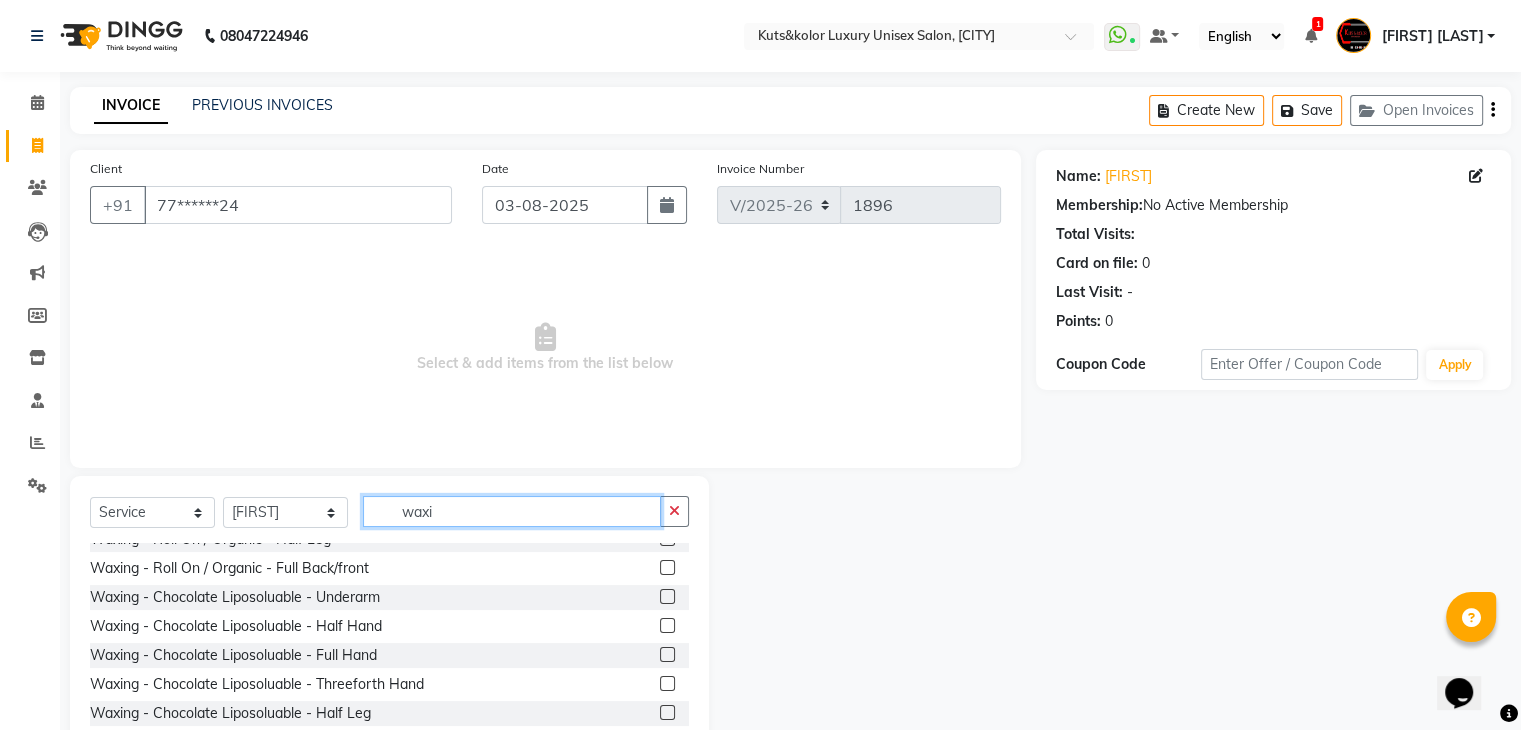 scroll, scrollTop: 132, scrollLeft: 0, axis: vertical 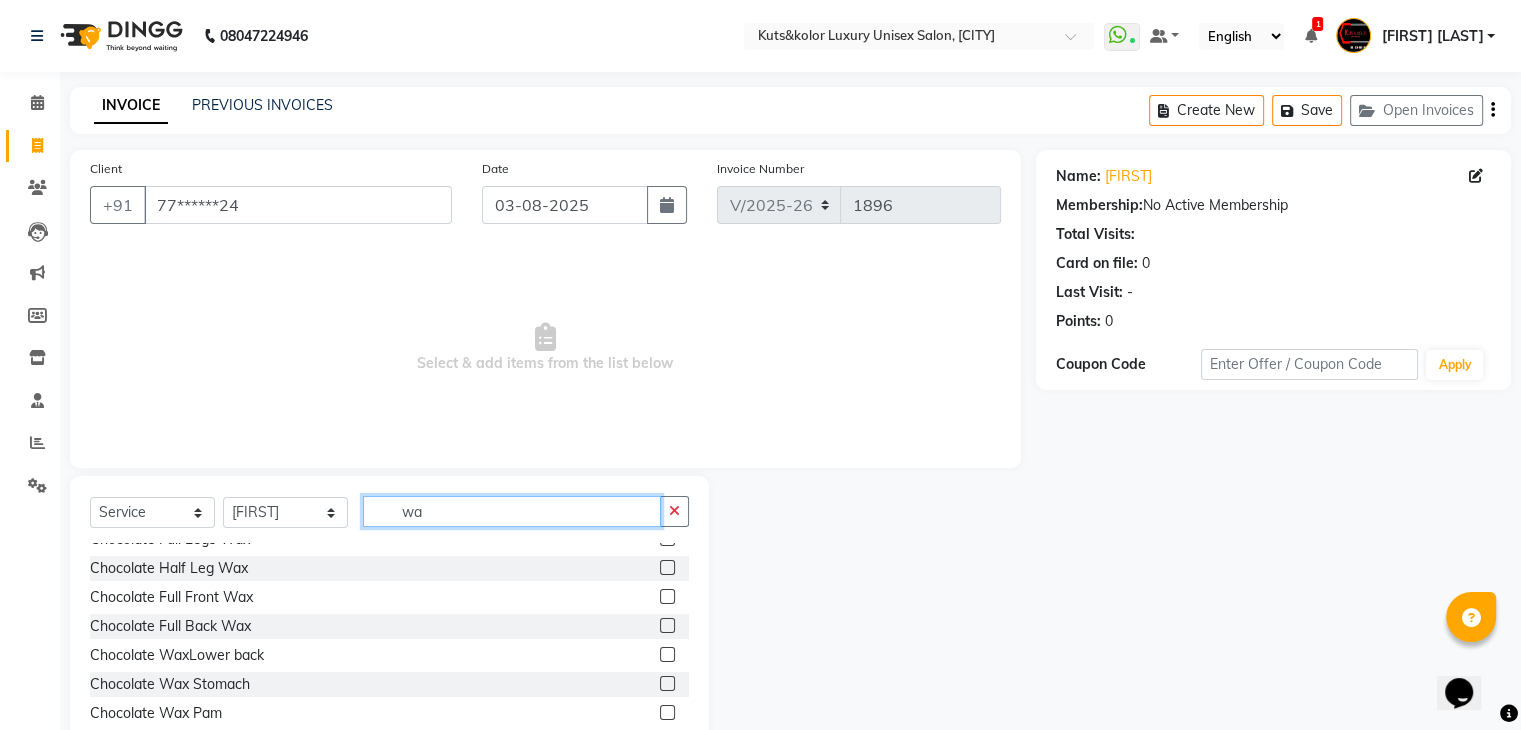 type on "w" 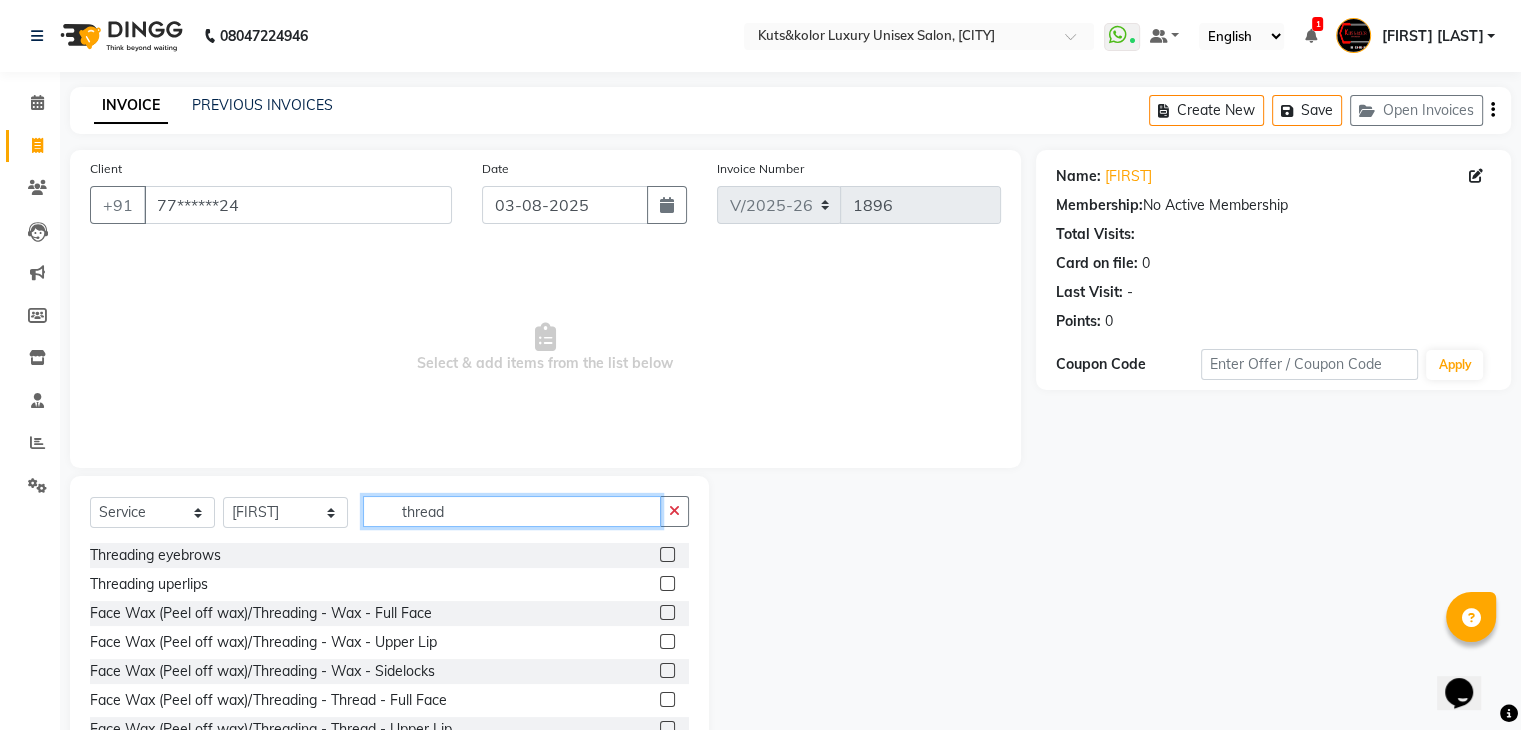 scroll, scrollTop: 60, scrollLeft: 0, axis: vertical 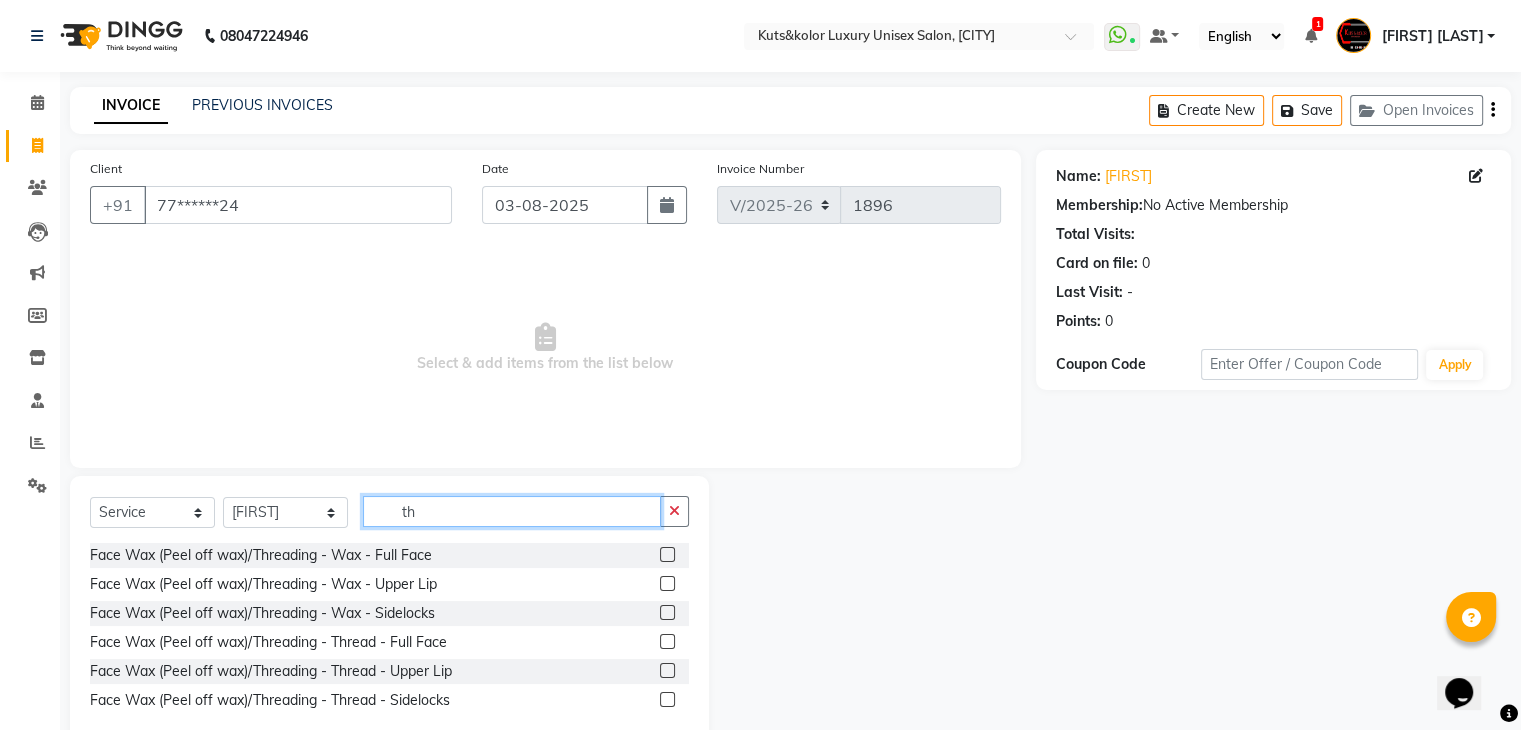 type on "t" 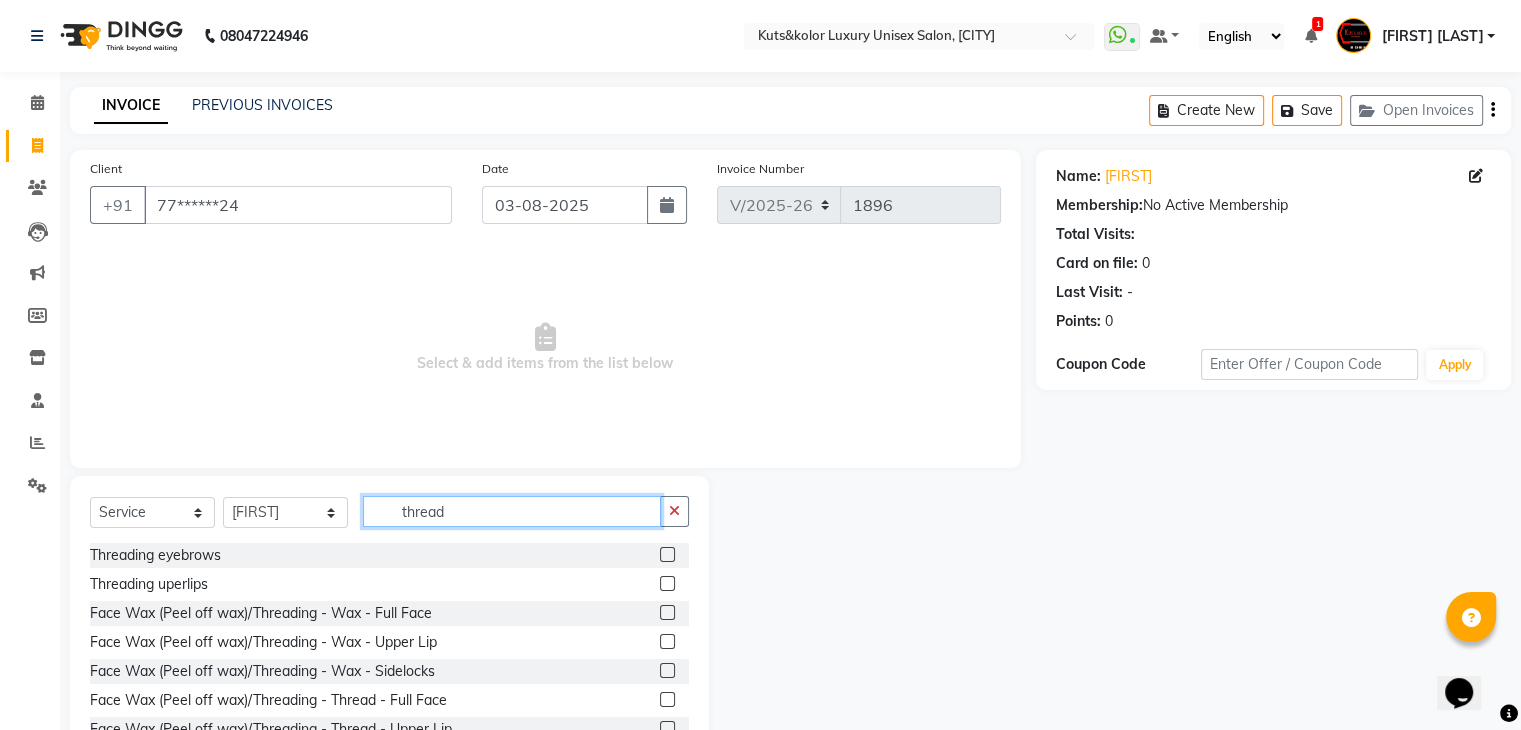 scroll, scrollTop: 60, scrollLeft: 0, axis: vertical 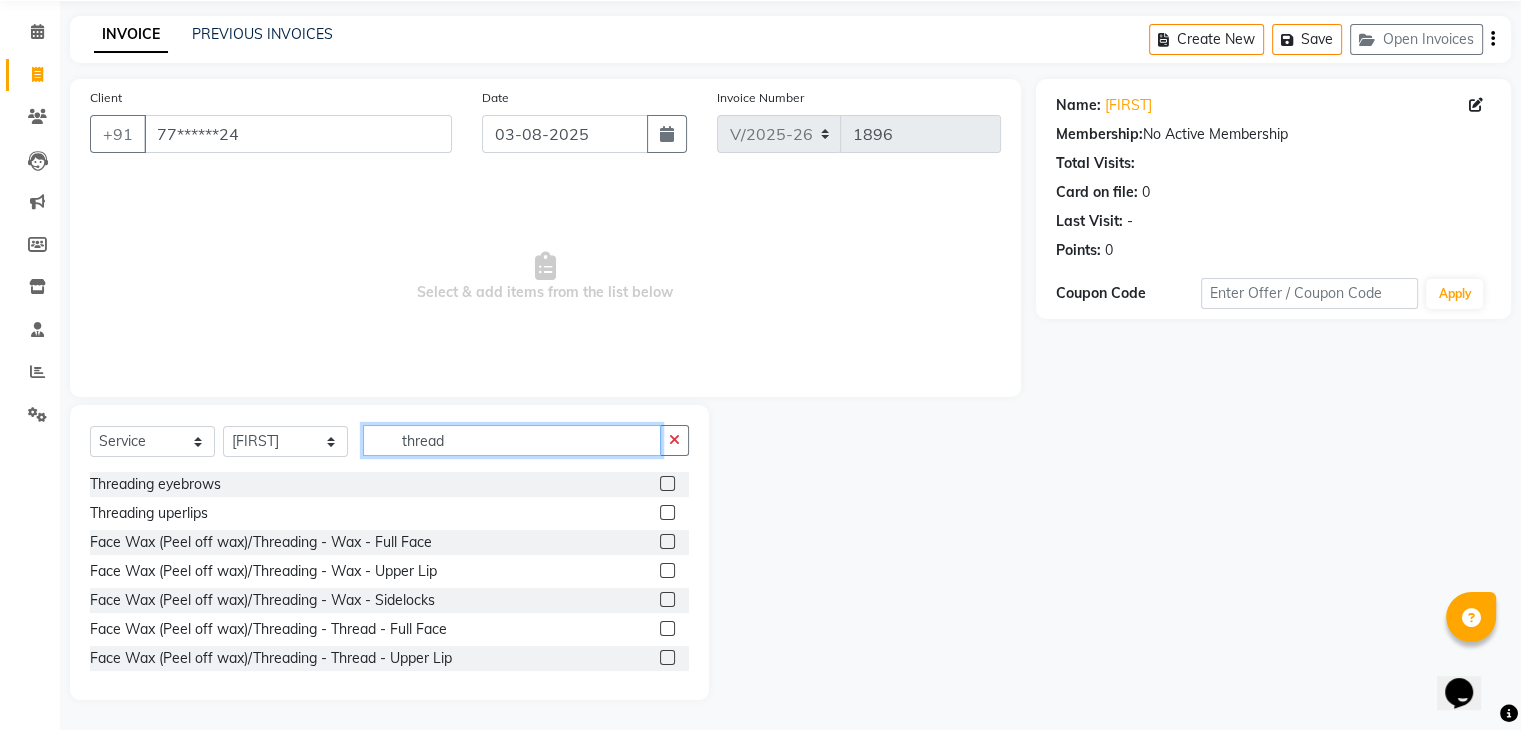 click on "thread" 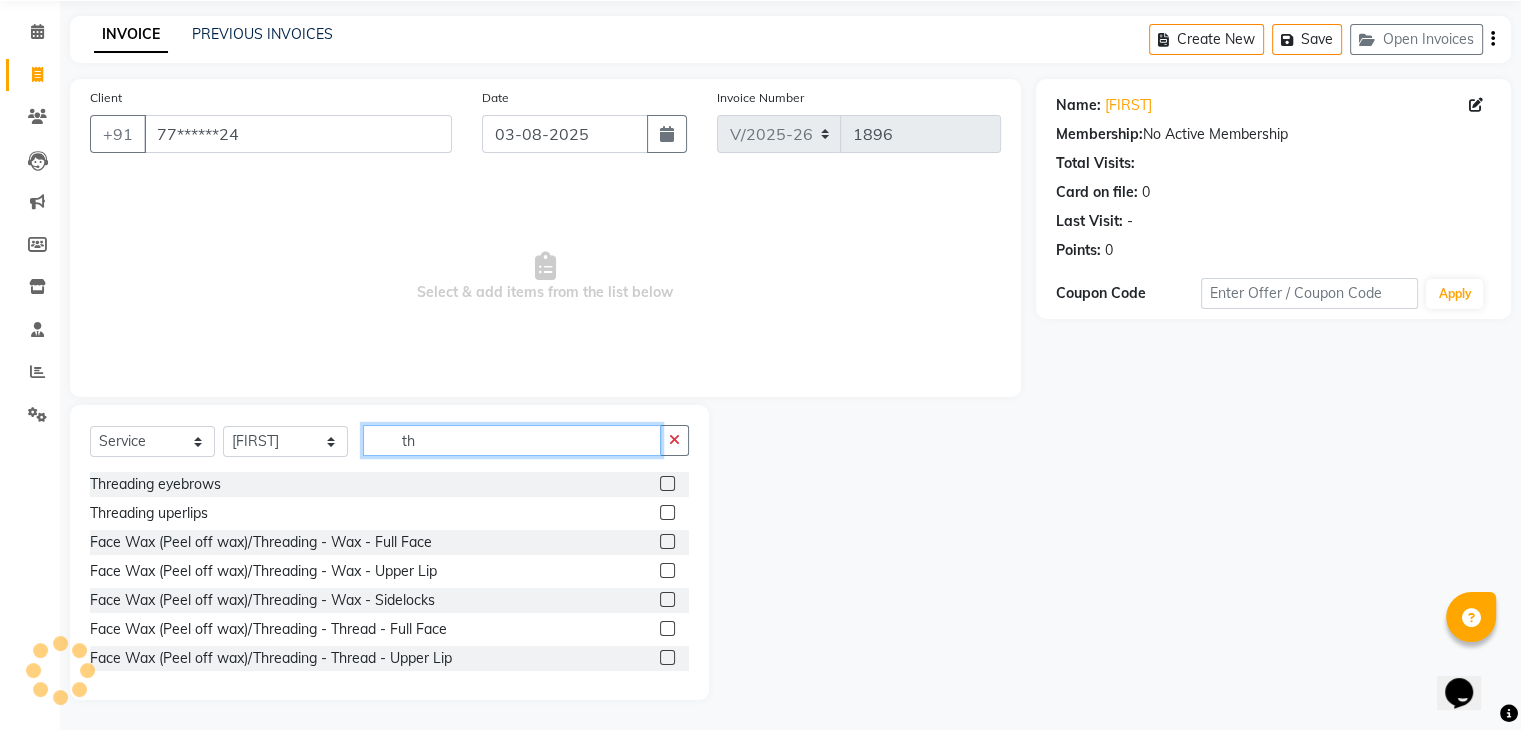 type on "t" 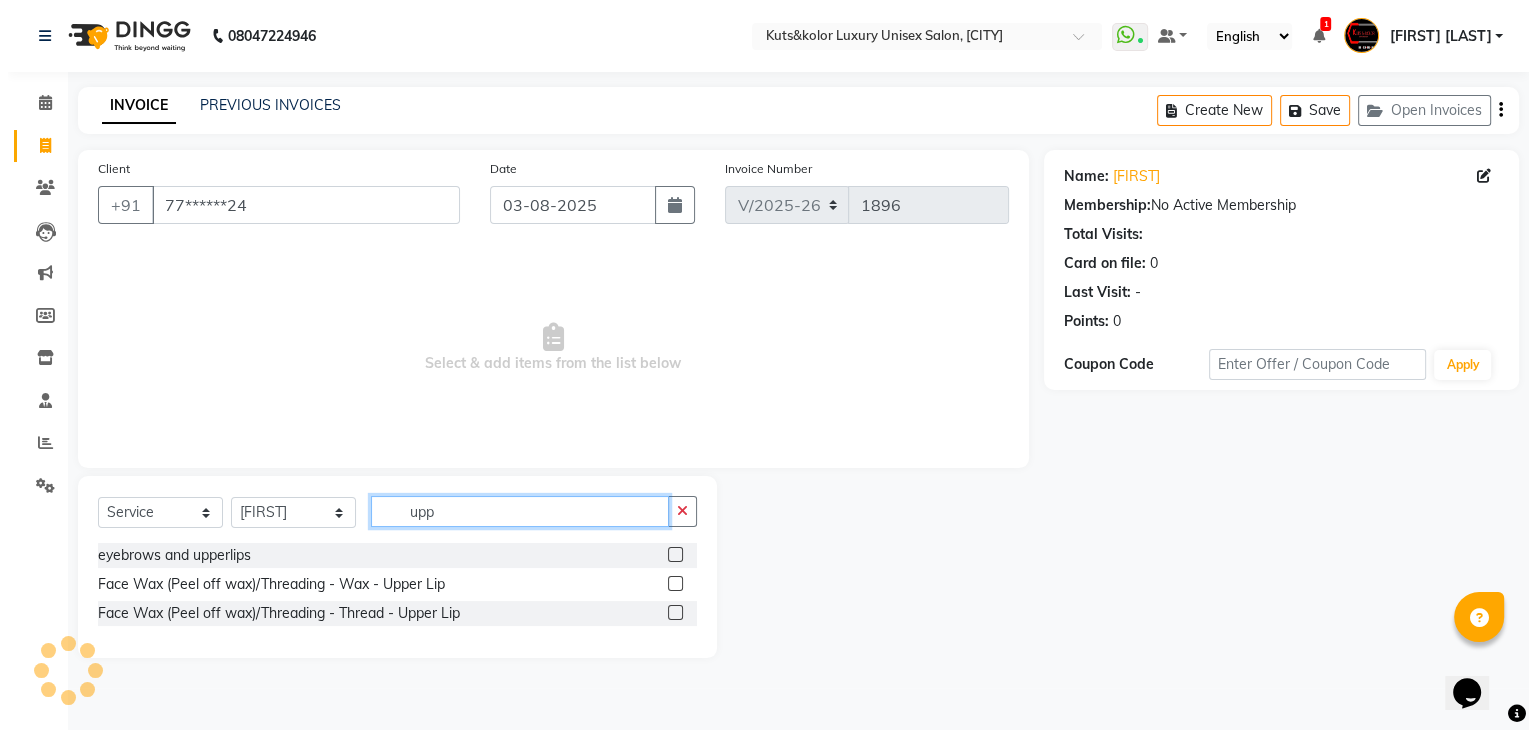 scroll, scrollTop: 0, scrollLeft: 0, axis: both 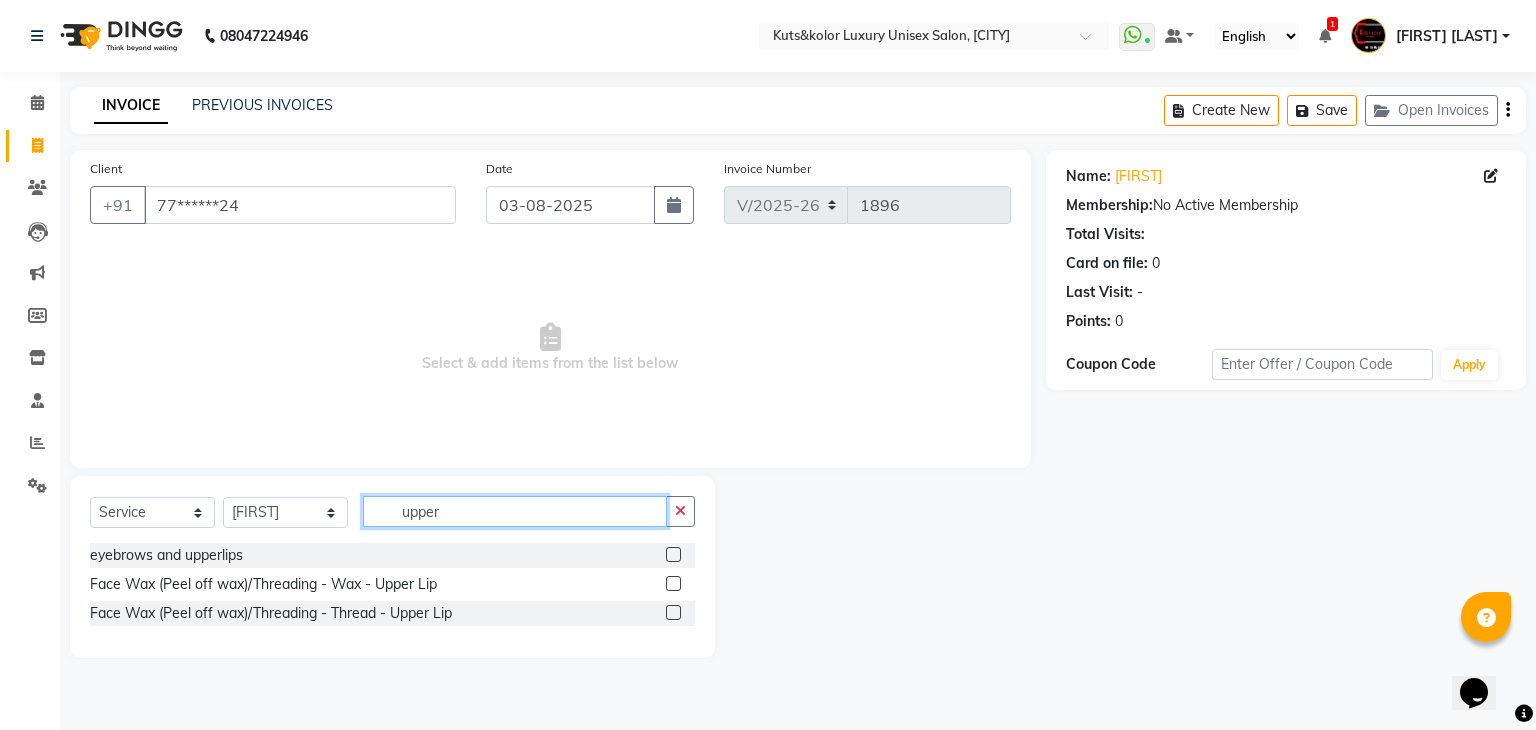 type on "upper" 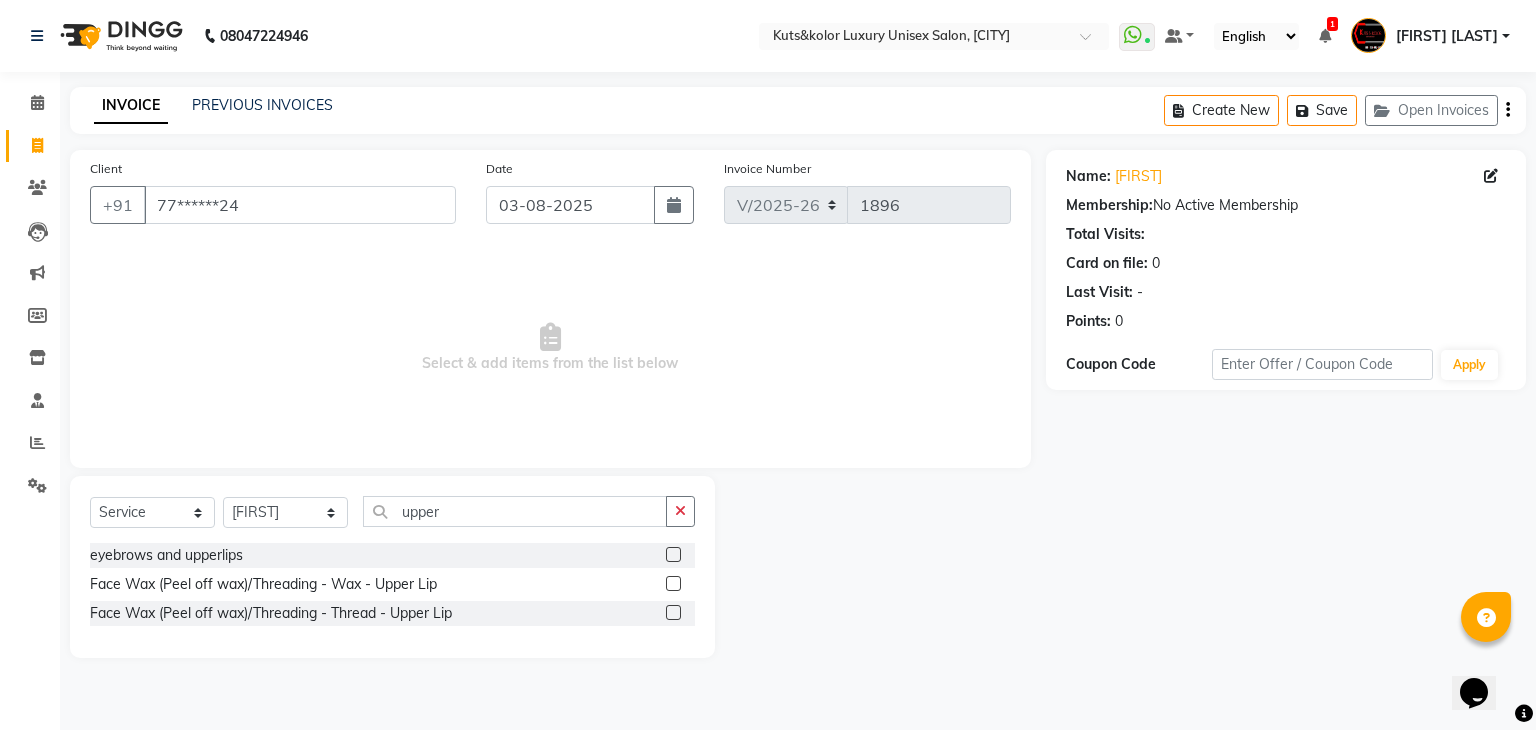 click 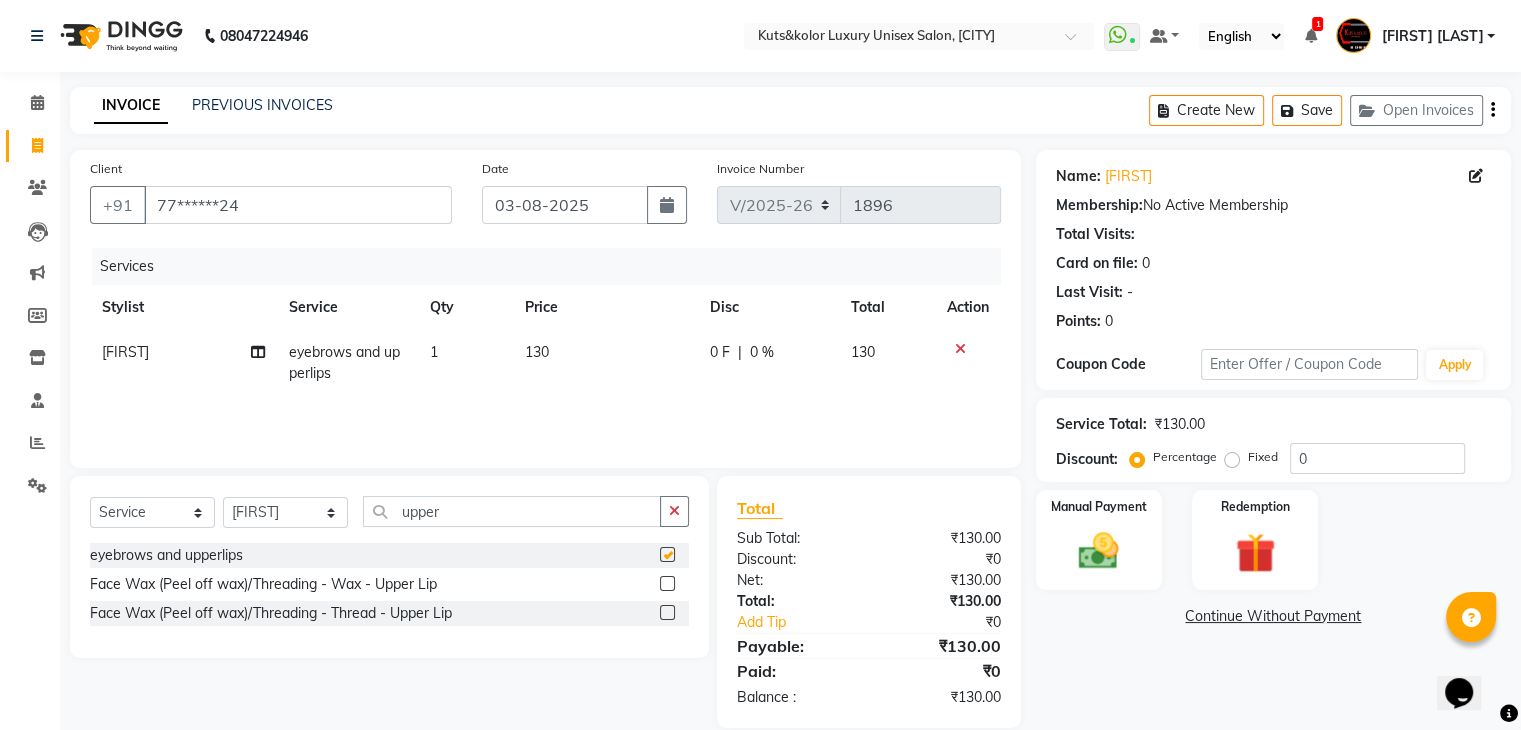 checkbox on "false" 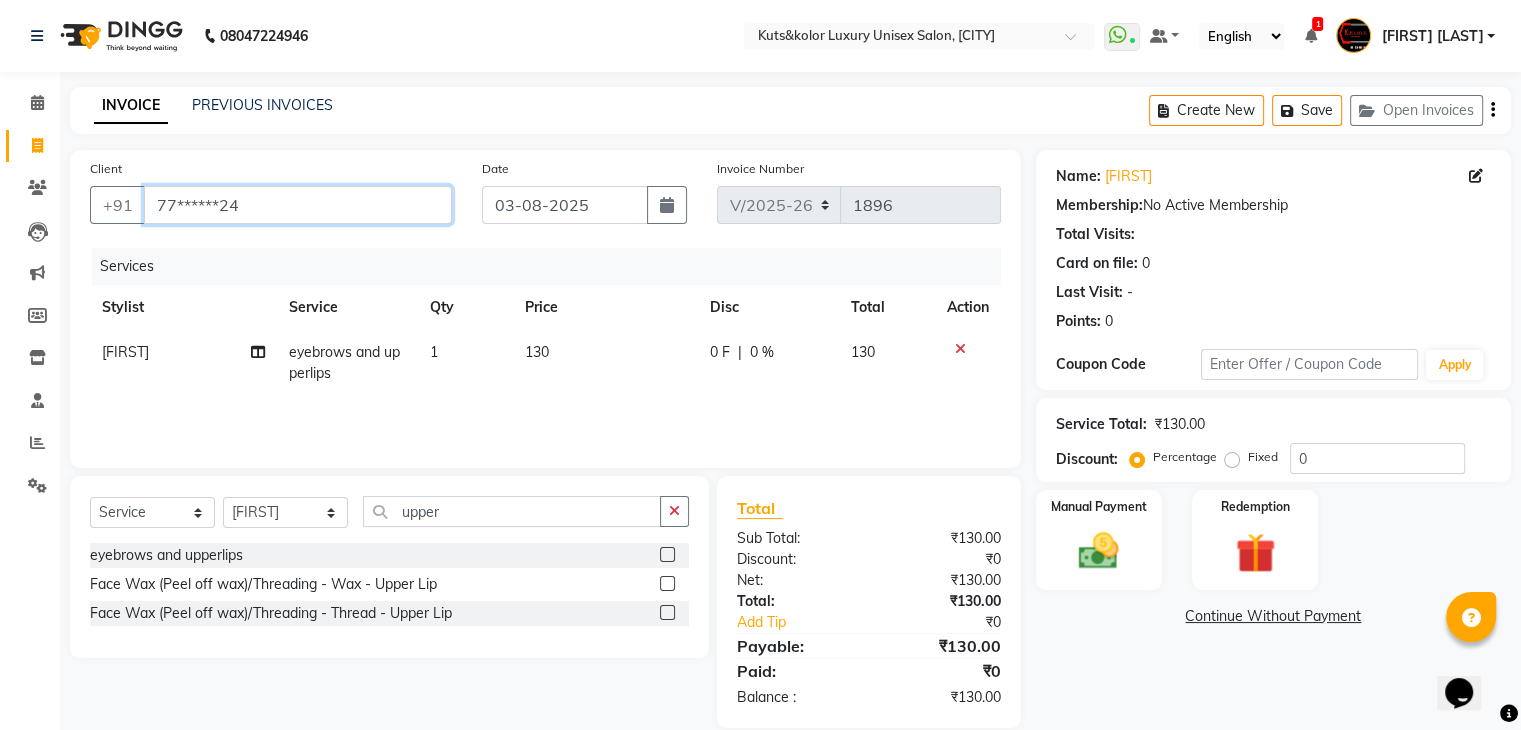 click on "77******24" at bounding box center [298, 205] 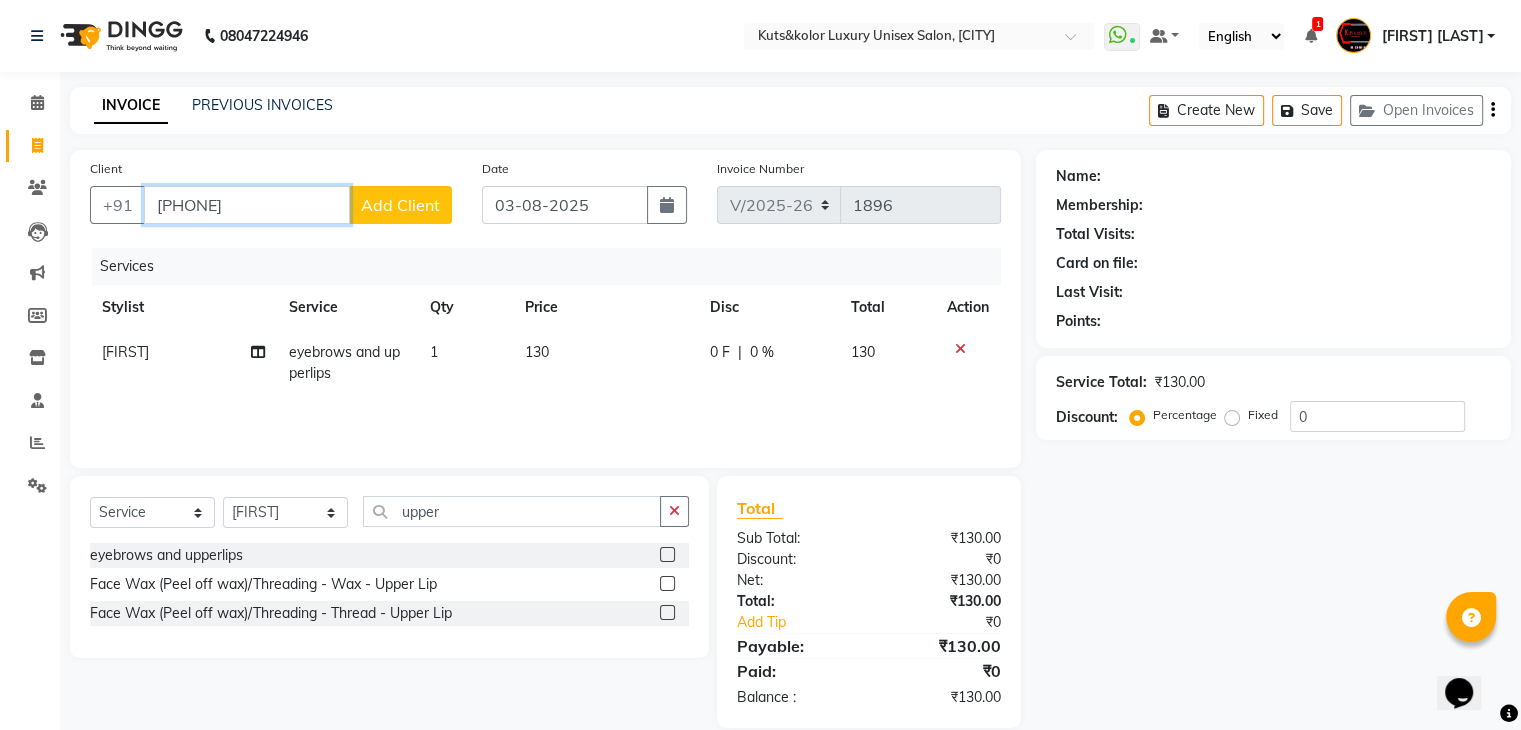 type on "[PHONE]" 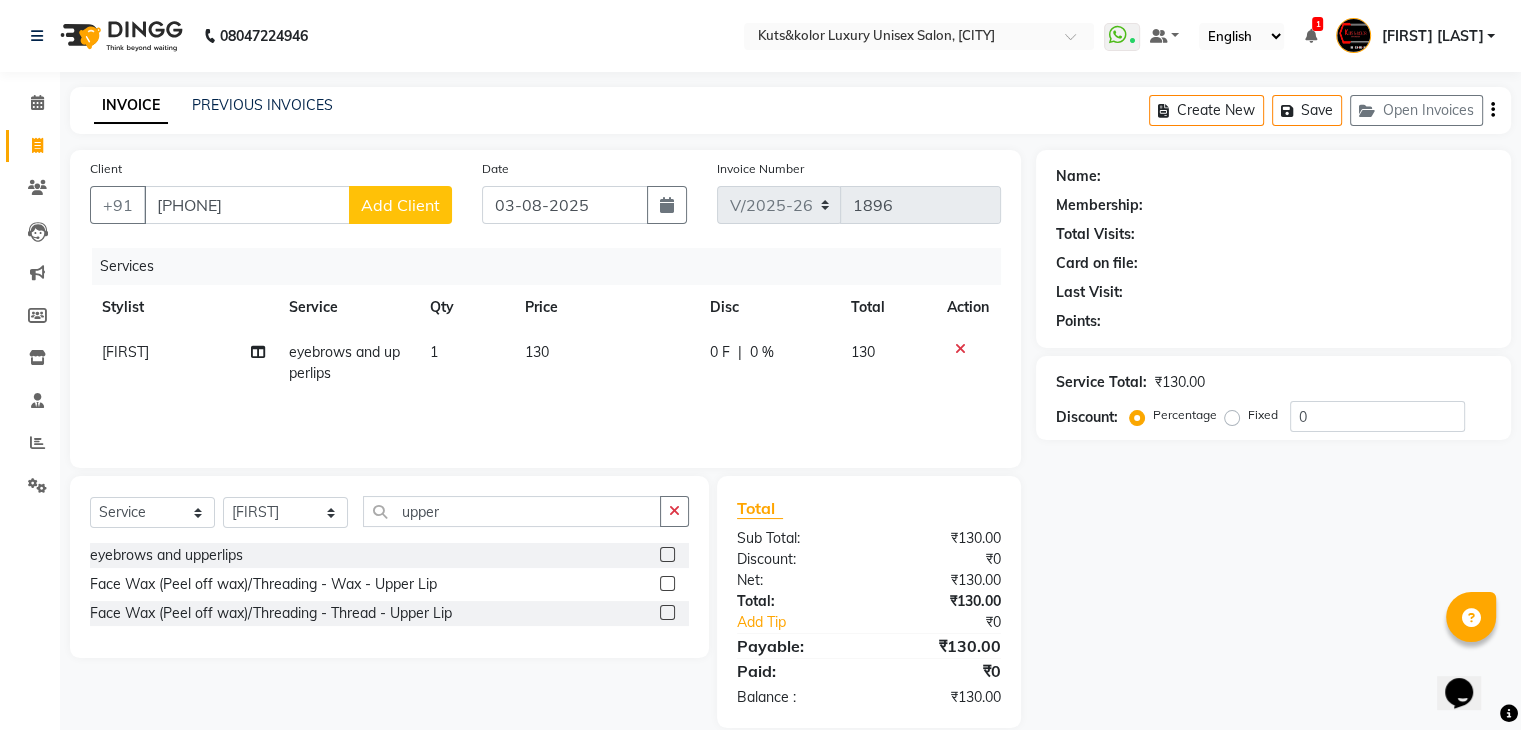 click on "Add Client" 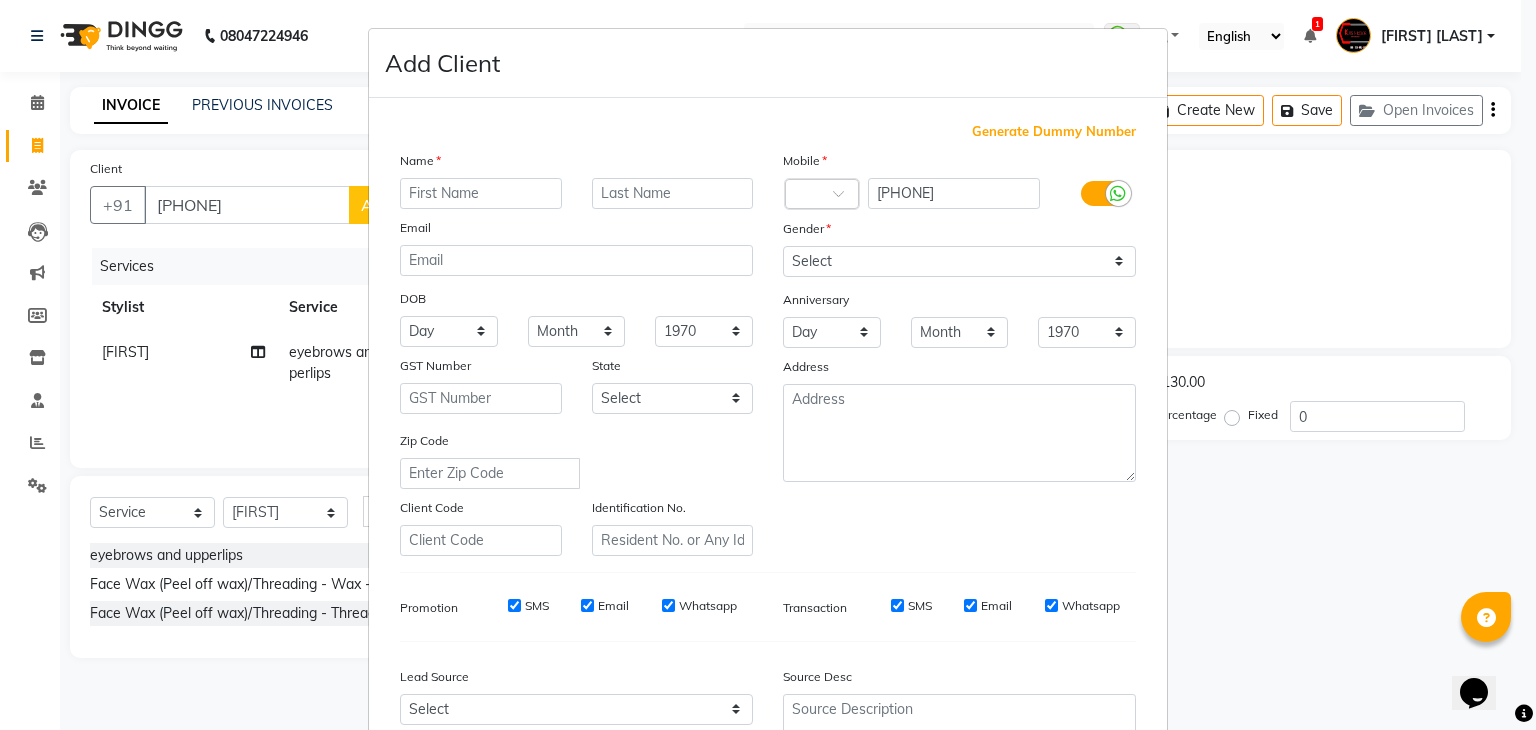 click at bounding box center [481, 193] 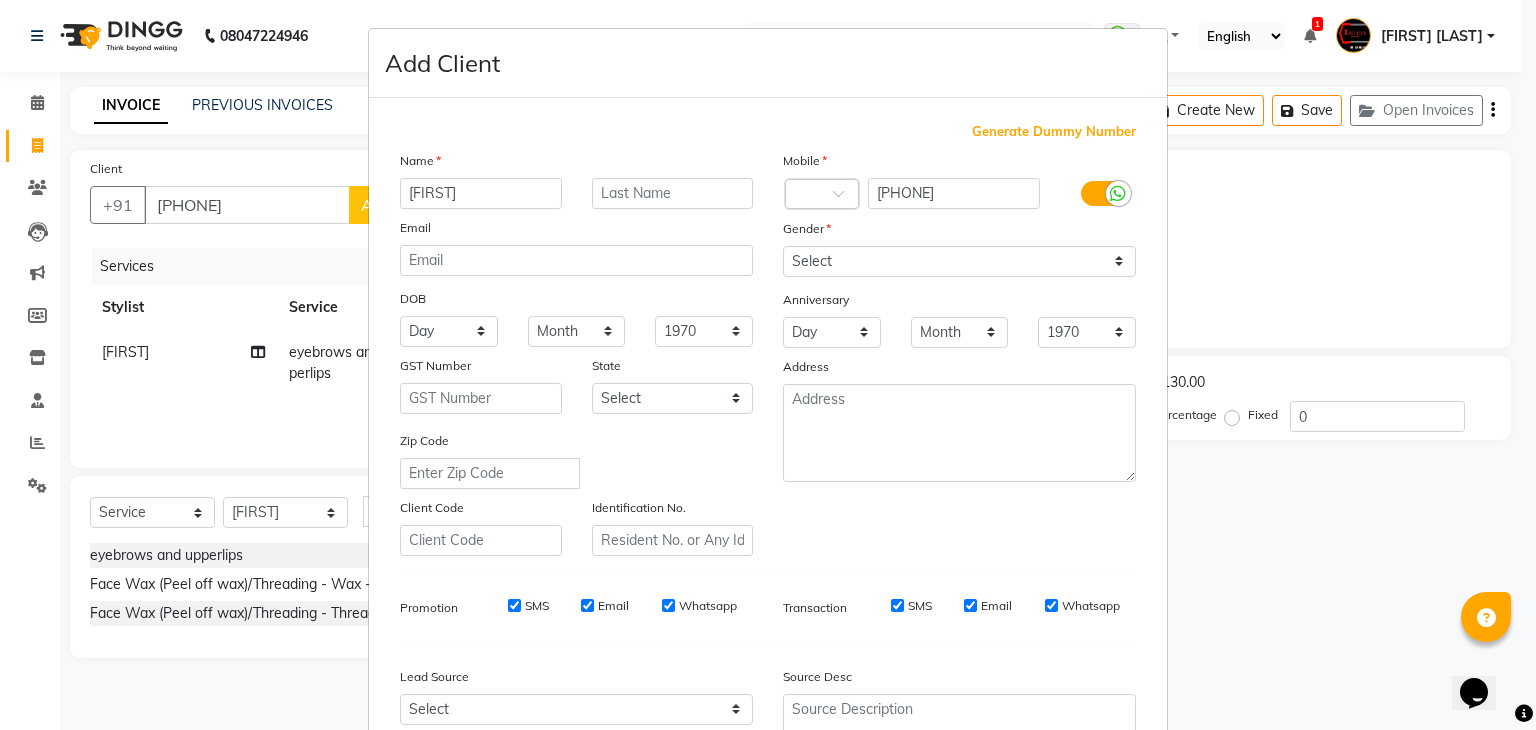 type on "[FIRST]" 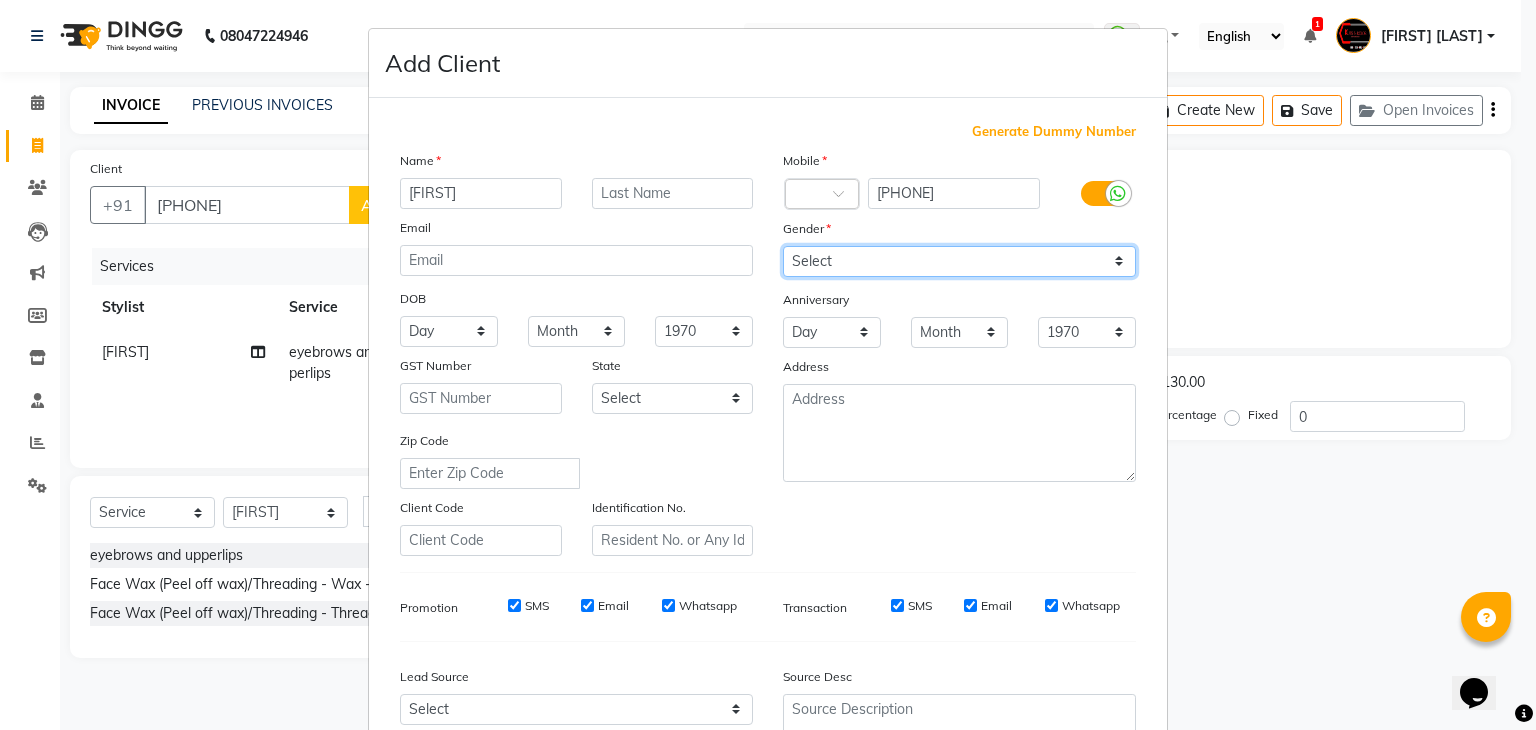 click on "Select Male Female Other Prefer Not To Say" at bounding box center (959, 261) 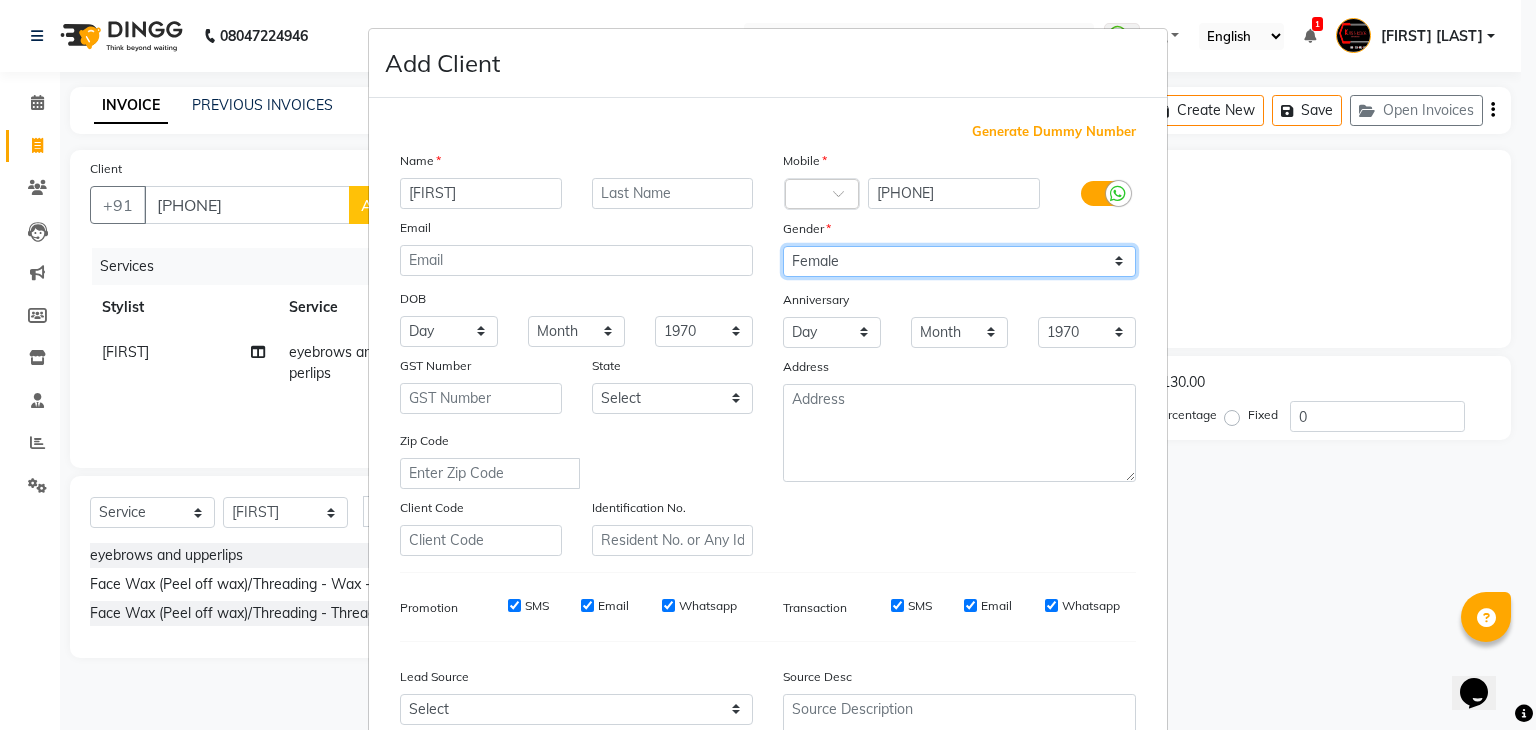 click on "Select Male Female Other Prefer Not To Say" at bounding box center [959, 261] 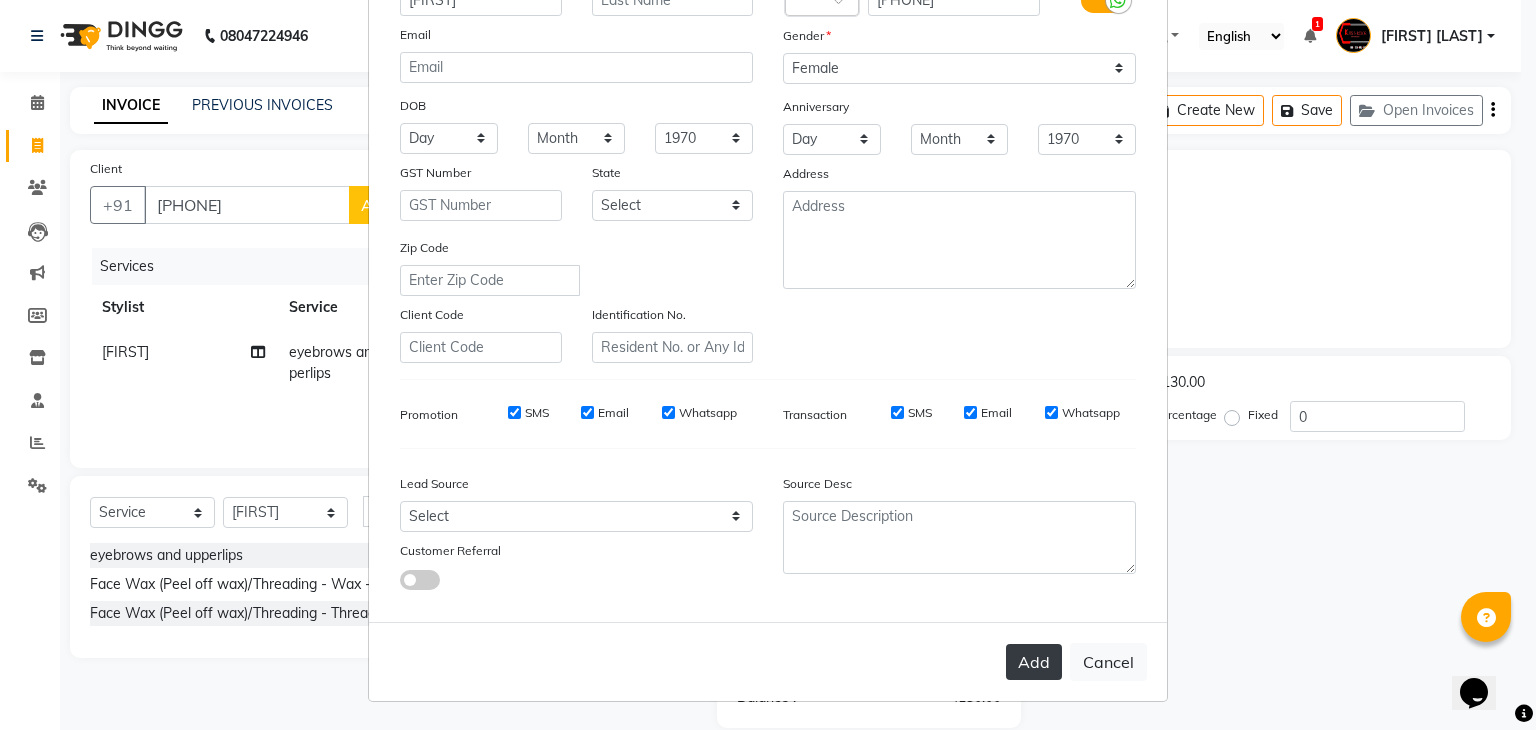 click on "Add" at bounding box center (1034, 662) 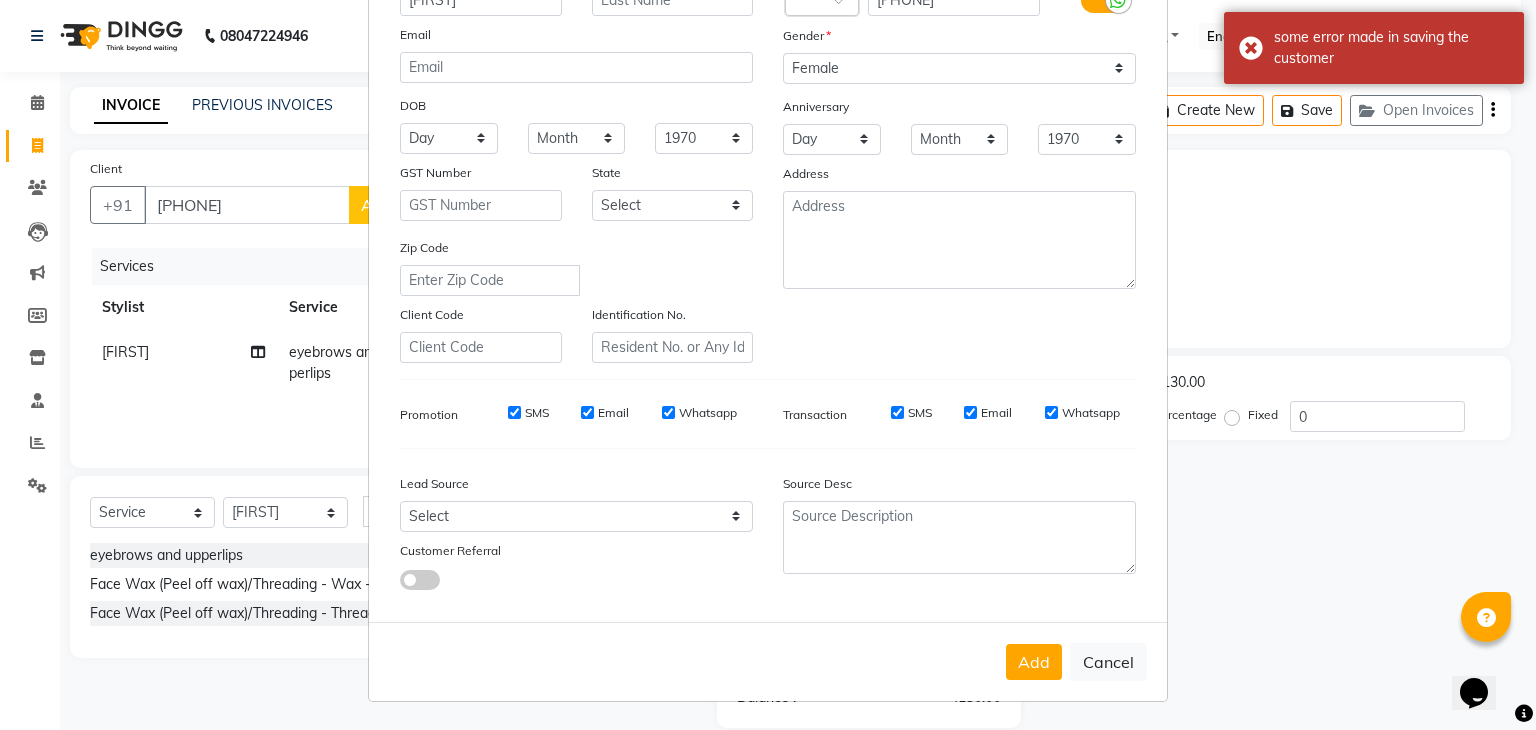 click on "Add Client Generate Dummy Number Name [FIRST] Email DOB Day [DAY] [MONTH] [YEAR] GST Number State Select Zip Code Client Code Identification No. Mobile Country Code × [PHONE] Gender Select Male Female Other Prefer Not To Say Anniversary Day [DAY] [MONTH] [YEAR]" at bounding box center (768, 365) 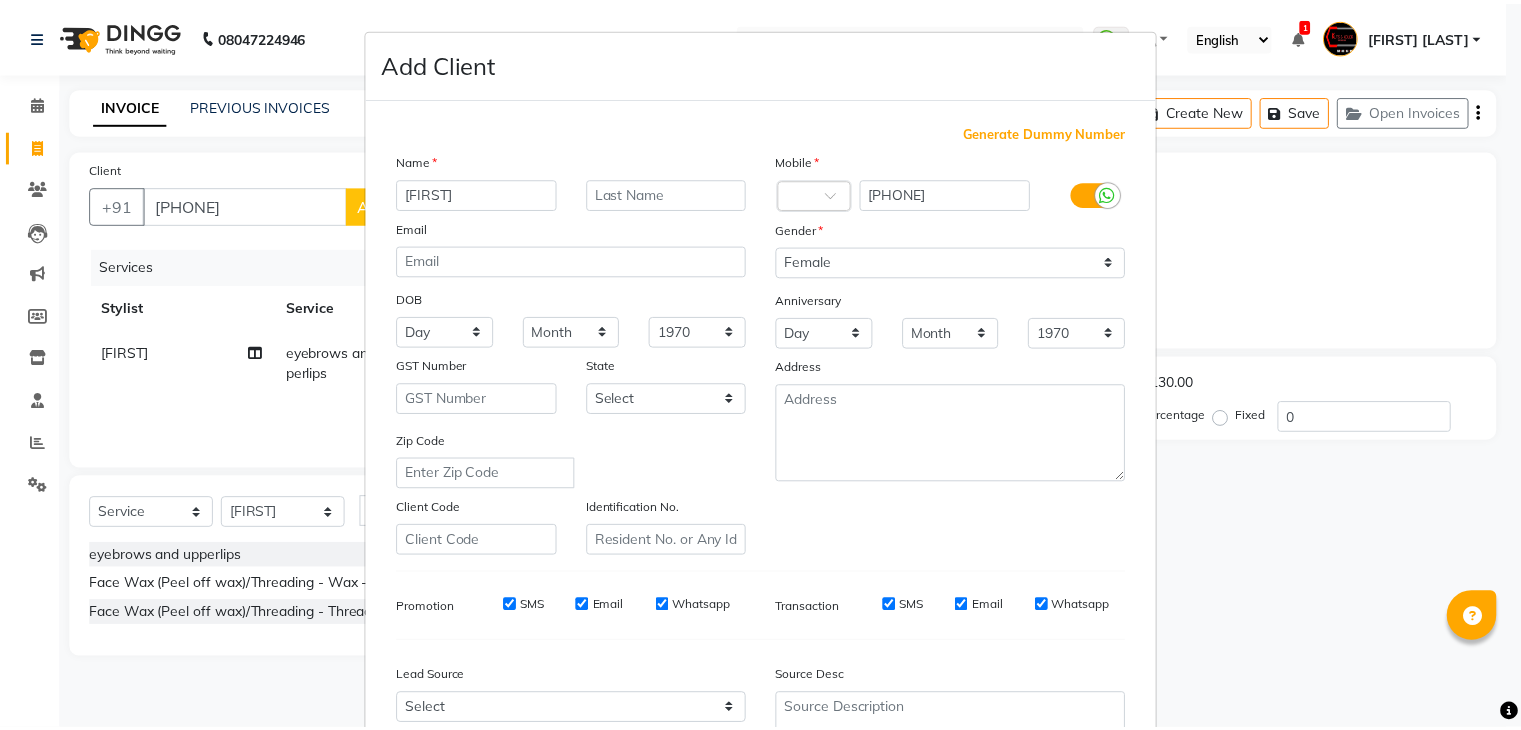 scroll, scrollTop: 203, scrollLeft: 0, axis: vertical 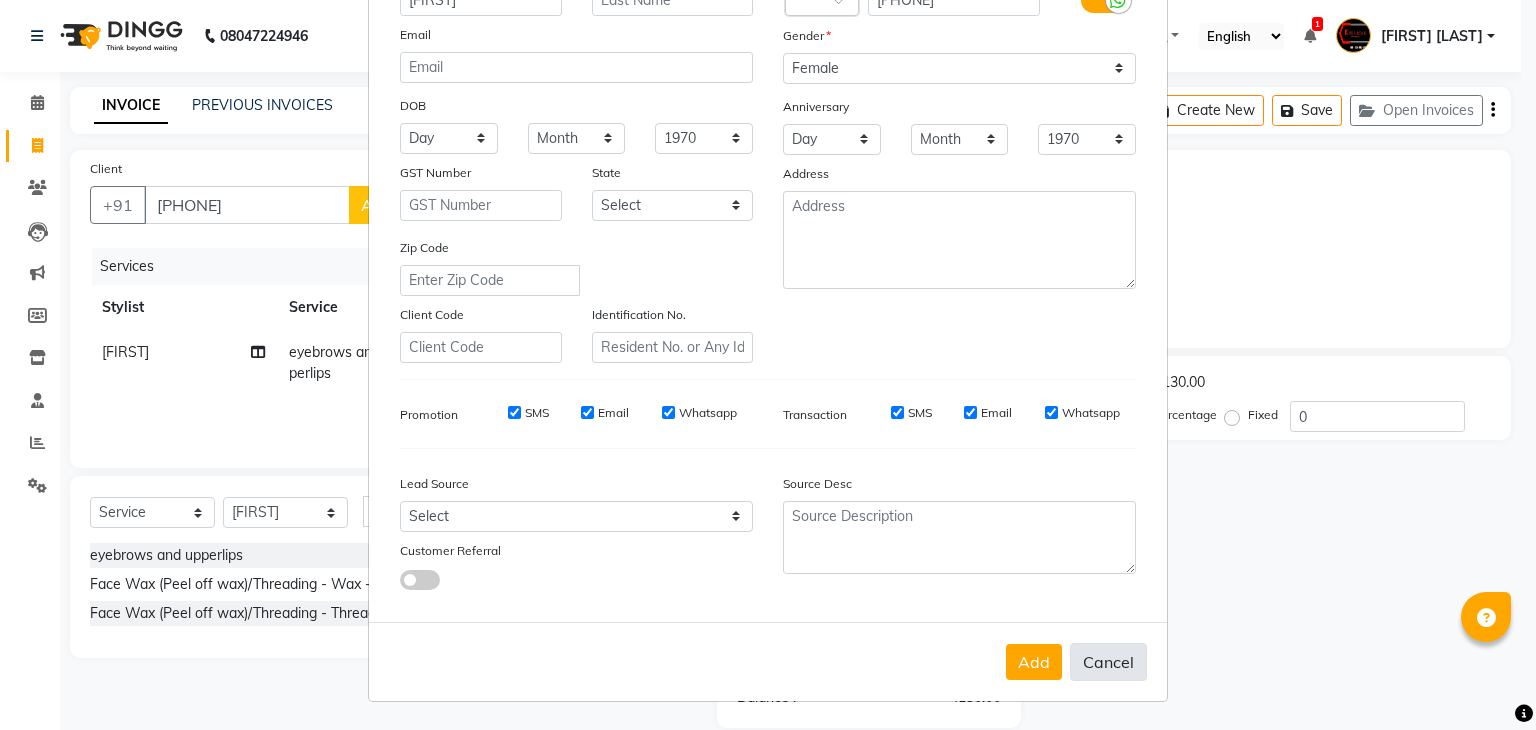 click on "Cancel" at bounding box center (1108, 662) 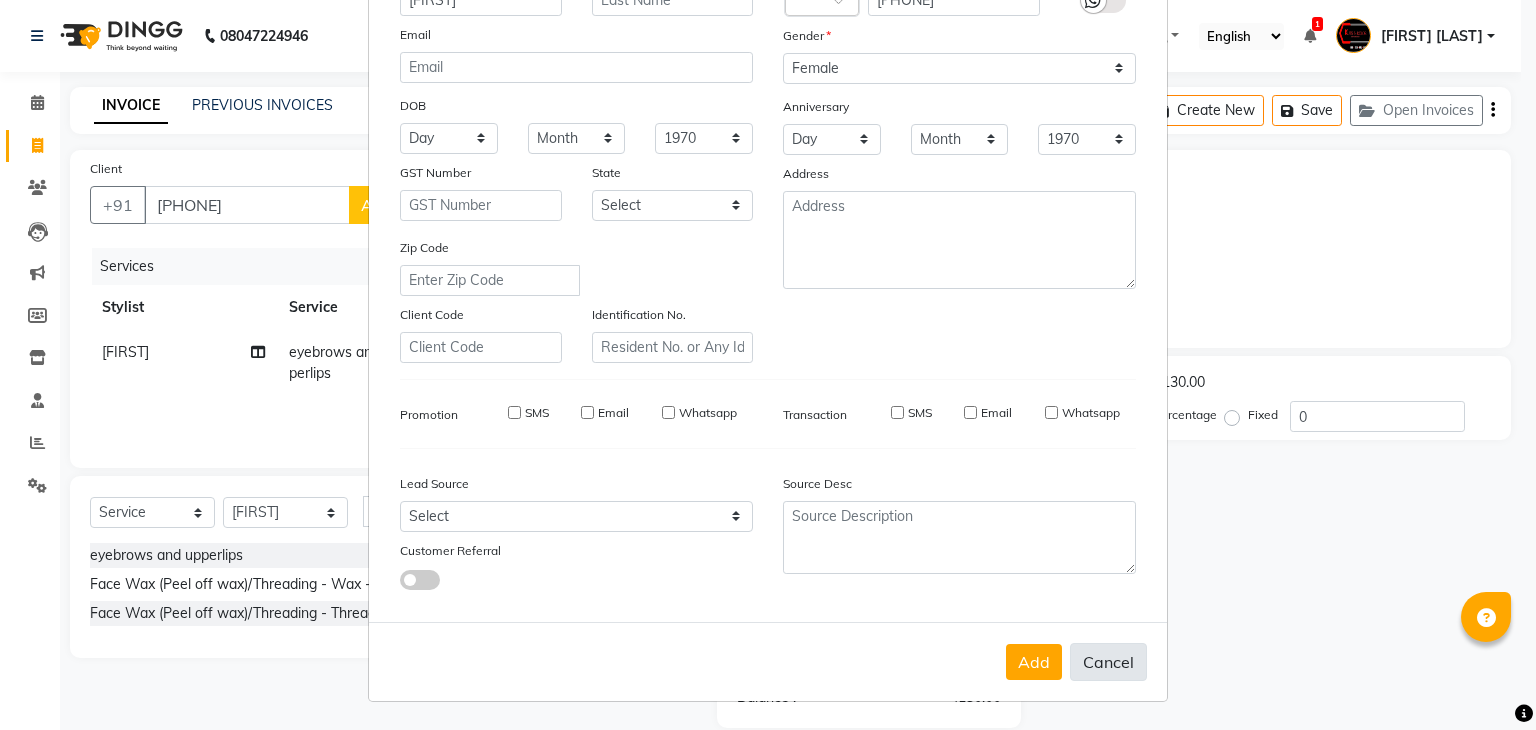 type 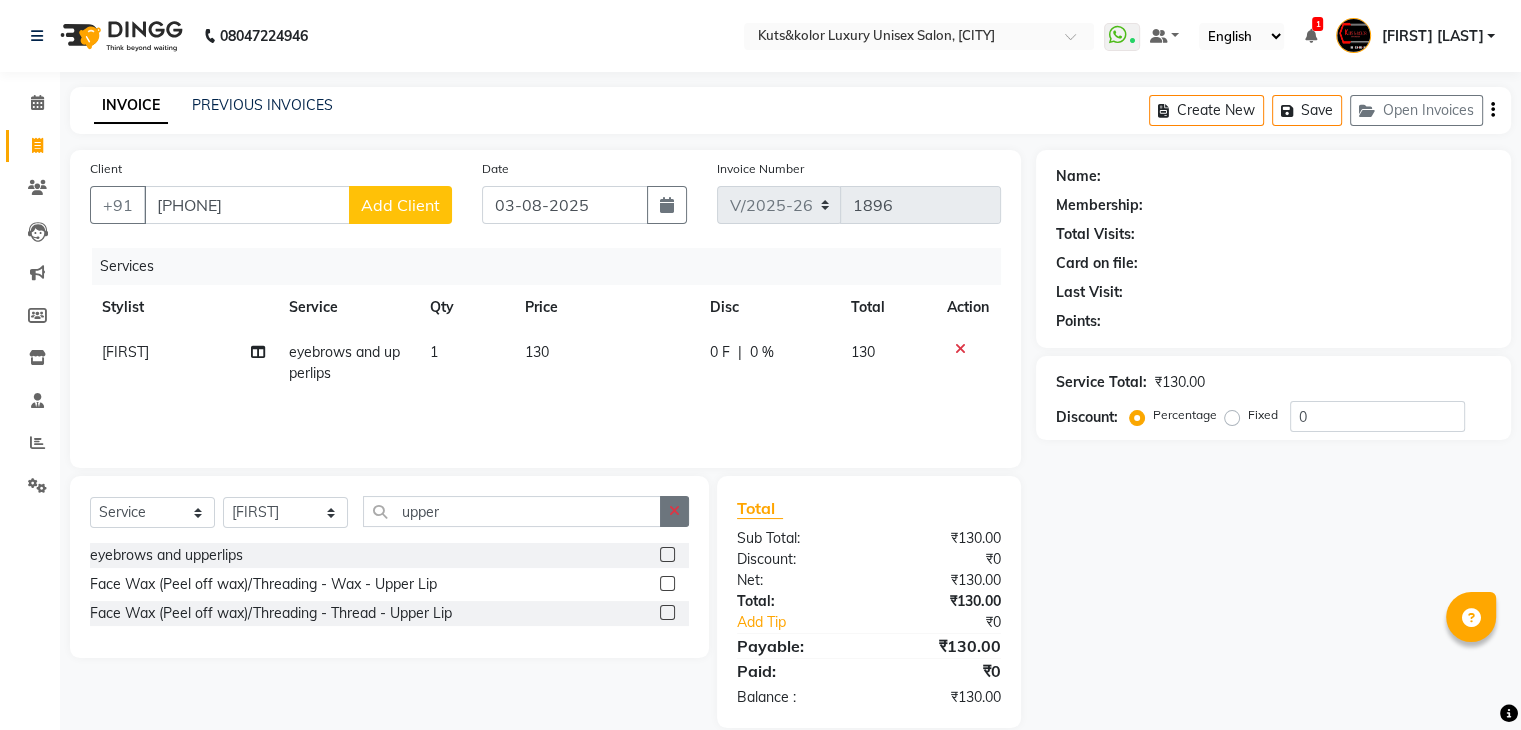 click 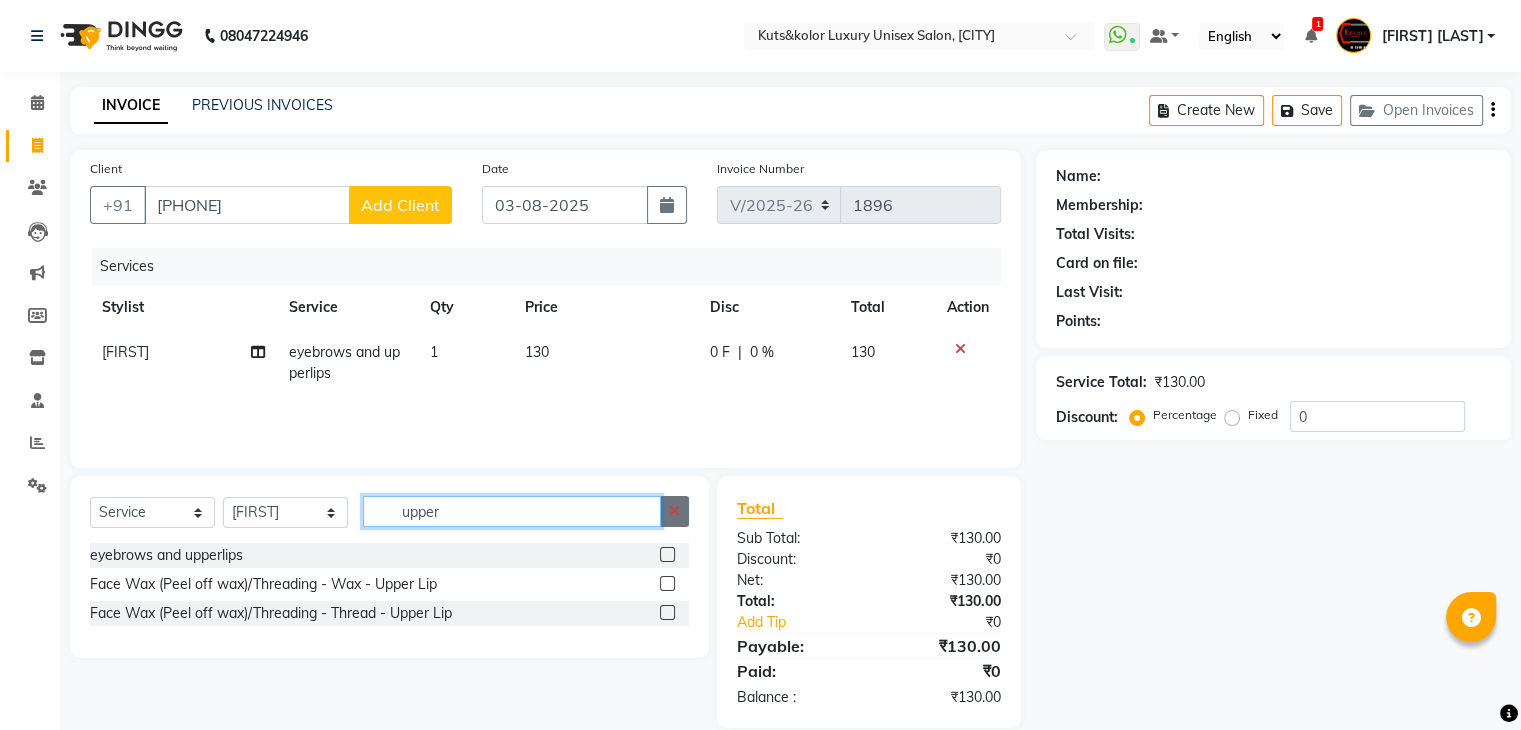 type 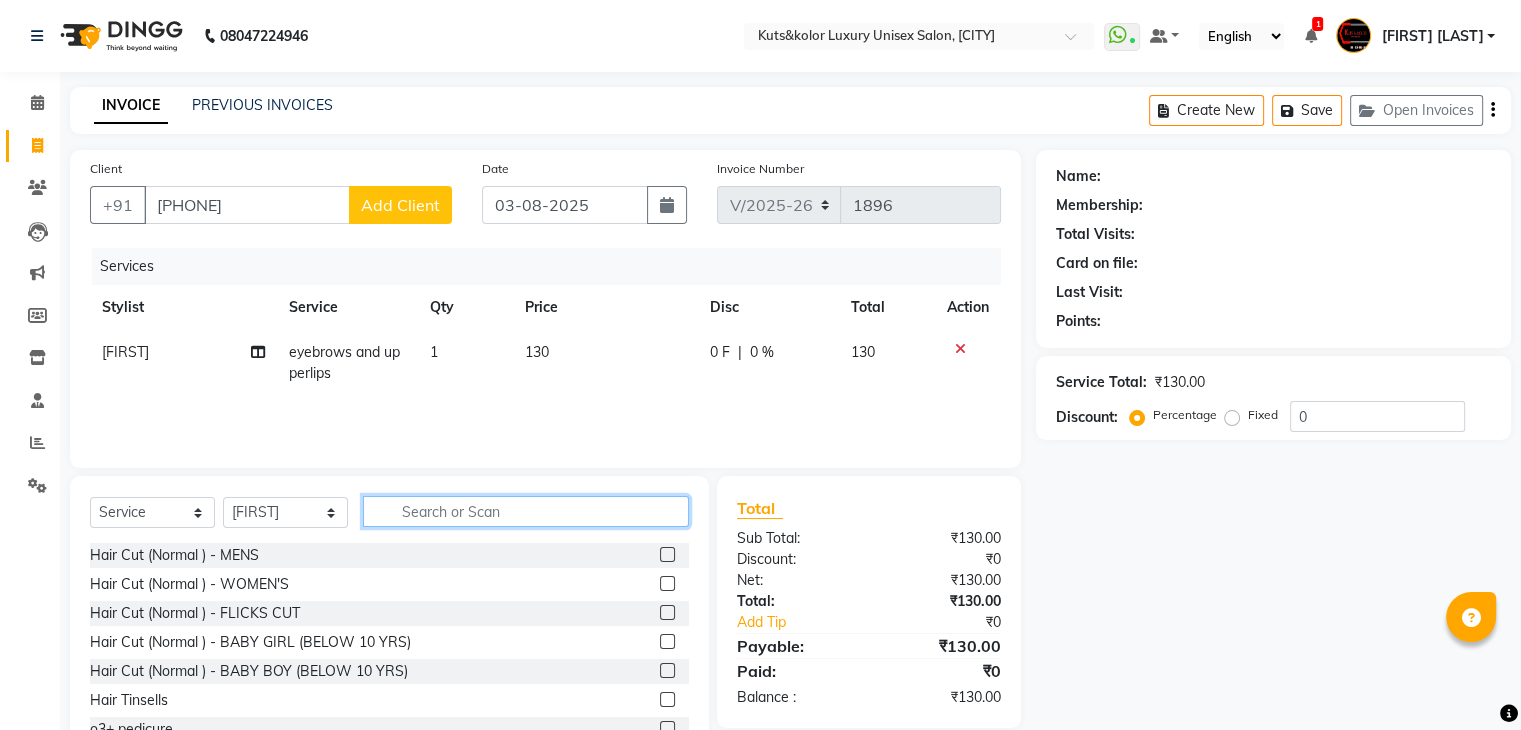 click 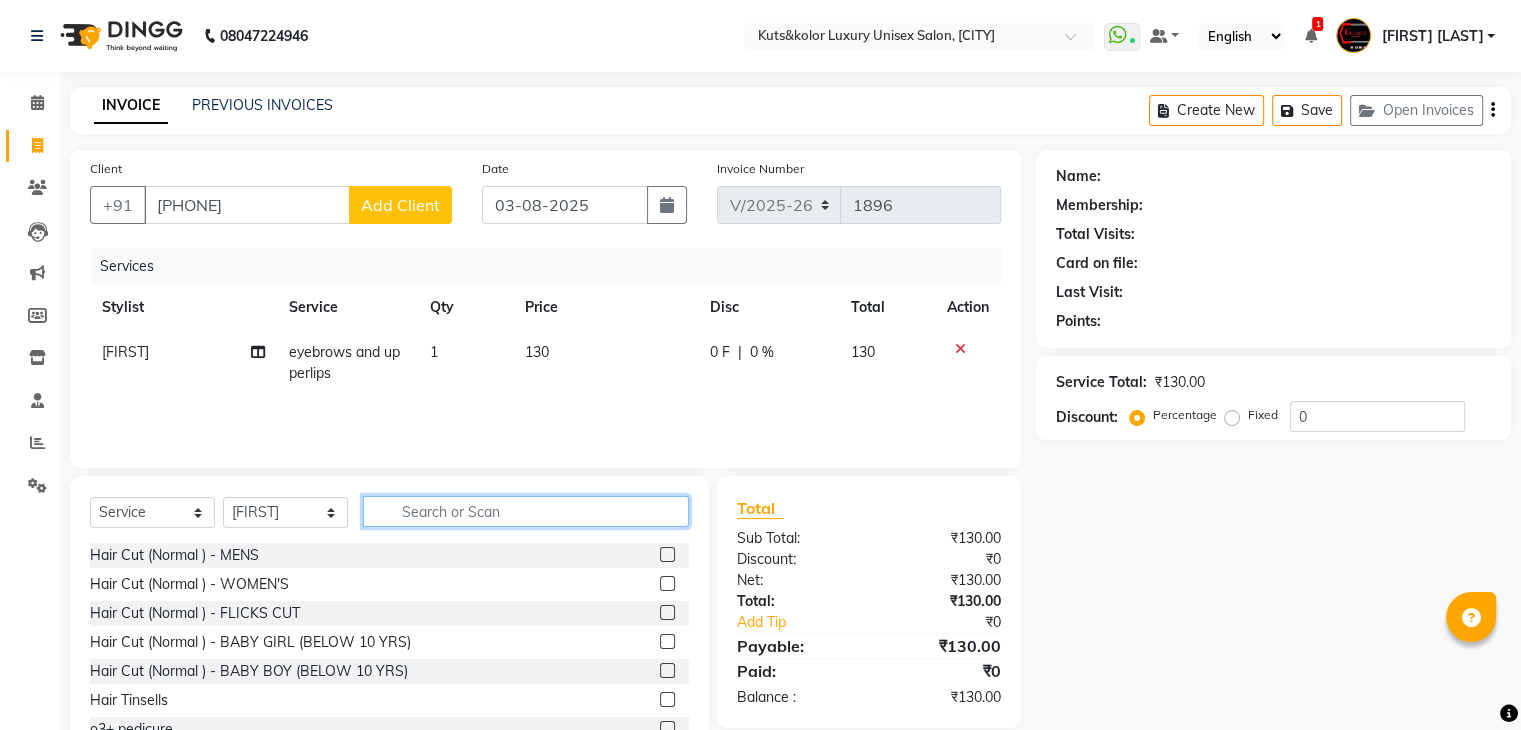 click 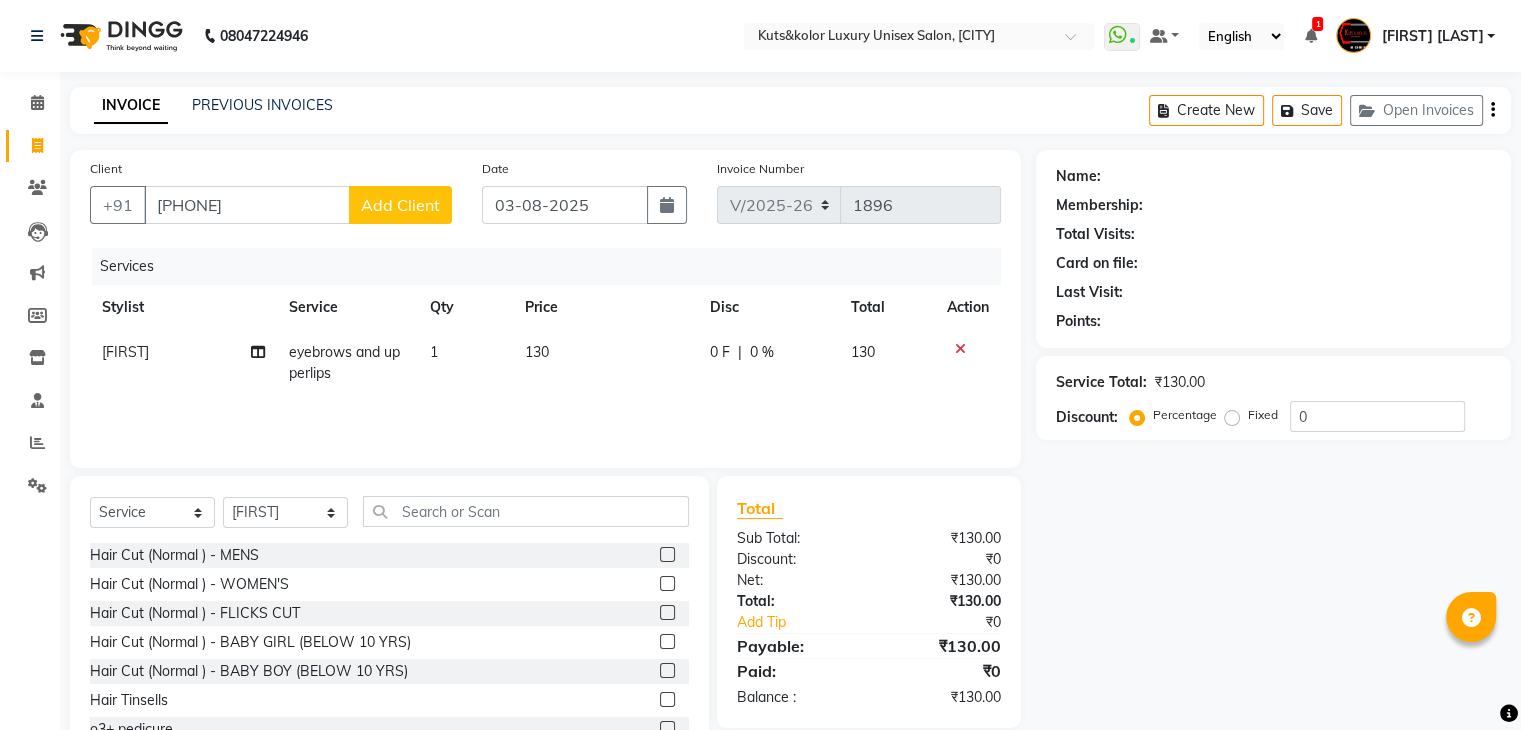 drag, startPoint x: 195, startPoint y: 184, endPoint x: 196, endPoint y: 209, distance: 25.019993 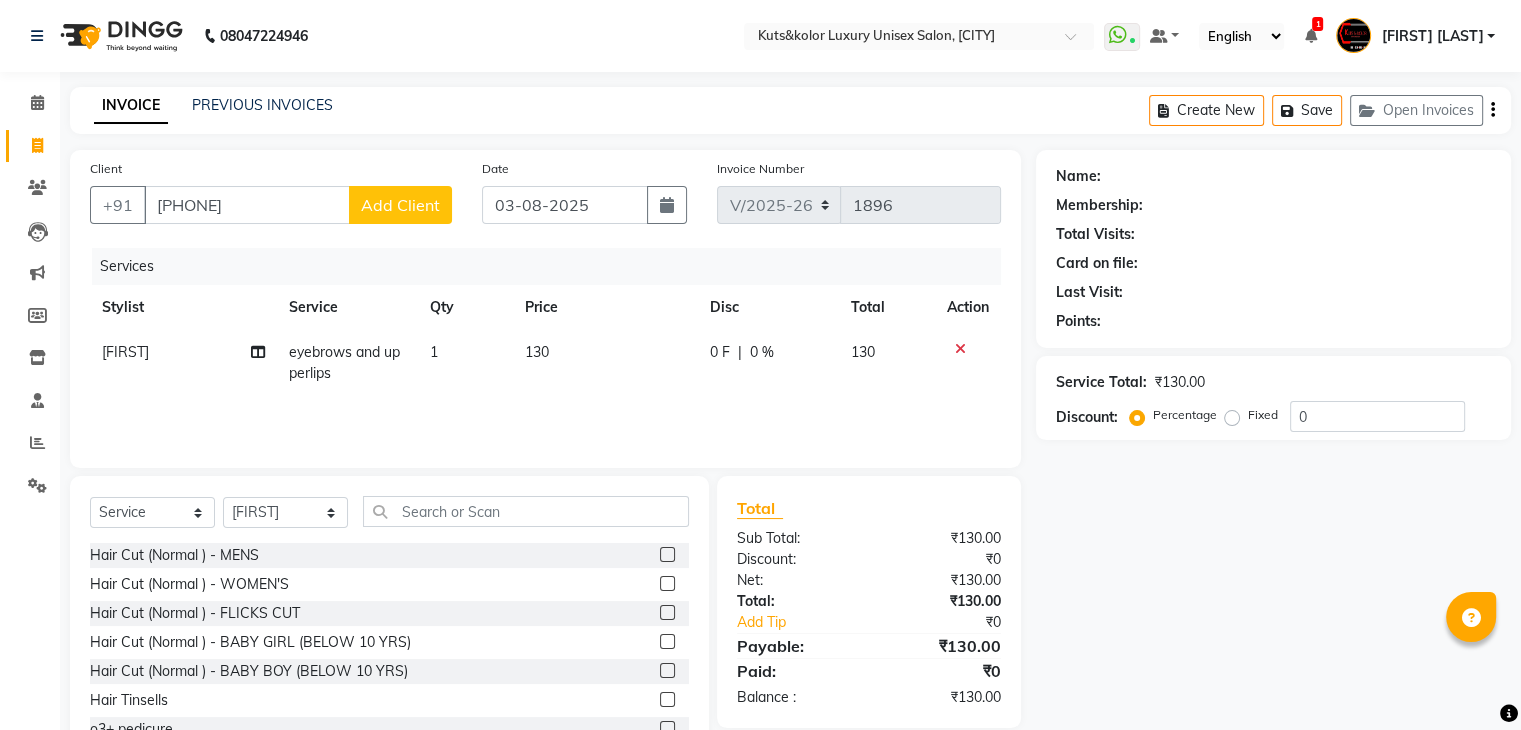 click on "Client +91 [PHONE] Add Client" 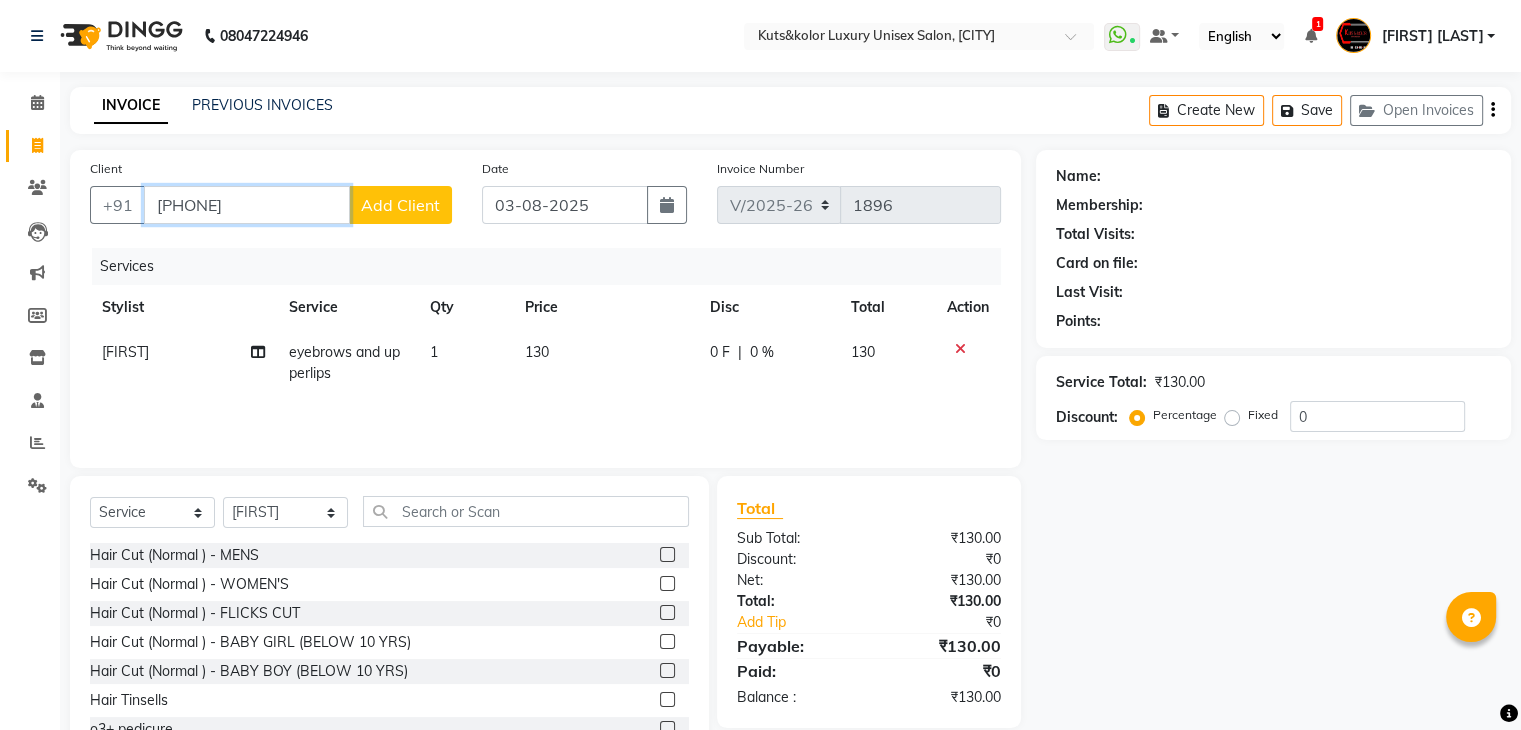 click on "[PHONE]" at bounding box center [247, 205] 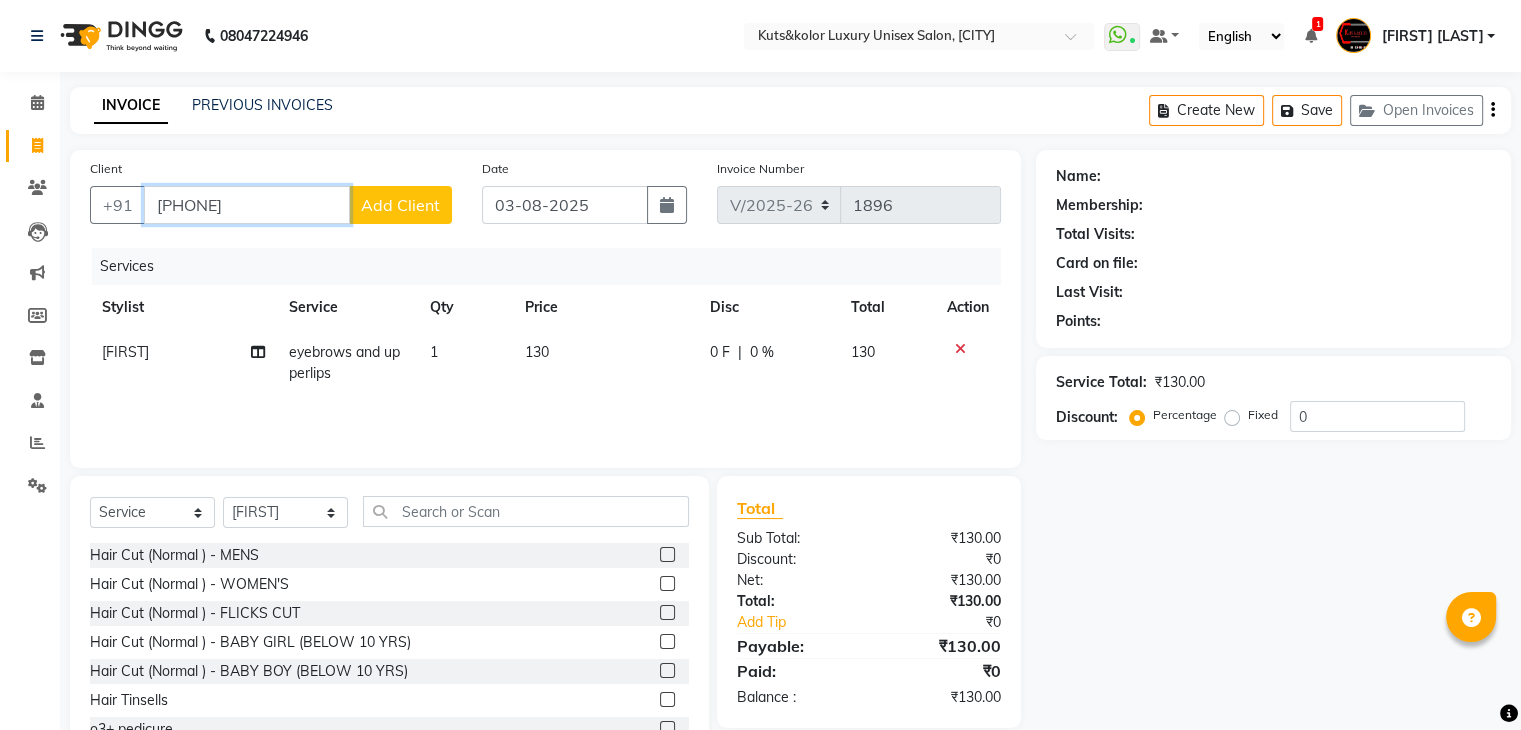 type 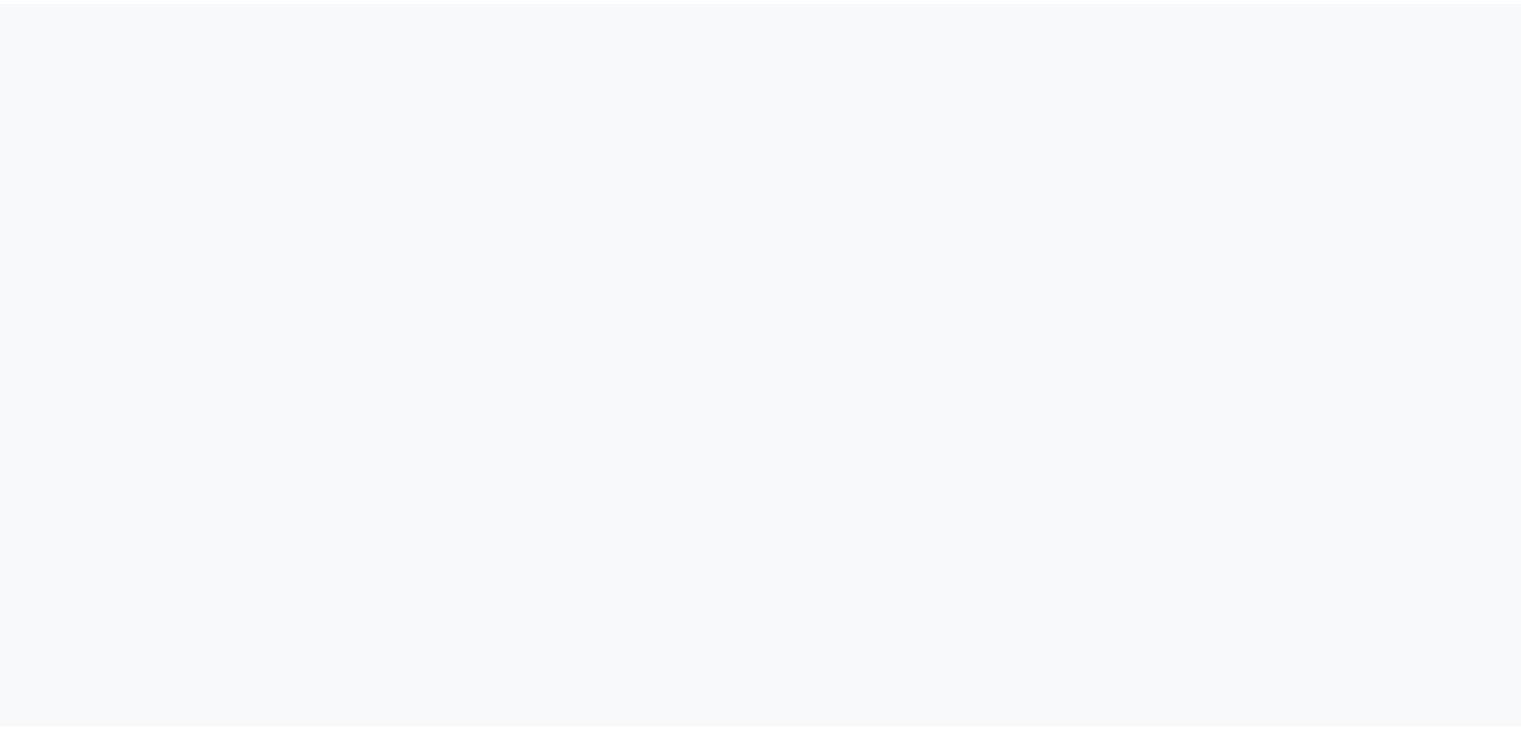 scroll, scrollTop: 0, scrollLeft: 0, axis: both 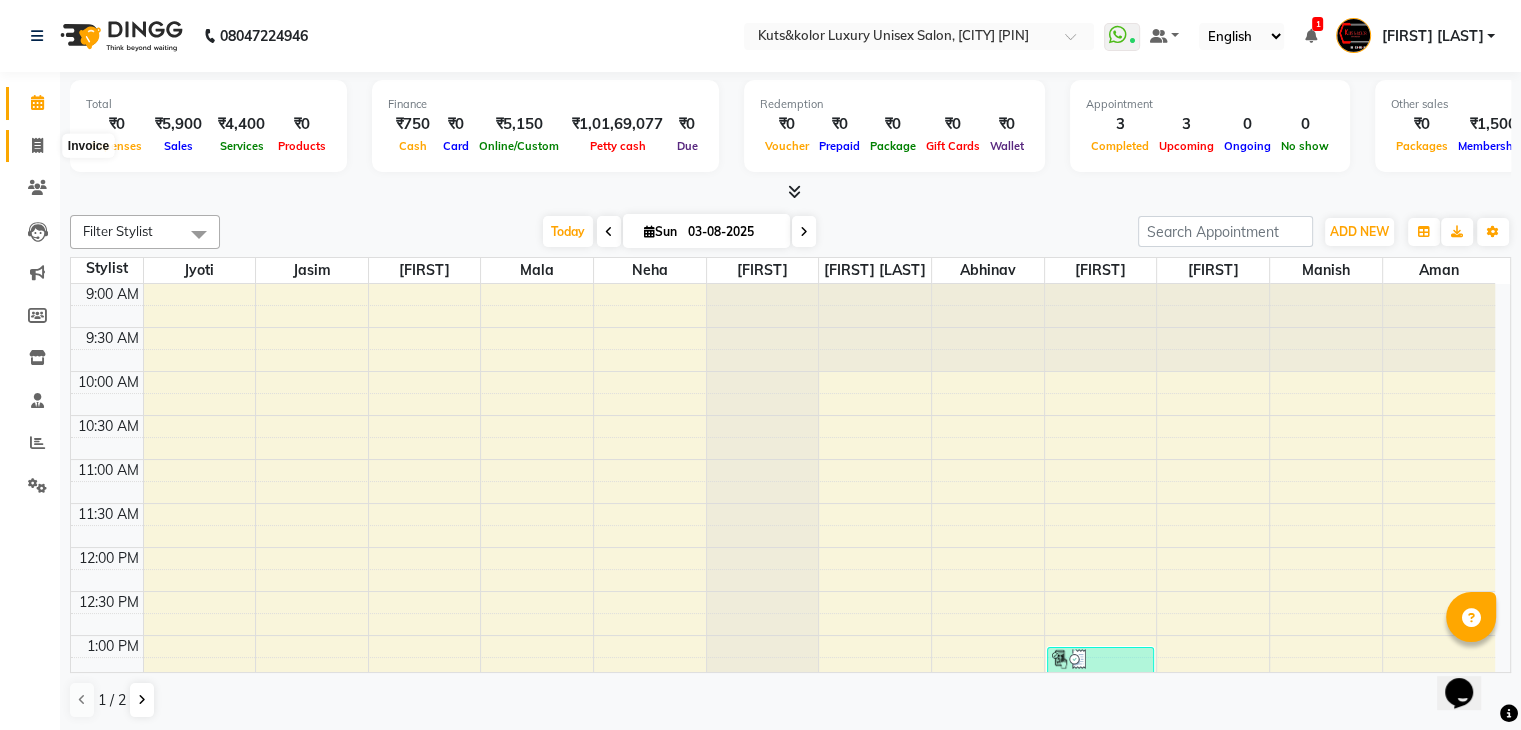 click 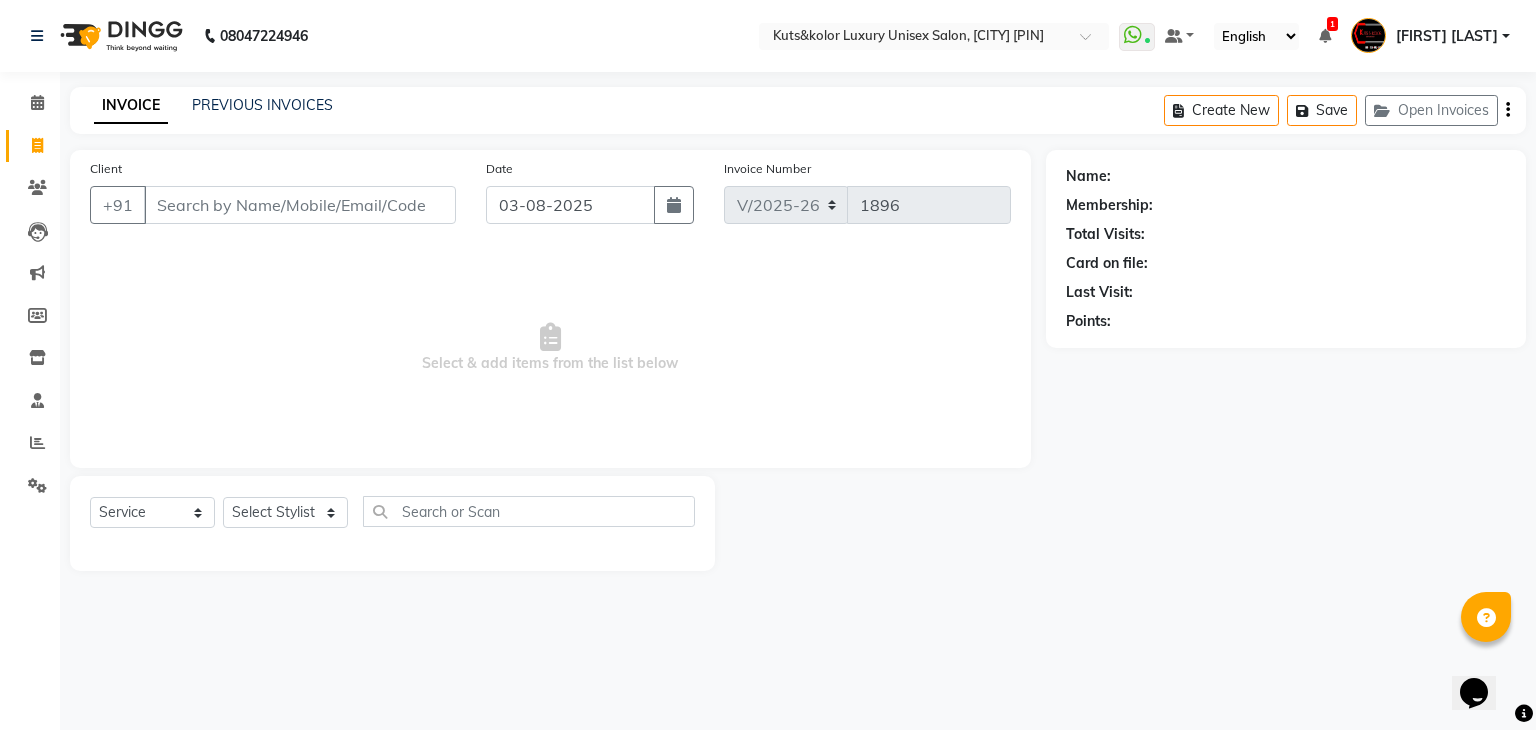 click on "Client" at bounding box center (300, 205) 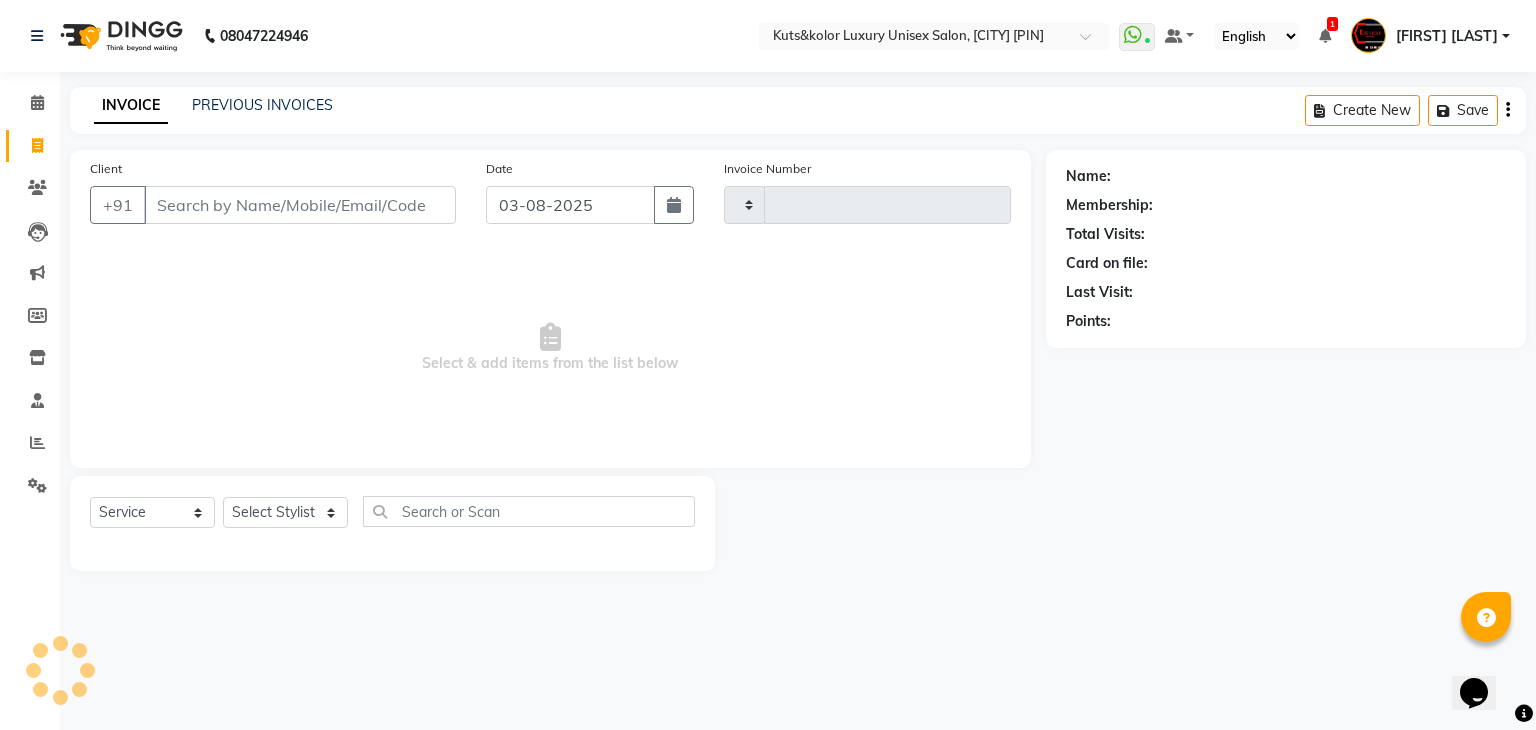 type on "1896" 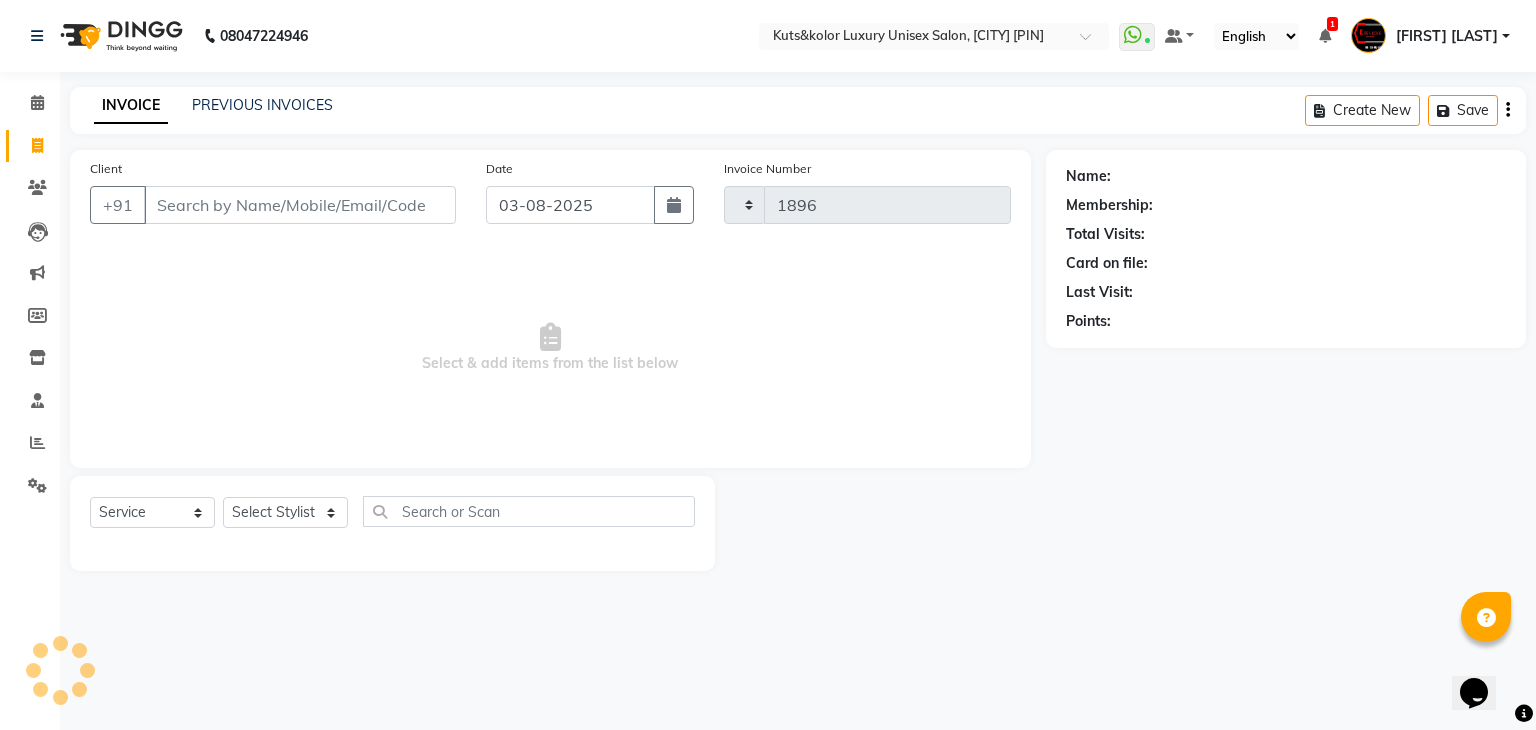 select on "4172" 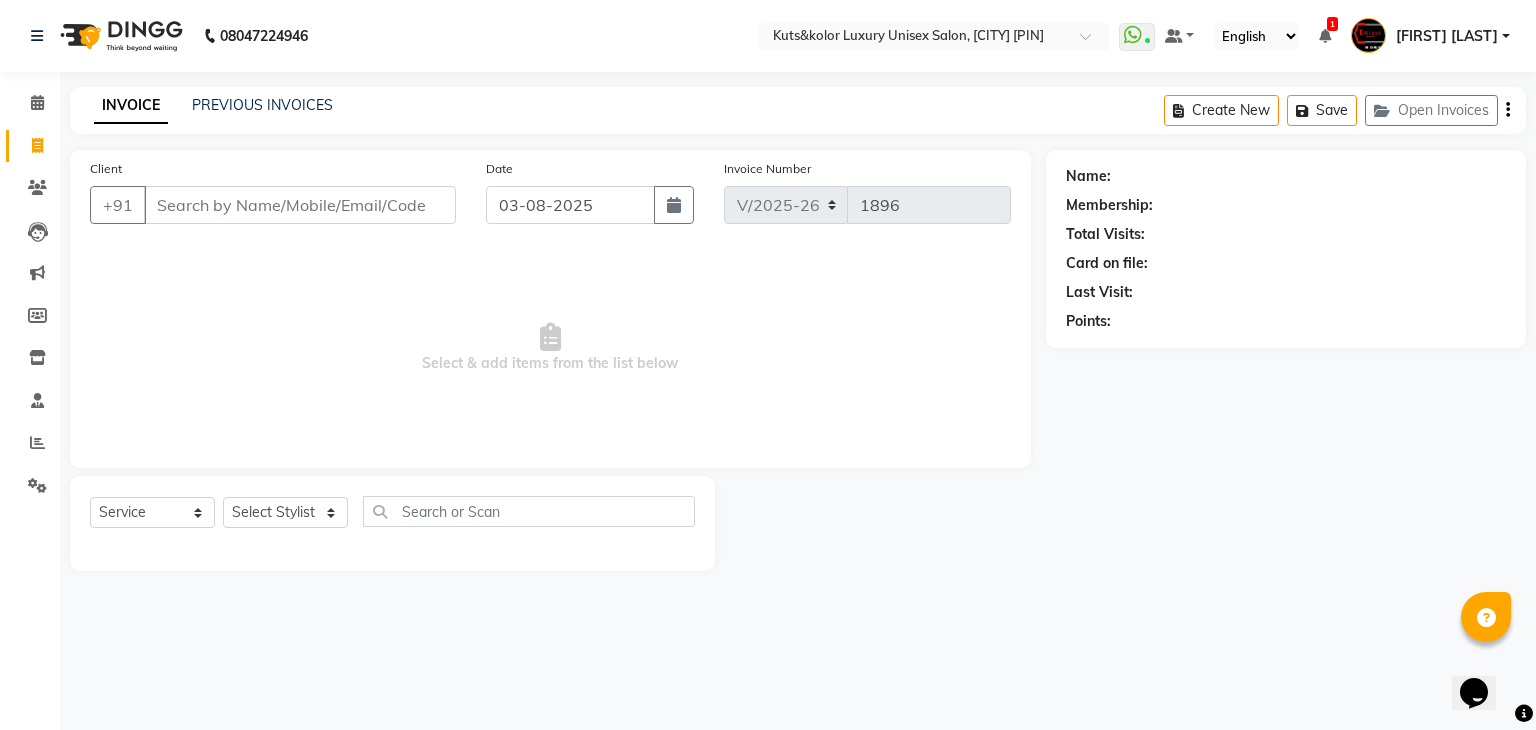 click 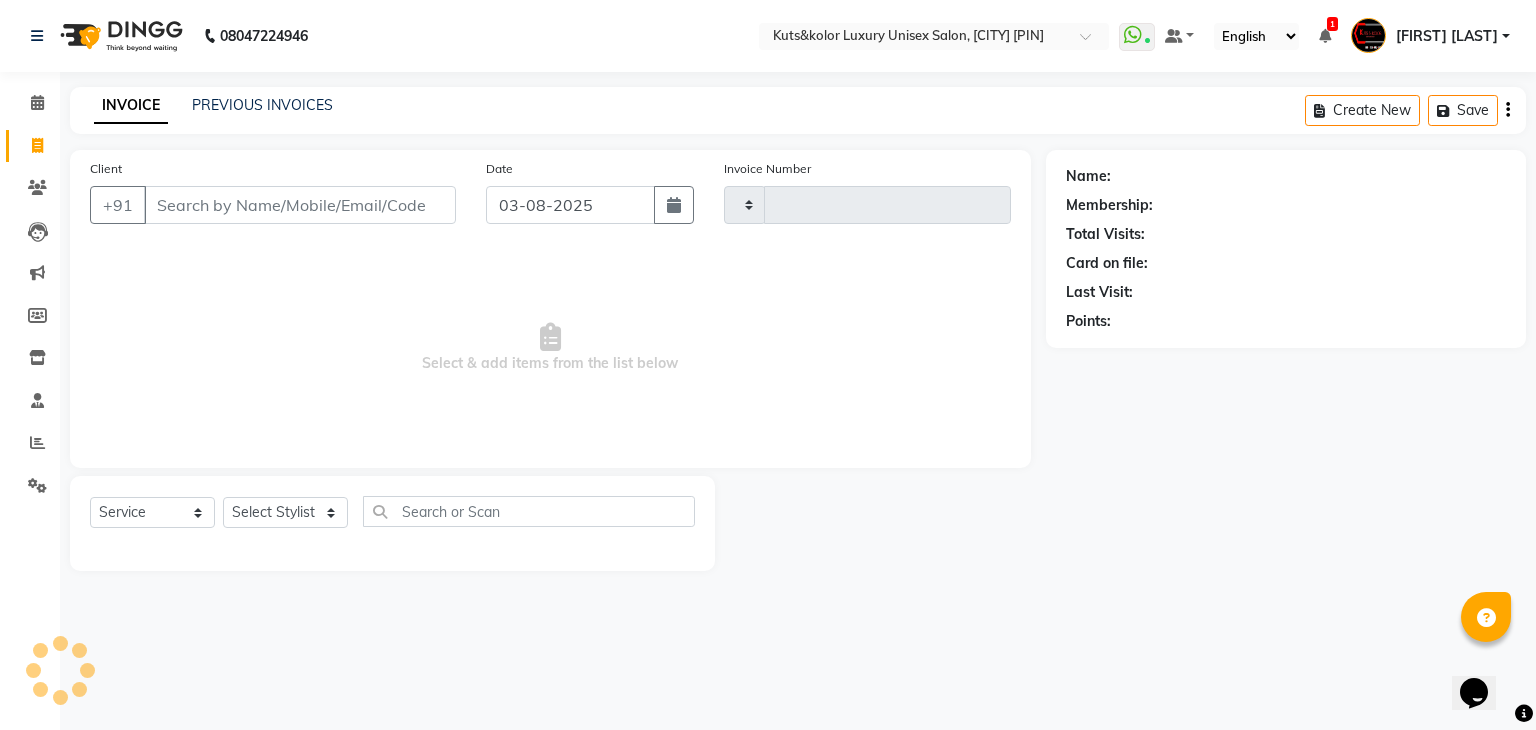 type on "1896" 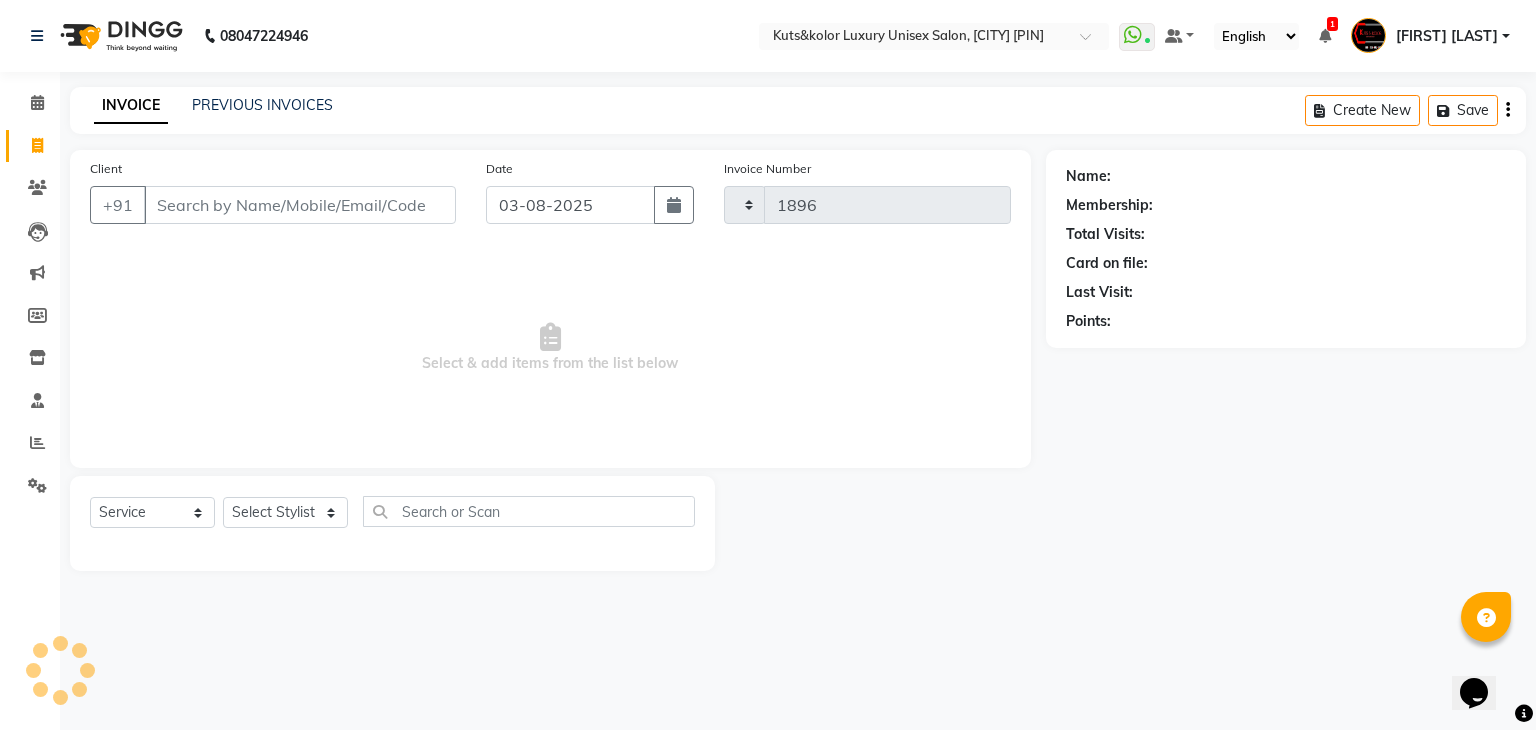 select on "4172" 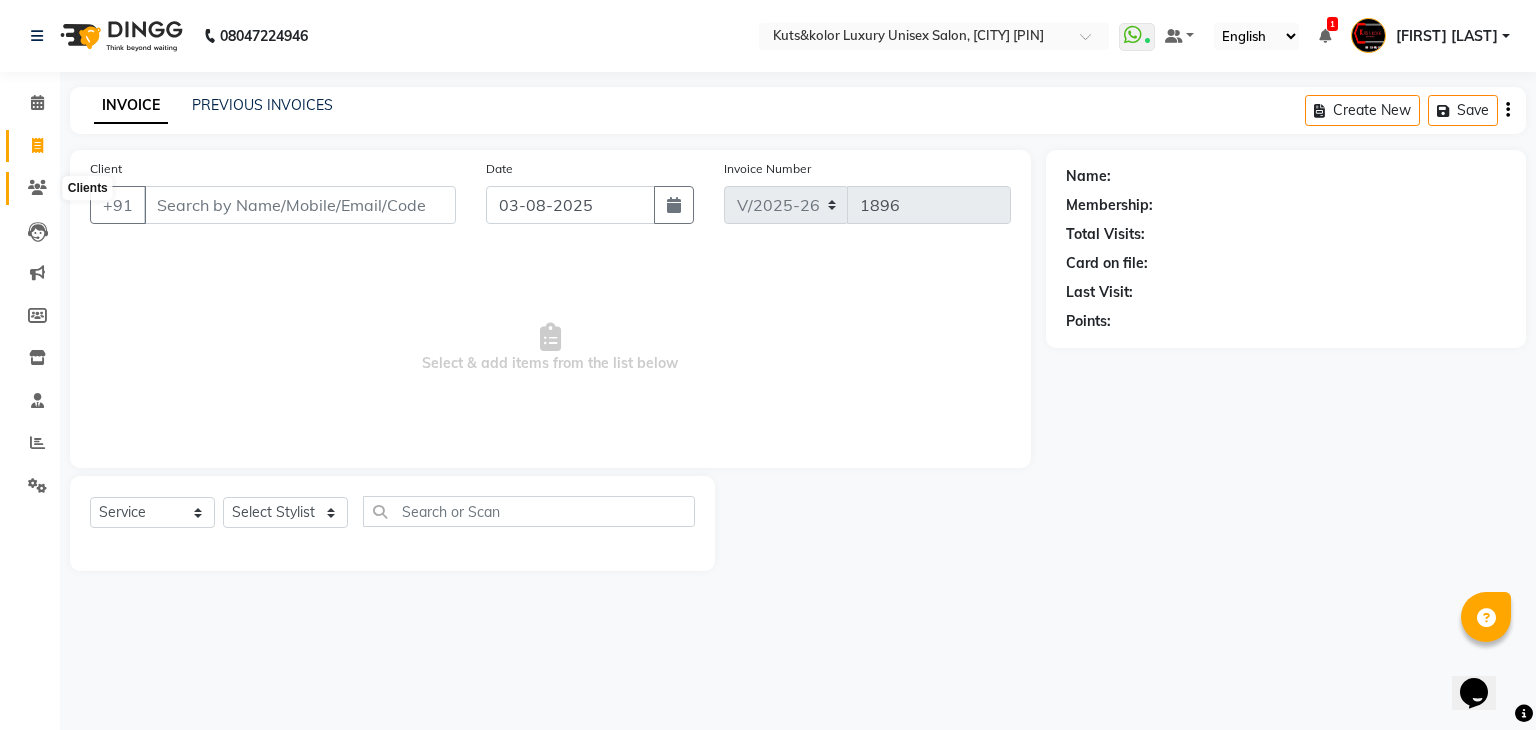 click 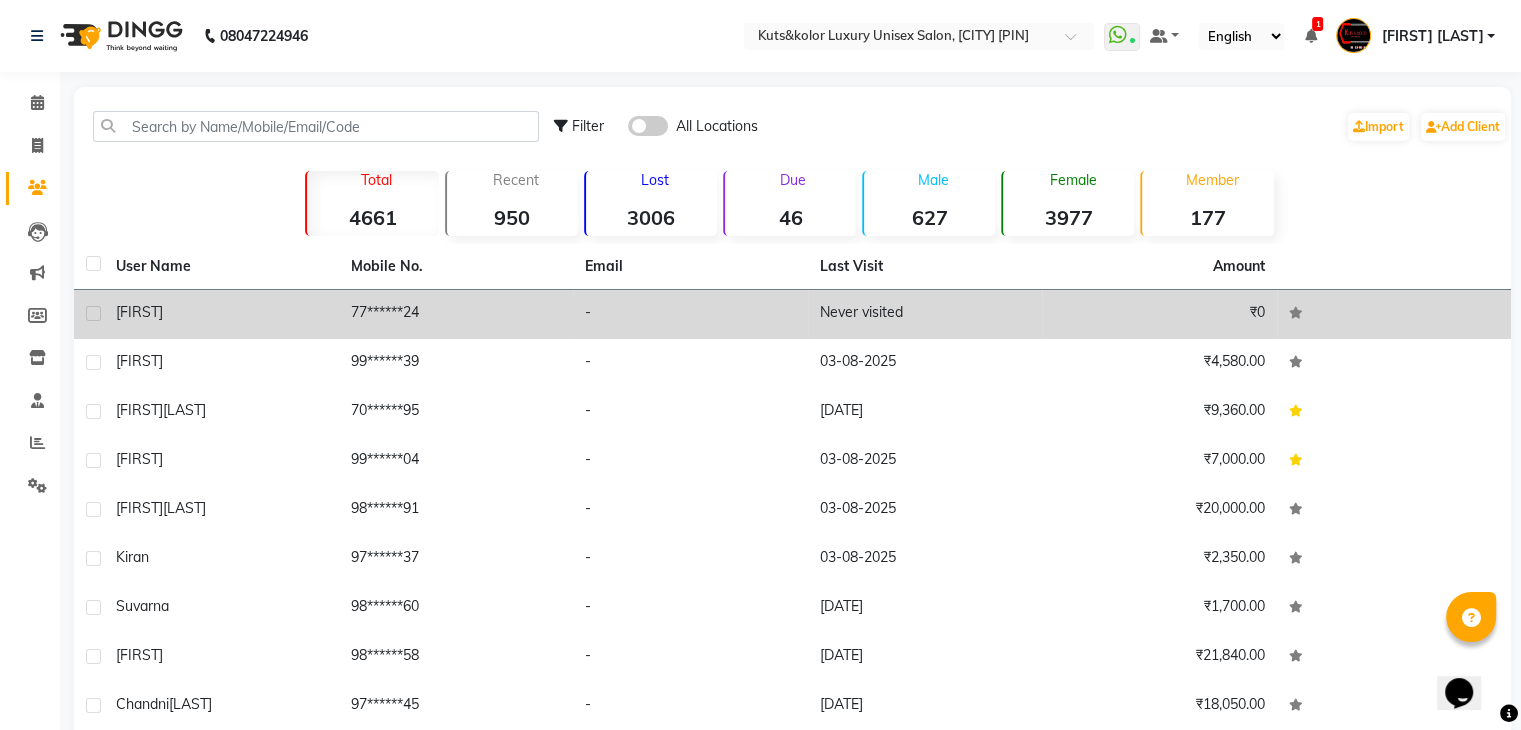 click on "77******24" 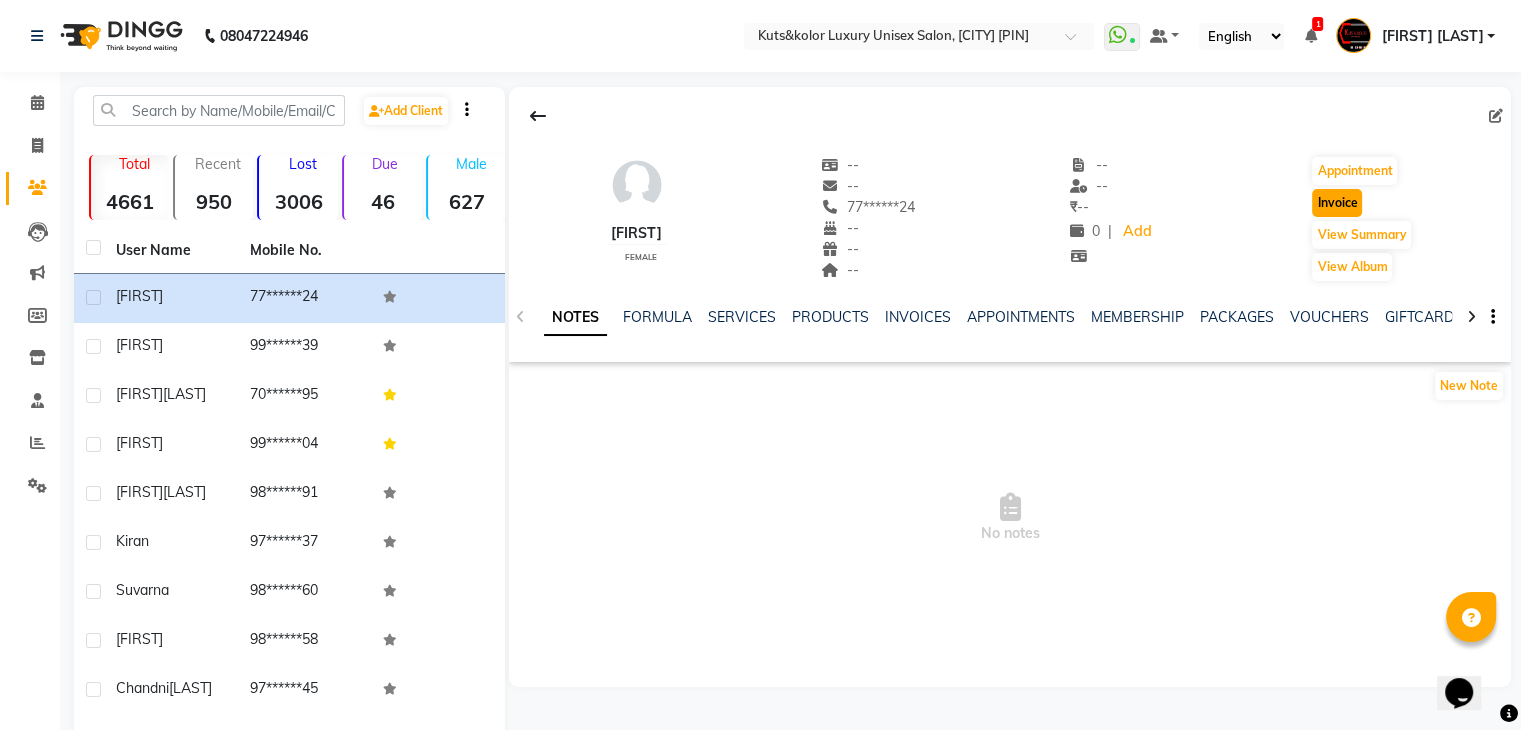 click on "Invoice" 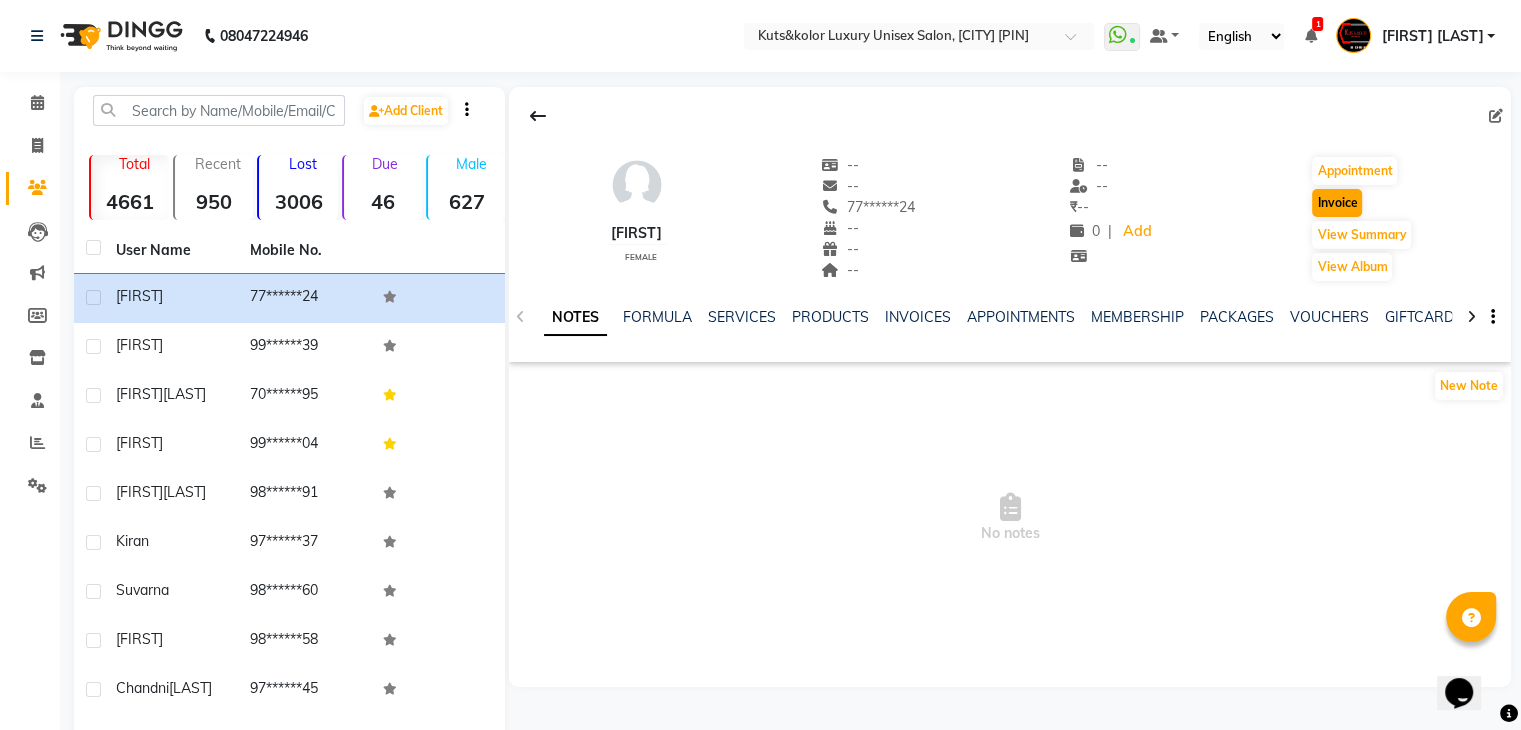 select on "service" 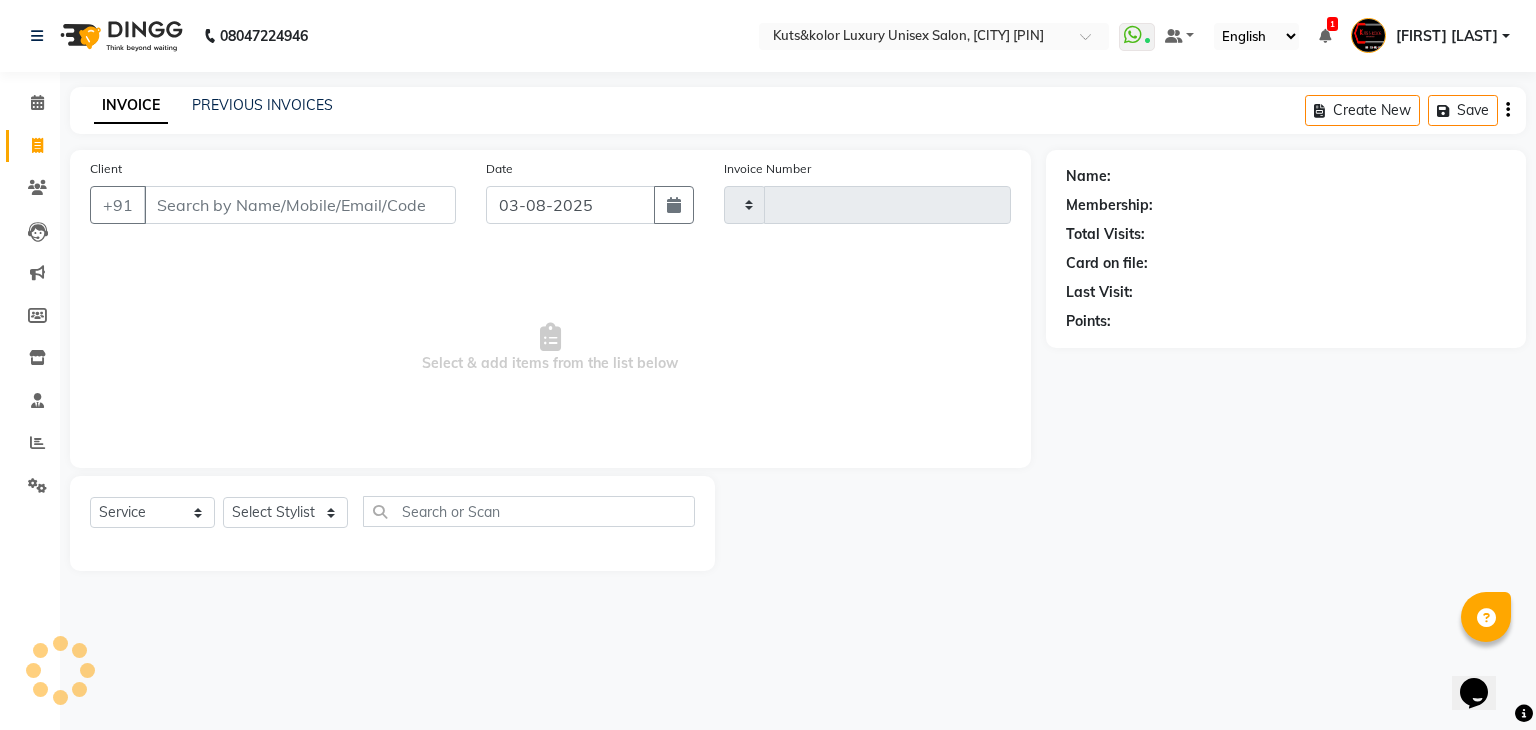 type on "1896" 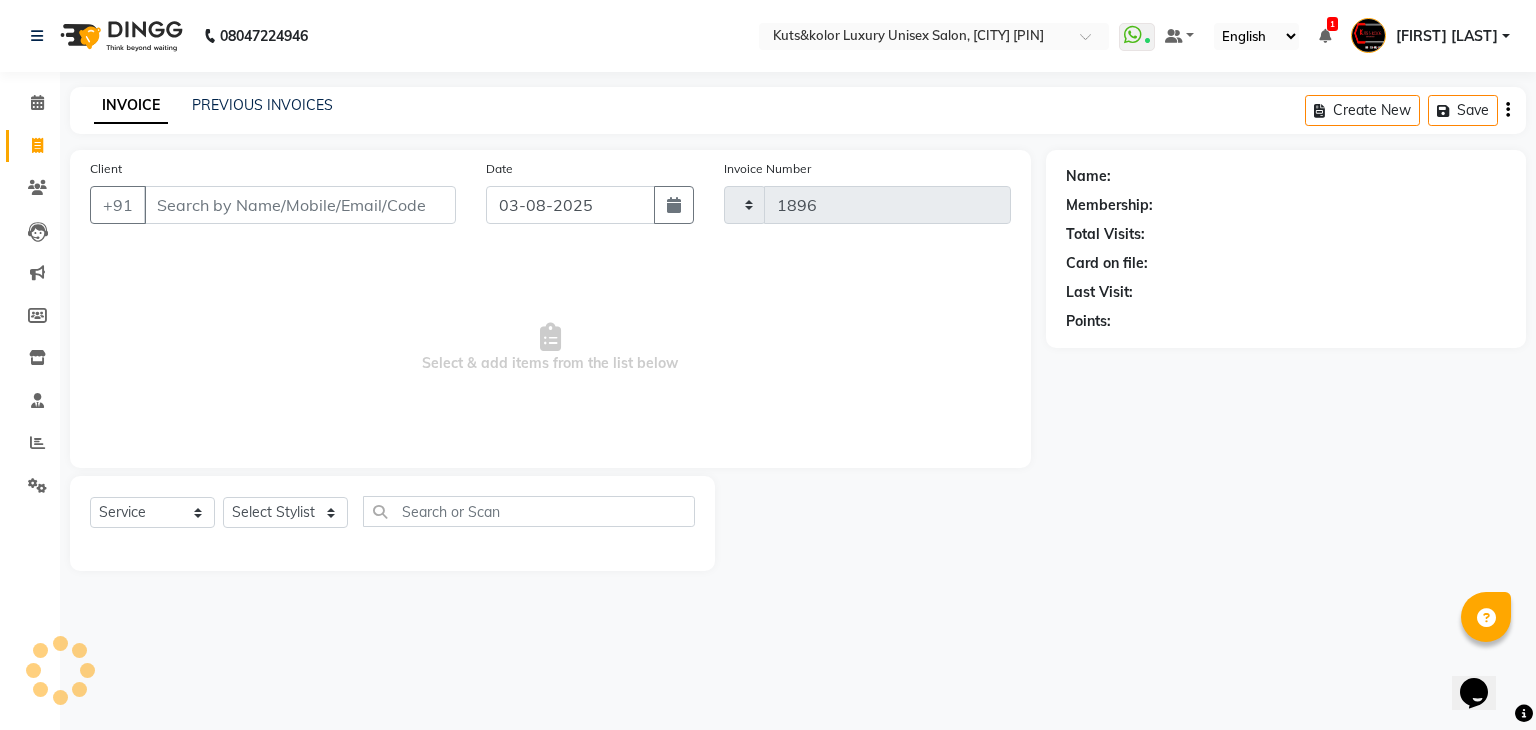 select on "4172" 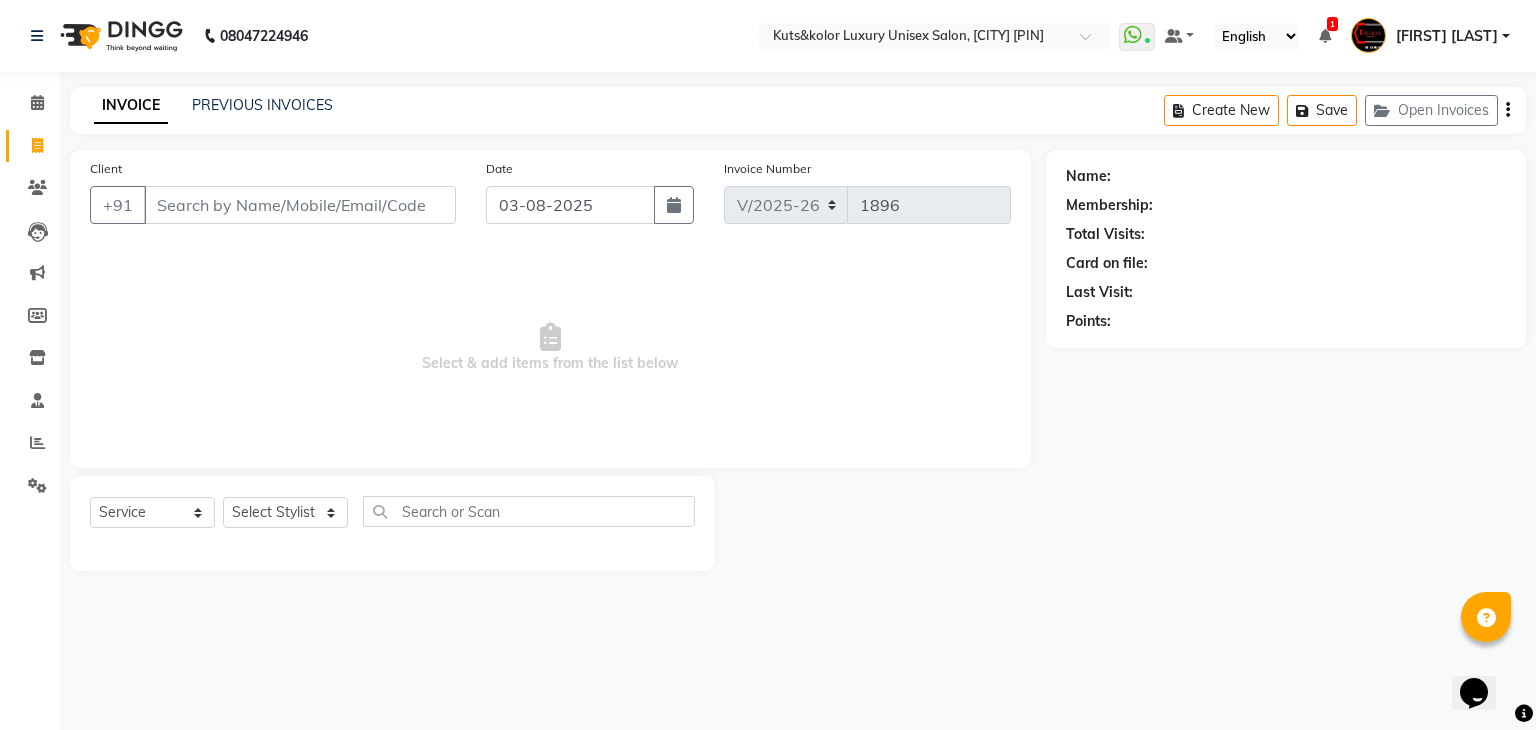 type on "77******24" 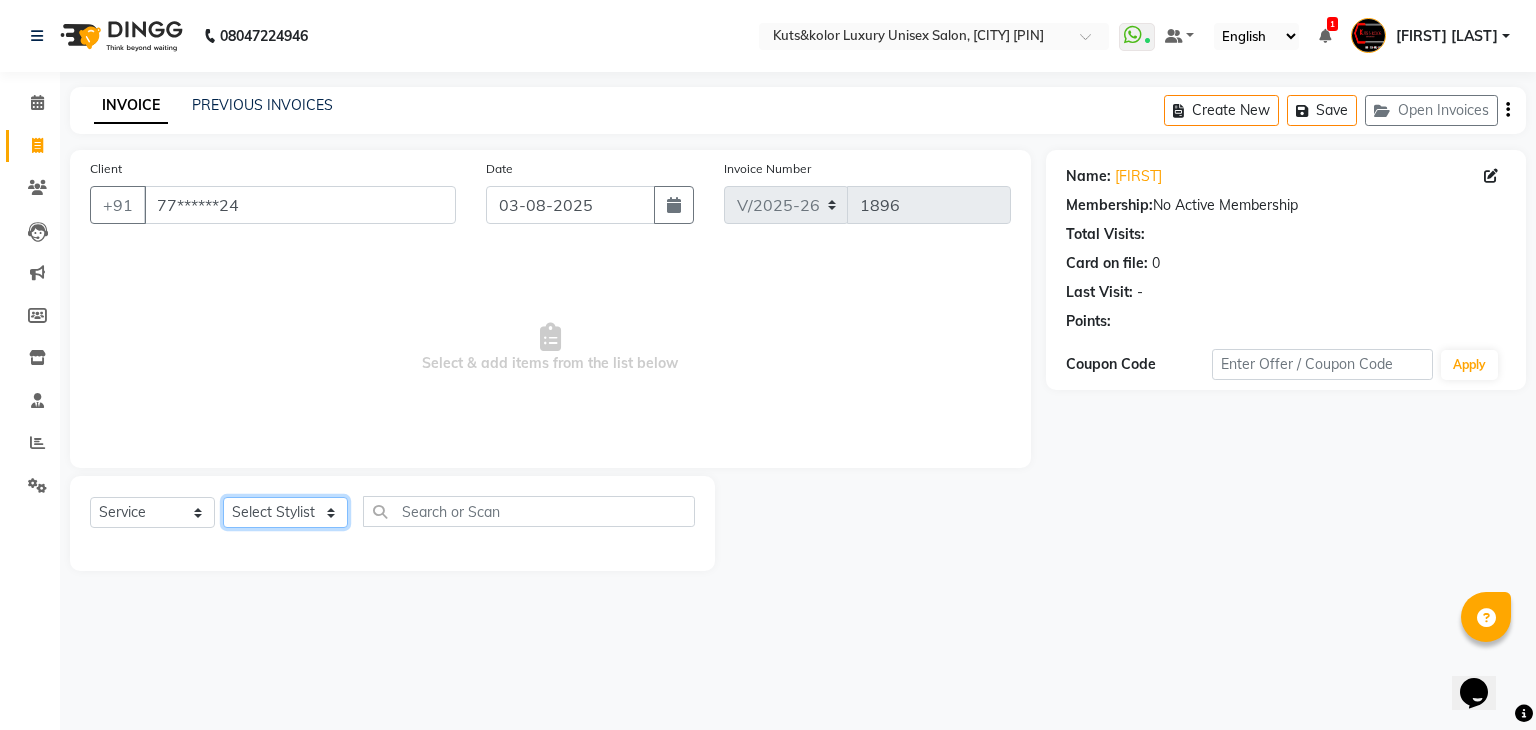 click on "Select Stylist [FIRST] [FIRST] [FIRST] [FIRST] [FIRST] [FIRST] [FIRST] [FIRST] [FIRST] [FIRST] [FIRST] [FIRST] [FIRST] [FIRST] [FIRST] [FIRST] [FIRST]" 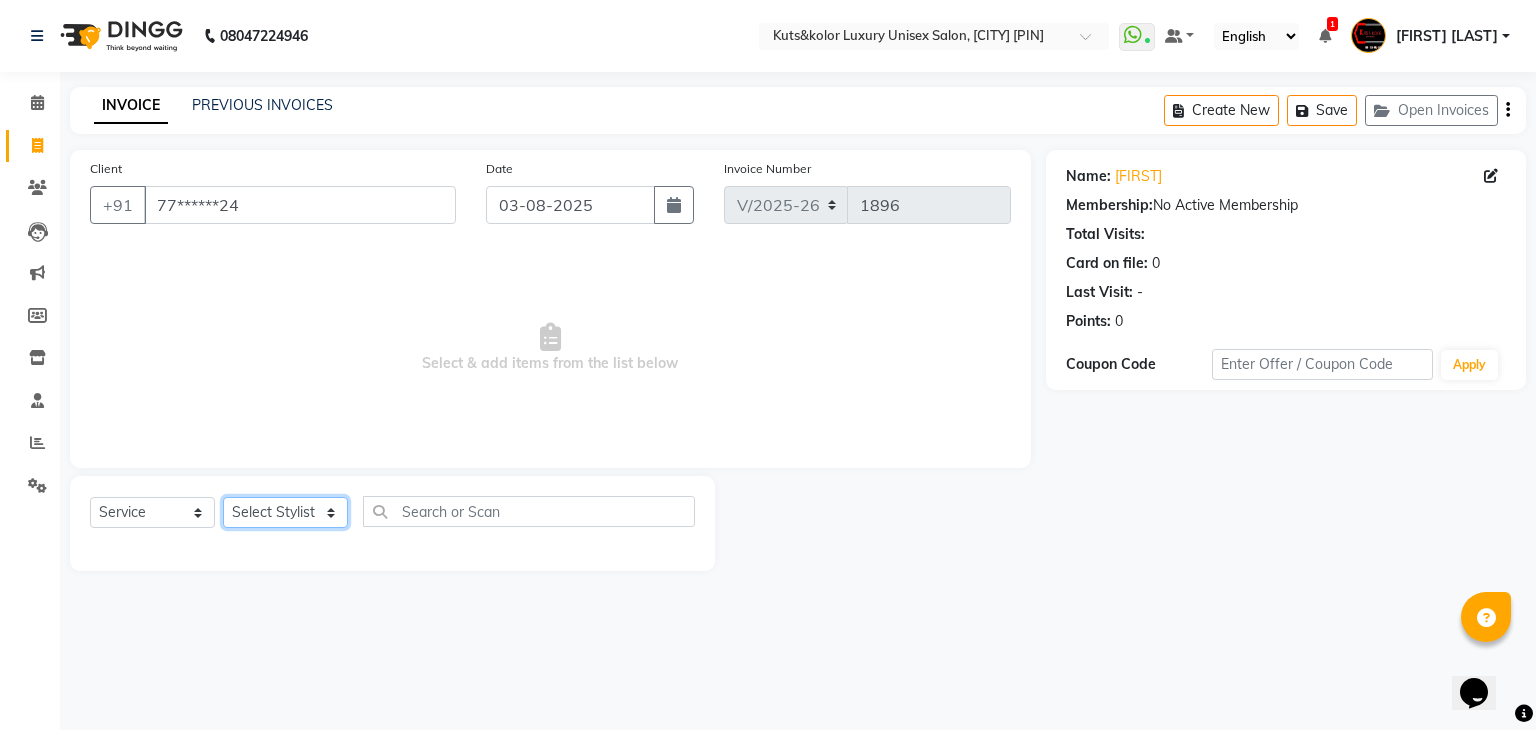 select on "86061" 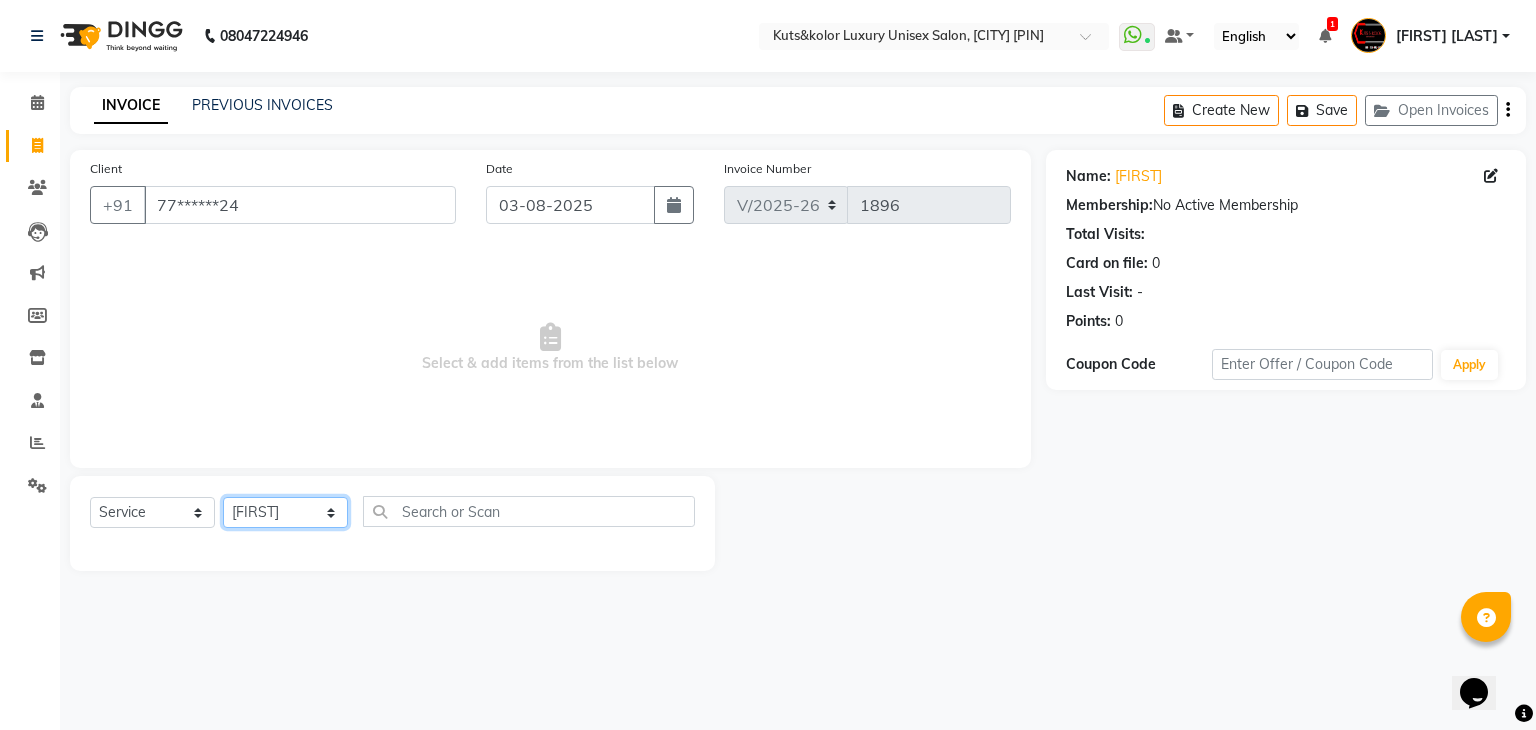 click on "Select Stylist [FIRST] [FIRST] [FIRST] [FIRST] [FIRST] [FIRST] [FIRST] [FIRST] [FIRST] [FIRST] [FIRST] [FIRST] [FIRST] [FIRST] [FIRST] [FIRST] [FIRST]" 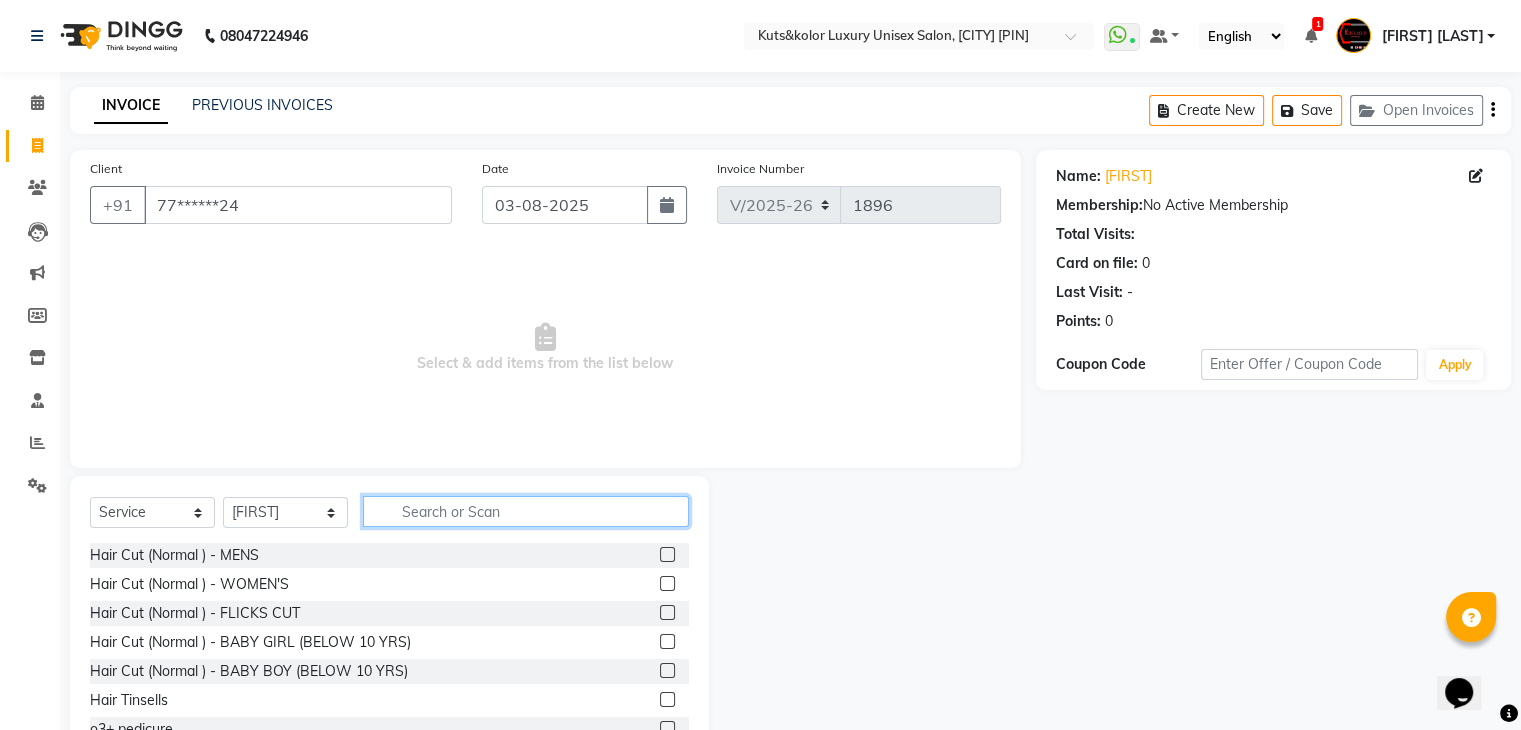 click 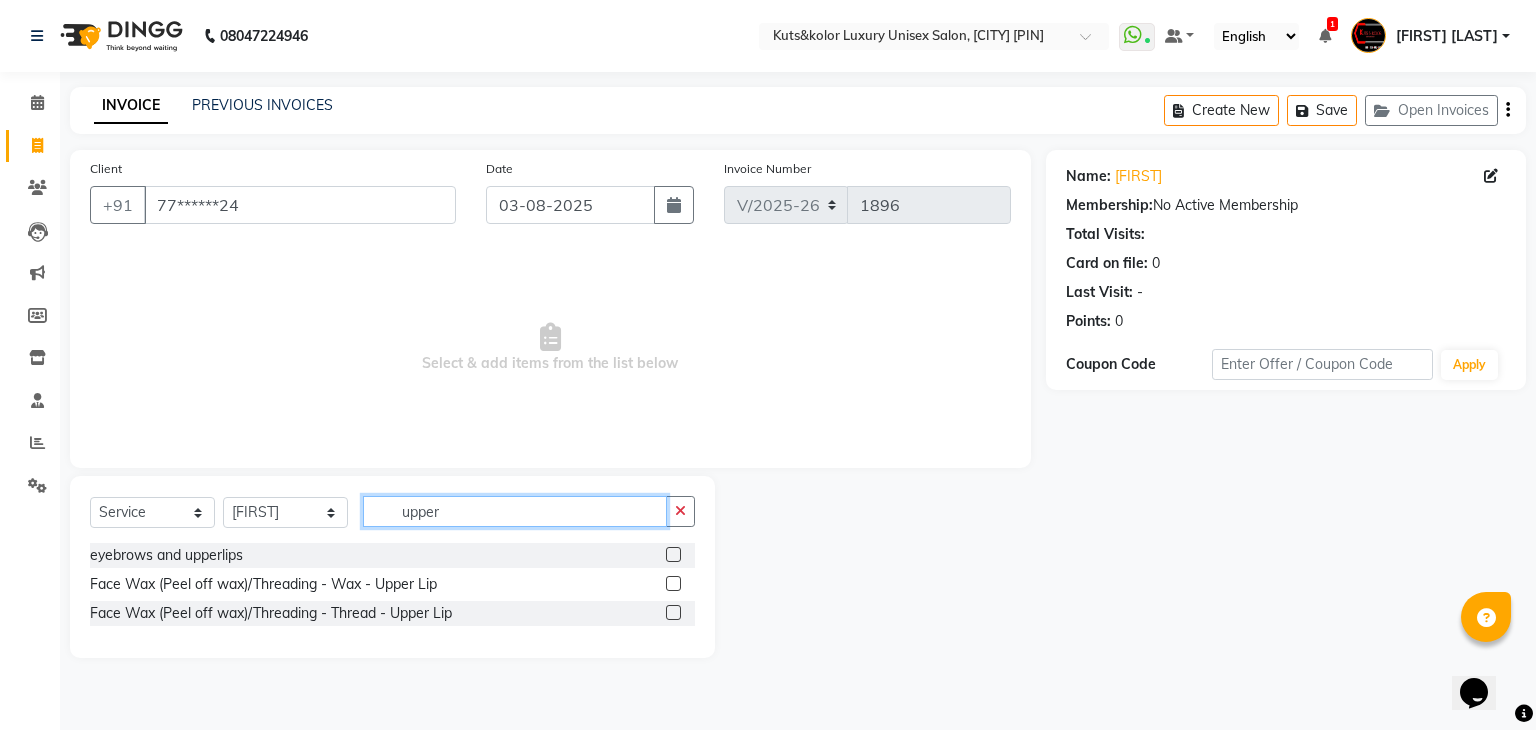type on "upper" 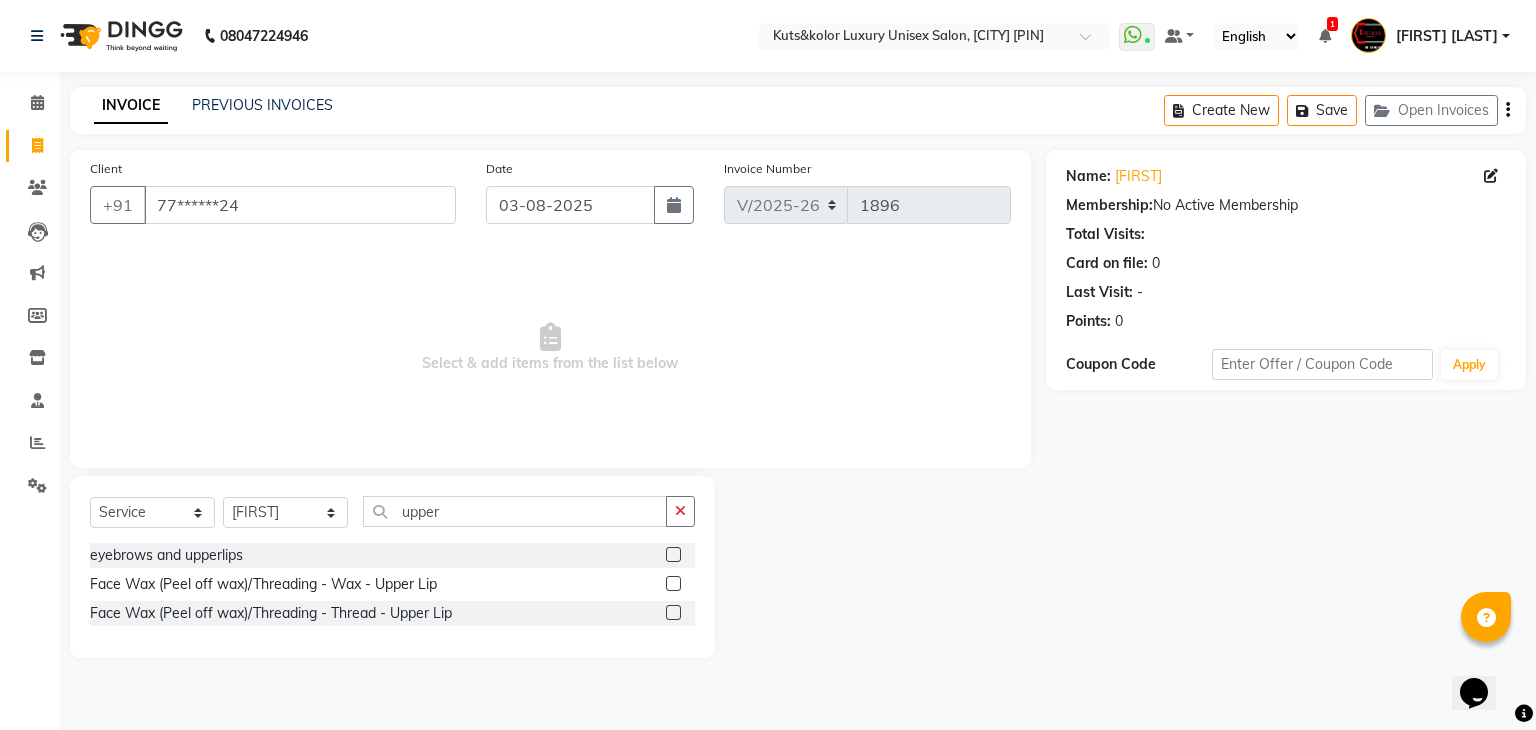 click 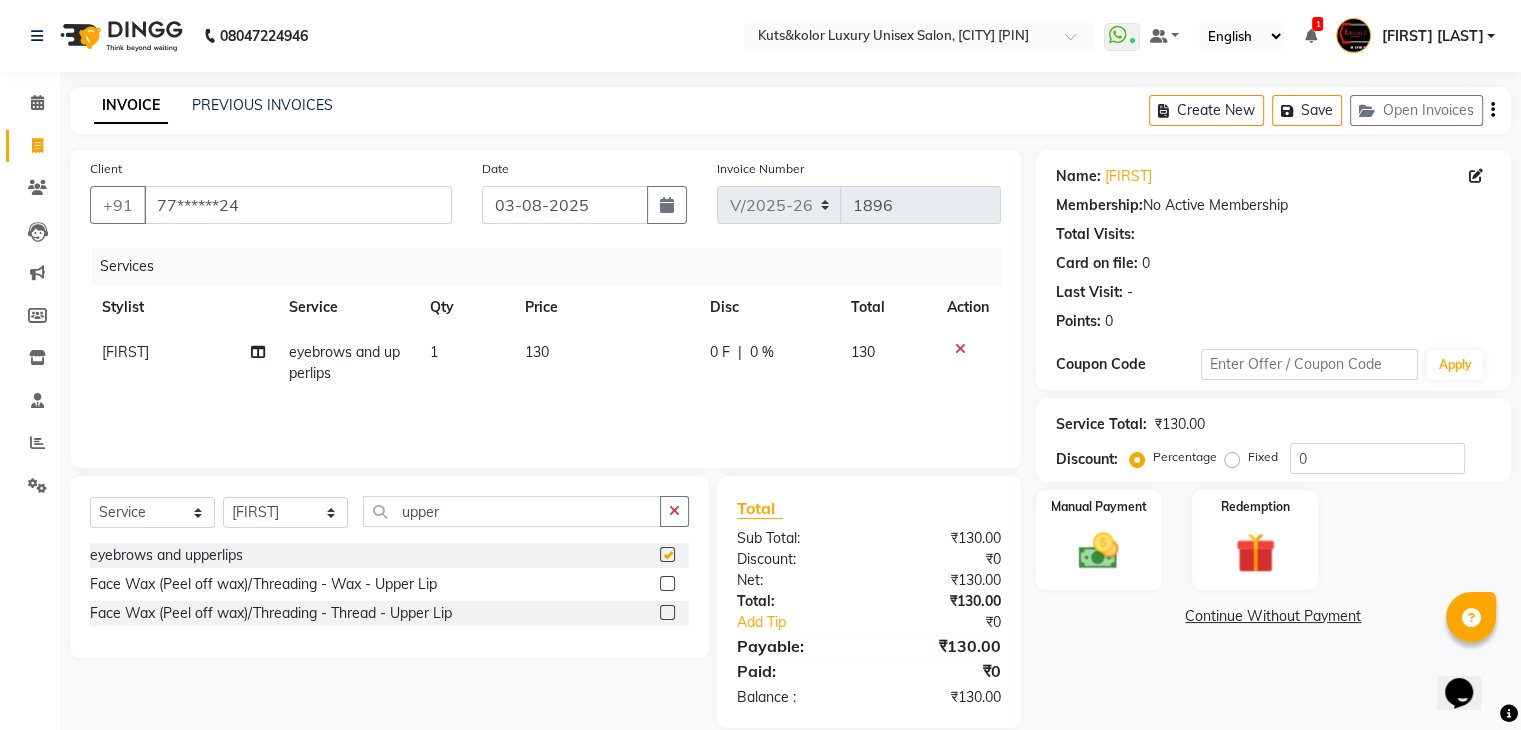 checkbox on "false" 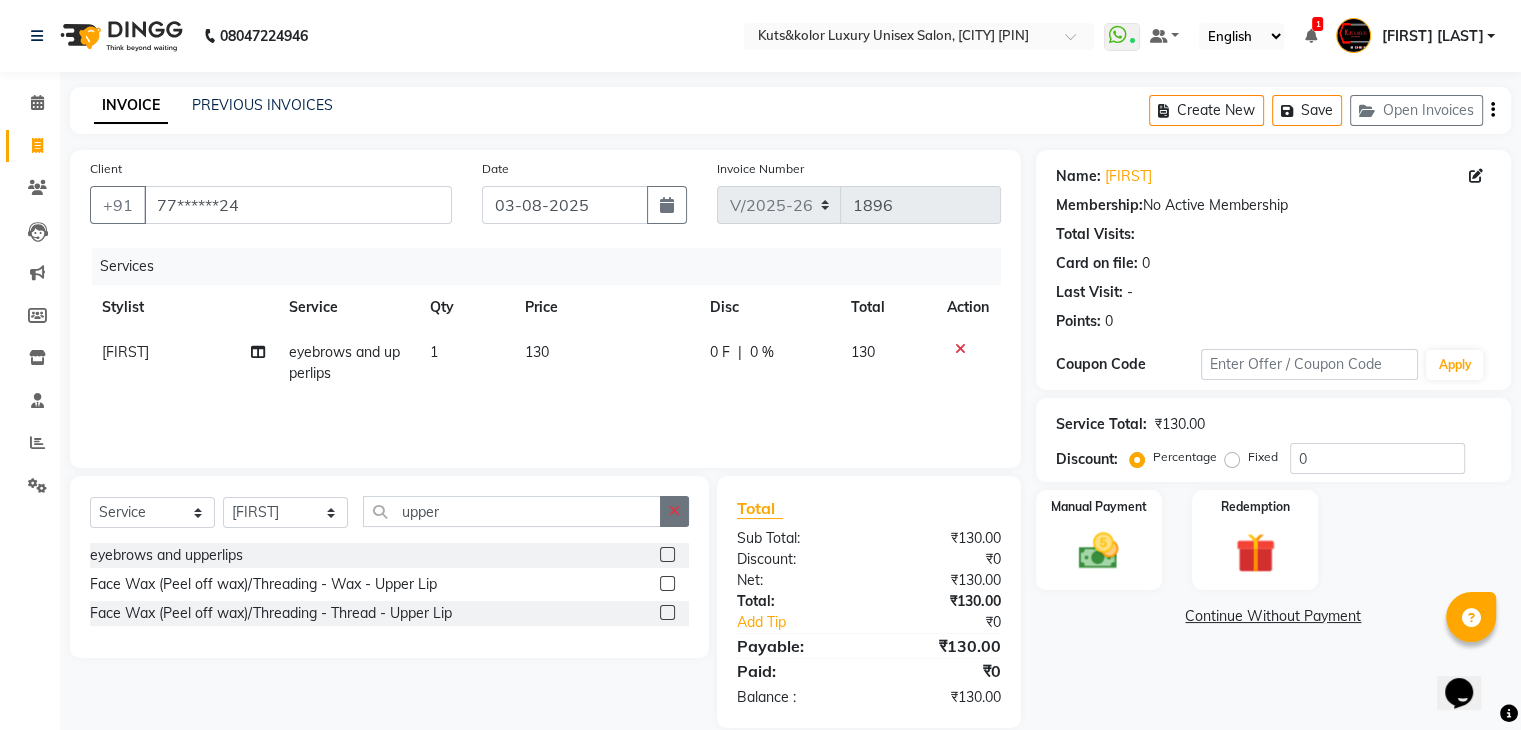 click 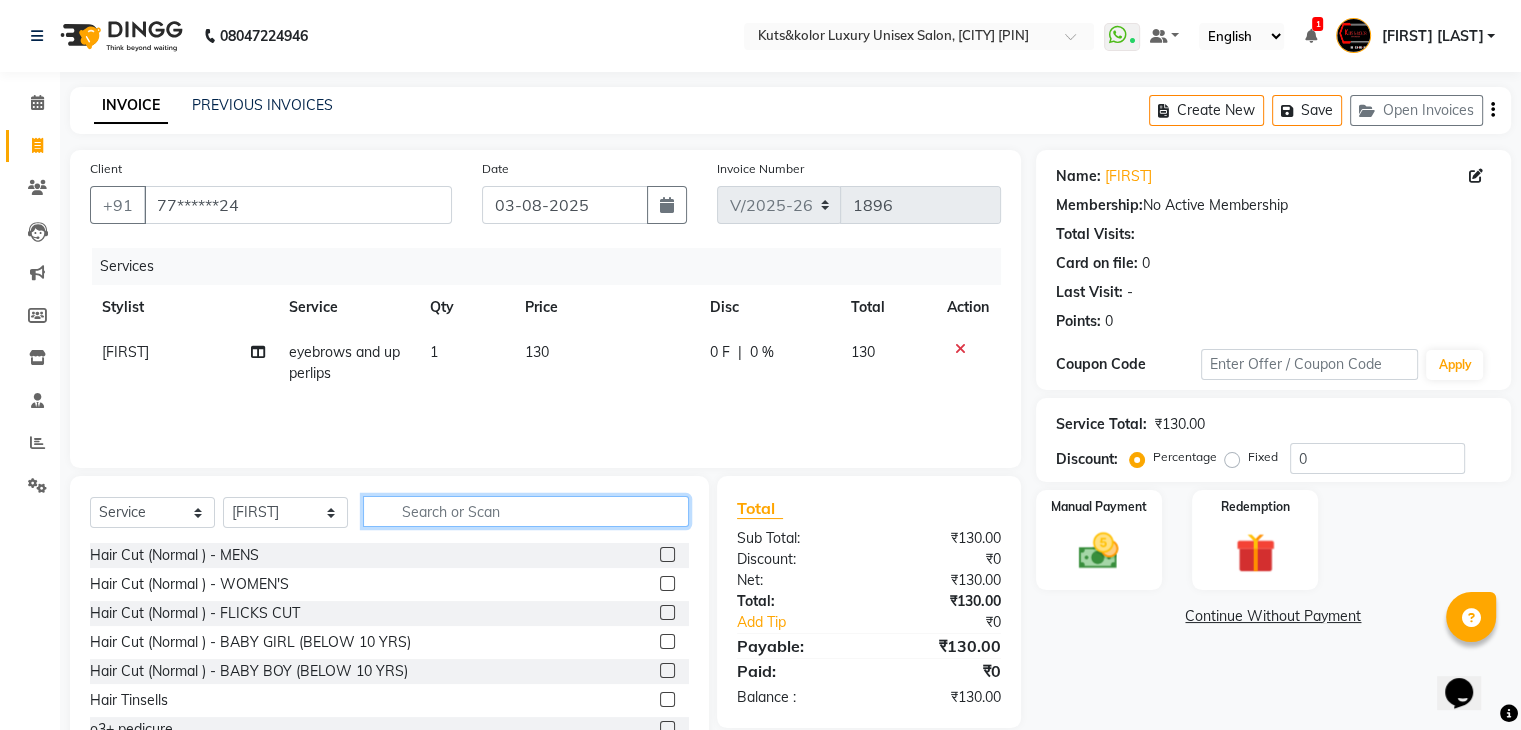 click 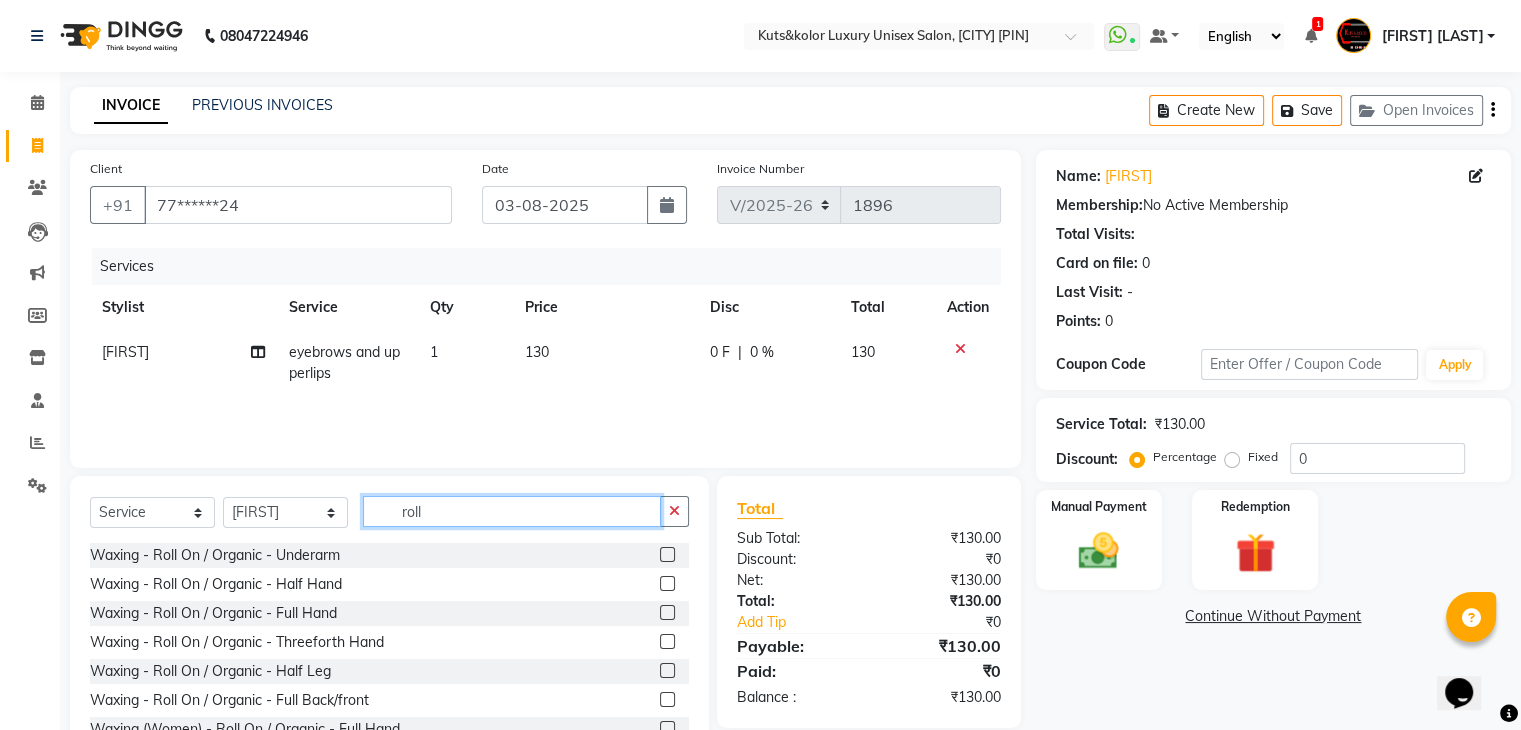 type on "roll" 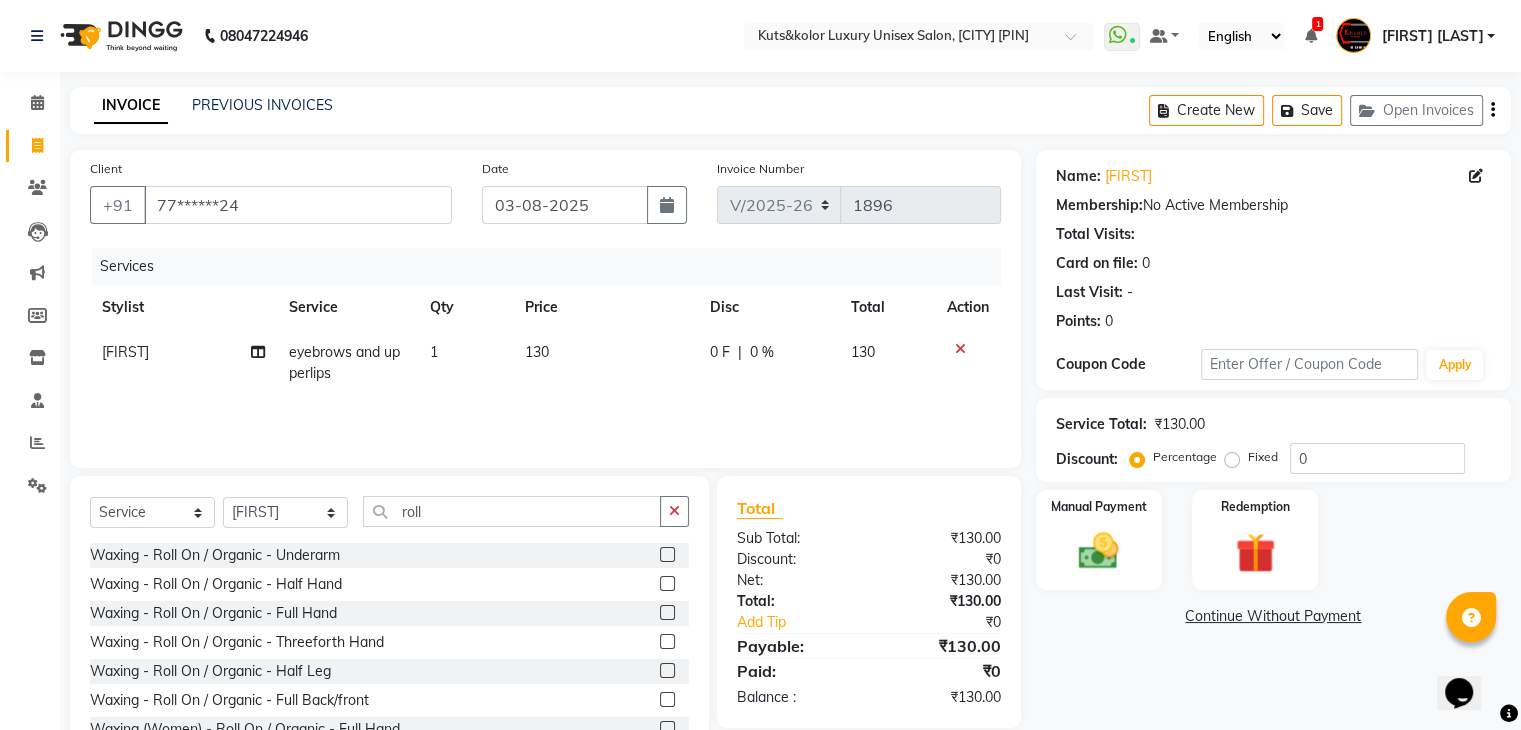 click 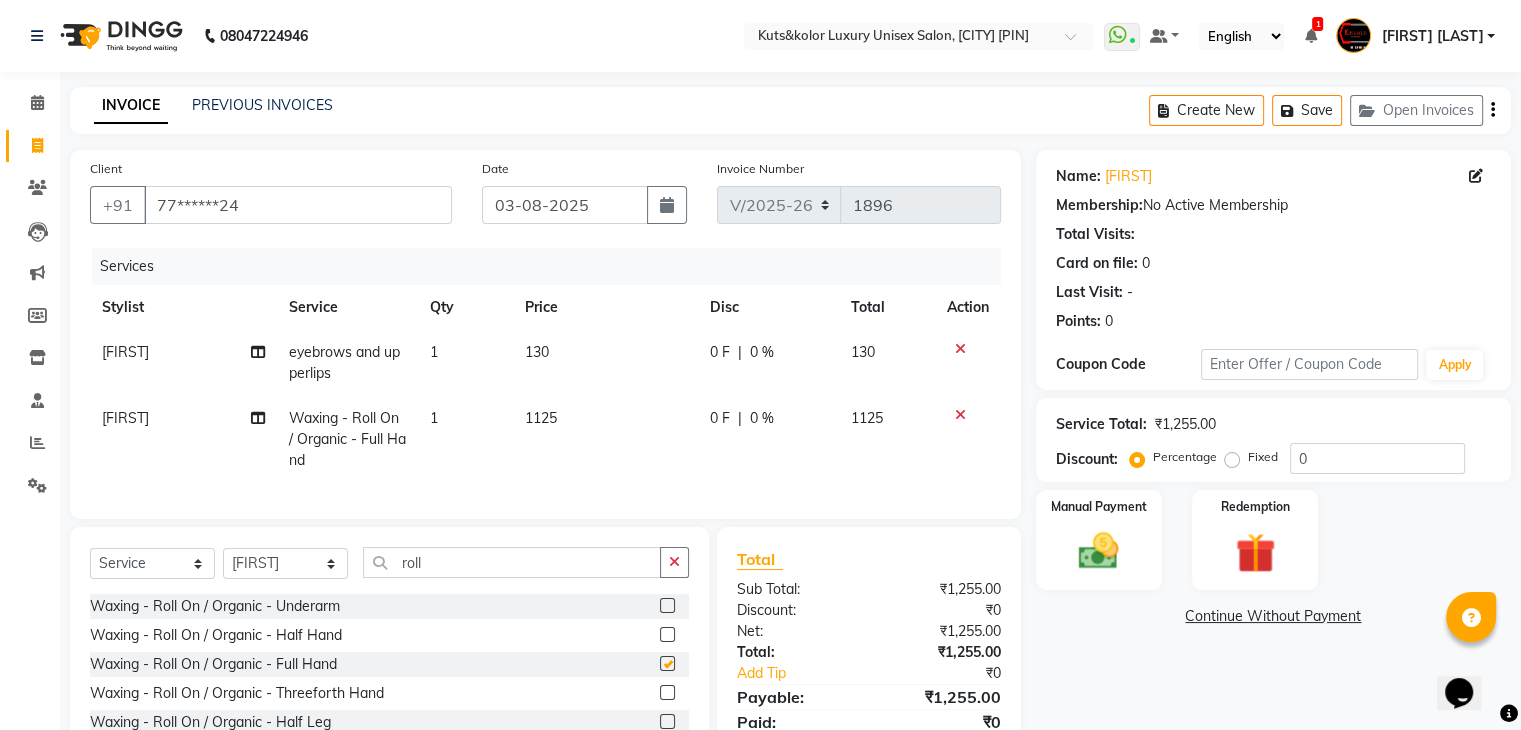 checkbox on "false" 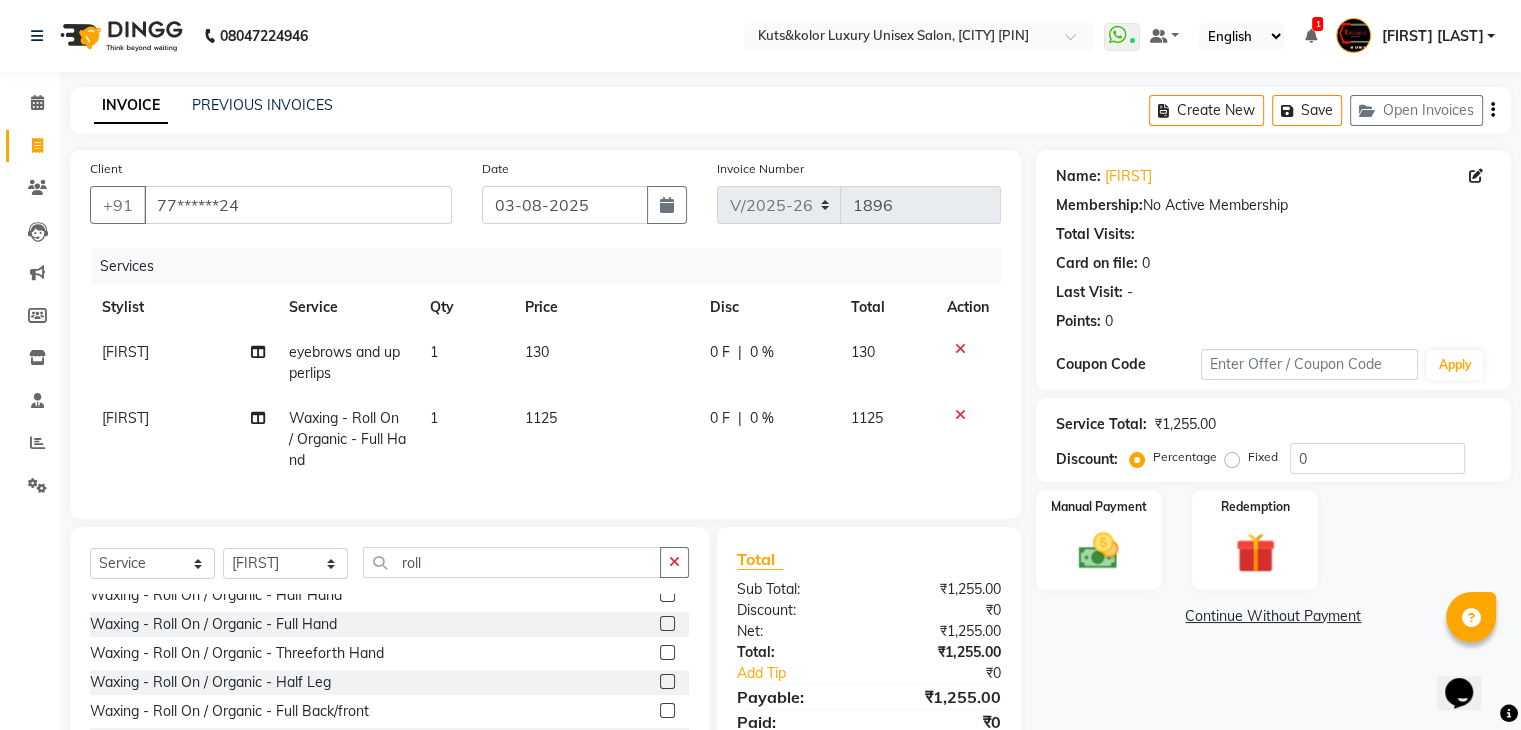 scroll, scrollTop: 0, scrollLeft: 0, axis: both 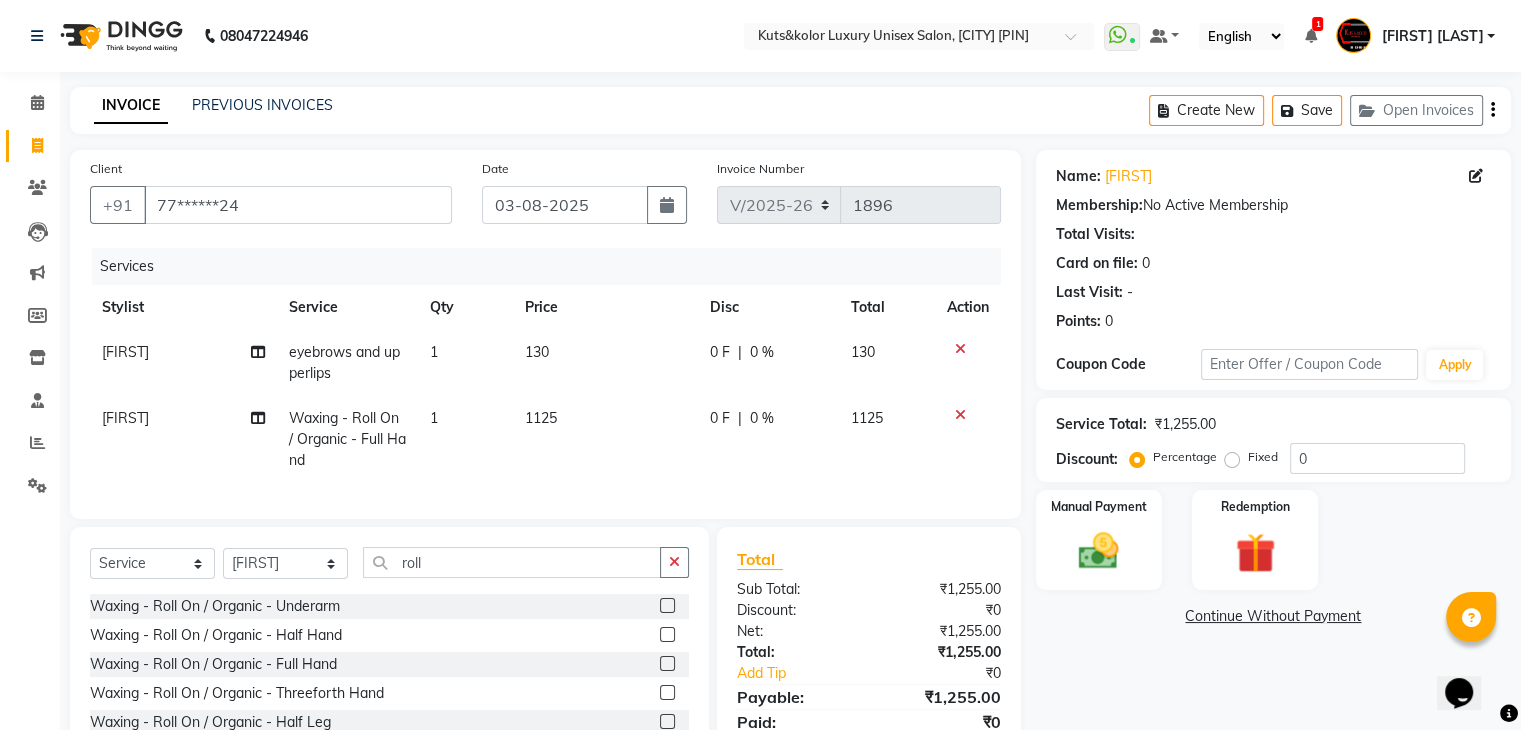 click 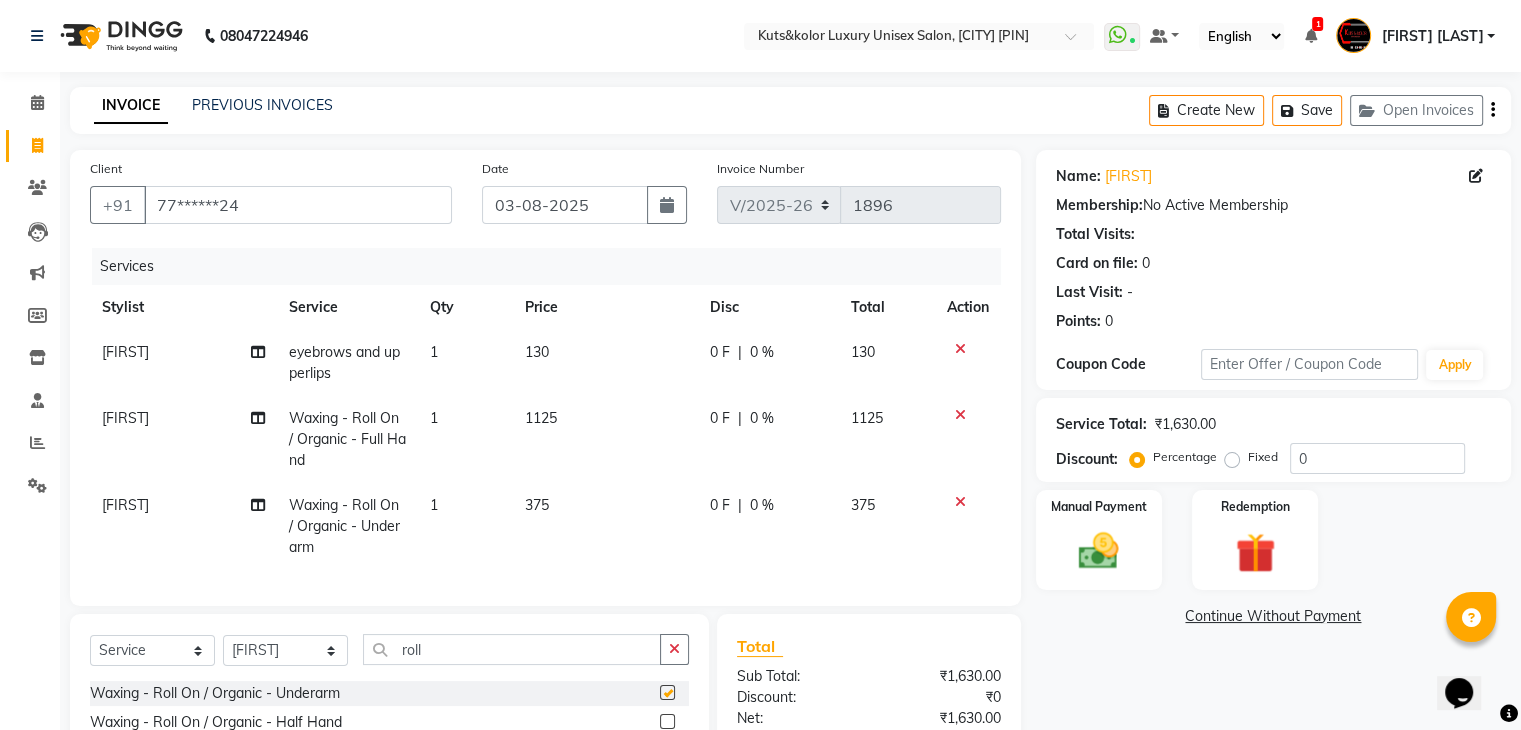 checkbox on "false" 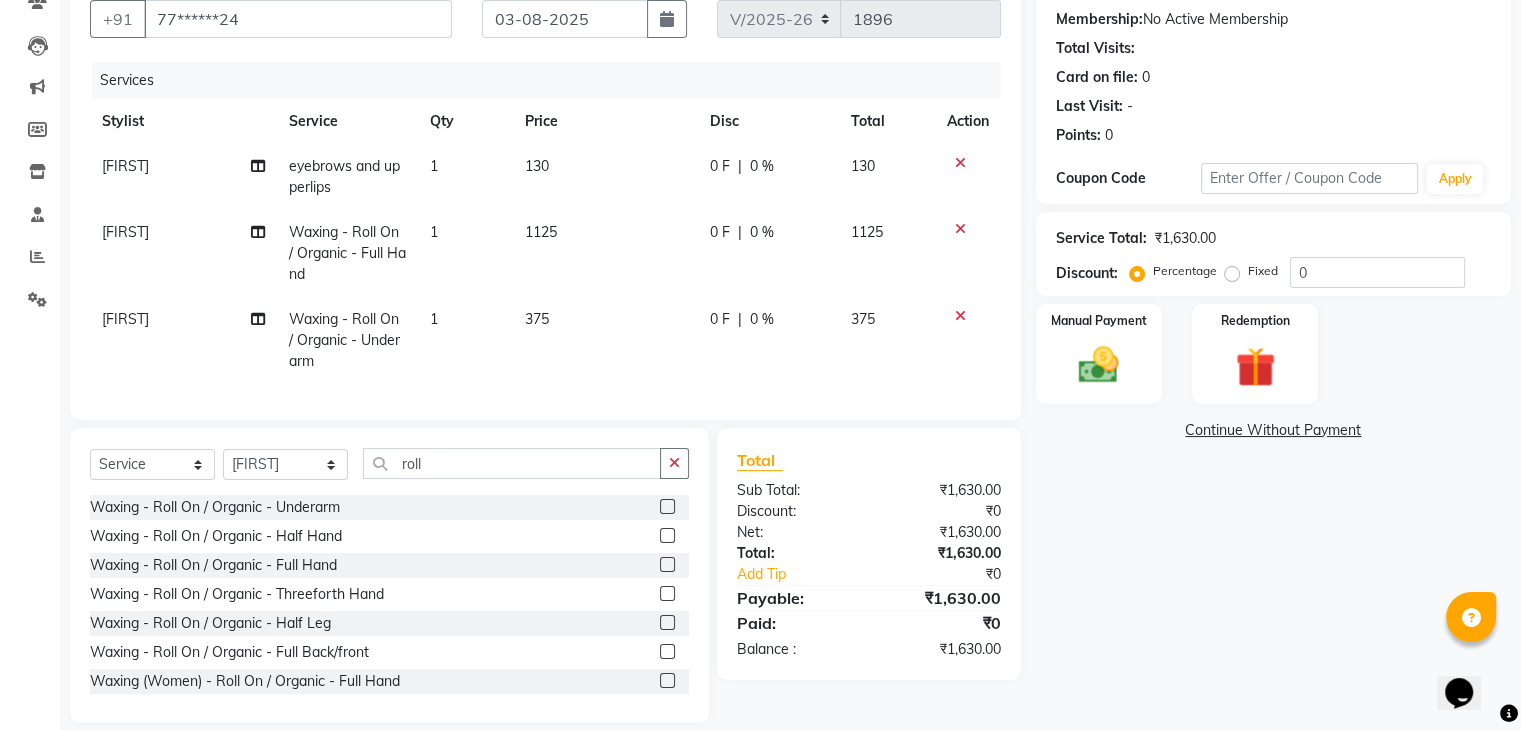 scroll, scrollTop: 188, scrollLeft: 0, axis: vertical 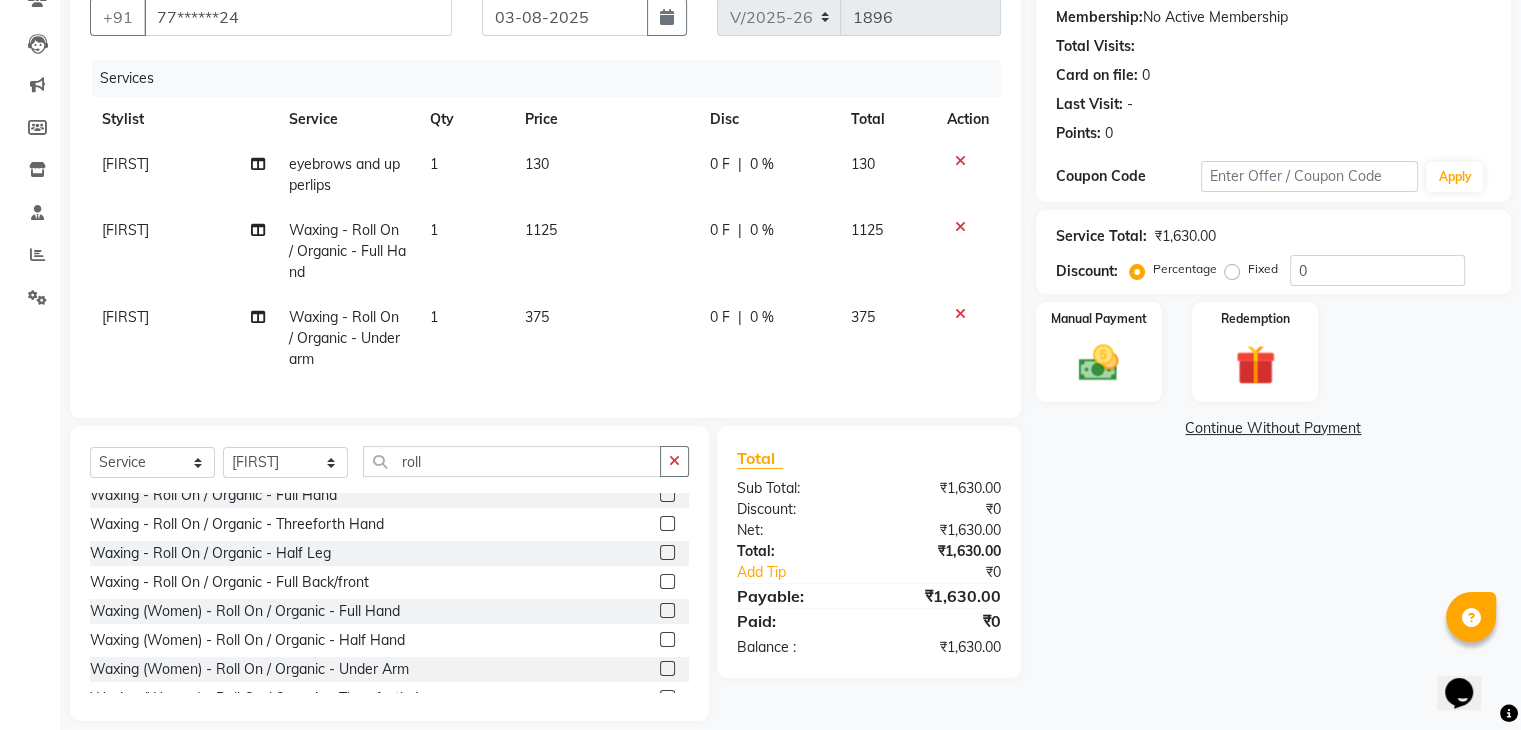 click 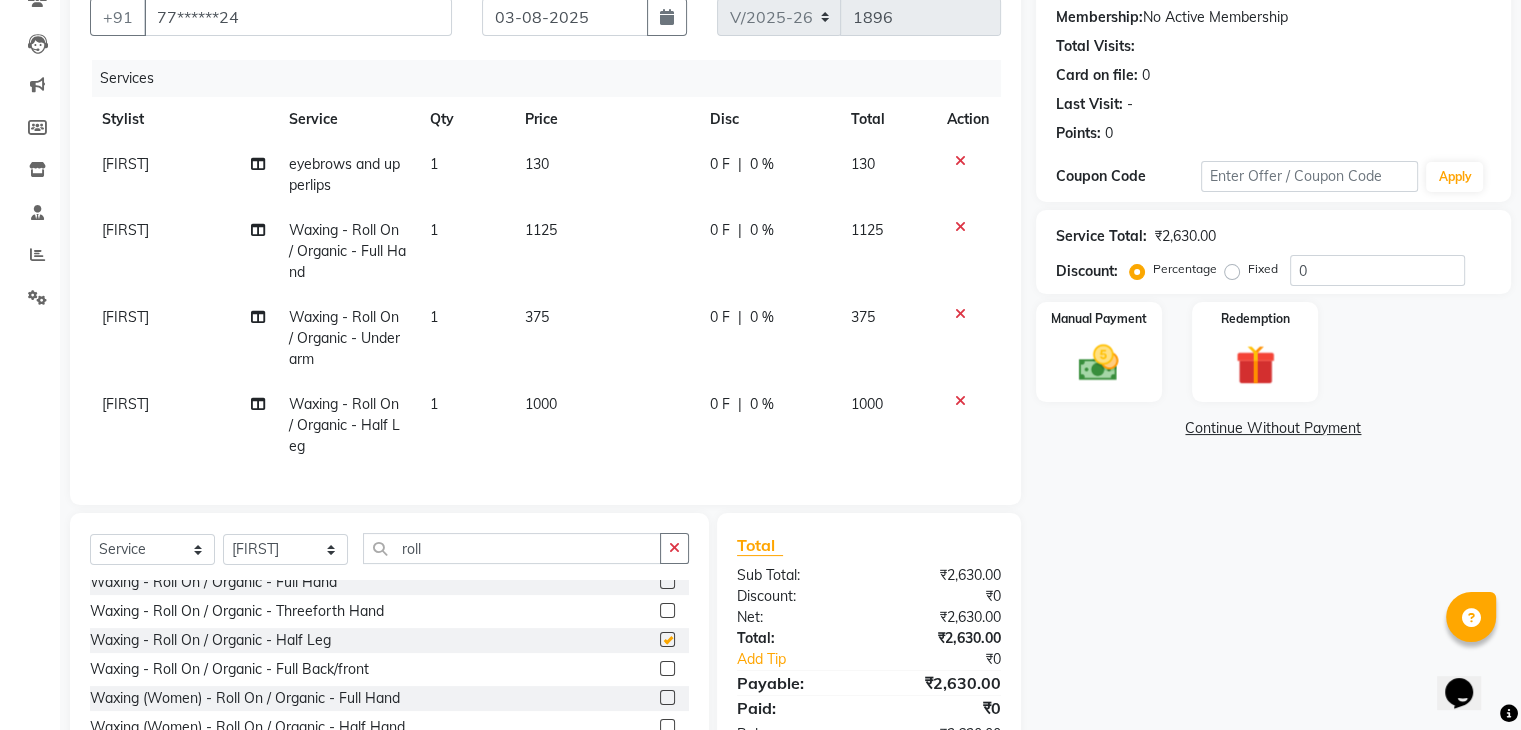 checkbox on "false" 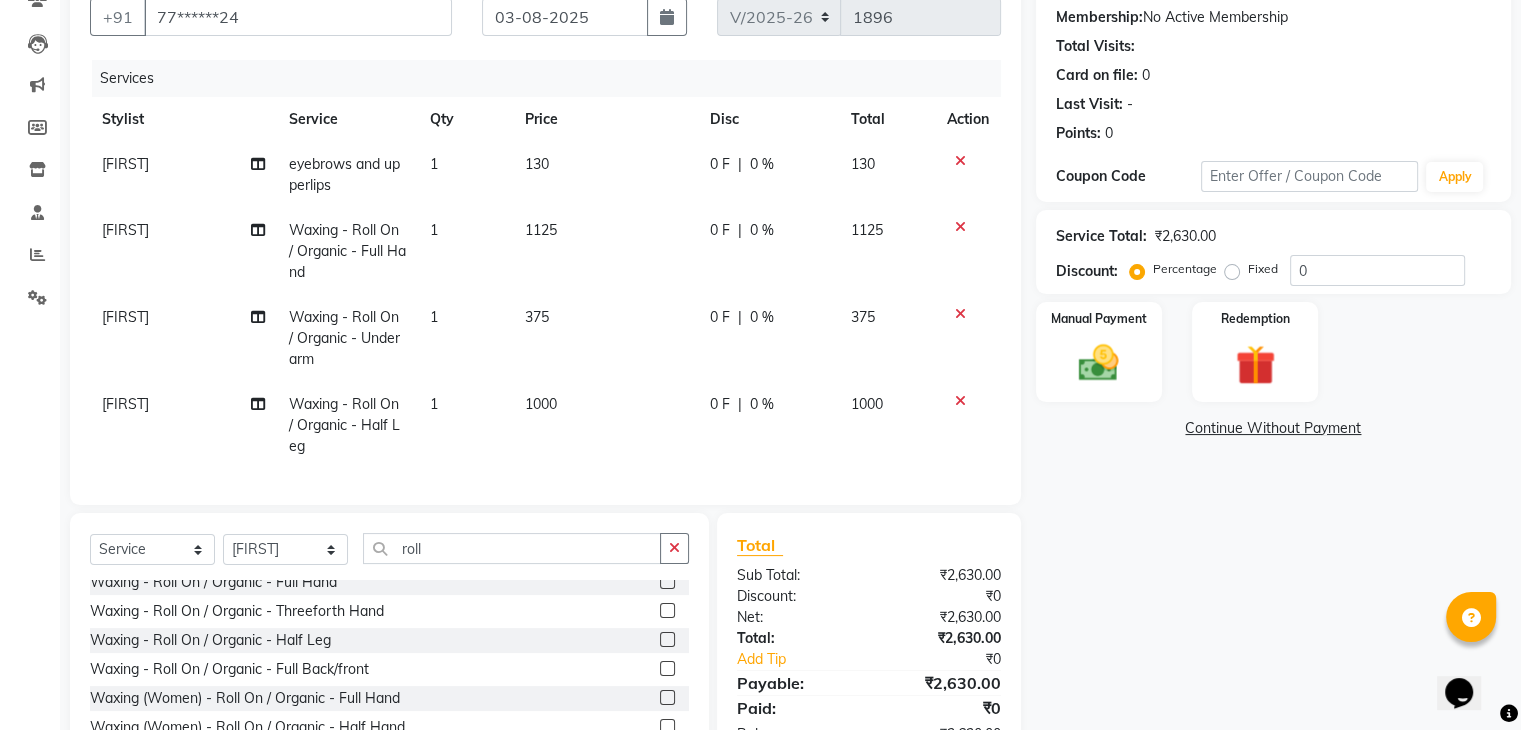 click on "0 F" 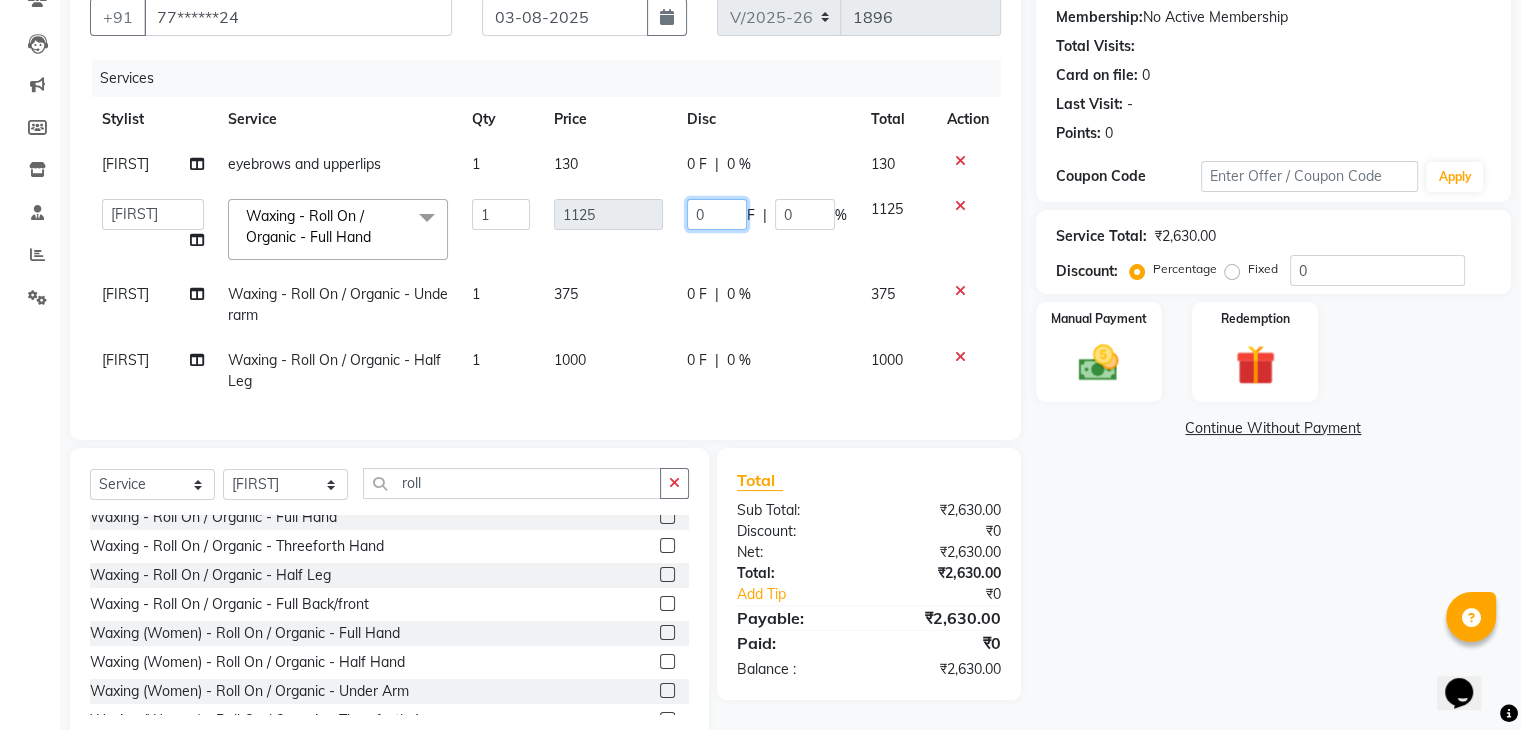 click on "0" 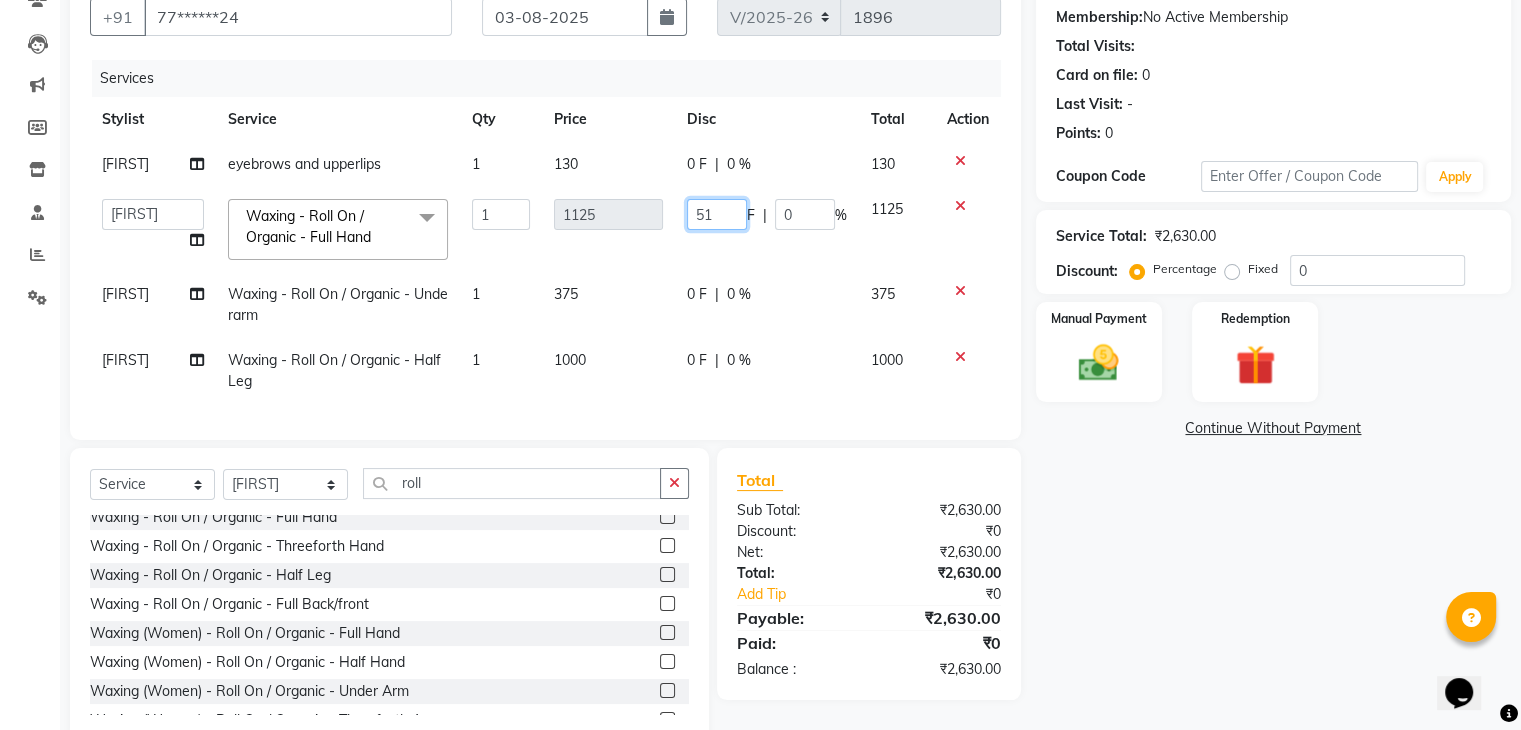 type on "5" 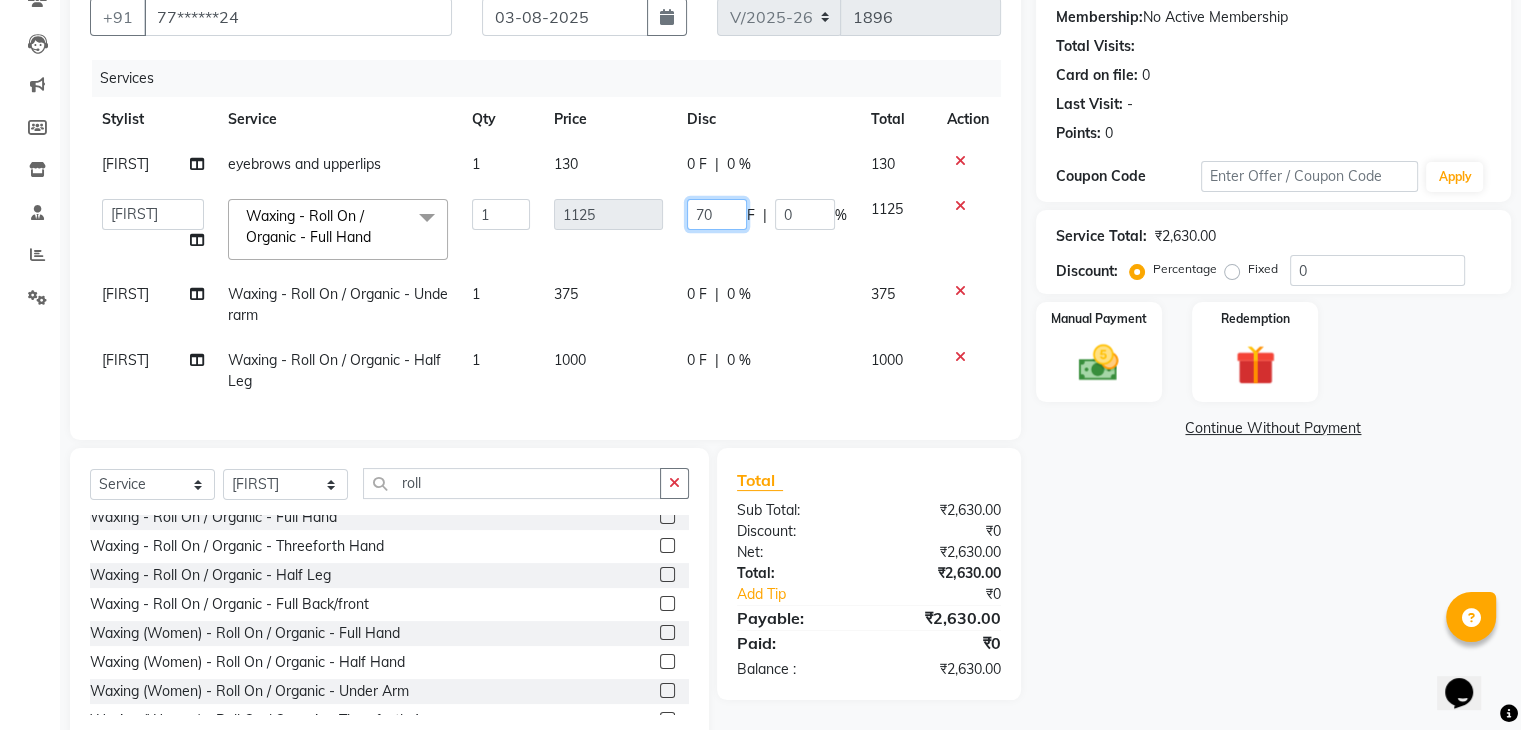 type on "700" 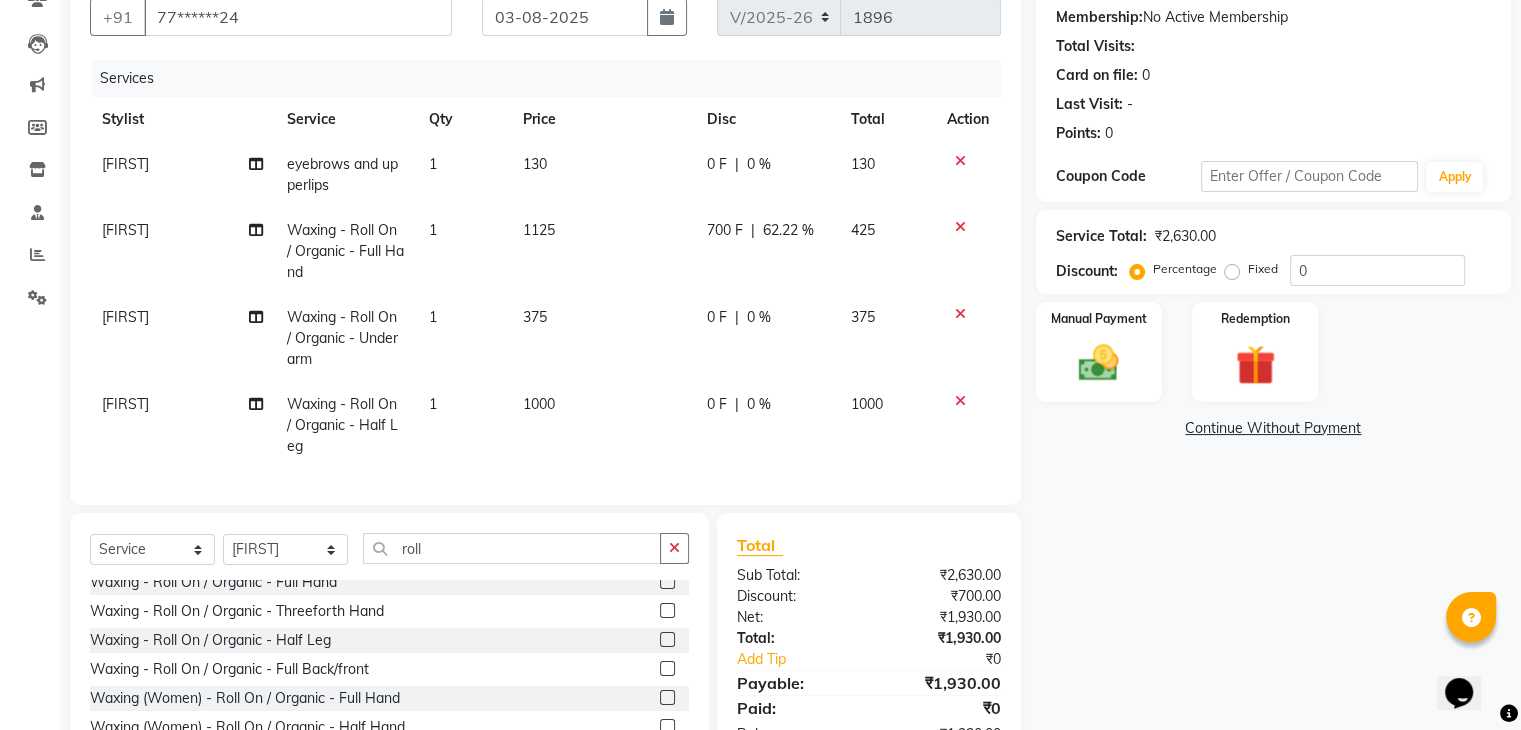 click on "Uzma eyebrows and upperlips 1 130 0 F | 0 % 130 Uzma Waxing - Roll On /
Organic - Full Hand 1 1125 700 F | 62.22 % 425 Uzma Waxing - Roll On /
Organic - Underarm 1 375 0 F | 0 % 375 Uzma Waxing - Roll On /
Organic - Half Leg 1 1000 0 F | 0 % 1000" 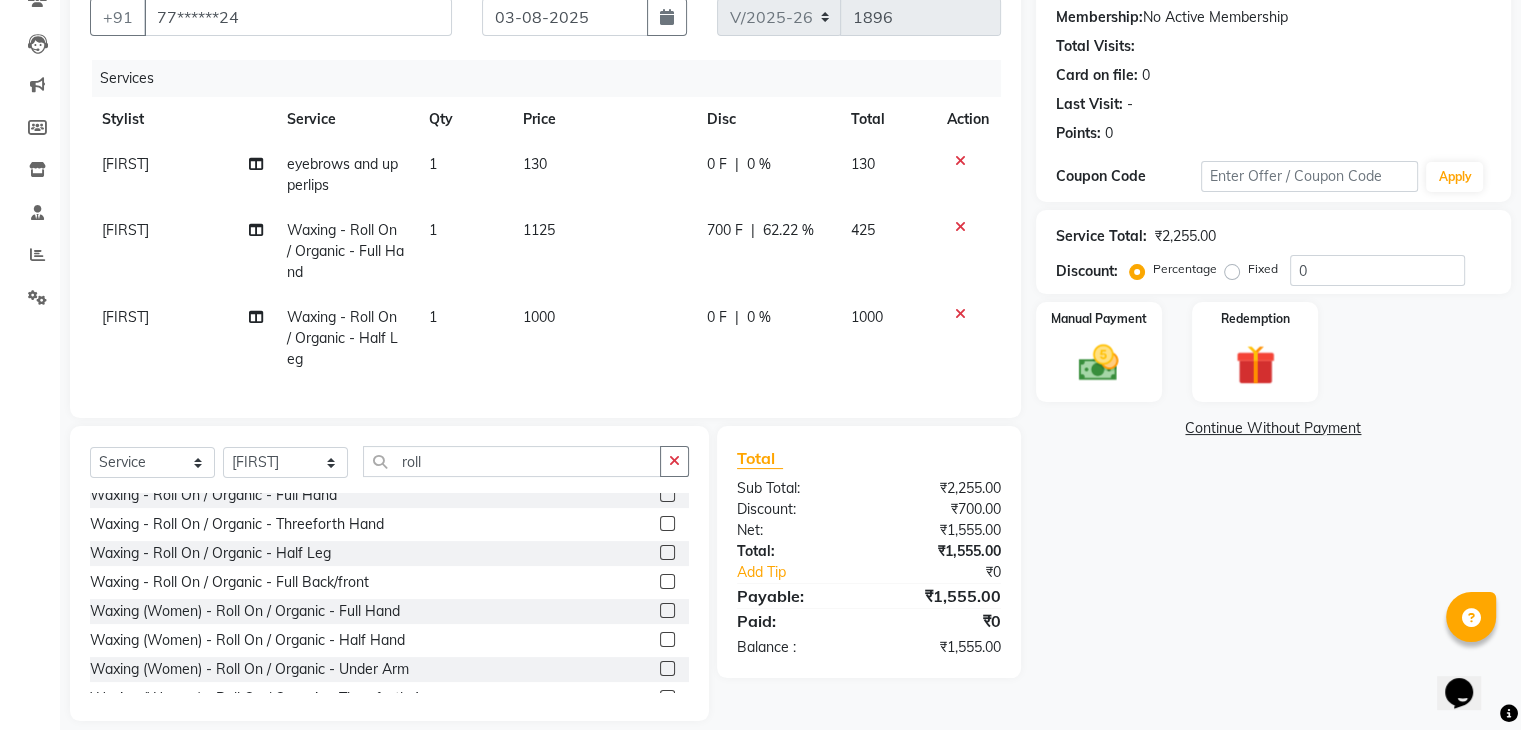 click on "0 F" 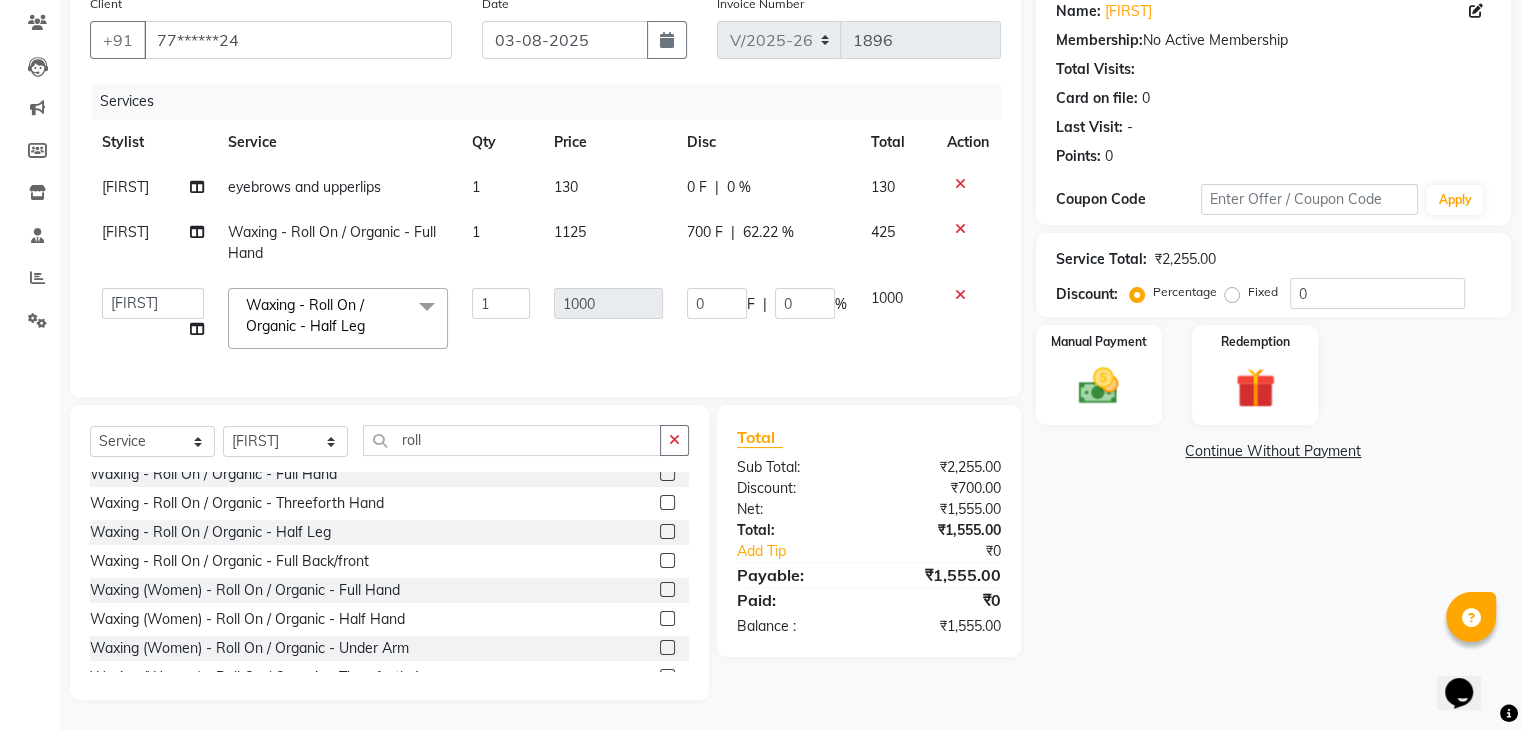 scroll, scrollTop: 180, scrollLeft: 0, axis: vertical 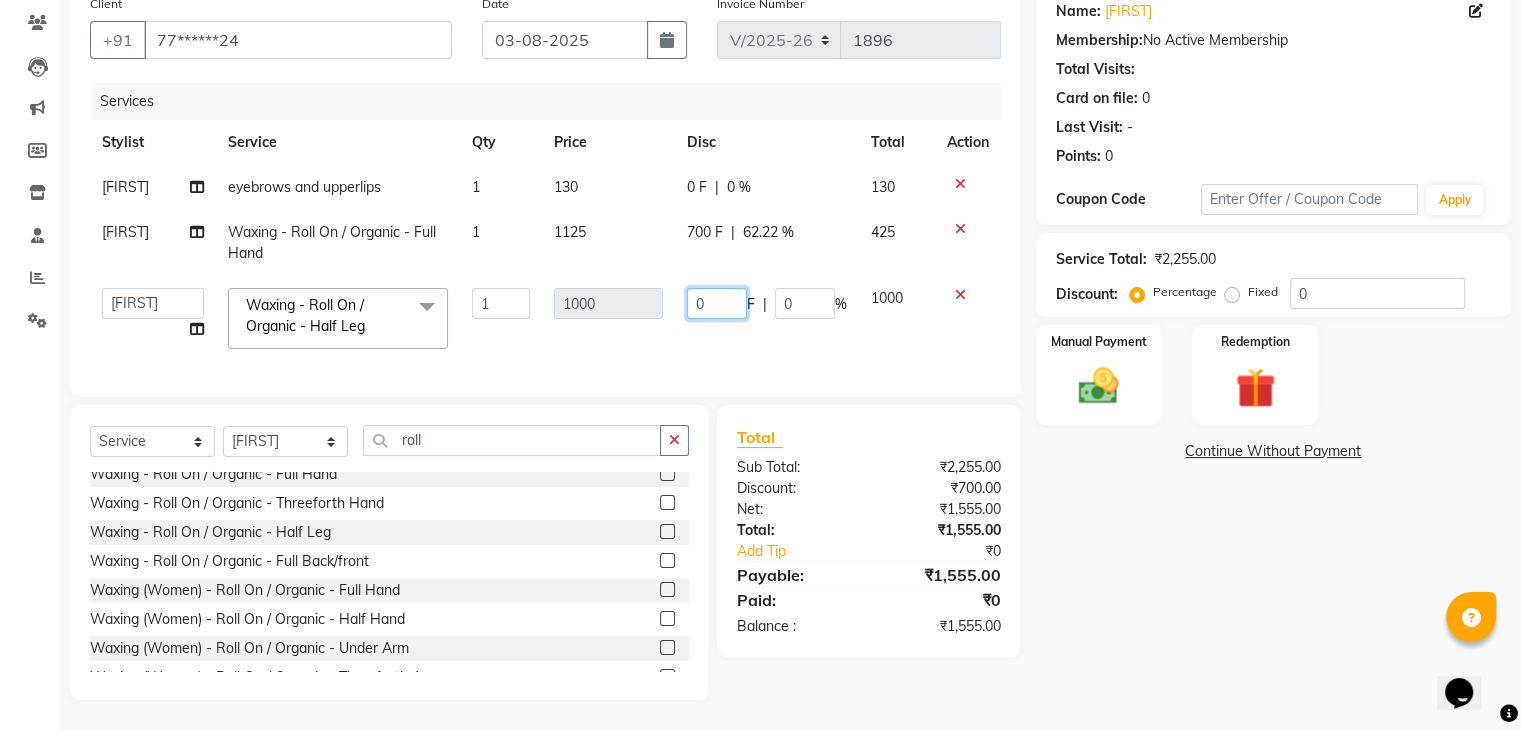 click on "0" 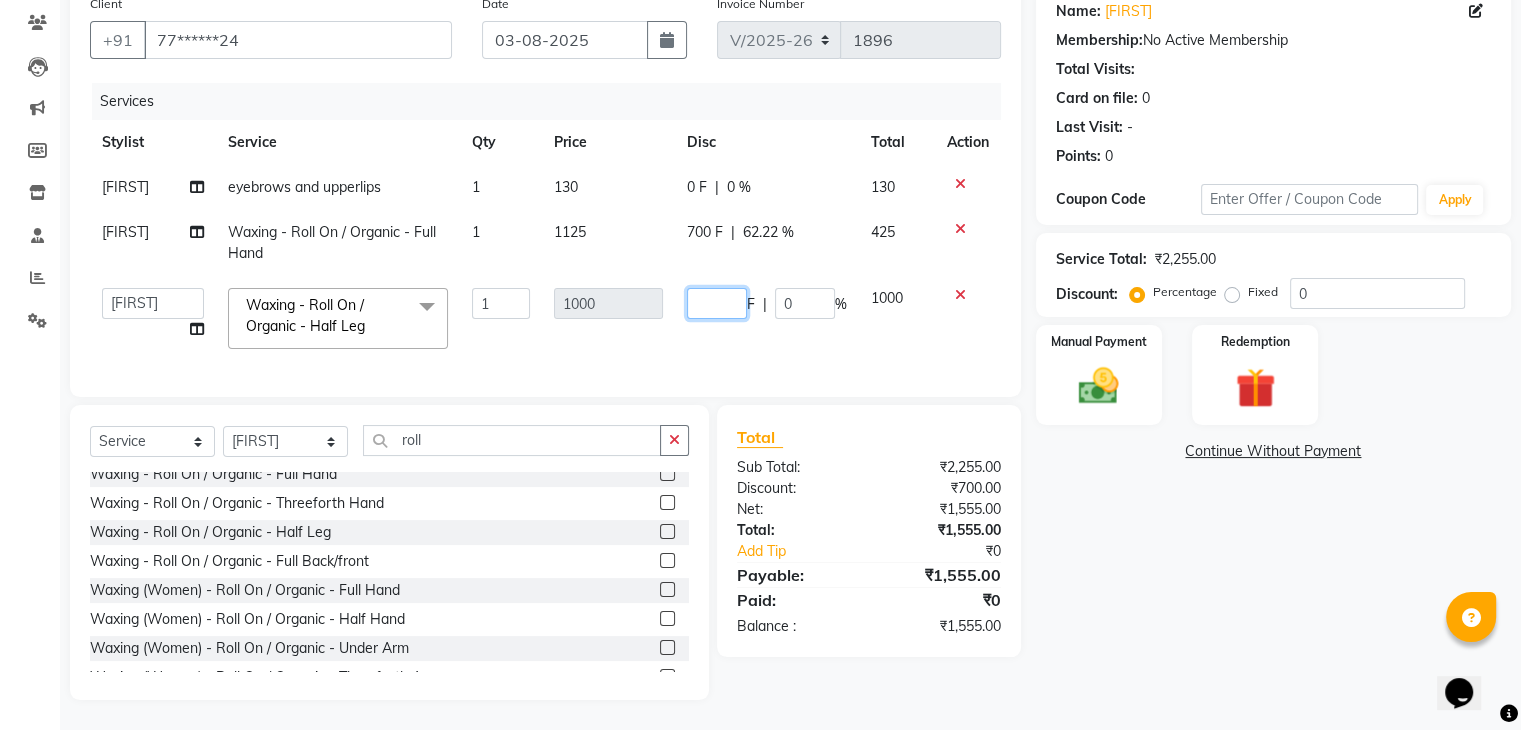 type on "5" 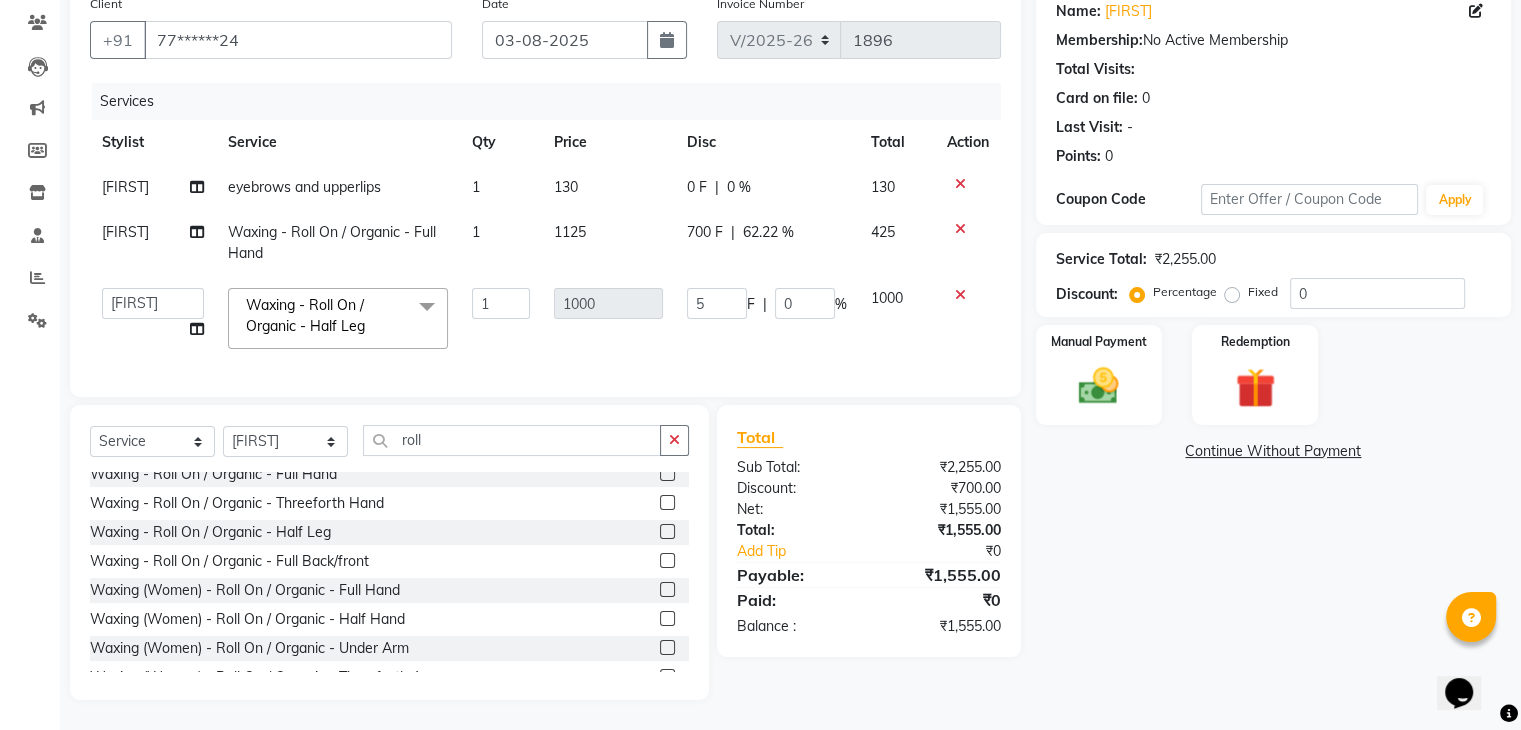 click on "5 F | 0 %" 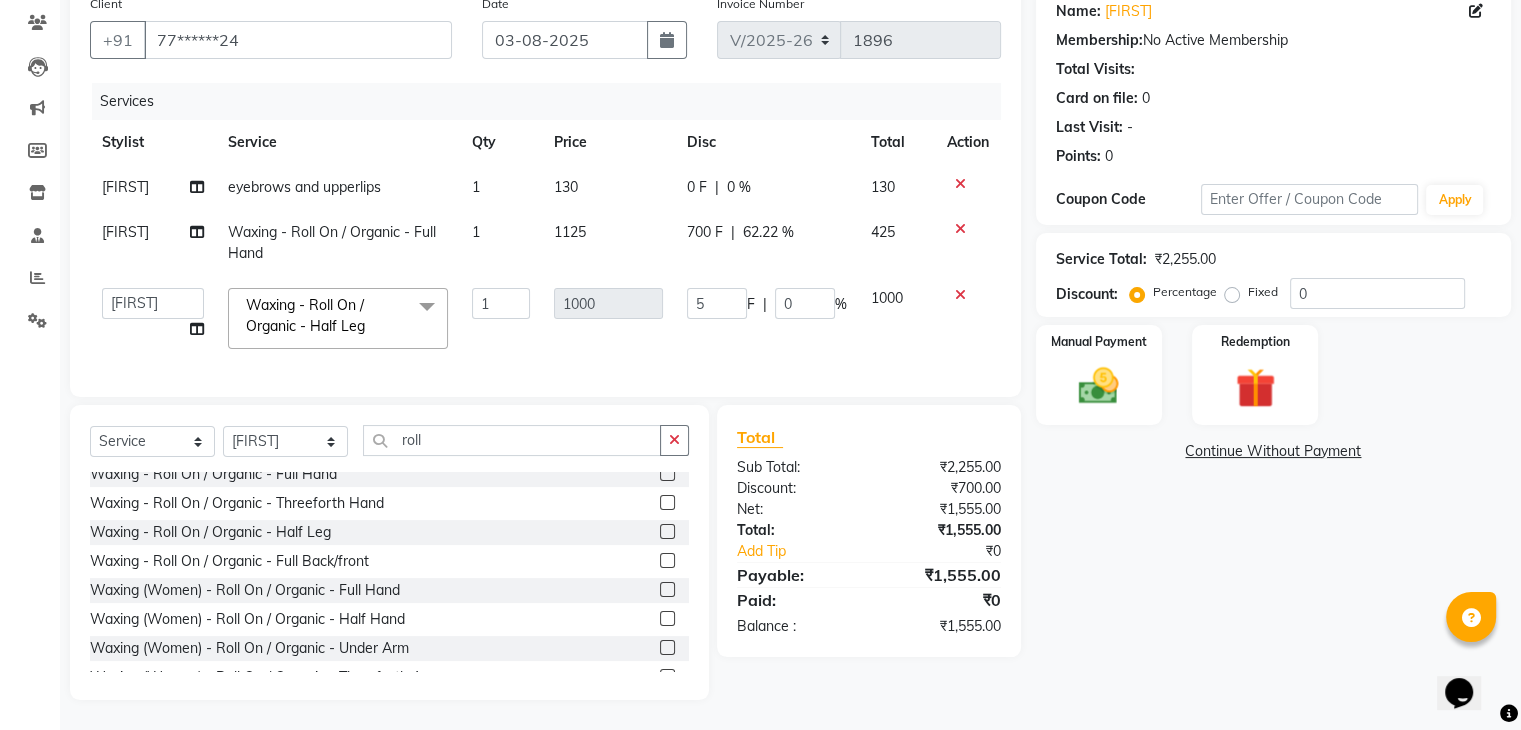 select on "86061" 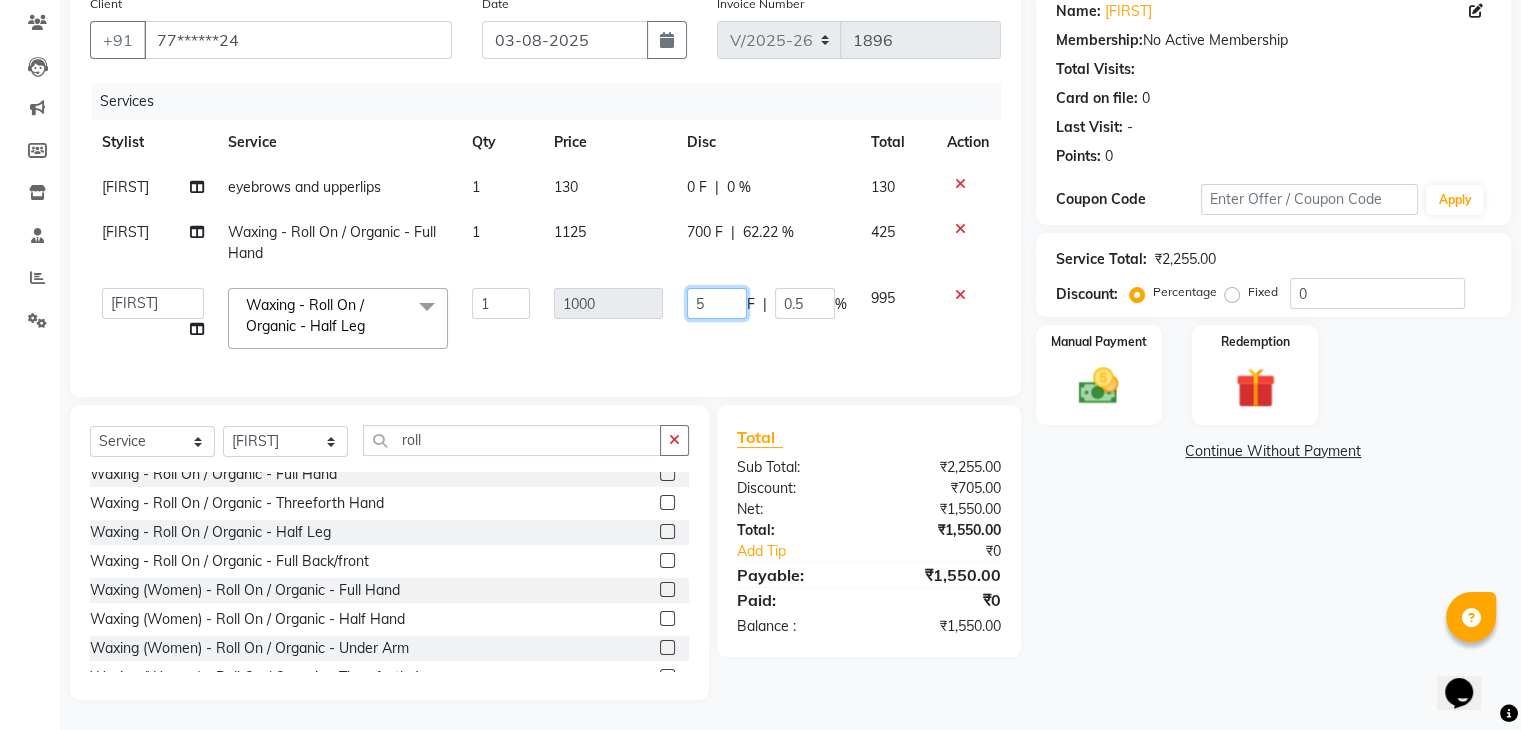 click on "5" 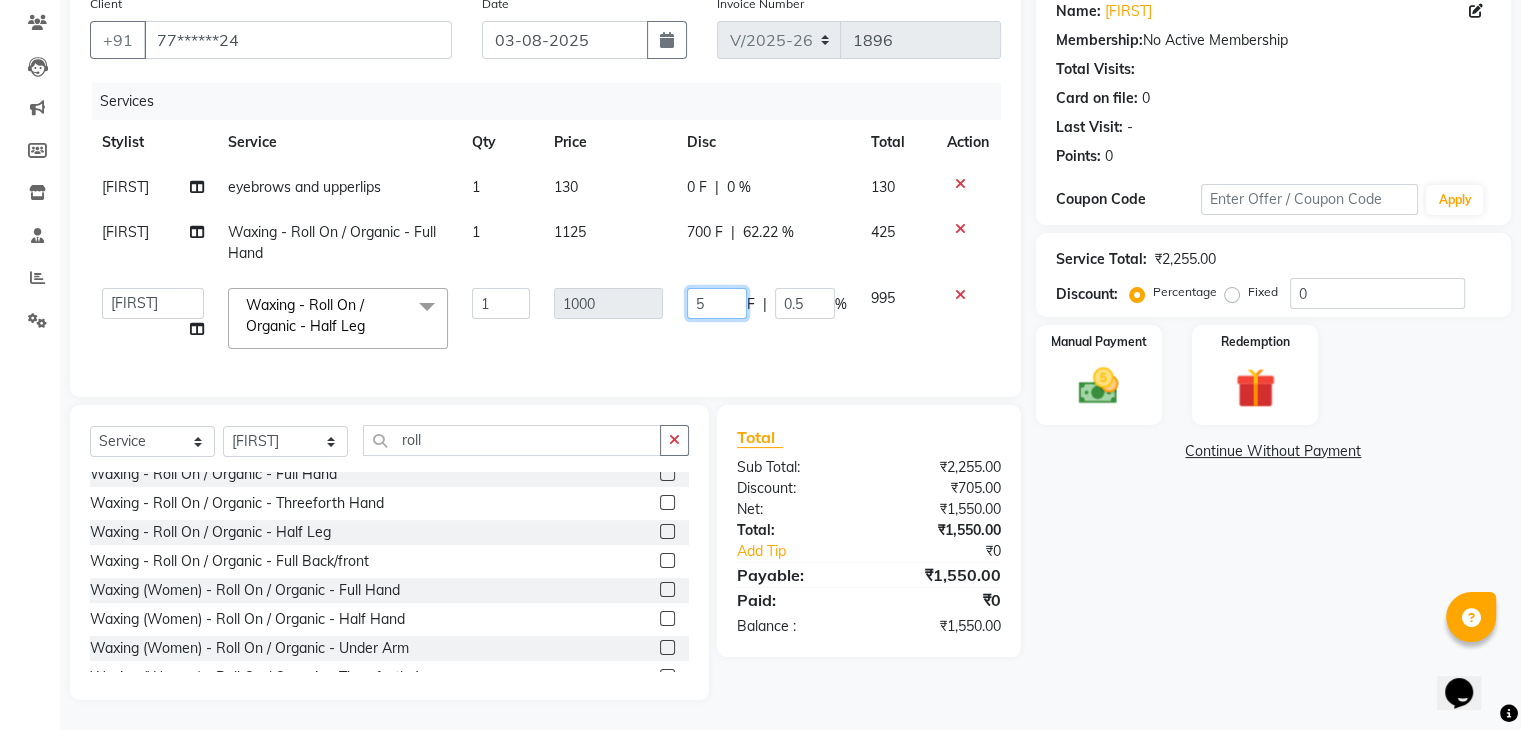 type on "95" 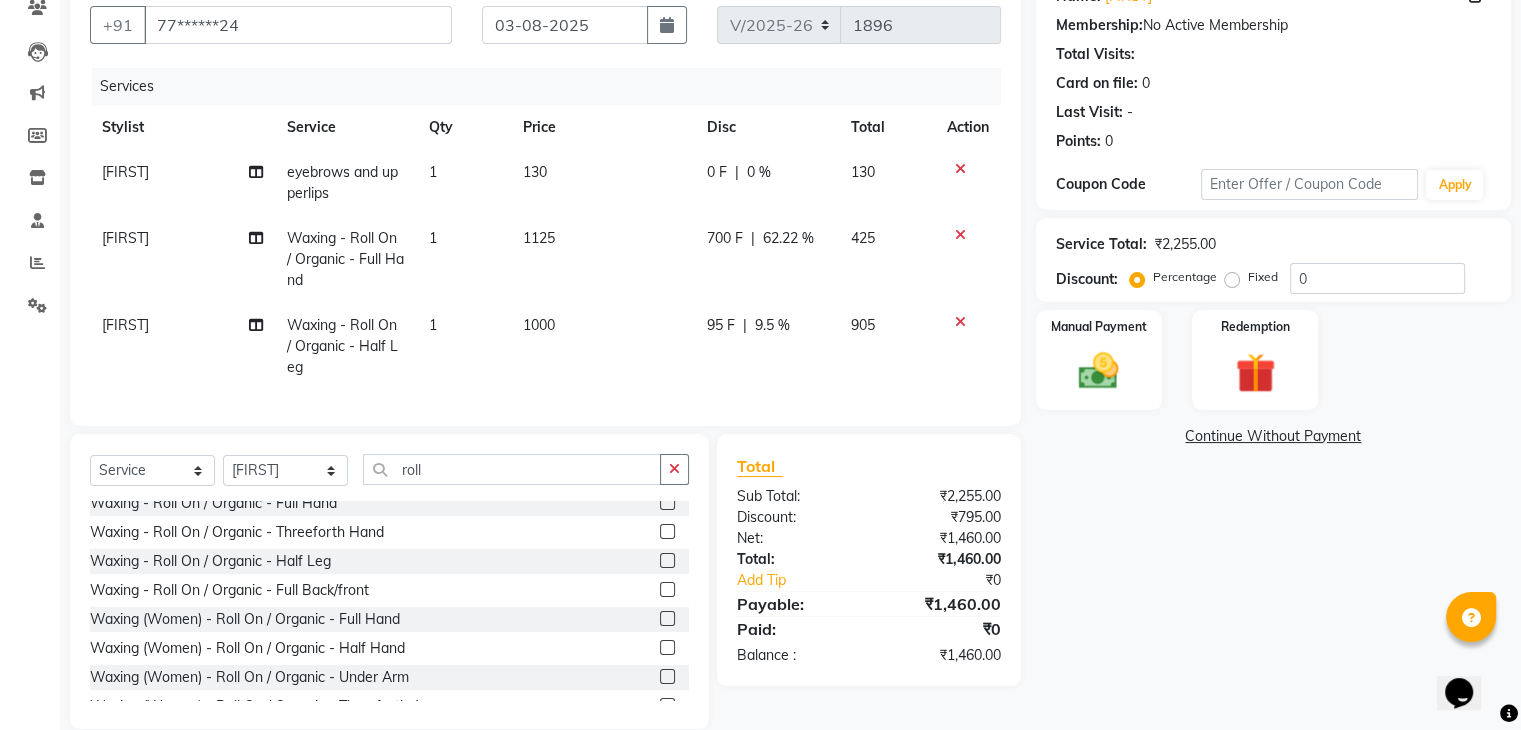 click on "95 F | 9.5 %" 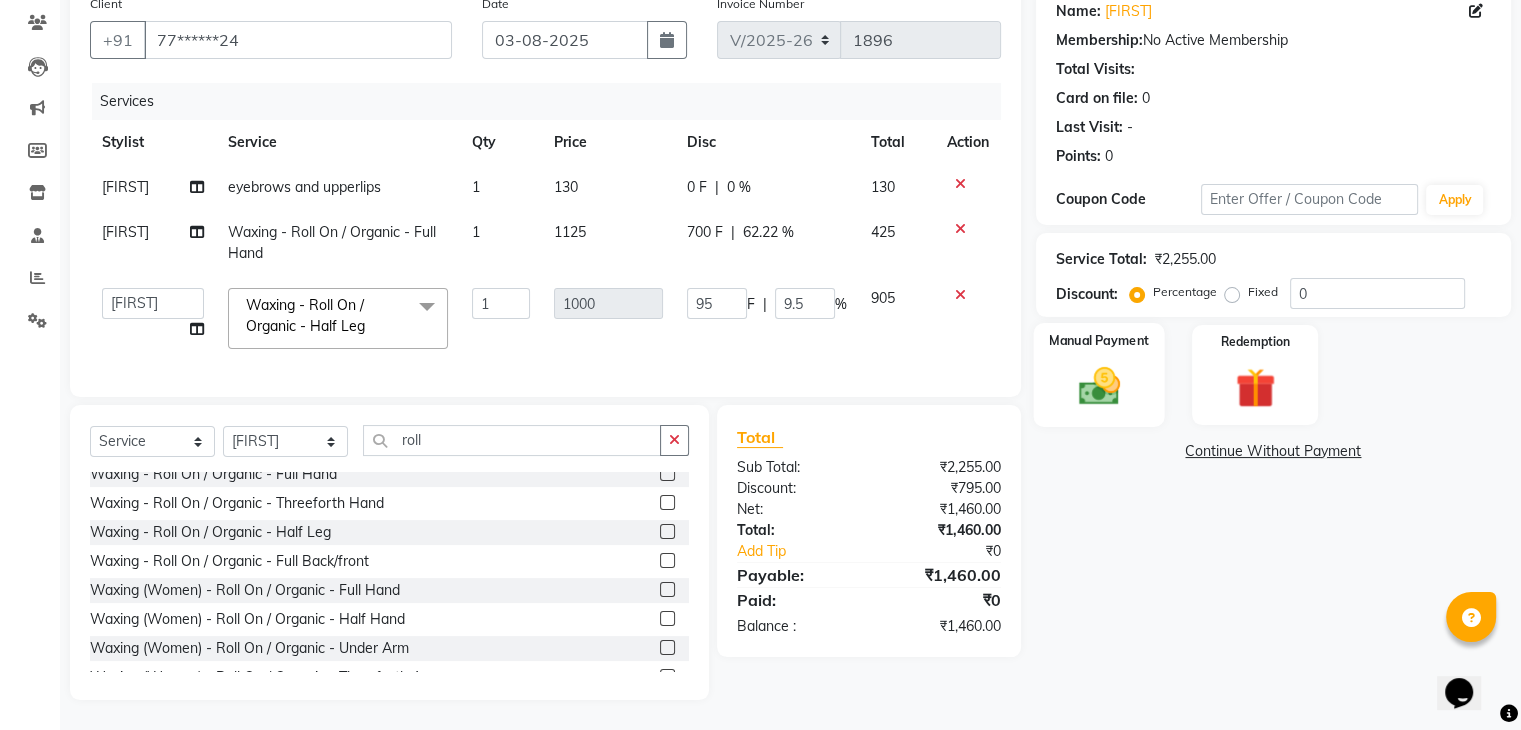 click 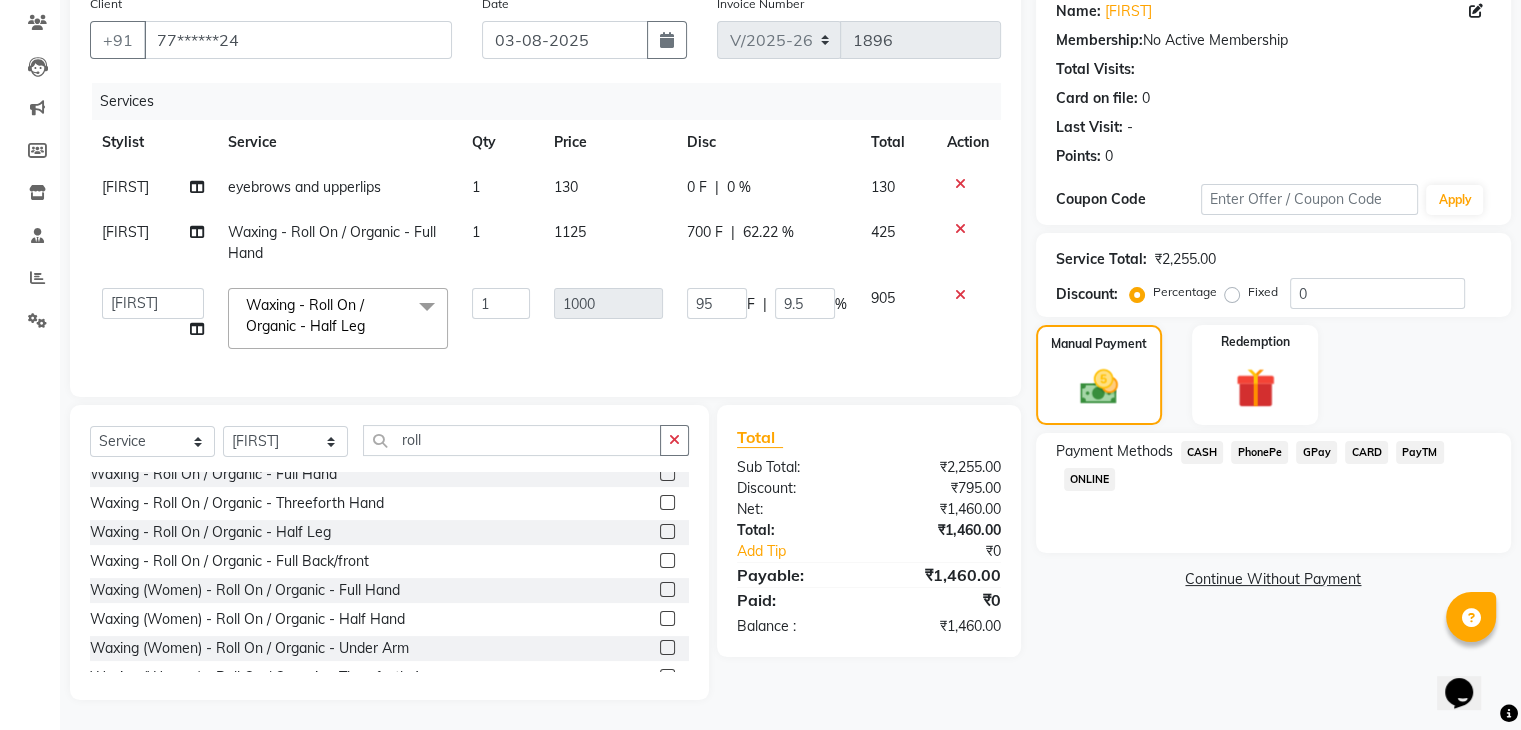 click on "GPay" 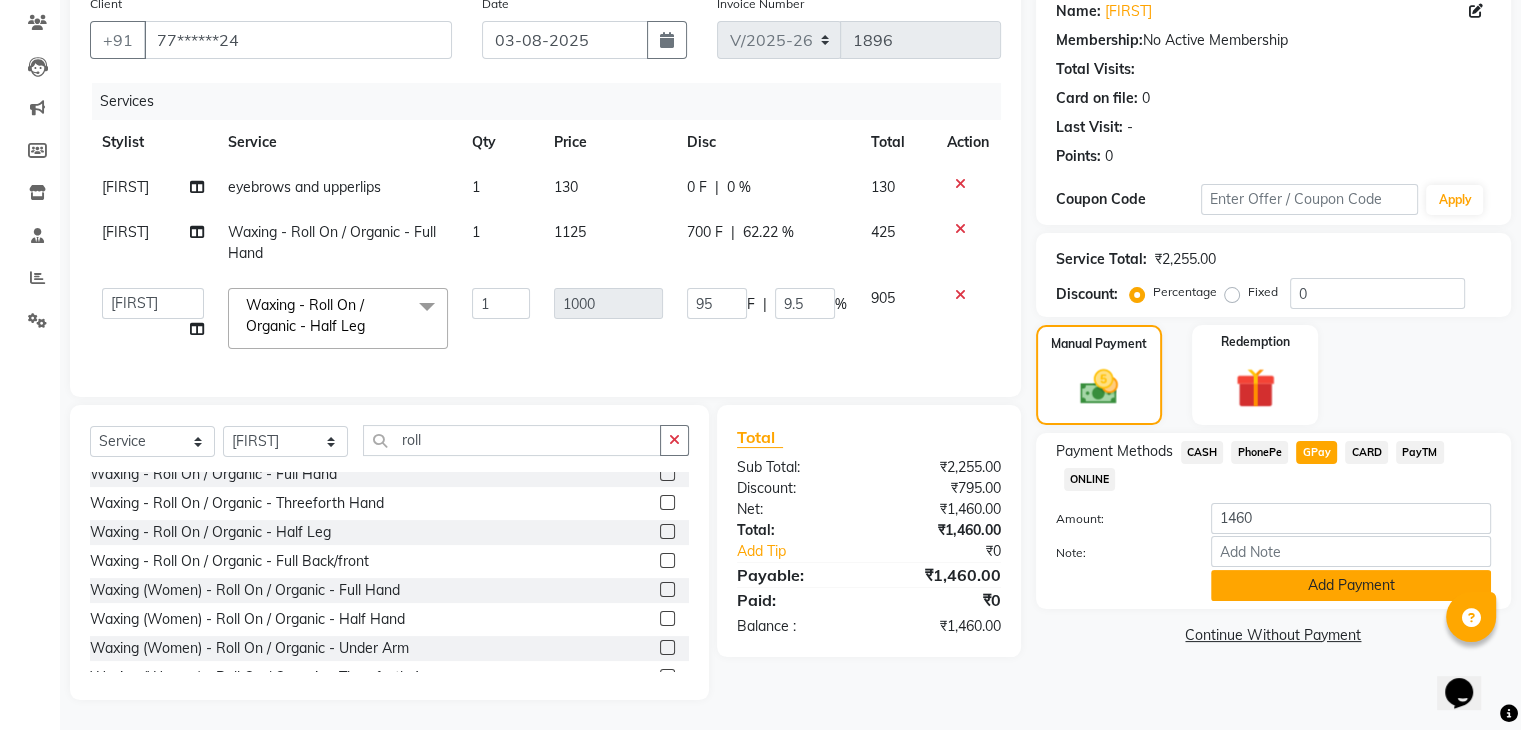 click on "Add Payment" 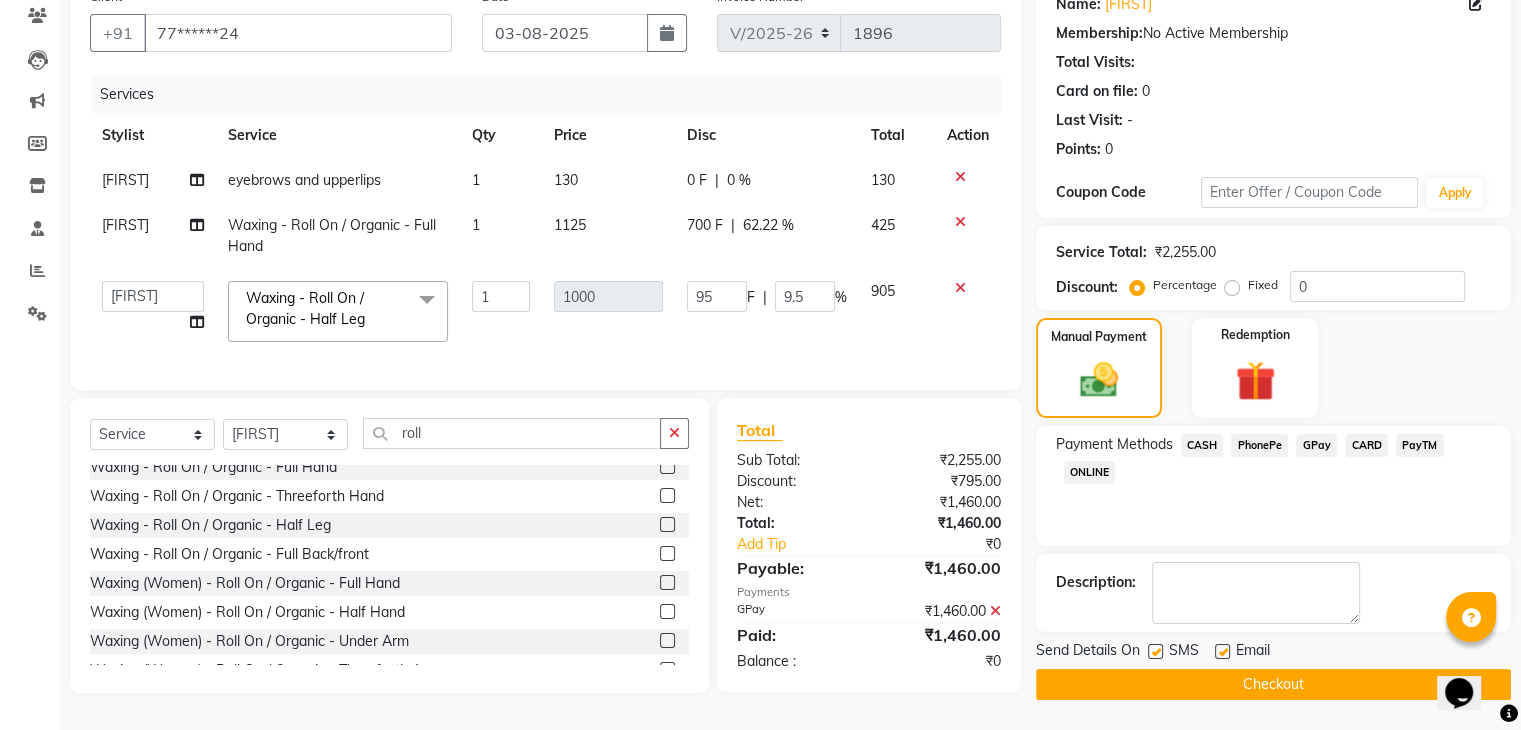 click 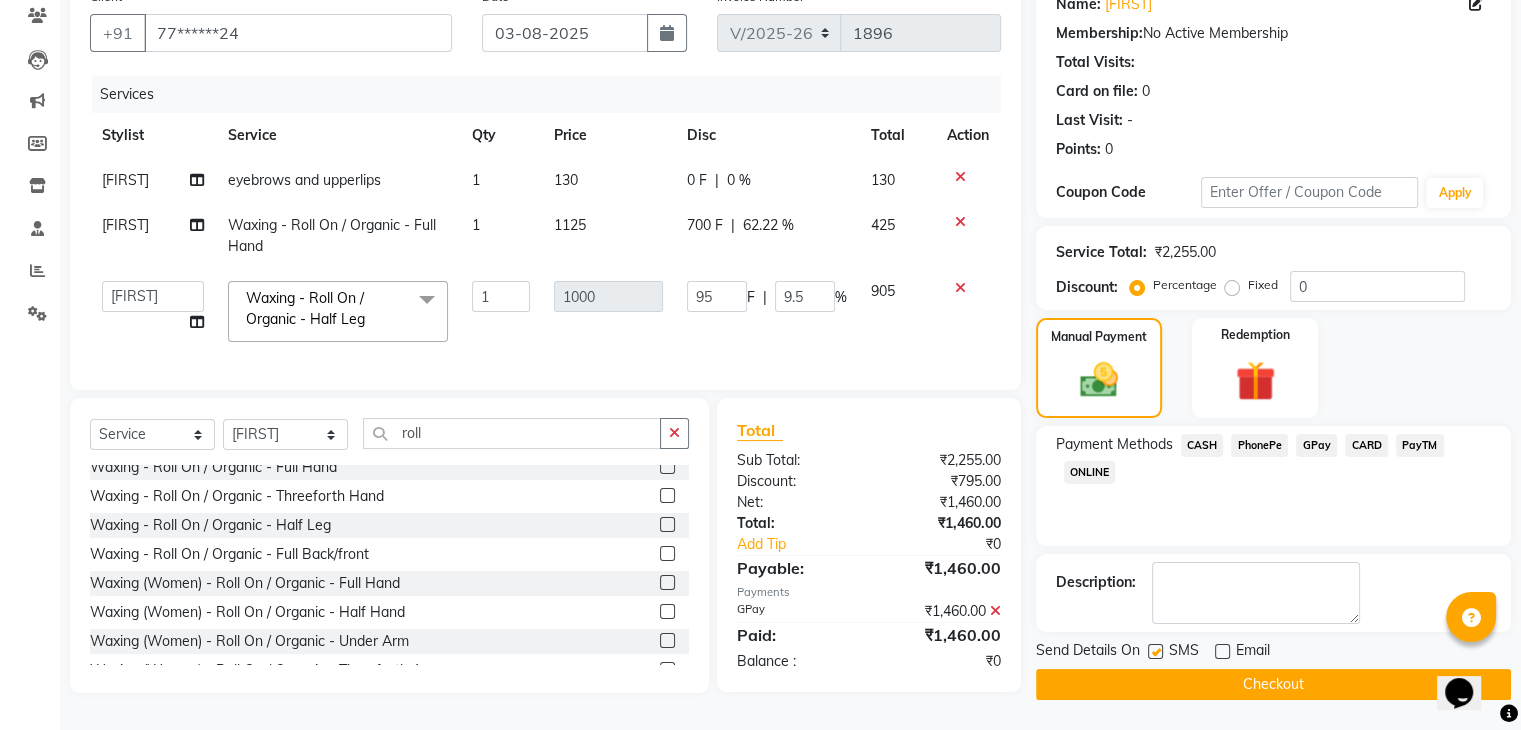 click 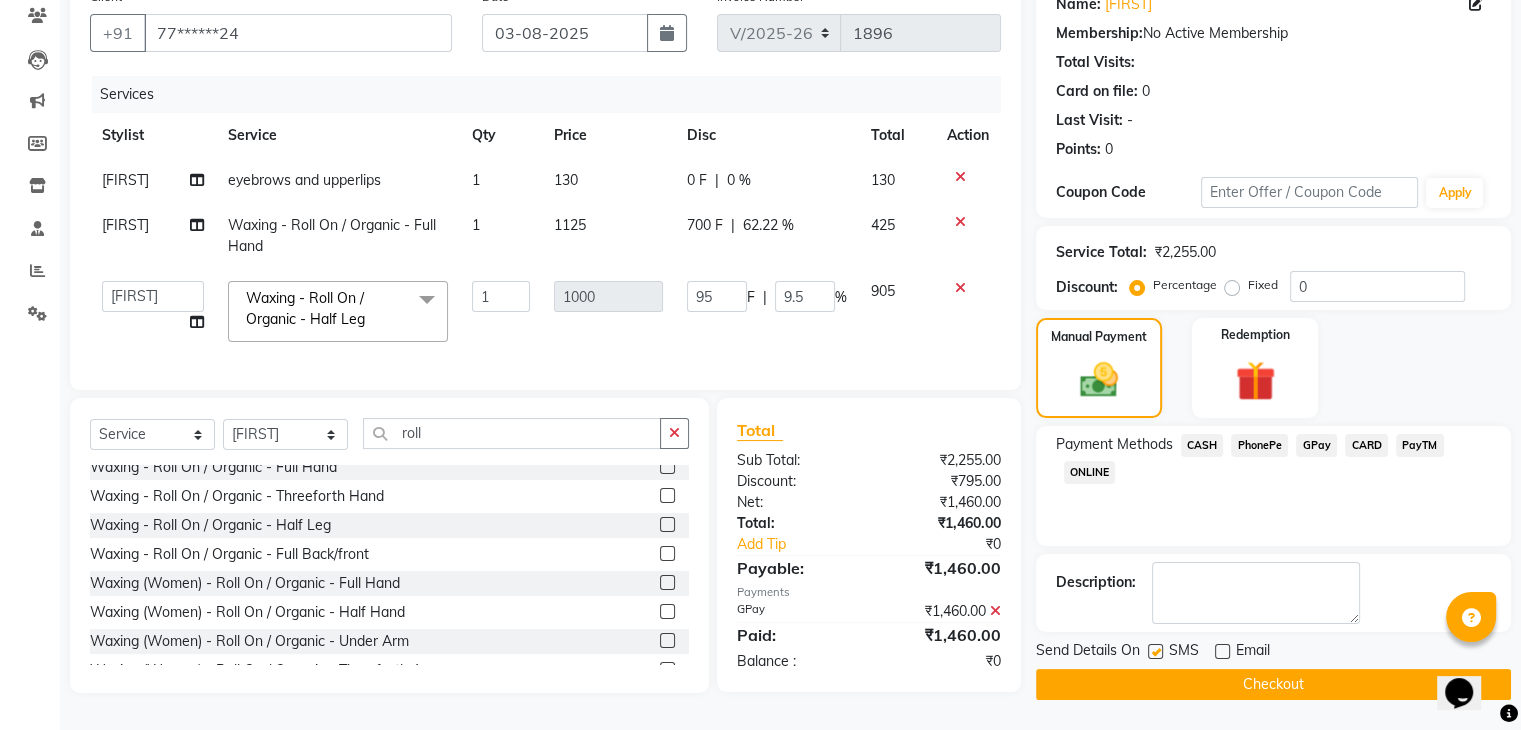 click at bounding box center [1154, 652] 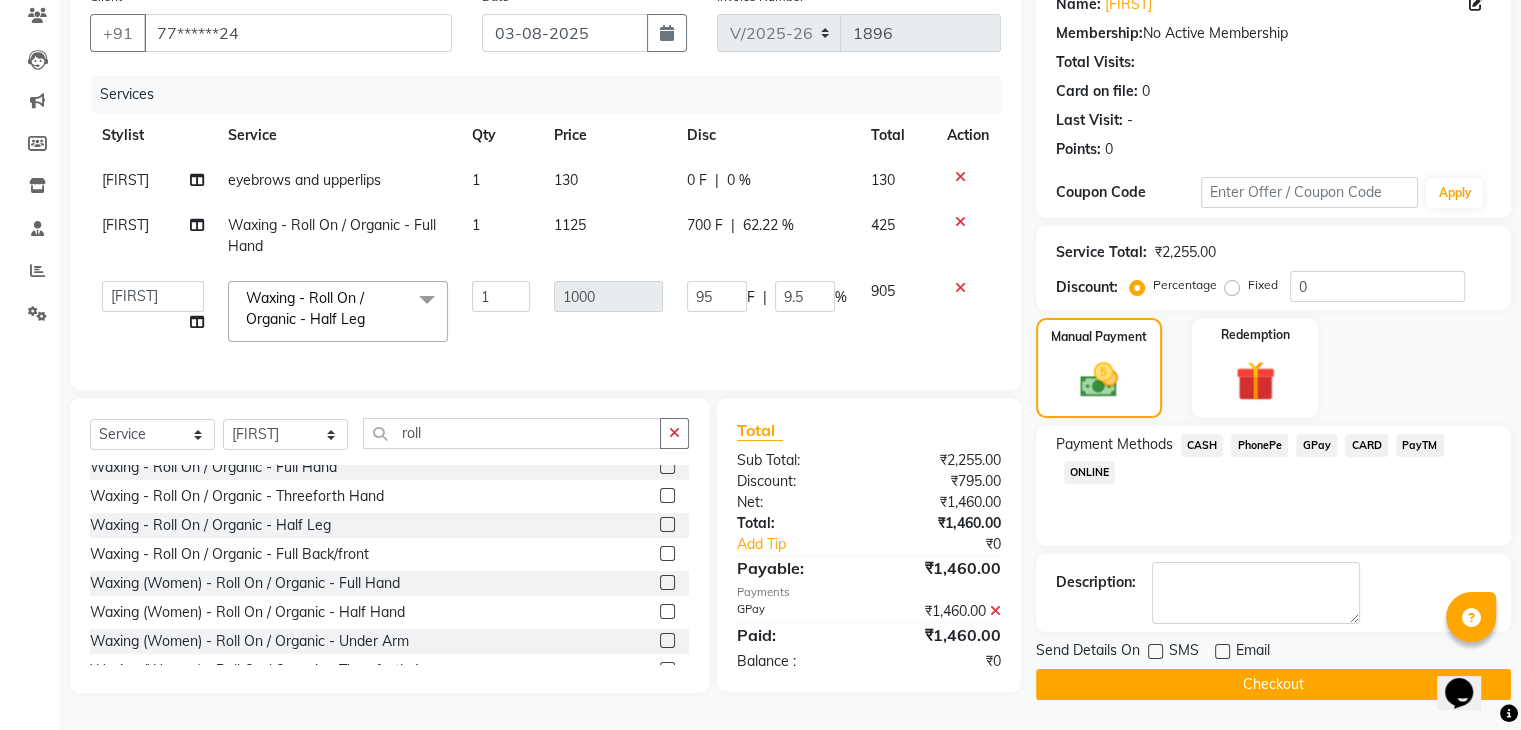 click on "Checkout" 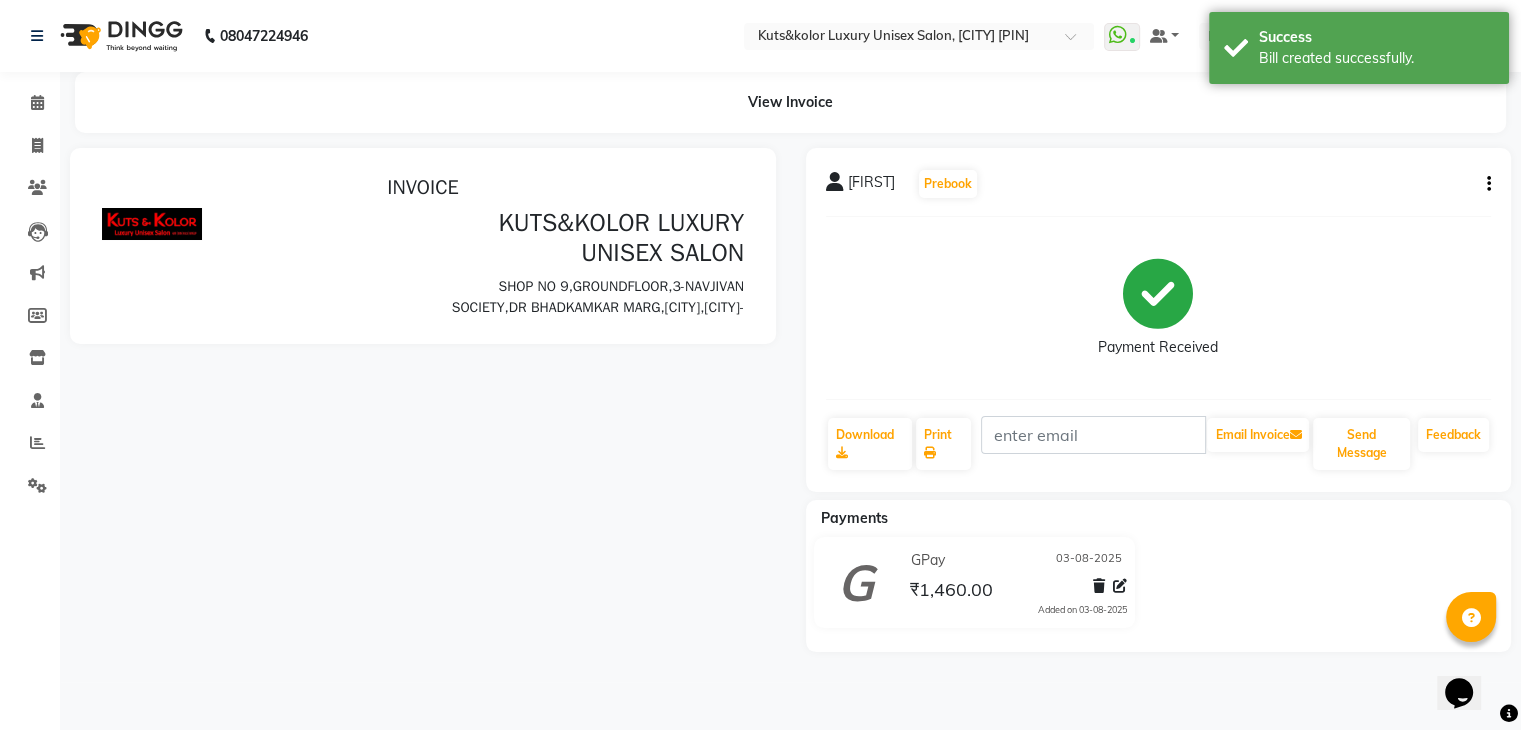 scroll, scrollTop: 0, scrollLeft: 0, axis: both 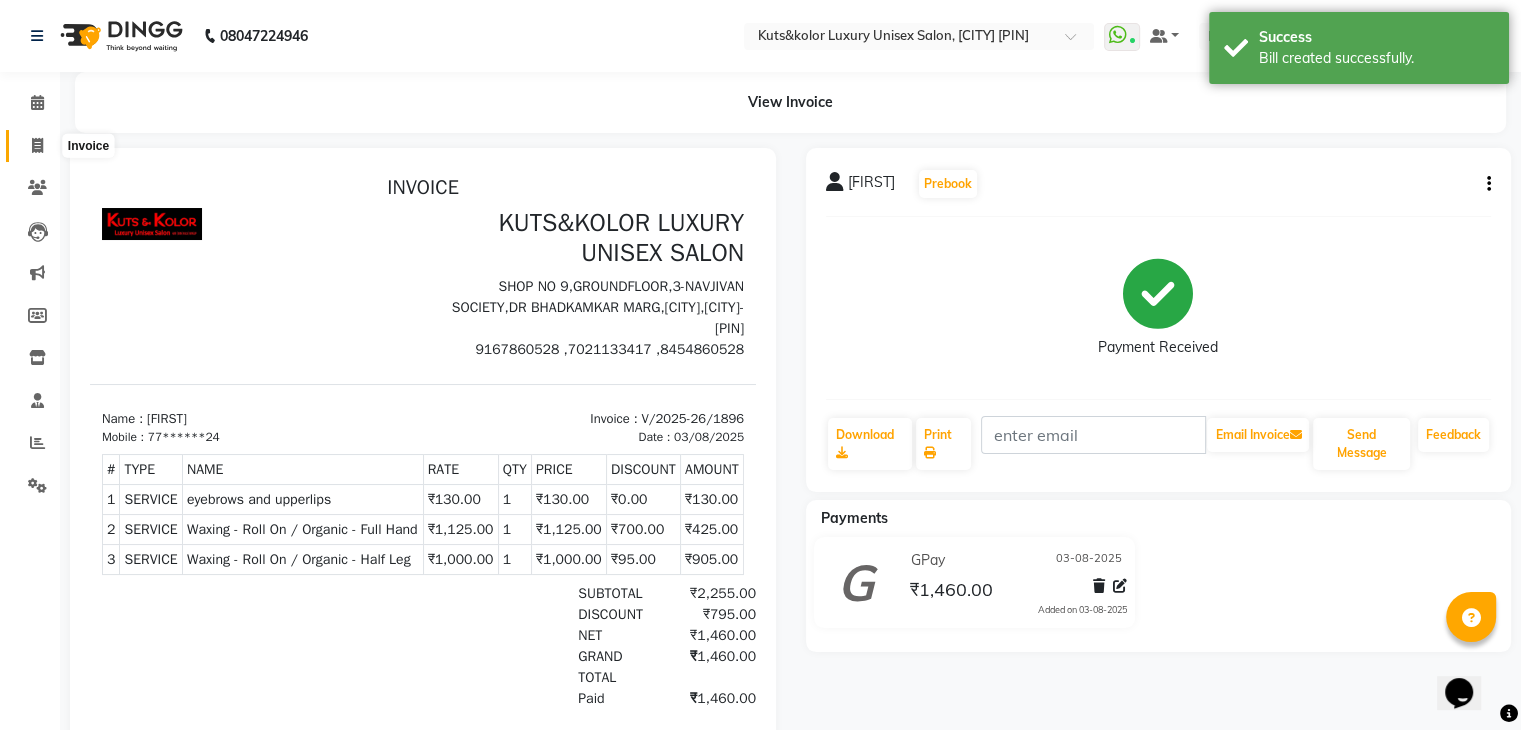 click 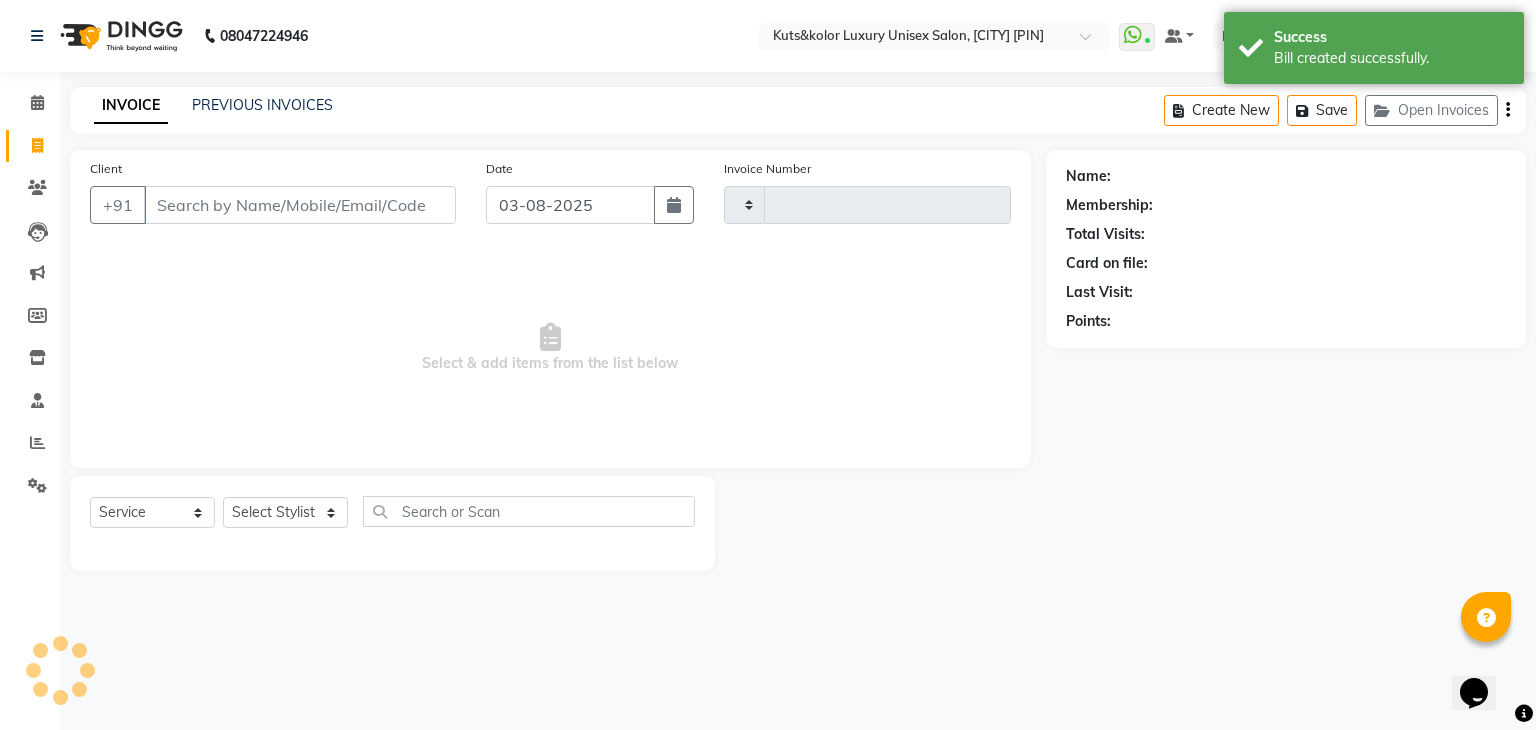 type on "1897" 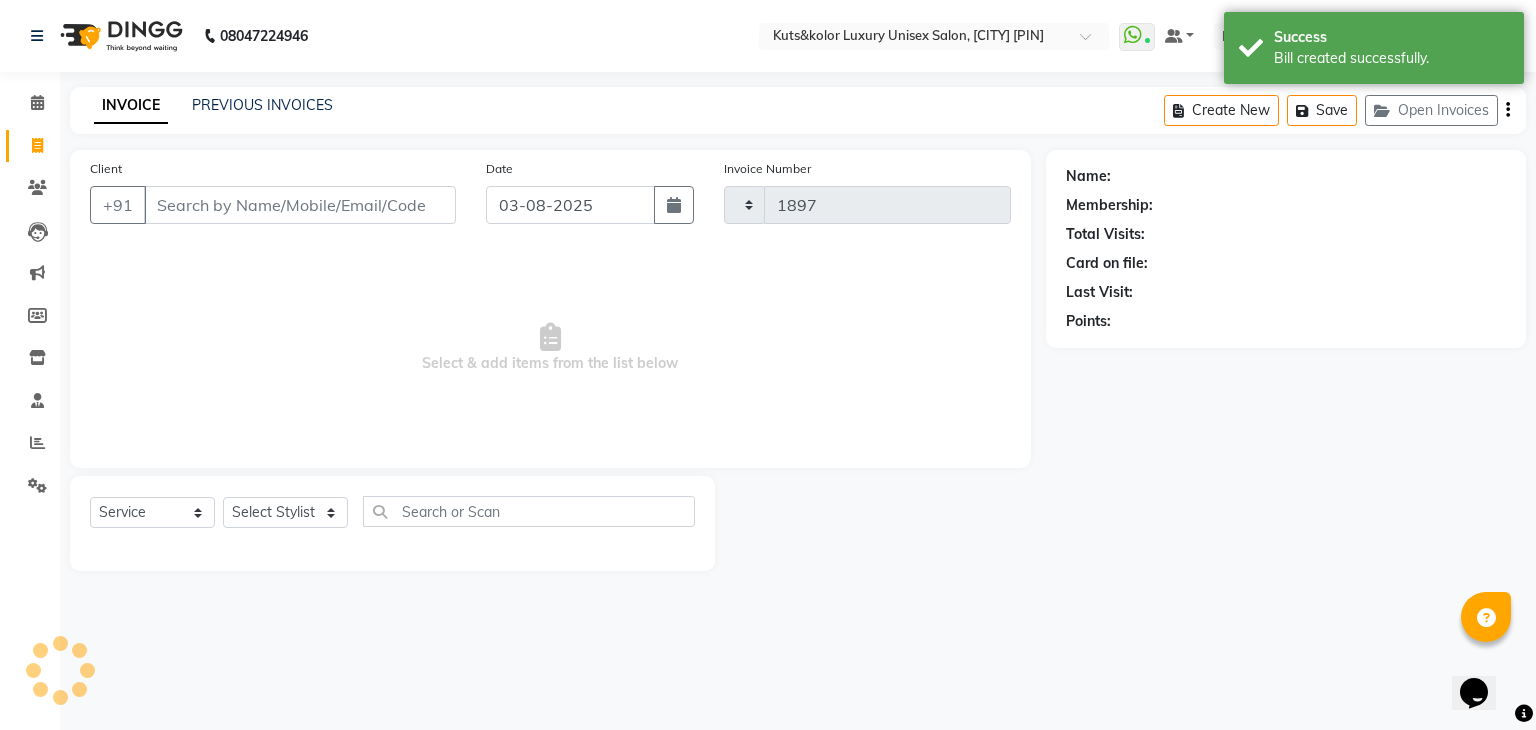 select on "4172" 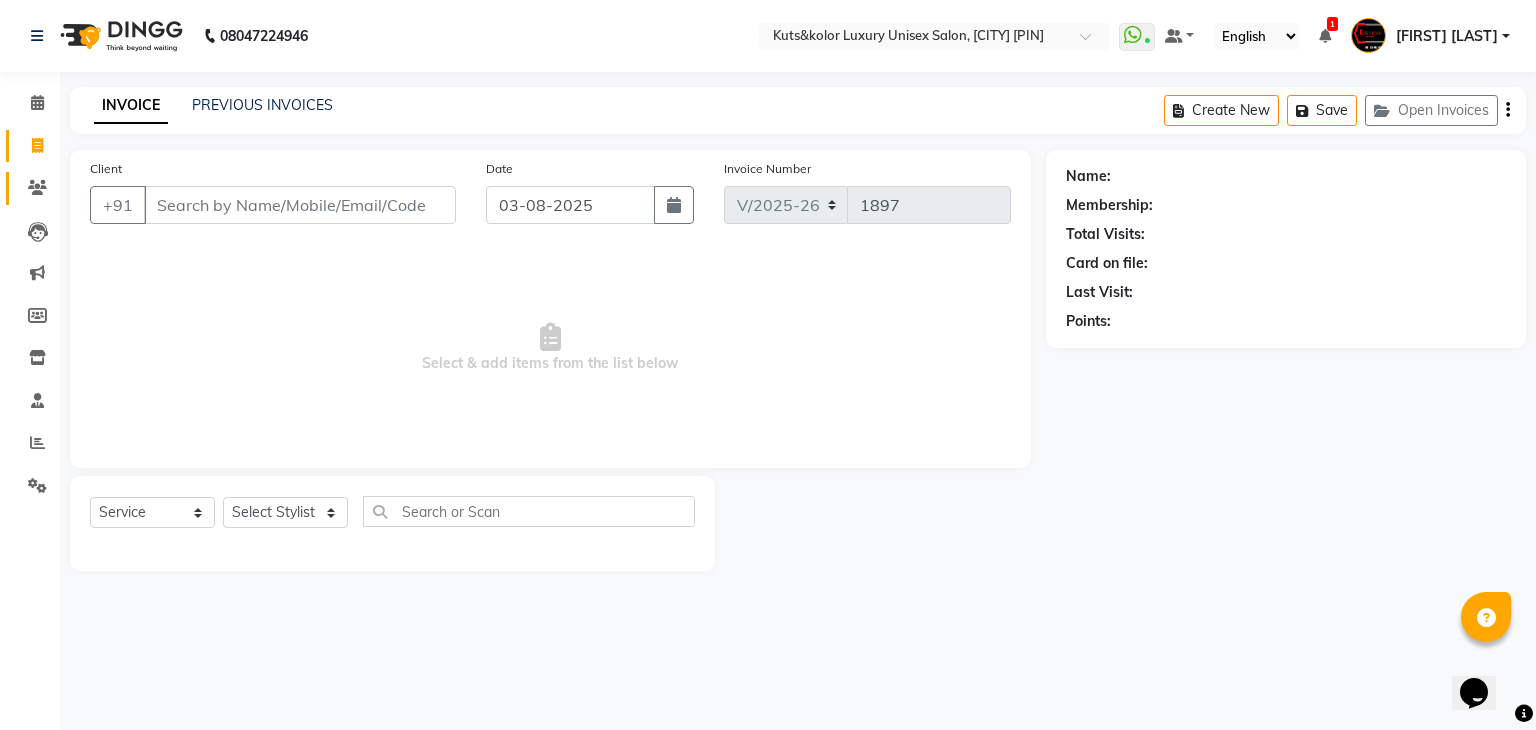 click on "Clients" 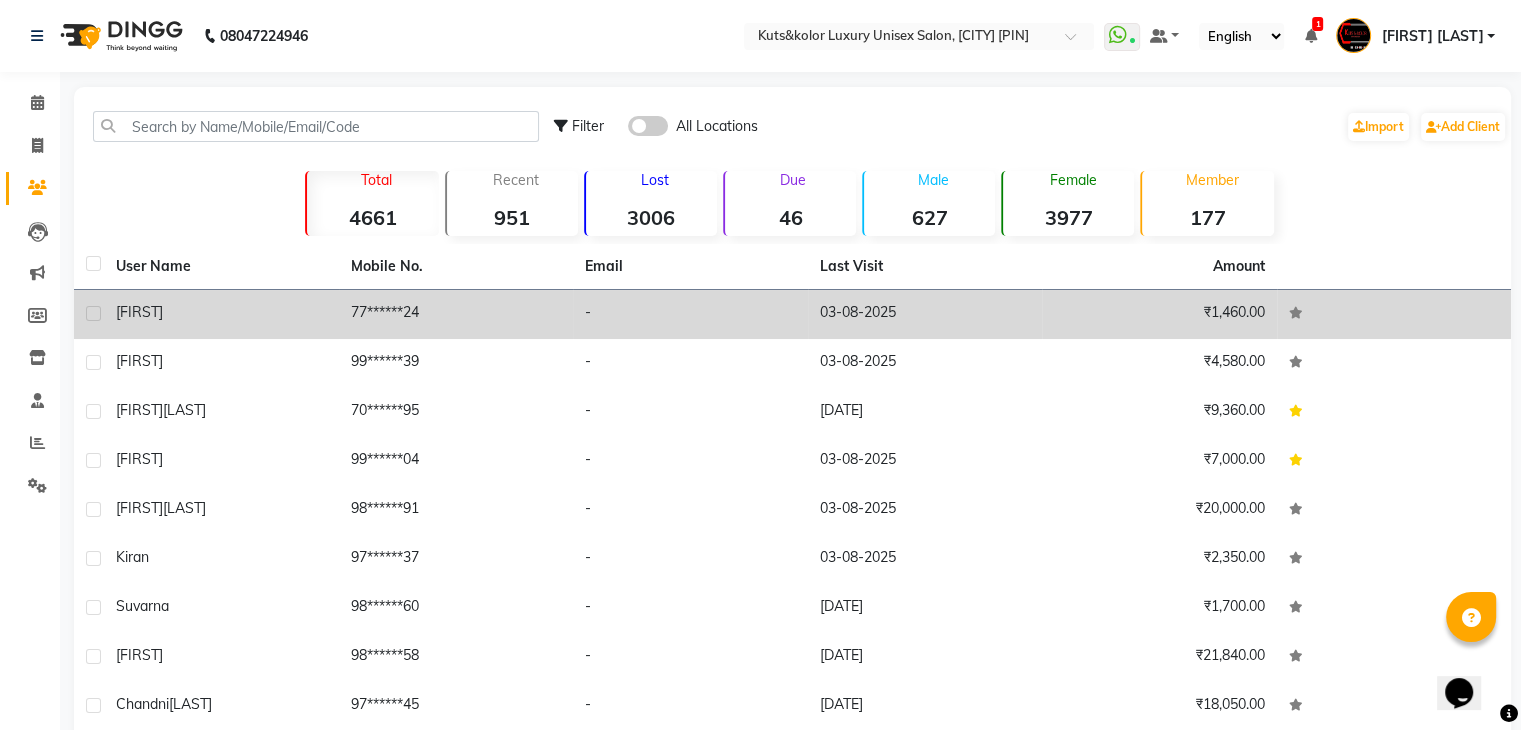 click on "[FIRST]" 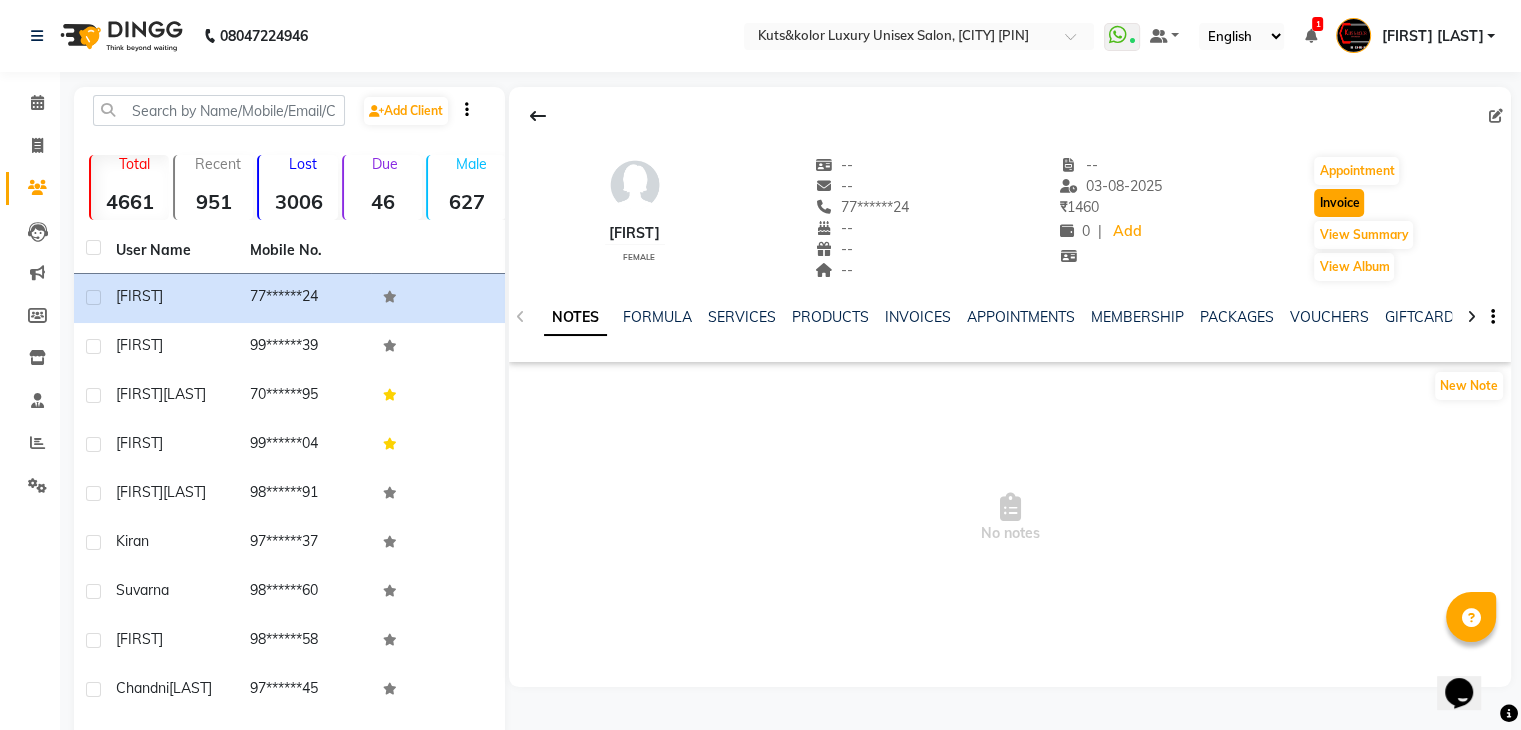 click on "Invoice" 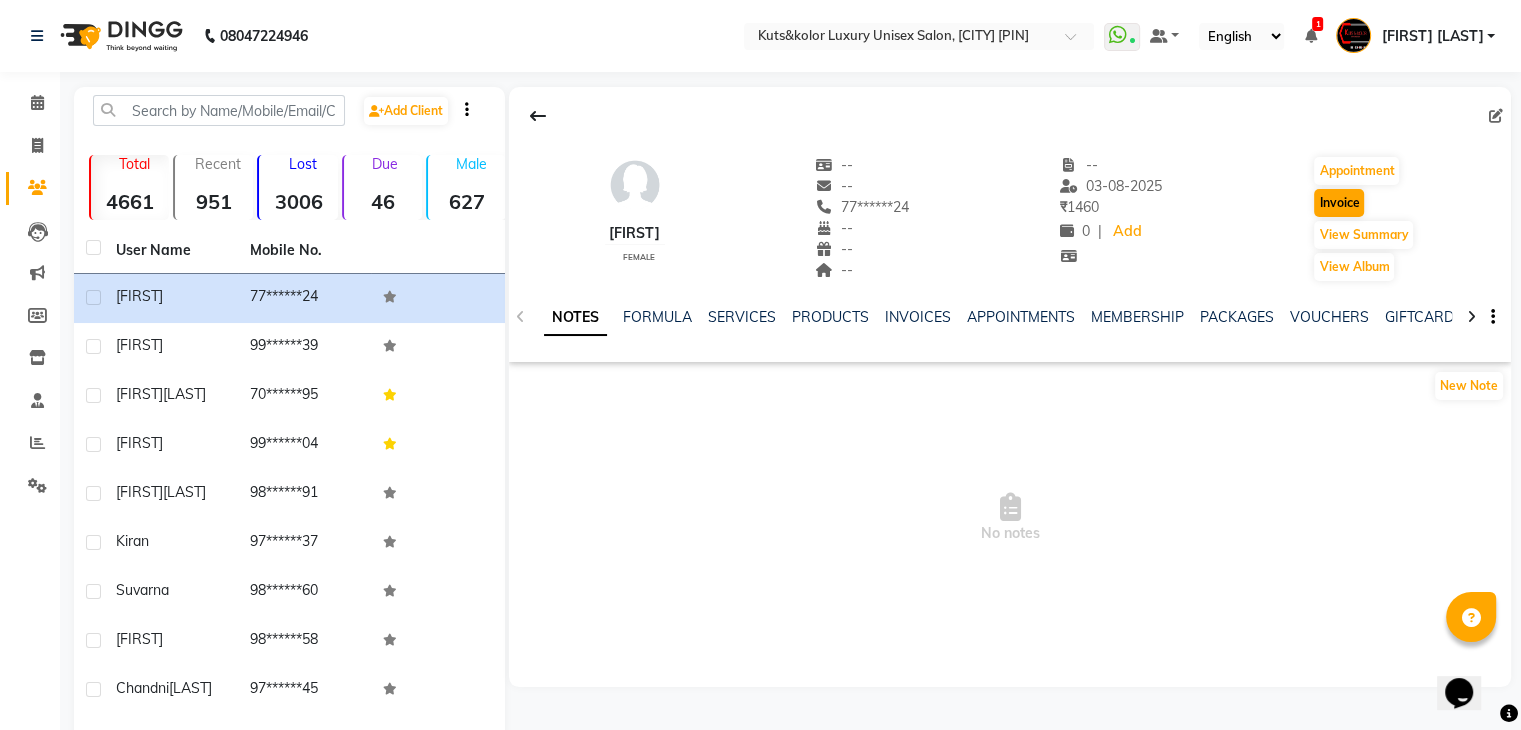select on "service" 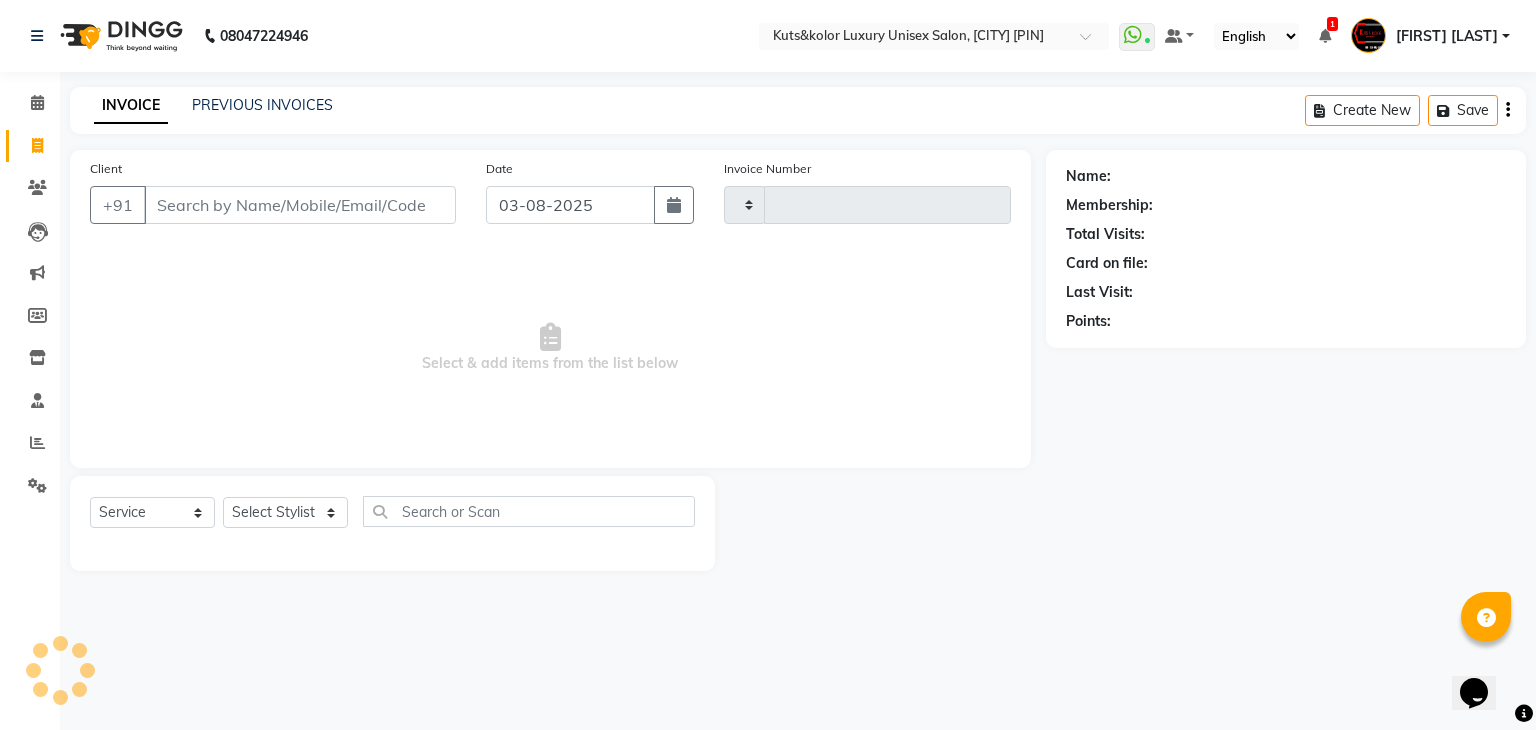 type on "1897" 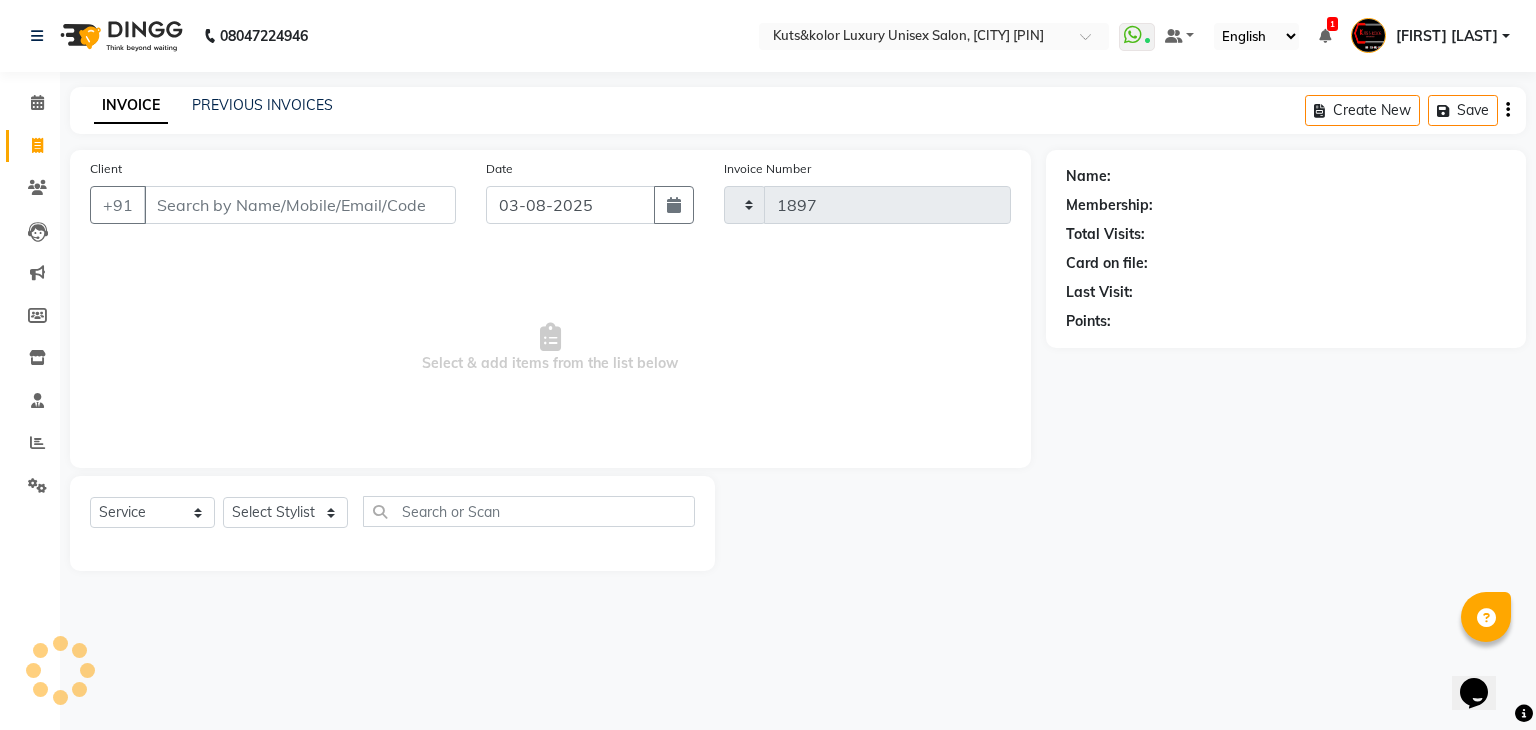 select on "4172" 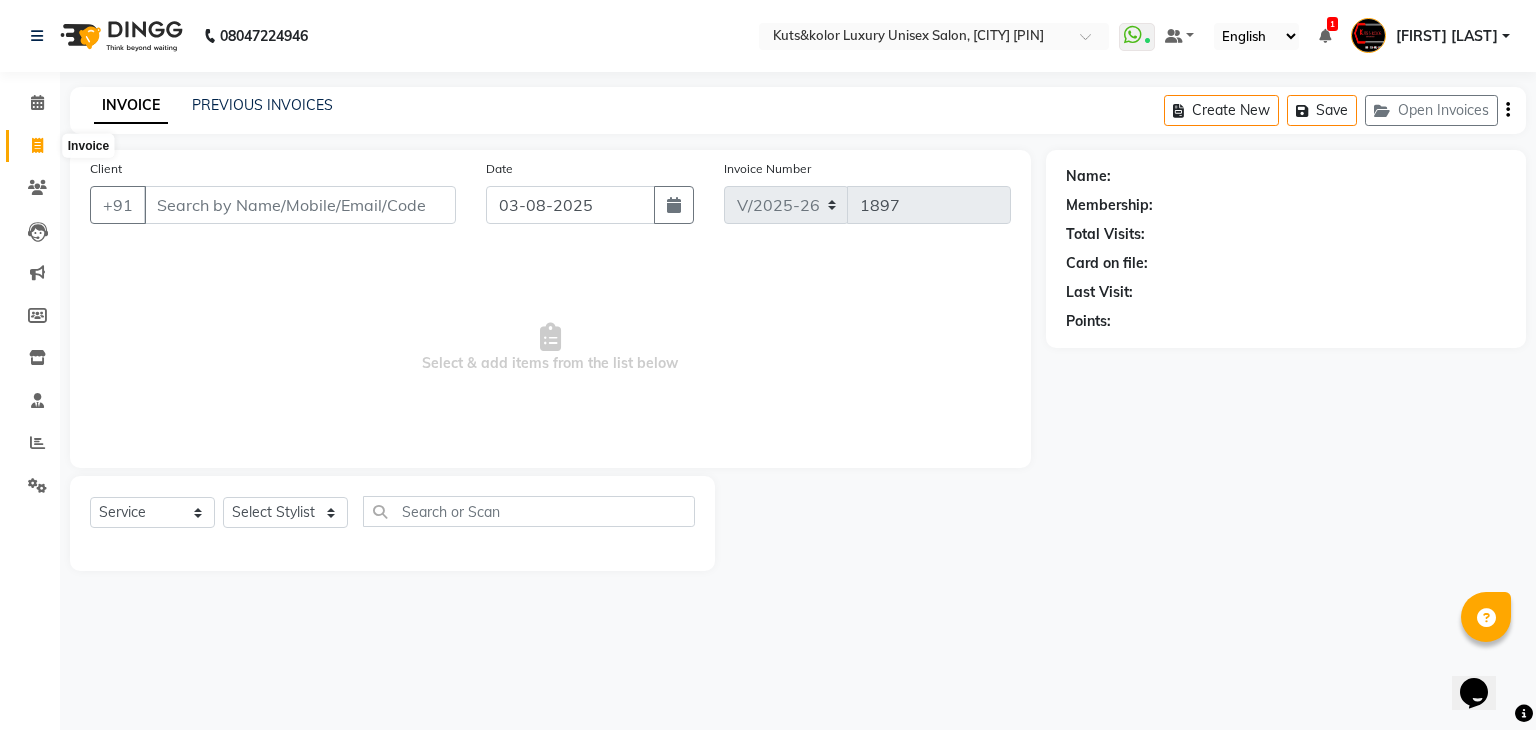 type on "77******24" 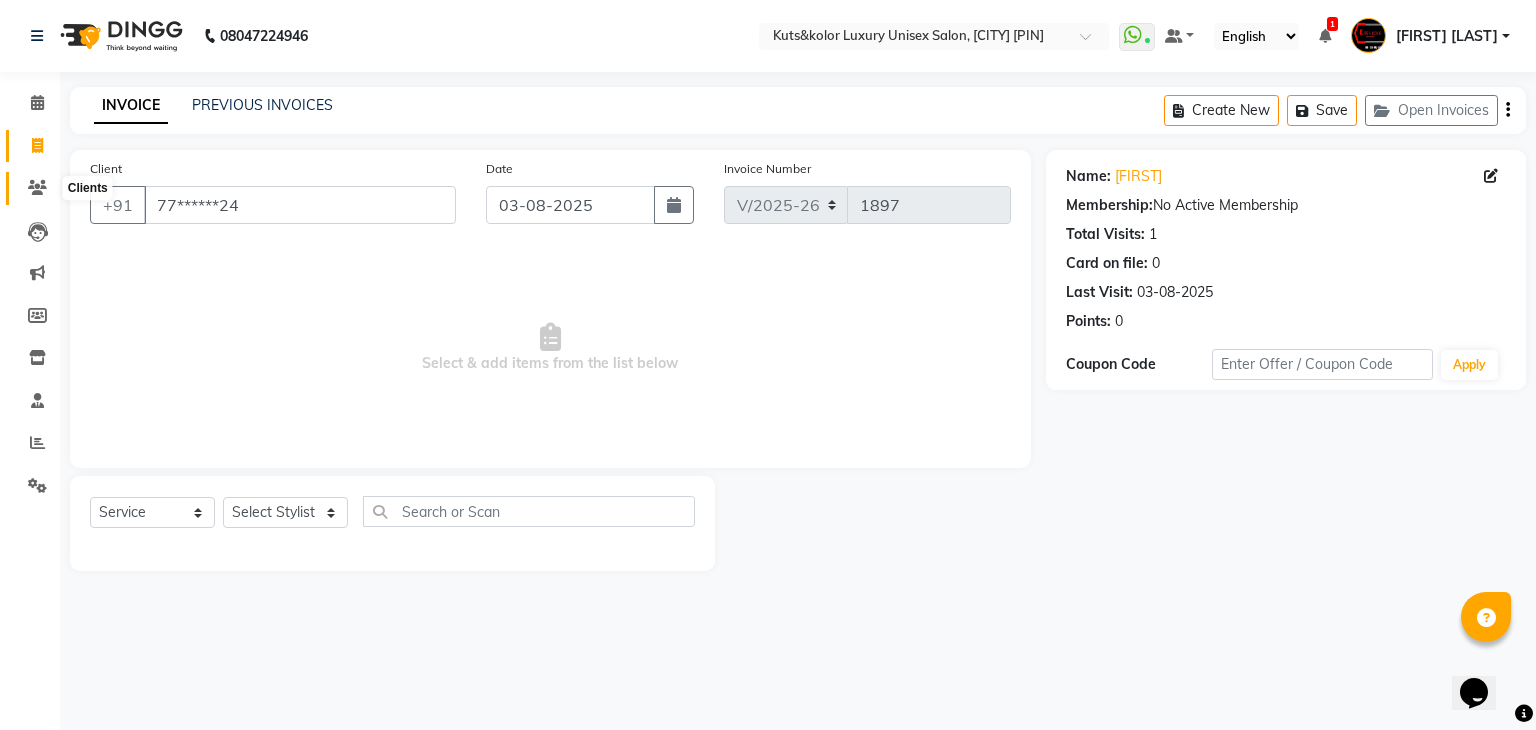 click 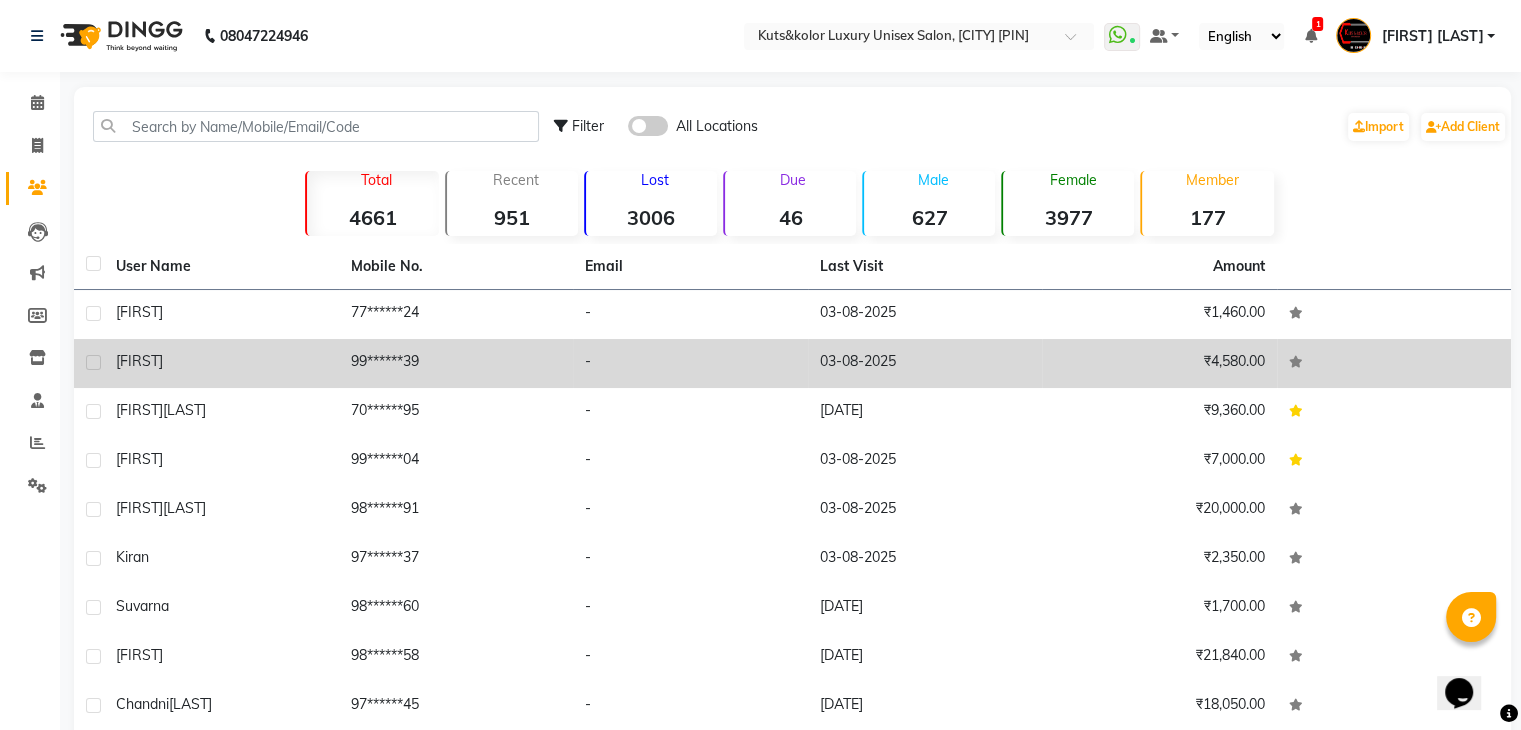 click on "99******39" 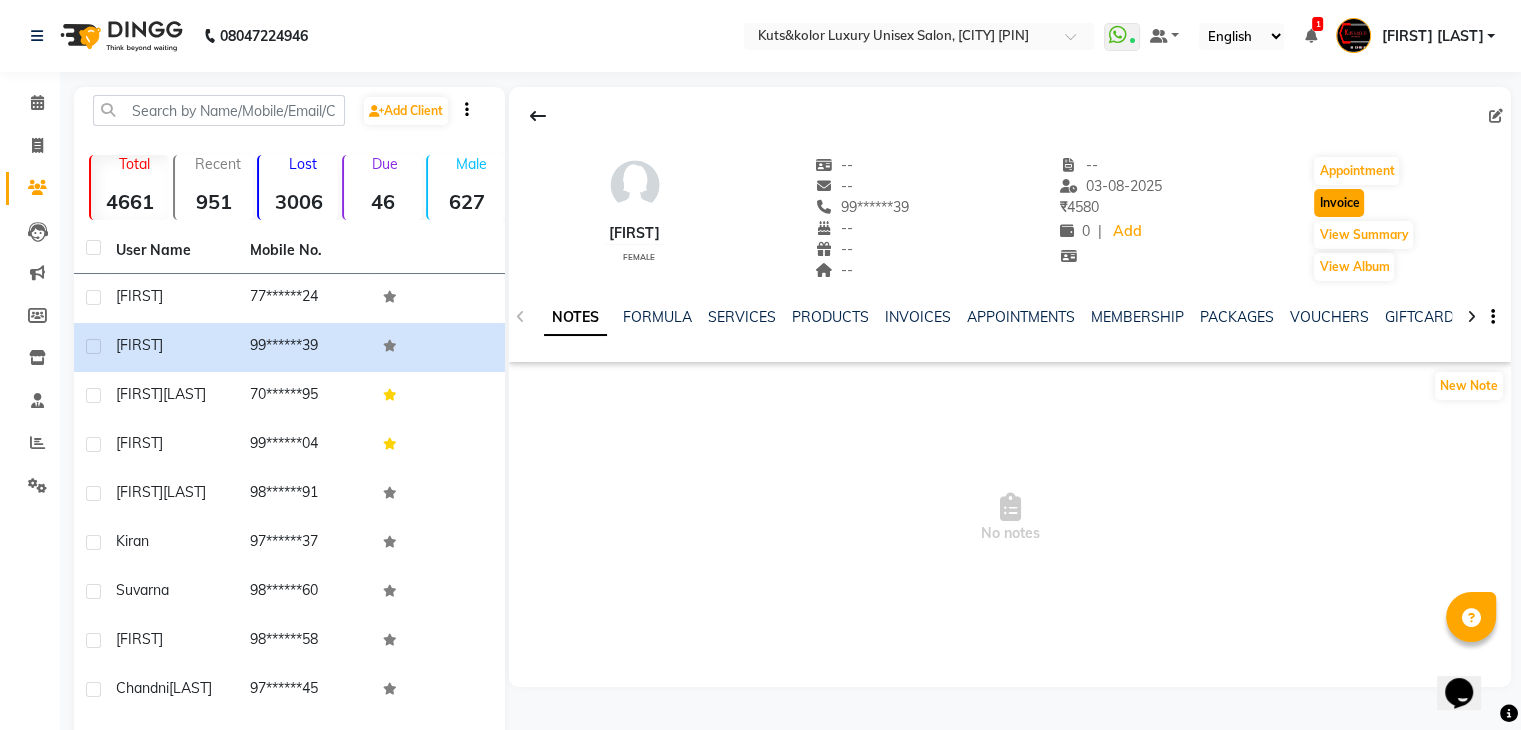 click on "Invoice" 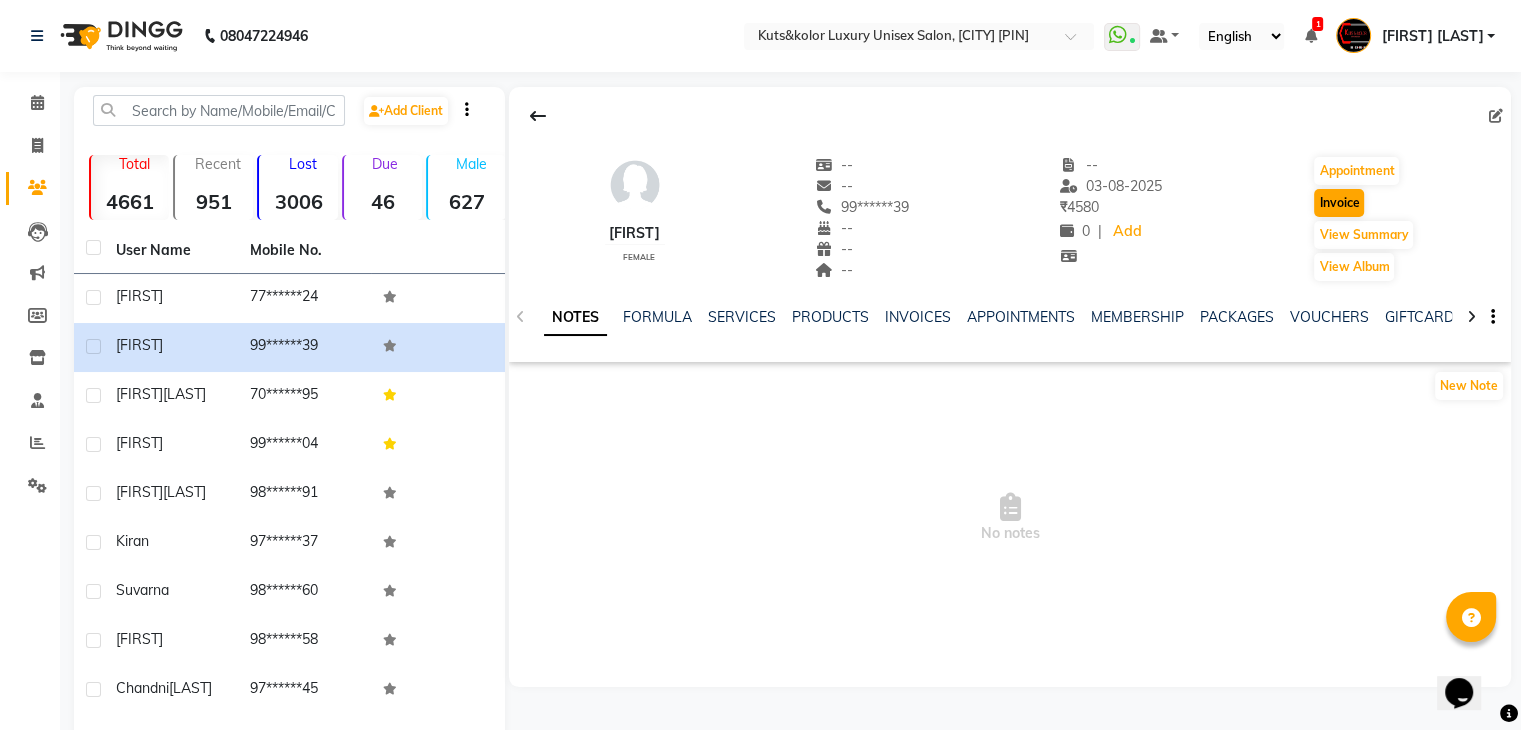 select on "service" 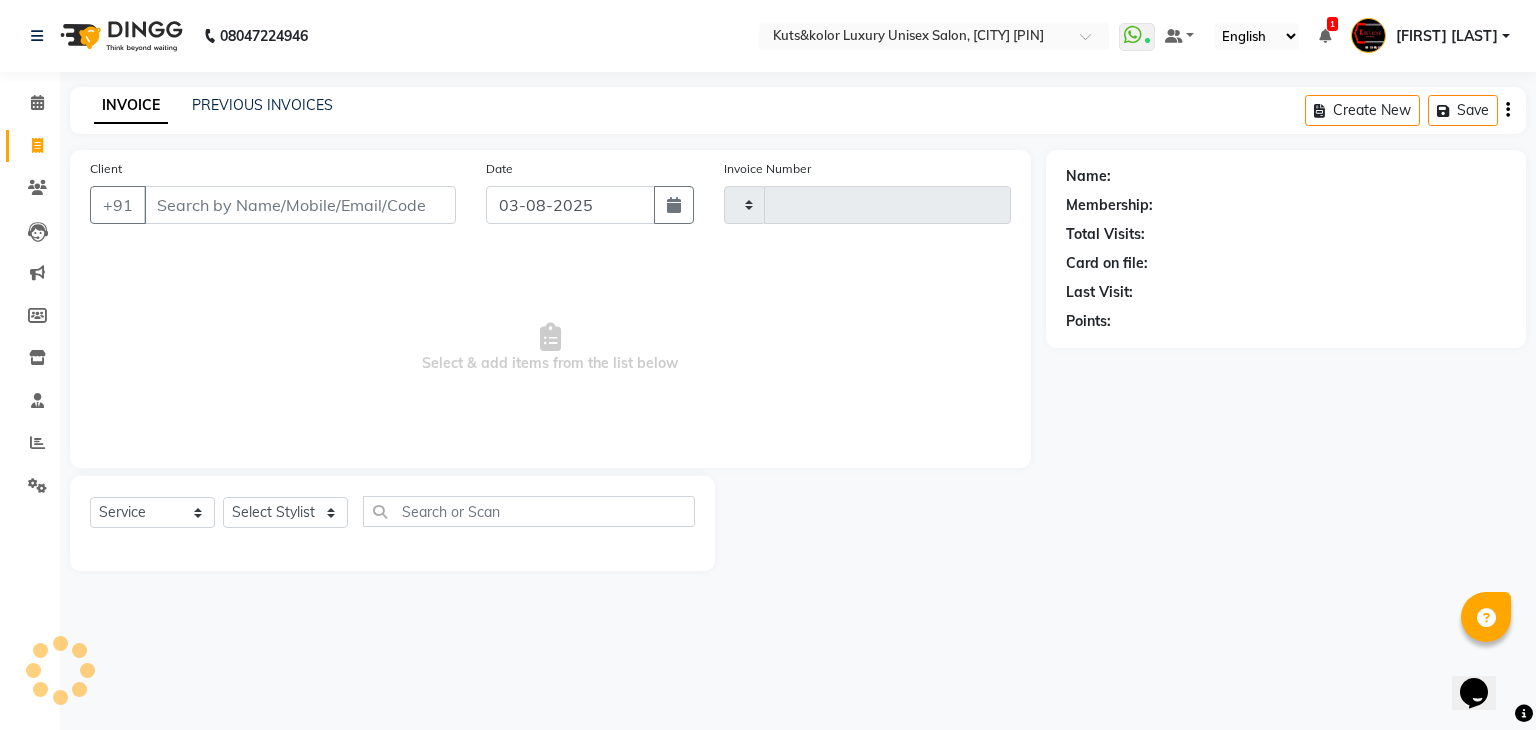 type on "1897" 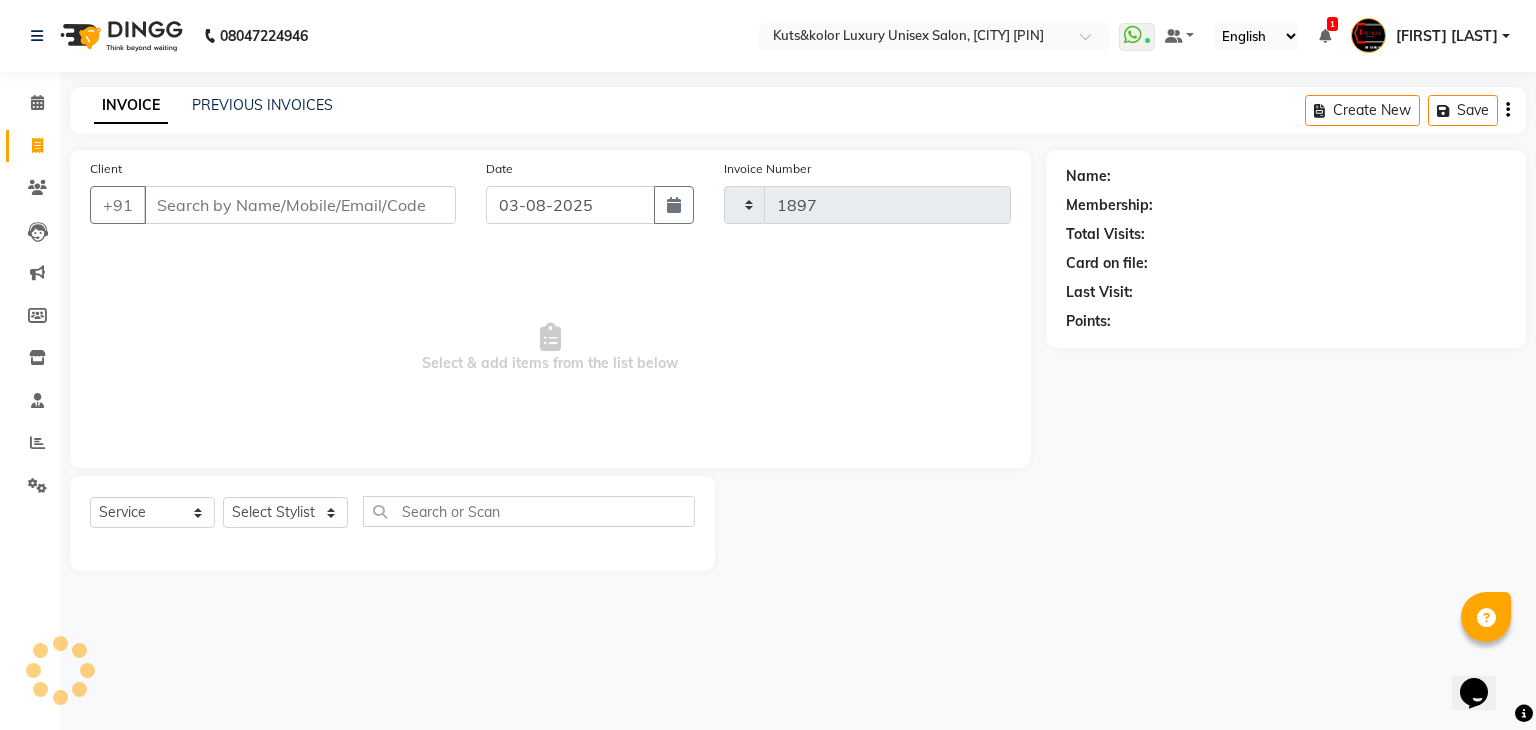 select on "4172" 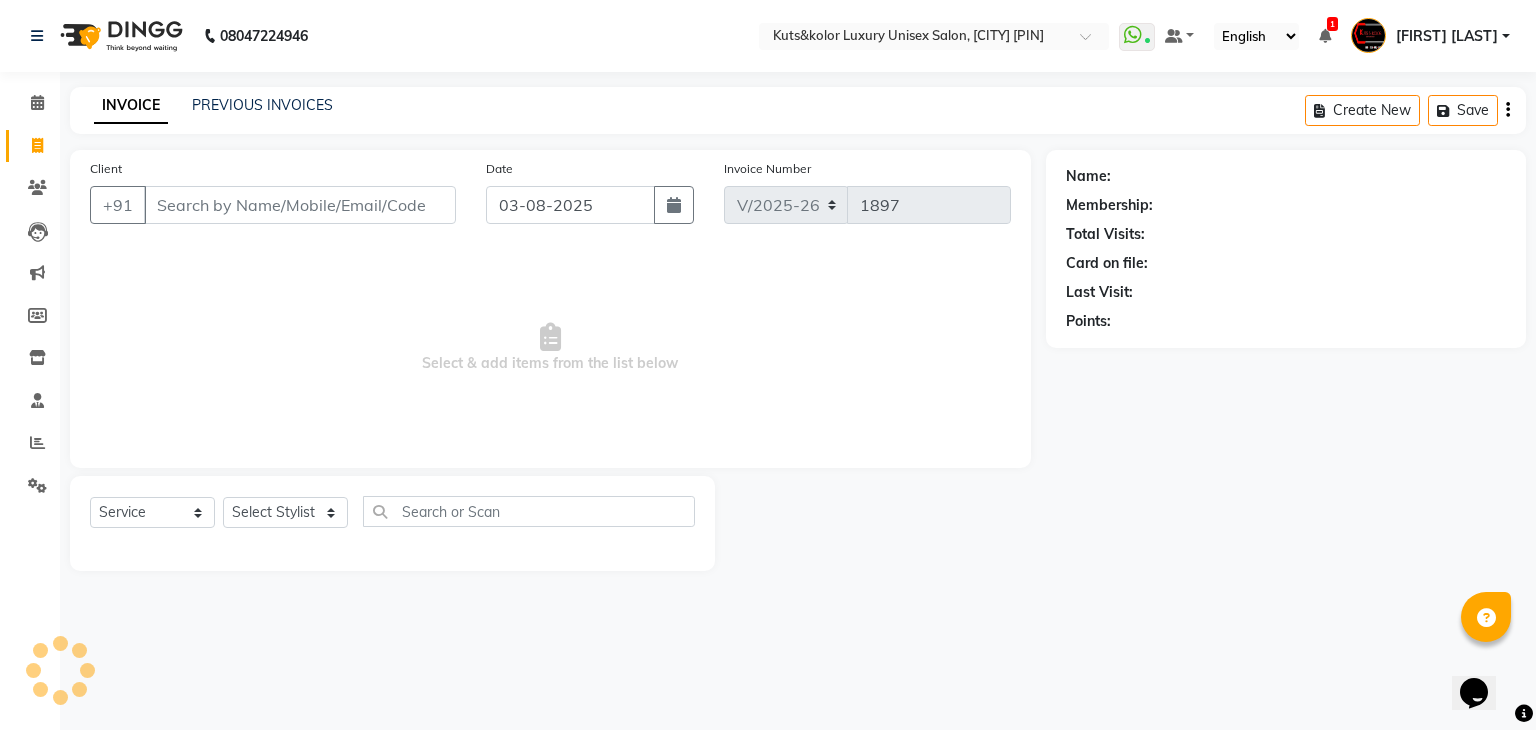 type on "99******39" 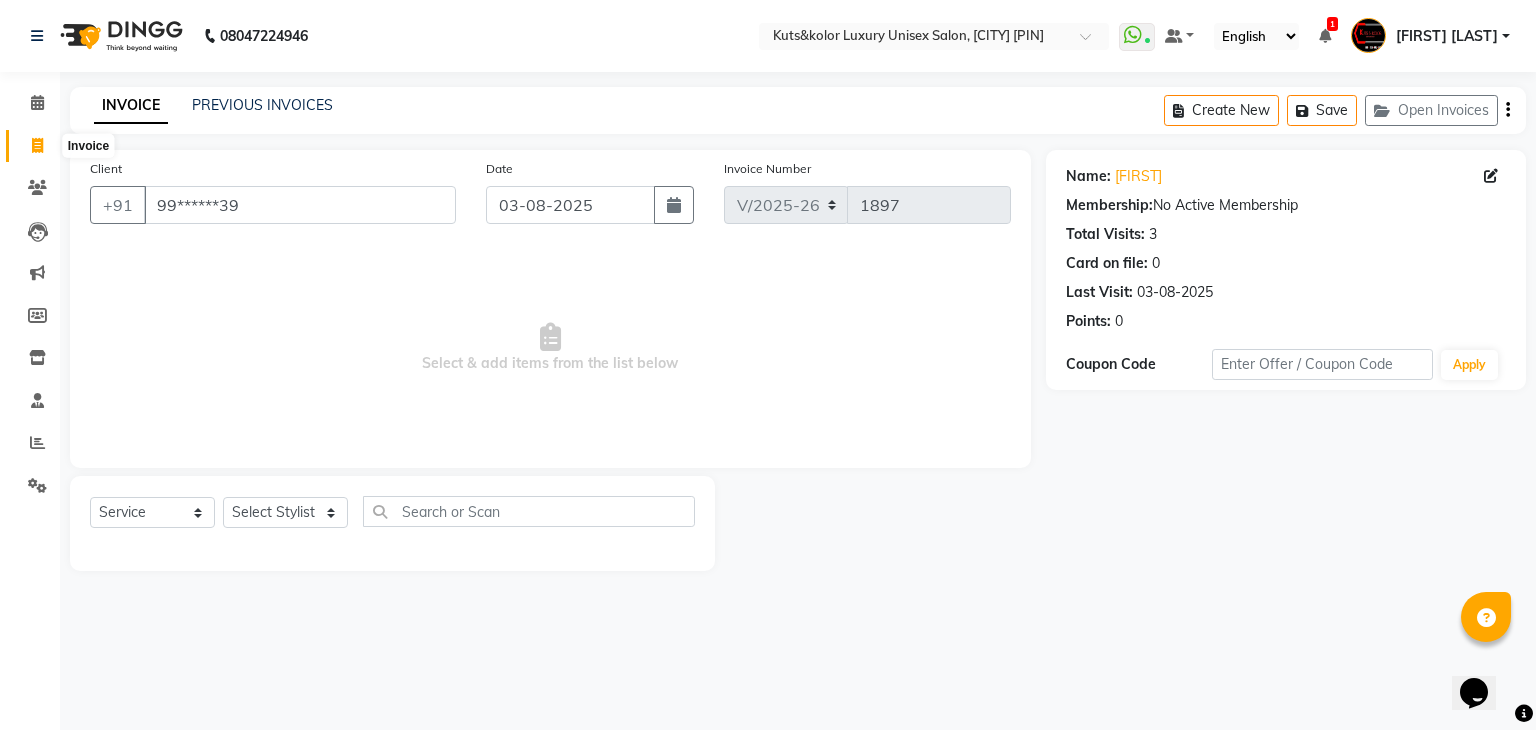 click 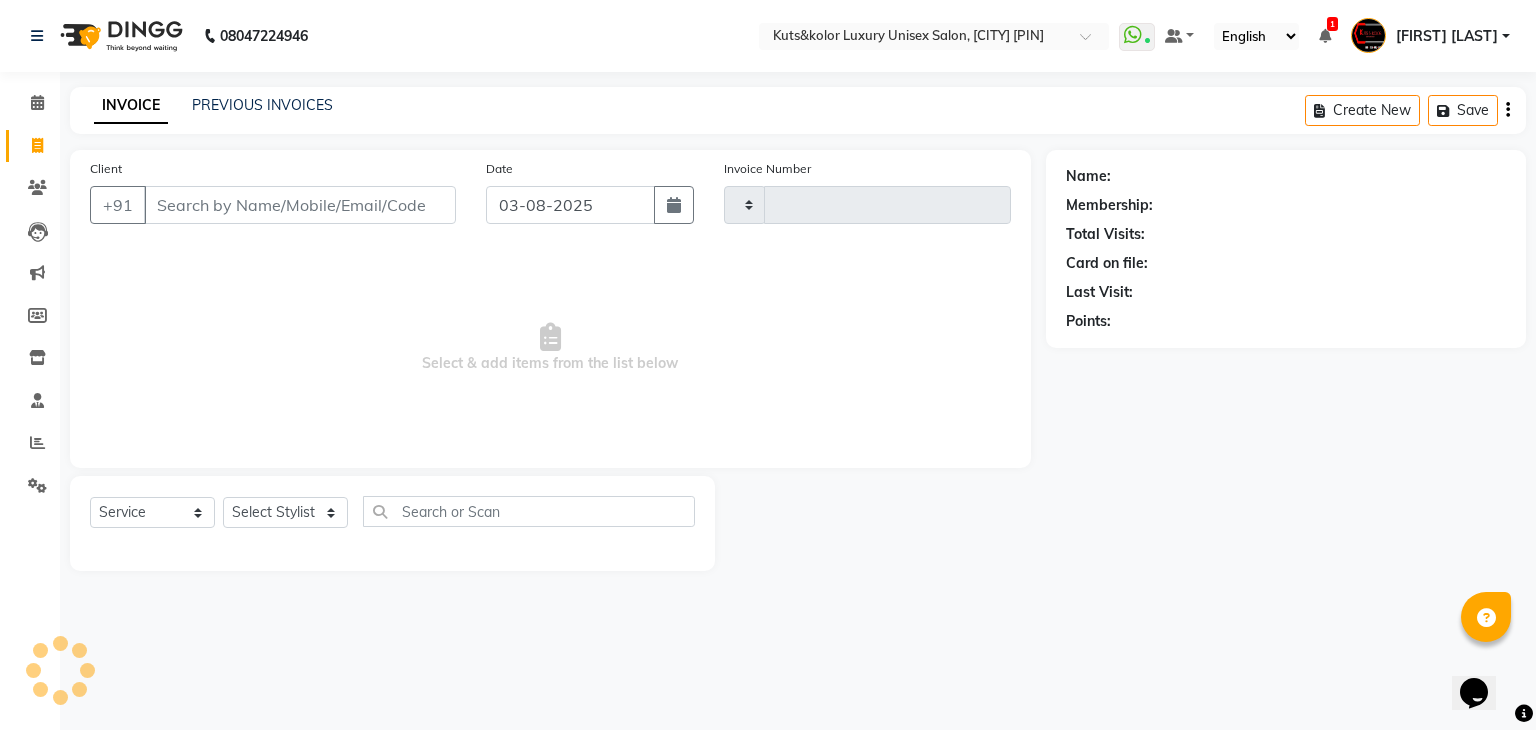 type on "1897" 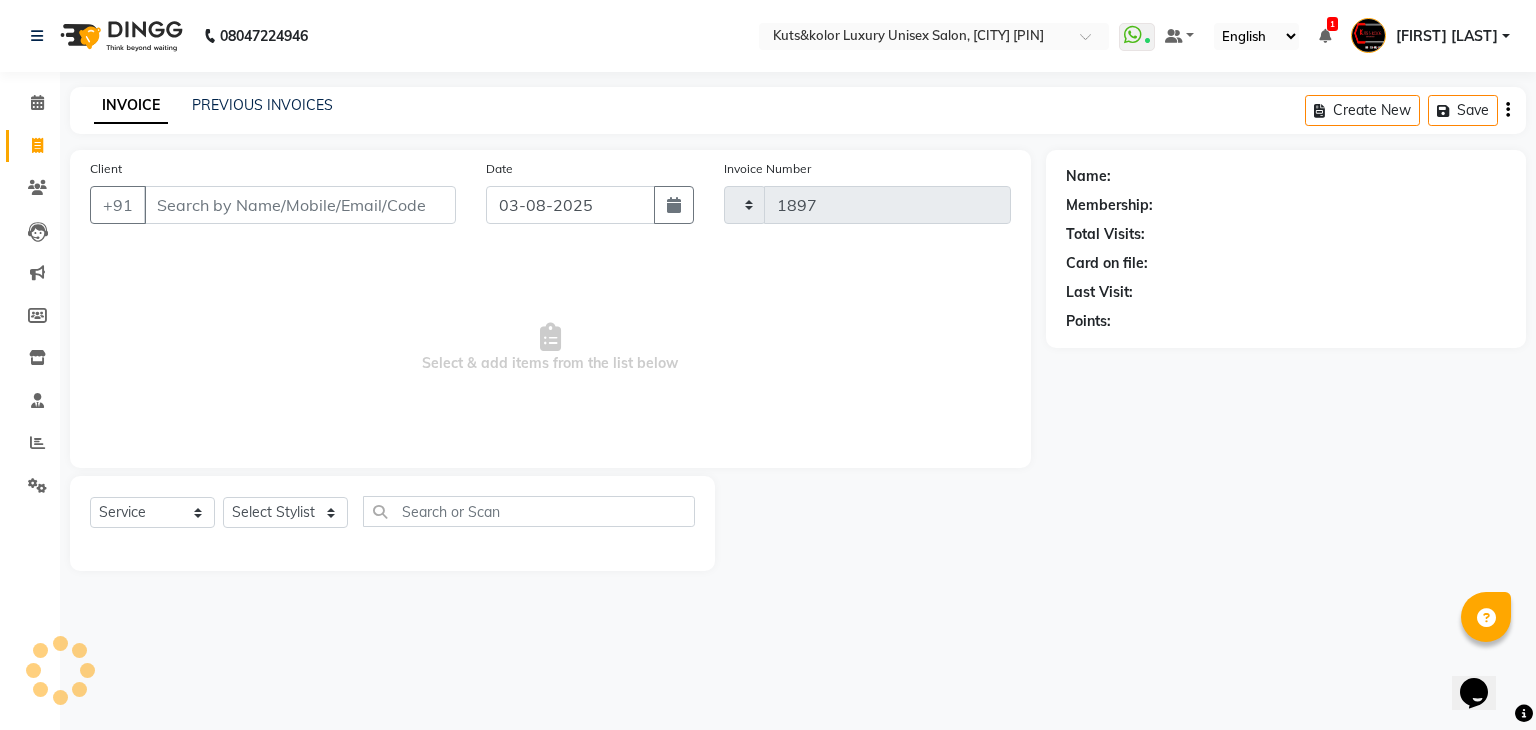select on "4172" 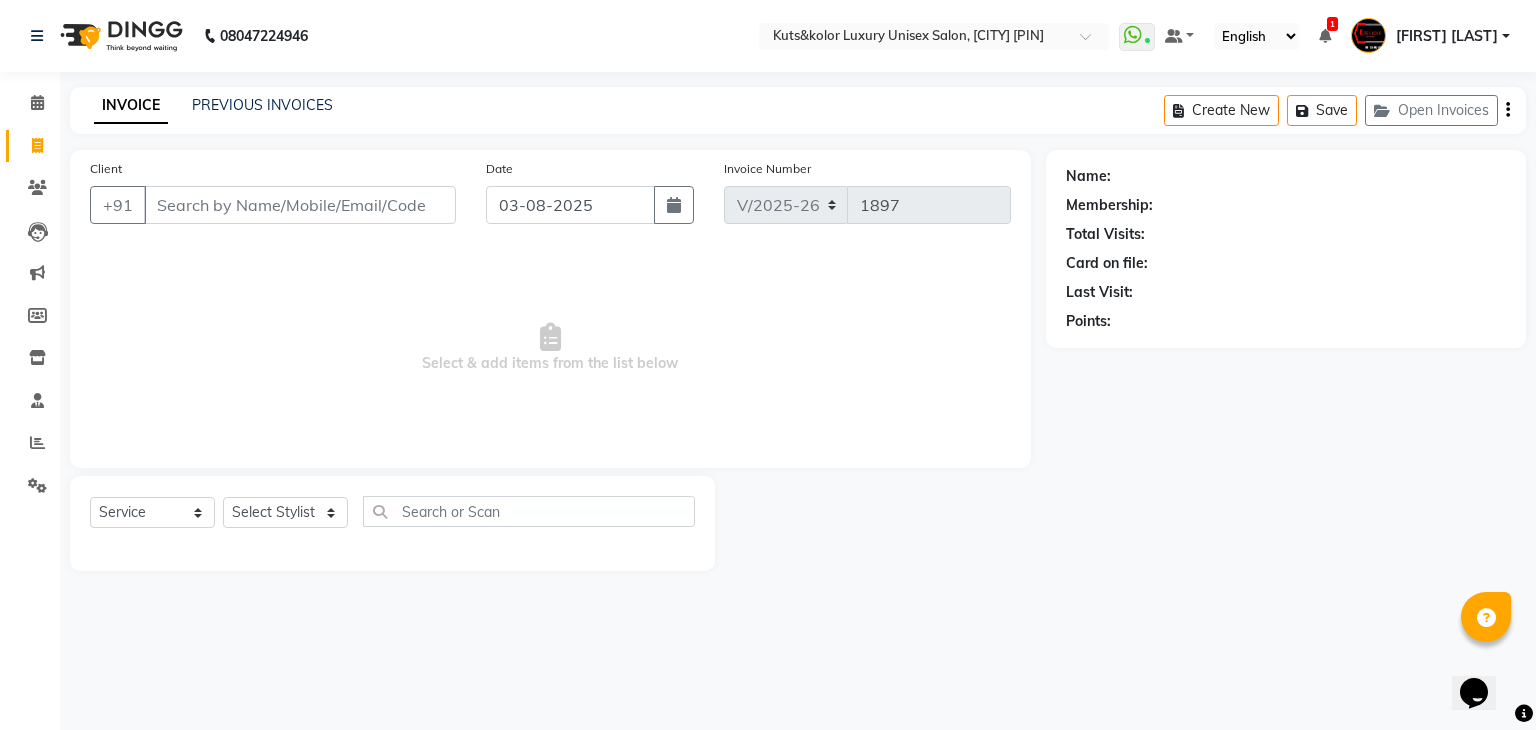 click on "Client" at bounding box center (300, 205) 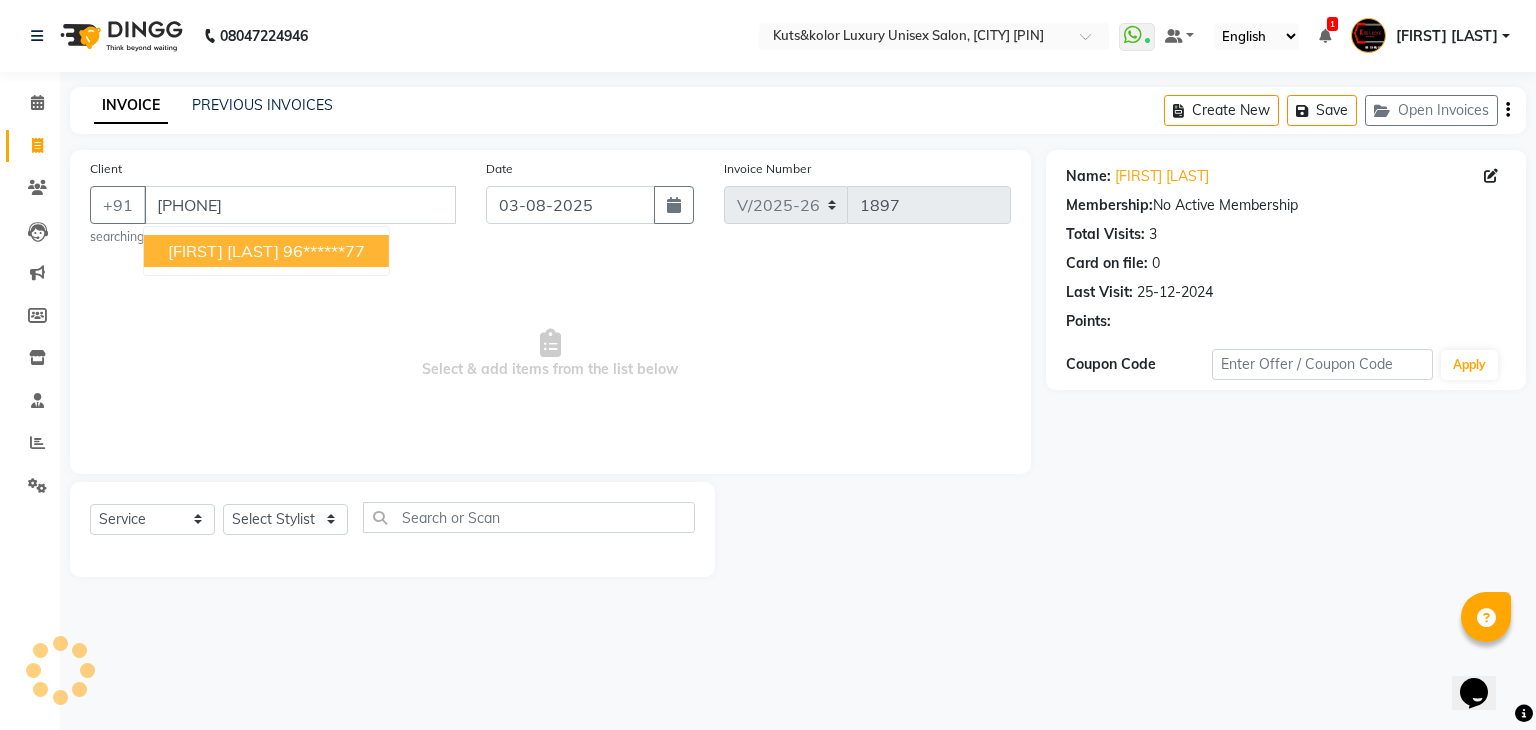 click on "96******77" at bounding box center [324, 251] 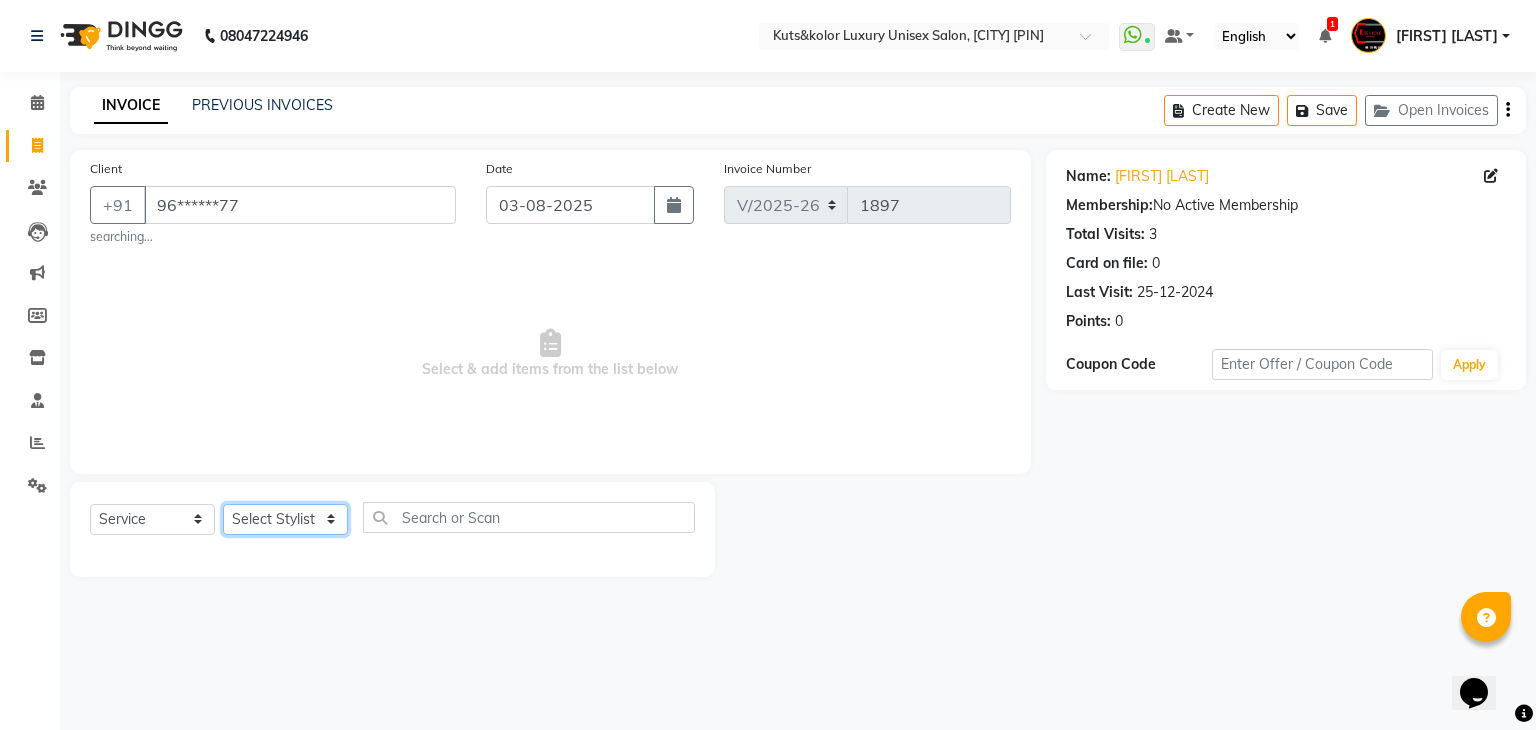 click on "Select Stylist [FIRST] [FIRST] [FIRST] [FIRST] [FIRST] [FIRST] [FIRST] [FIRST] [FIRST] [FIRST] [FIRST] [FIRST] [FIRST] [FIRST] [FIRST] [FIRST] [FIRST]" 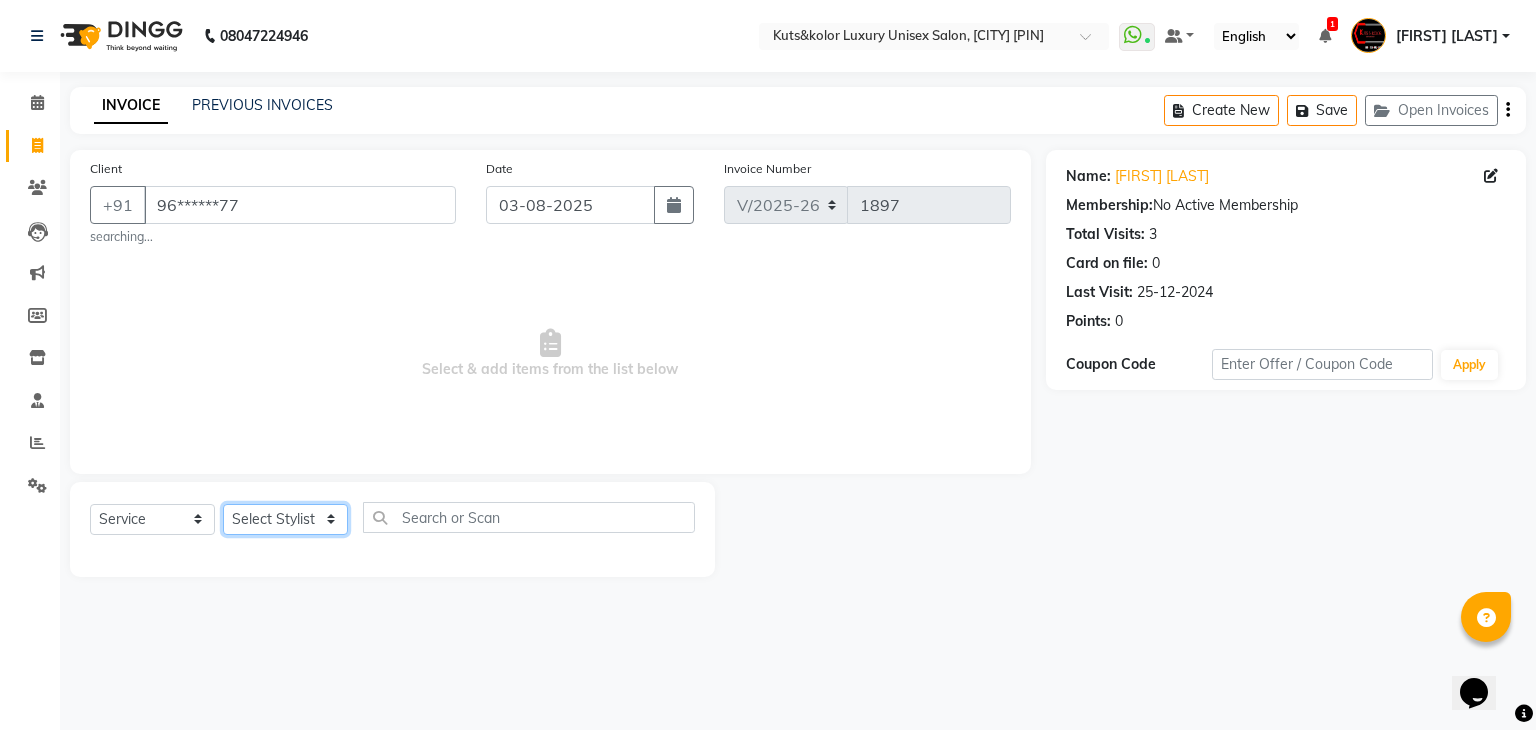 select on "86664" 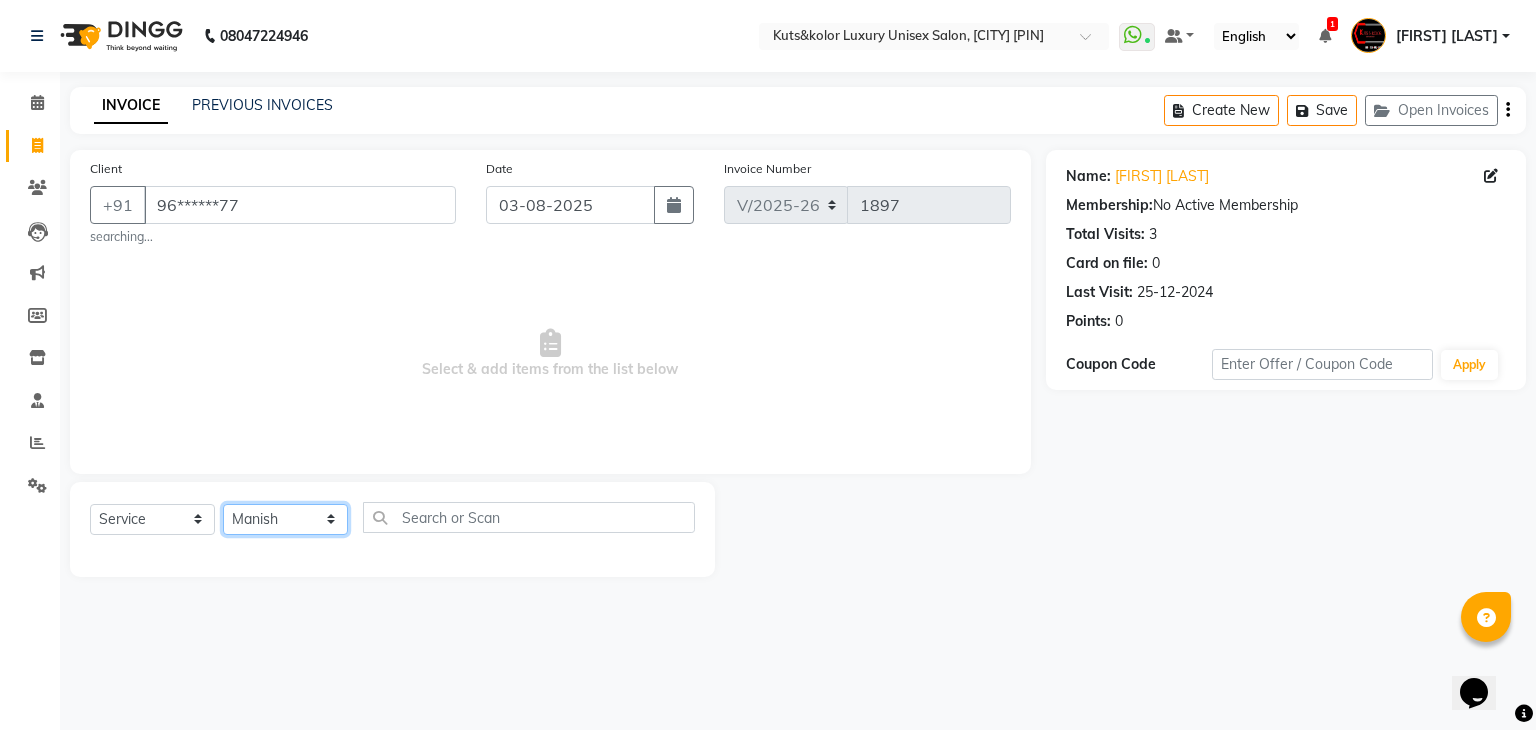 click on "Select Stylist [FIRST] [FIRST] [FIRST] [FIRST] [FIRST] [FIRST] [FIRST] [FIRST] [FIRST] [FIRST] [FIRST] [FIRST] [FIRST] [FIRST] [FIRST] [FIRST] [FIRST]" 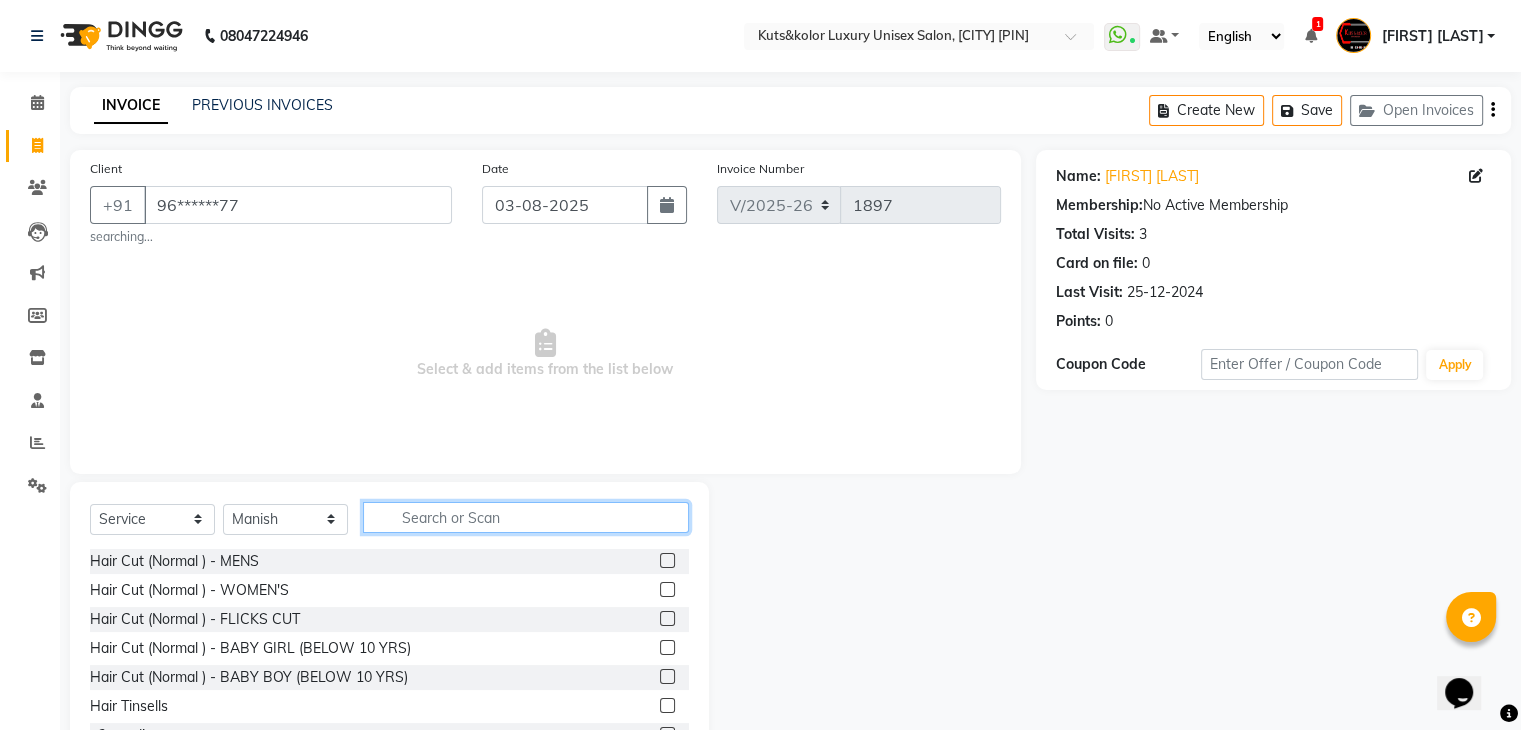 click 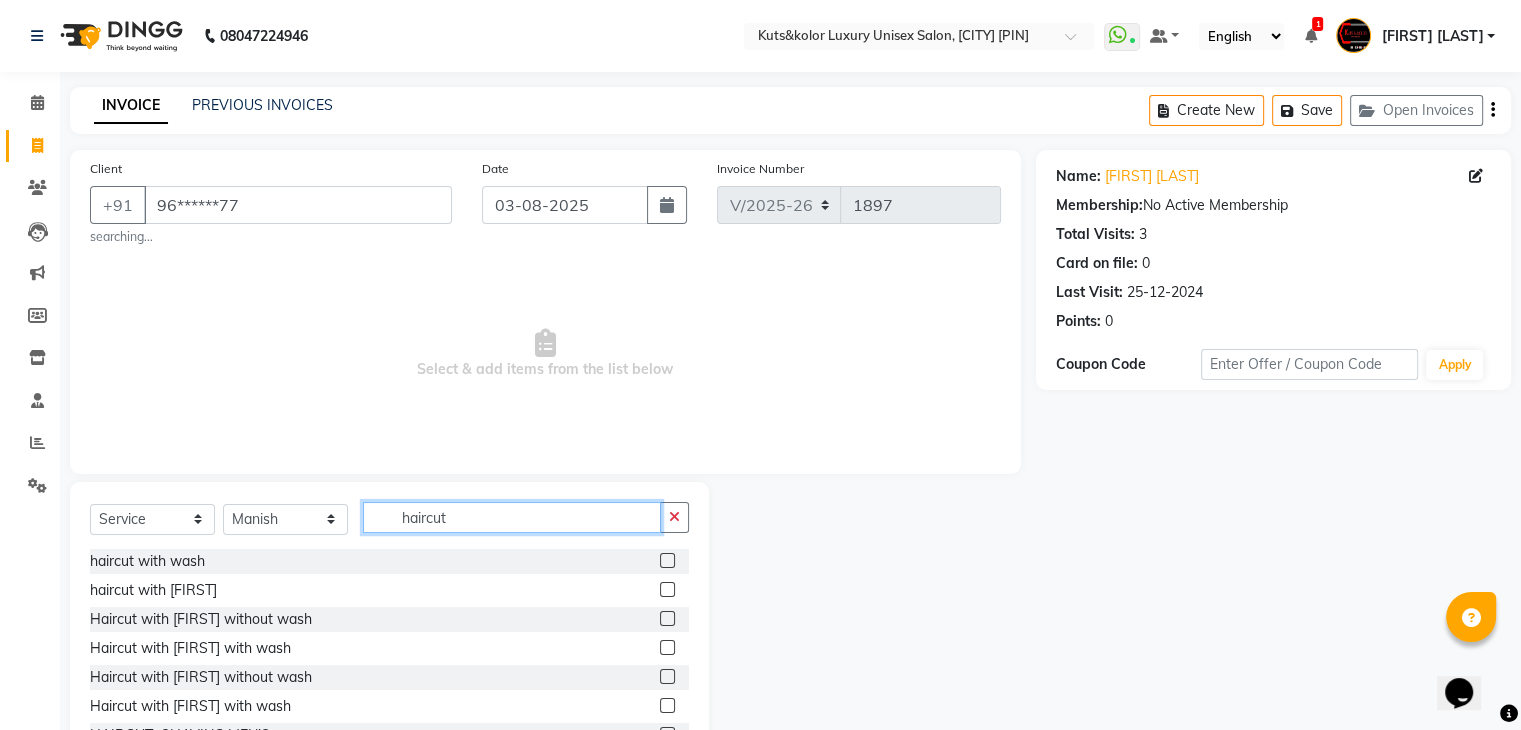 type on "haircut" 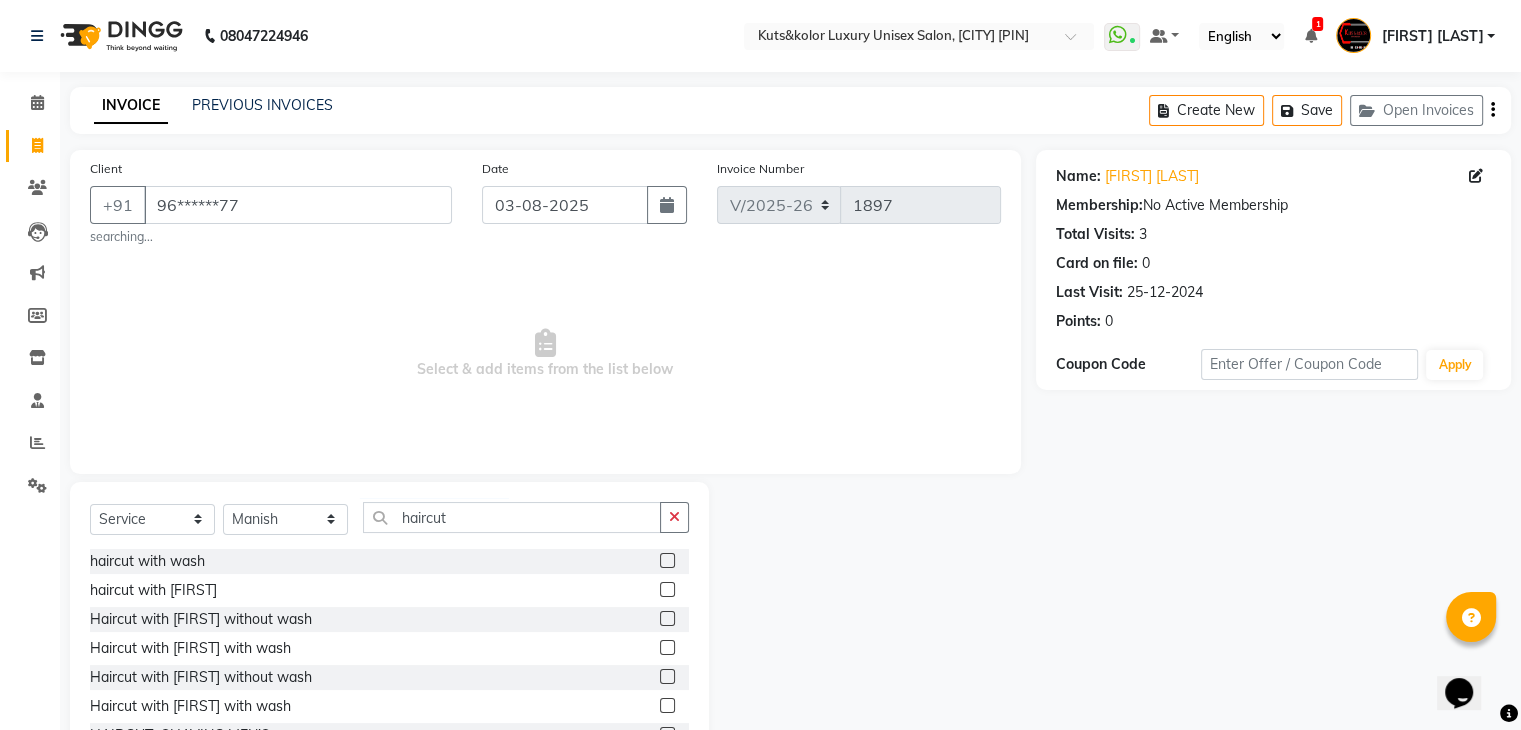 click 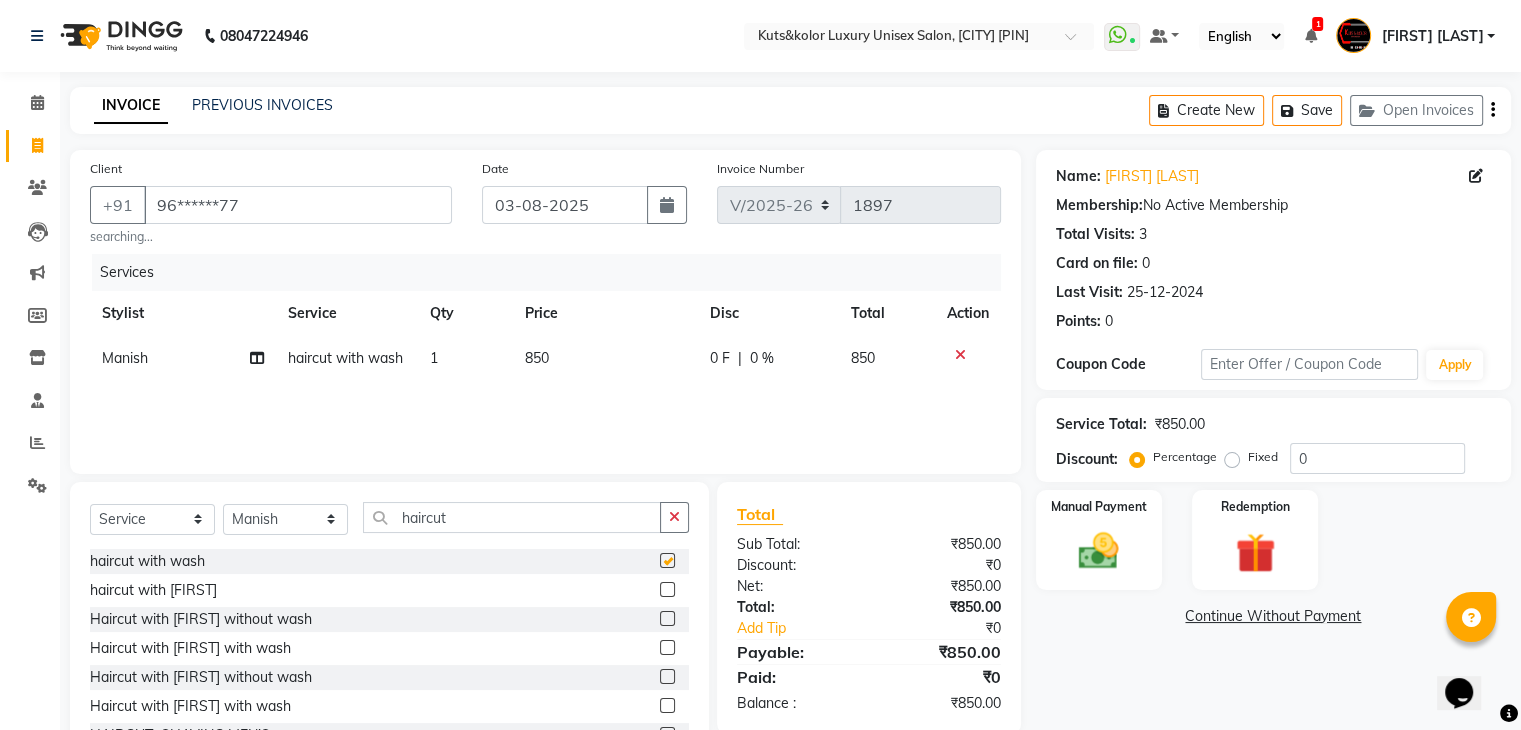 checkbox on "false" 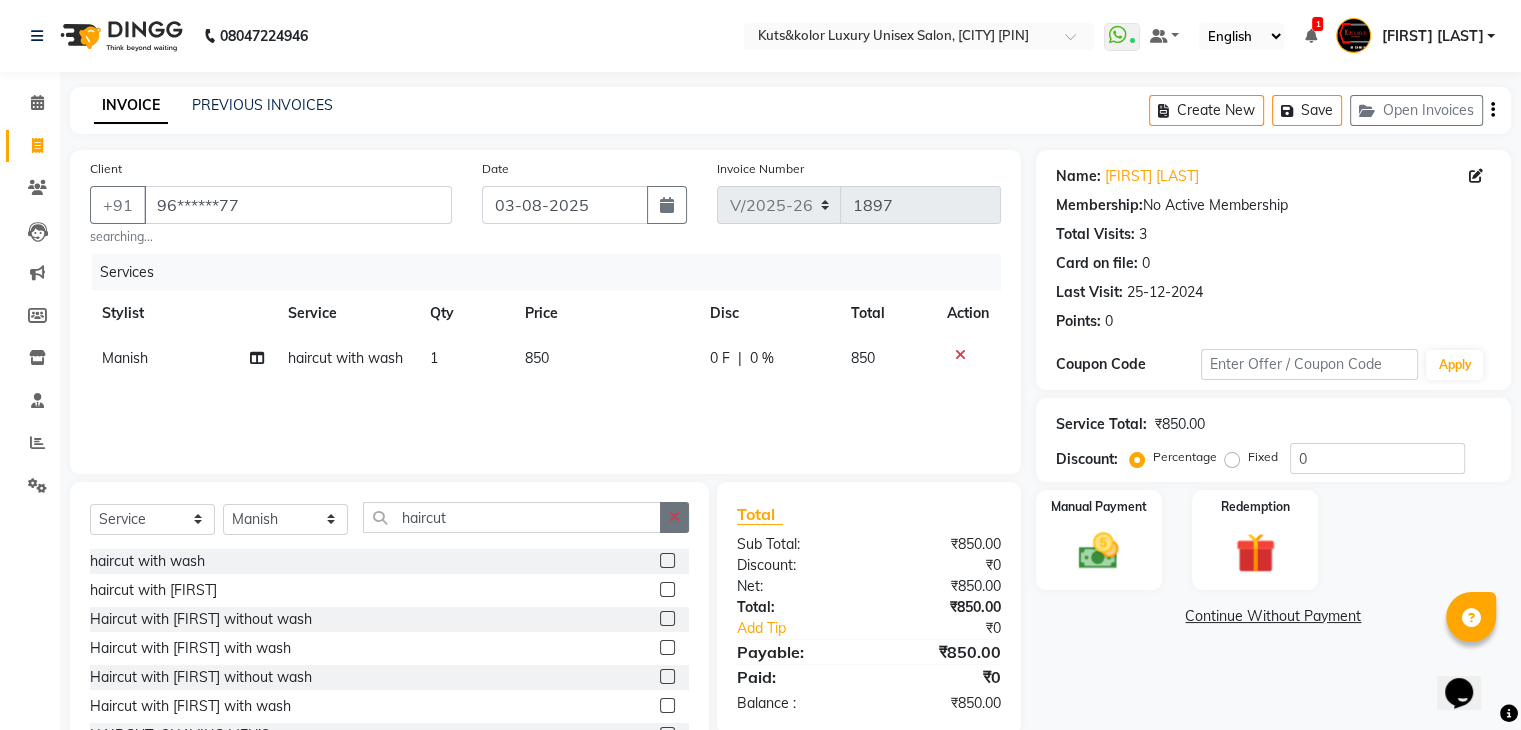 click 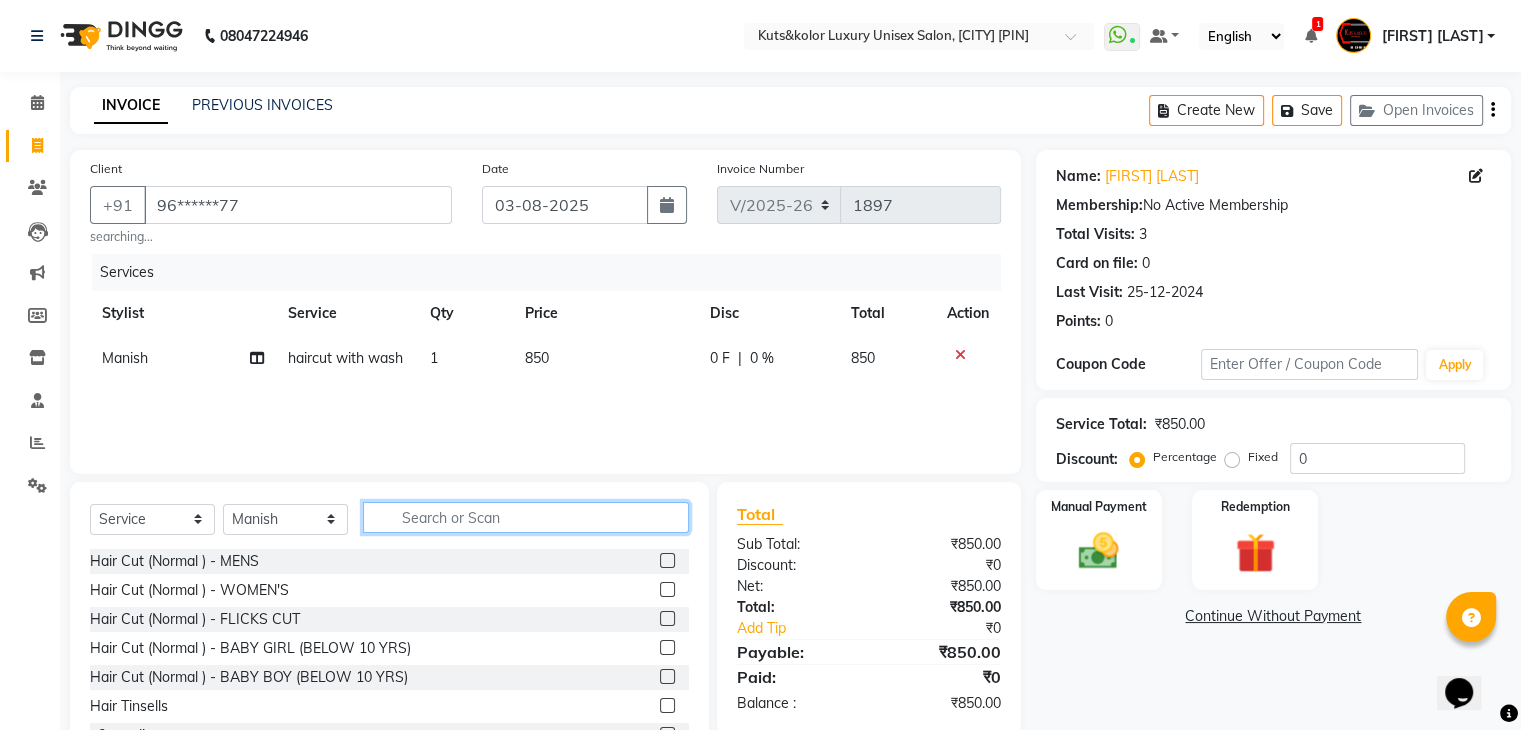 click 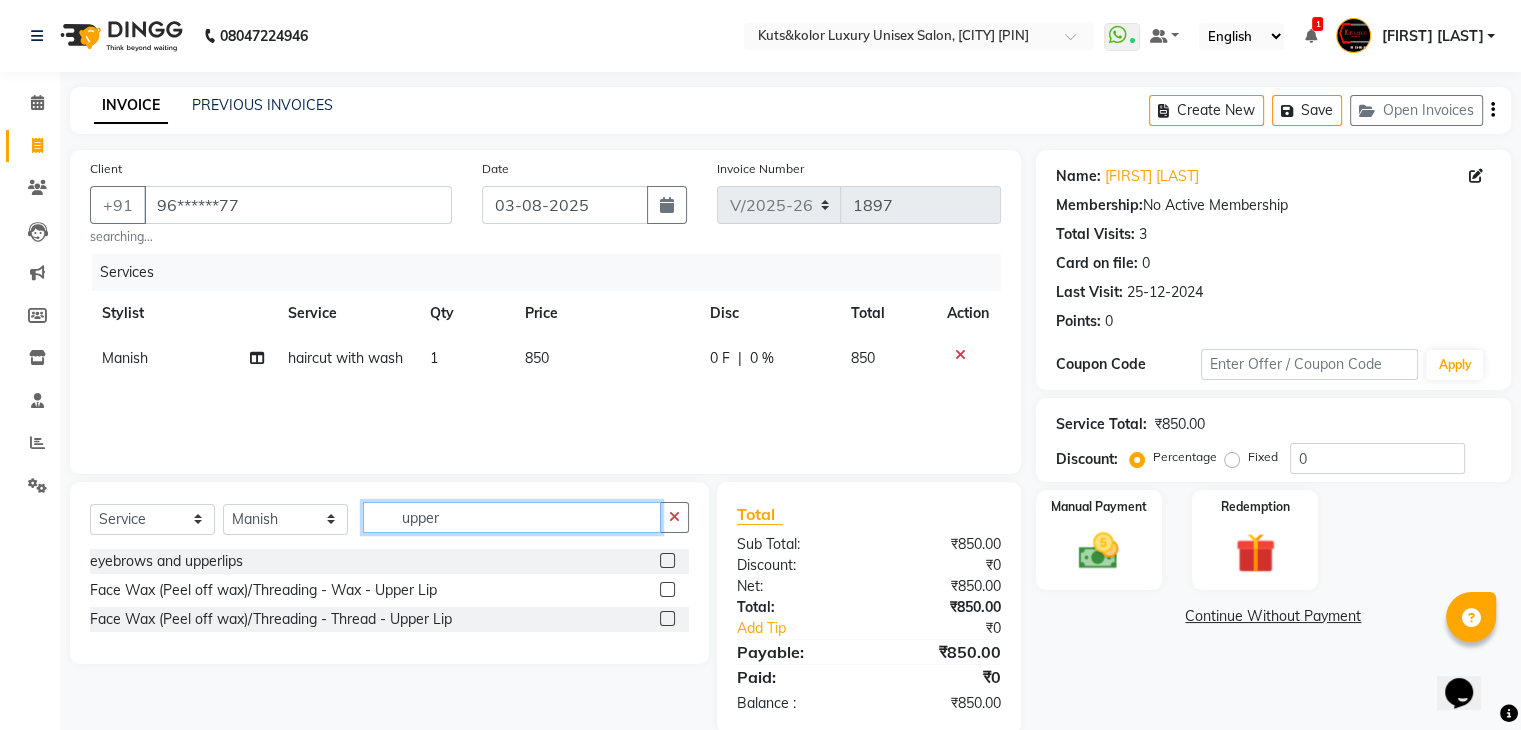 type on "upper" 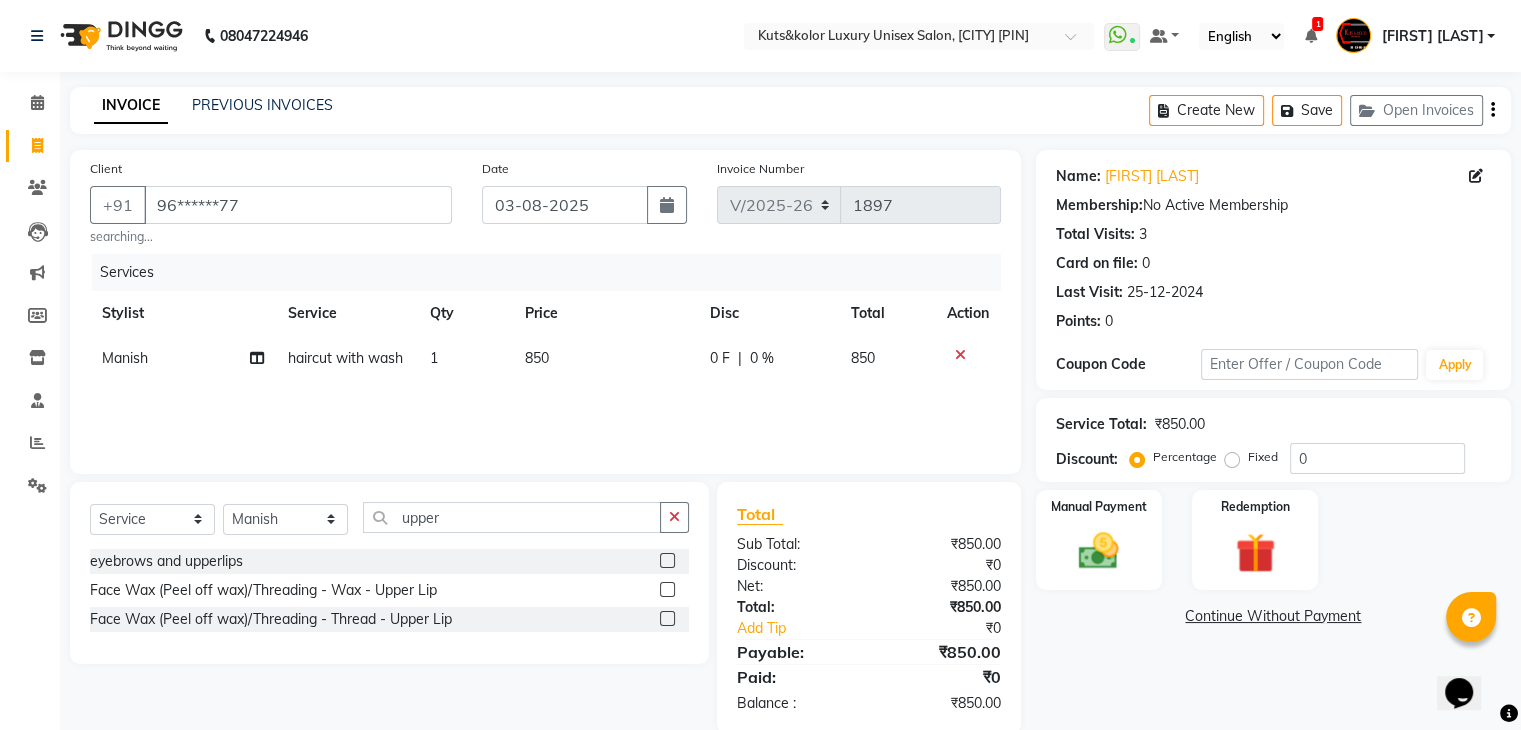 click 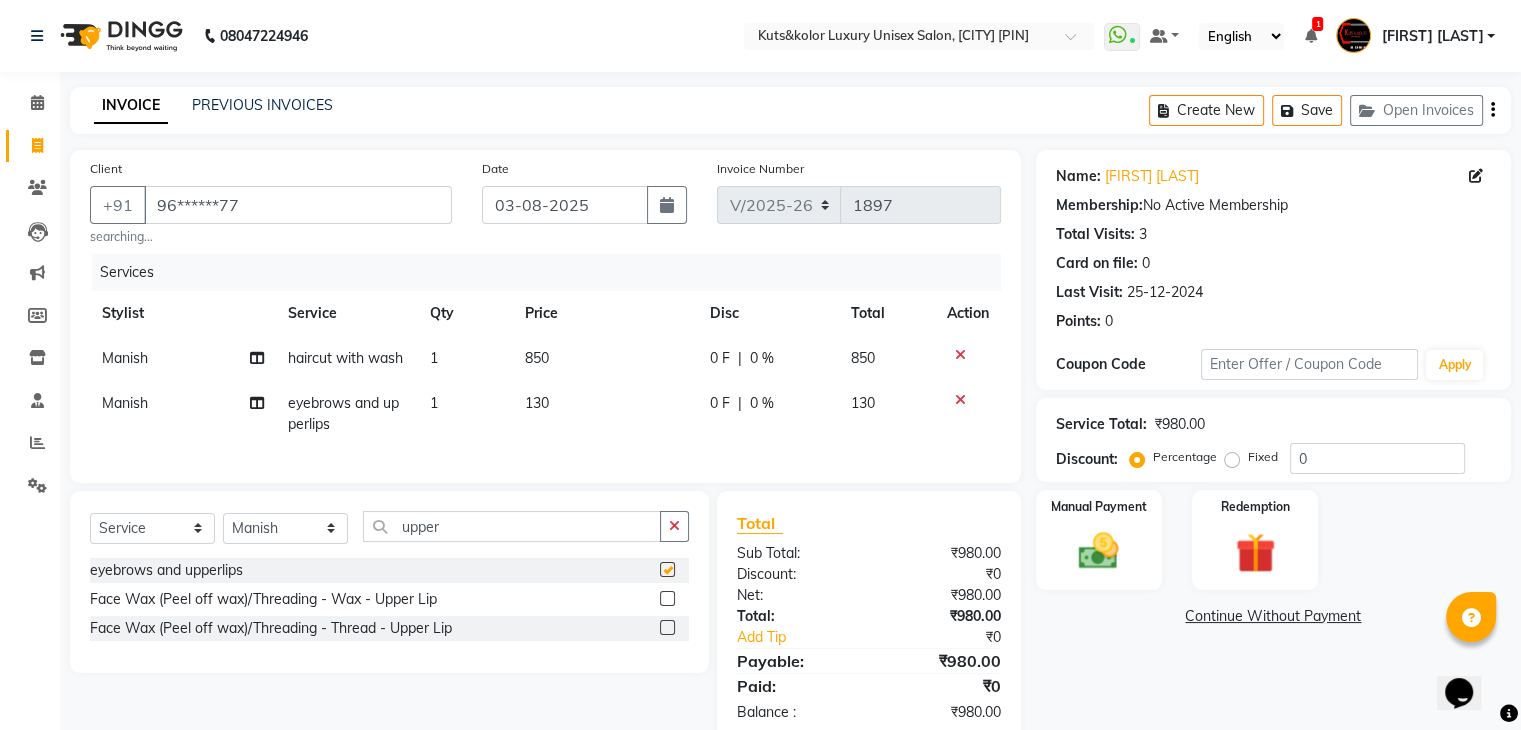 checkbox on "false" 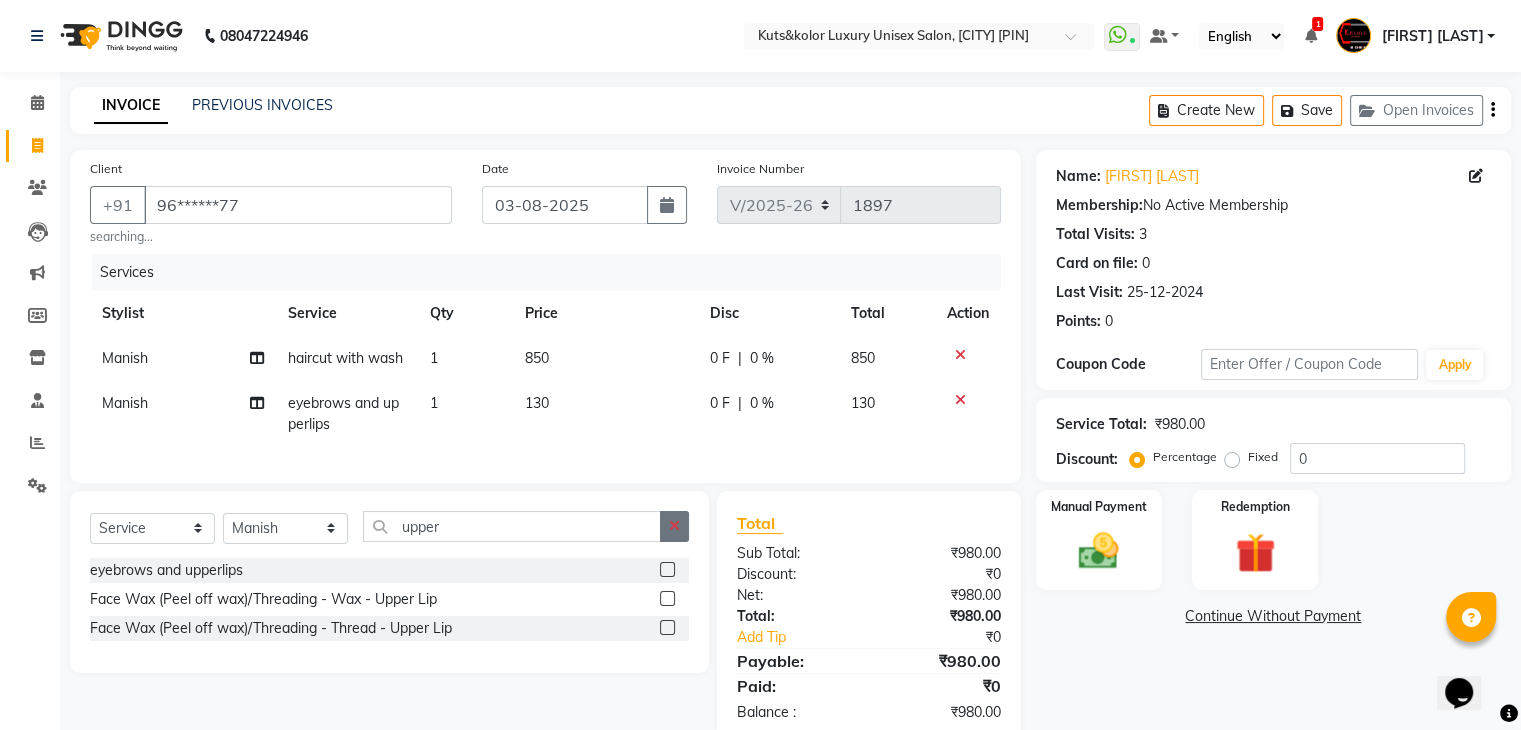 click 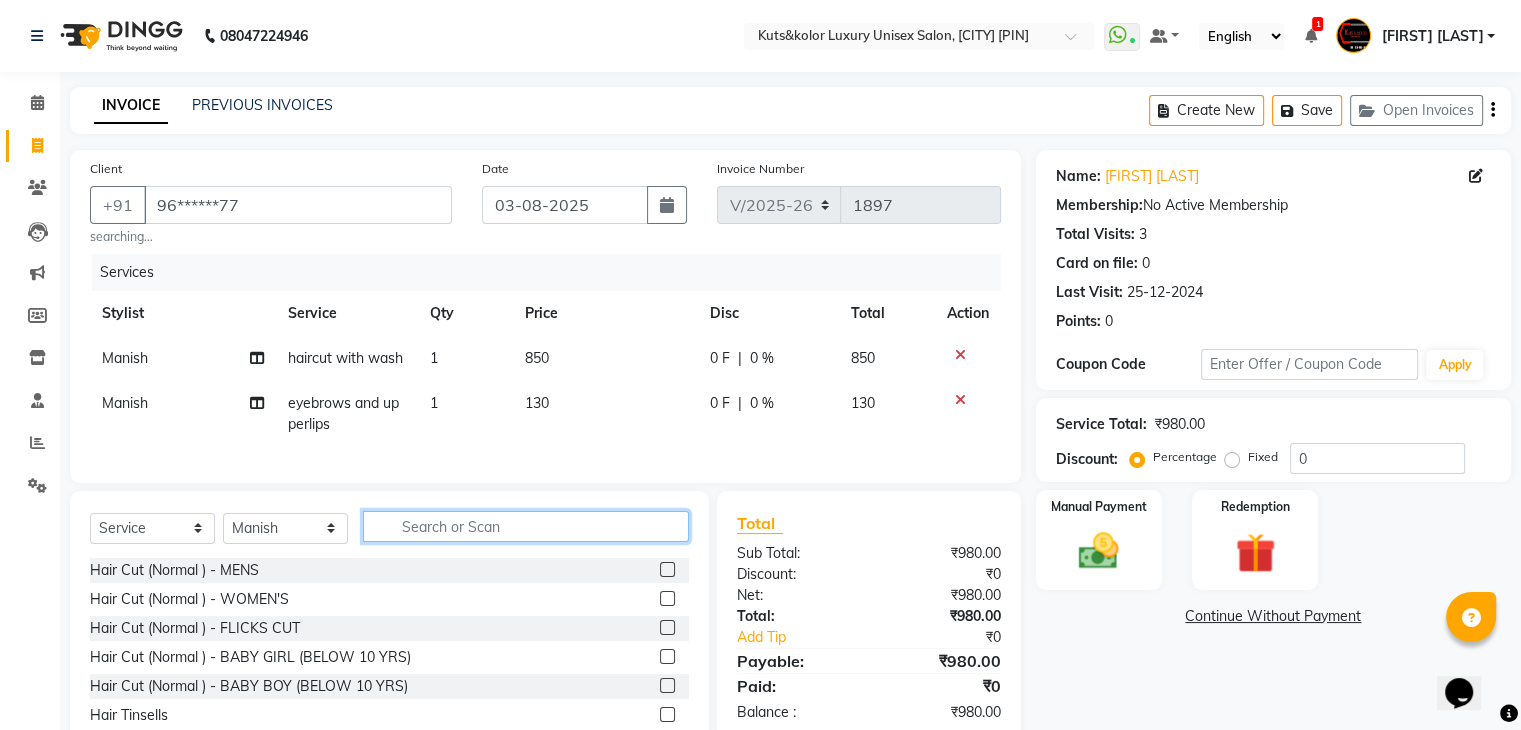 click 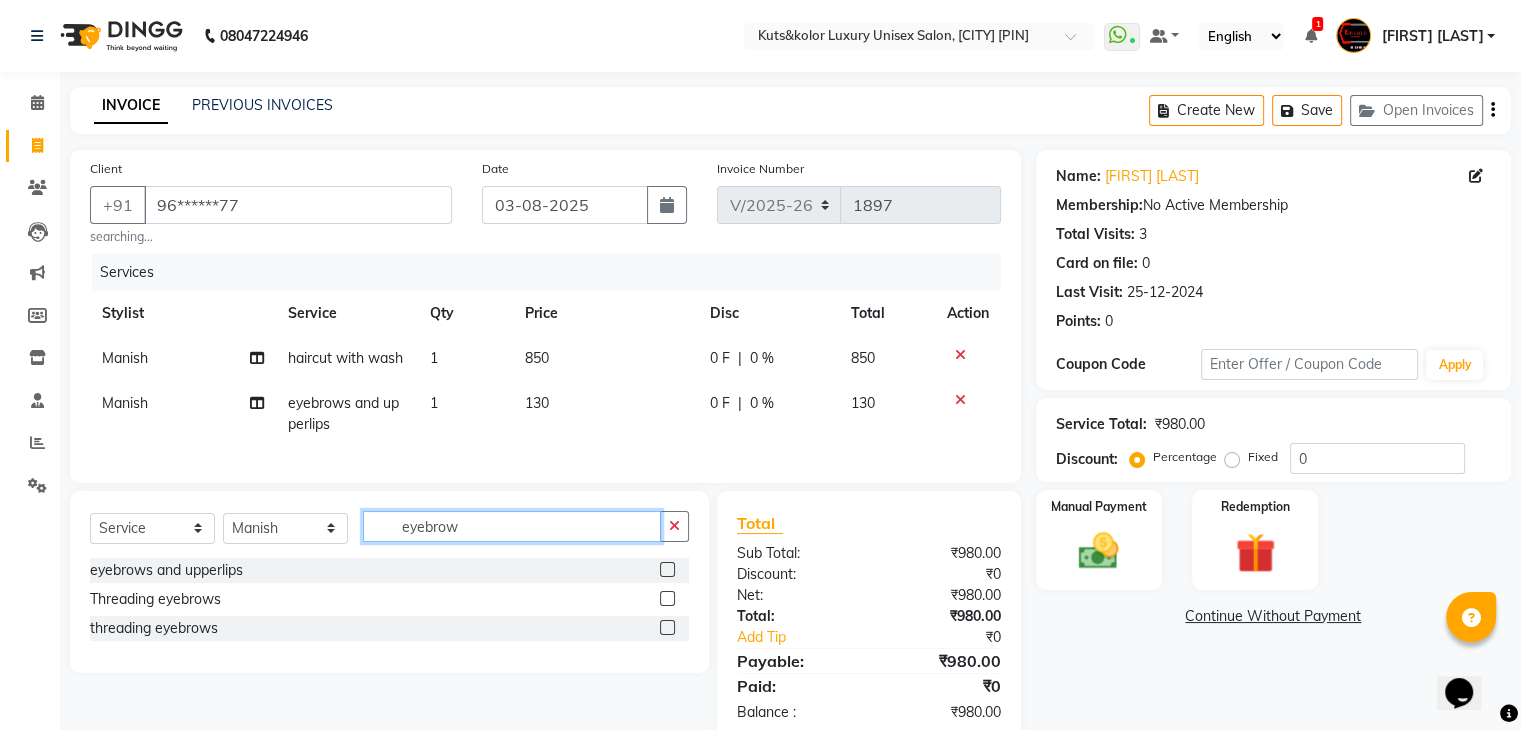 type on "eyebrow" 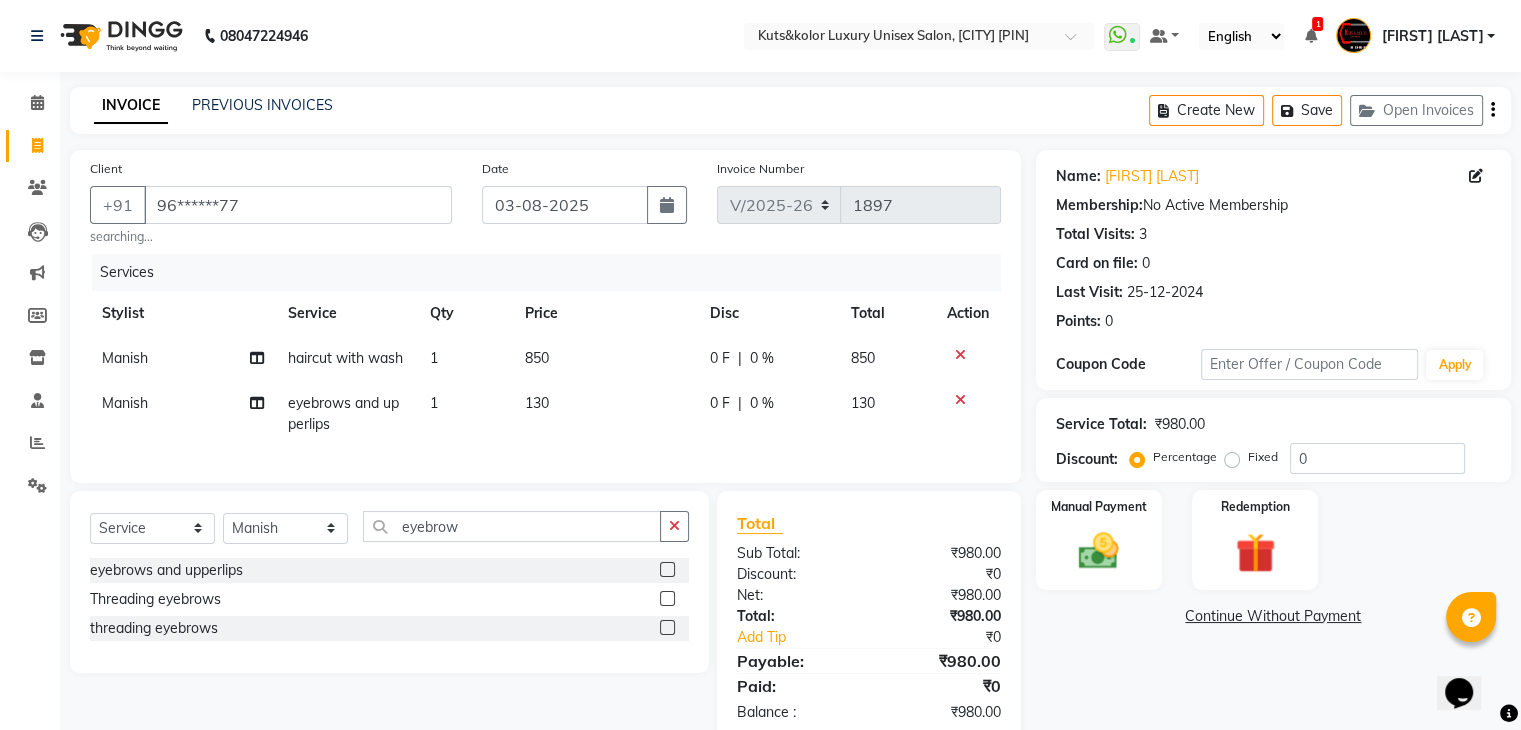 click 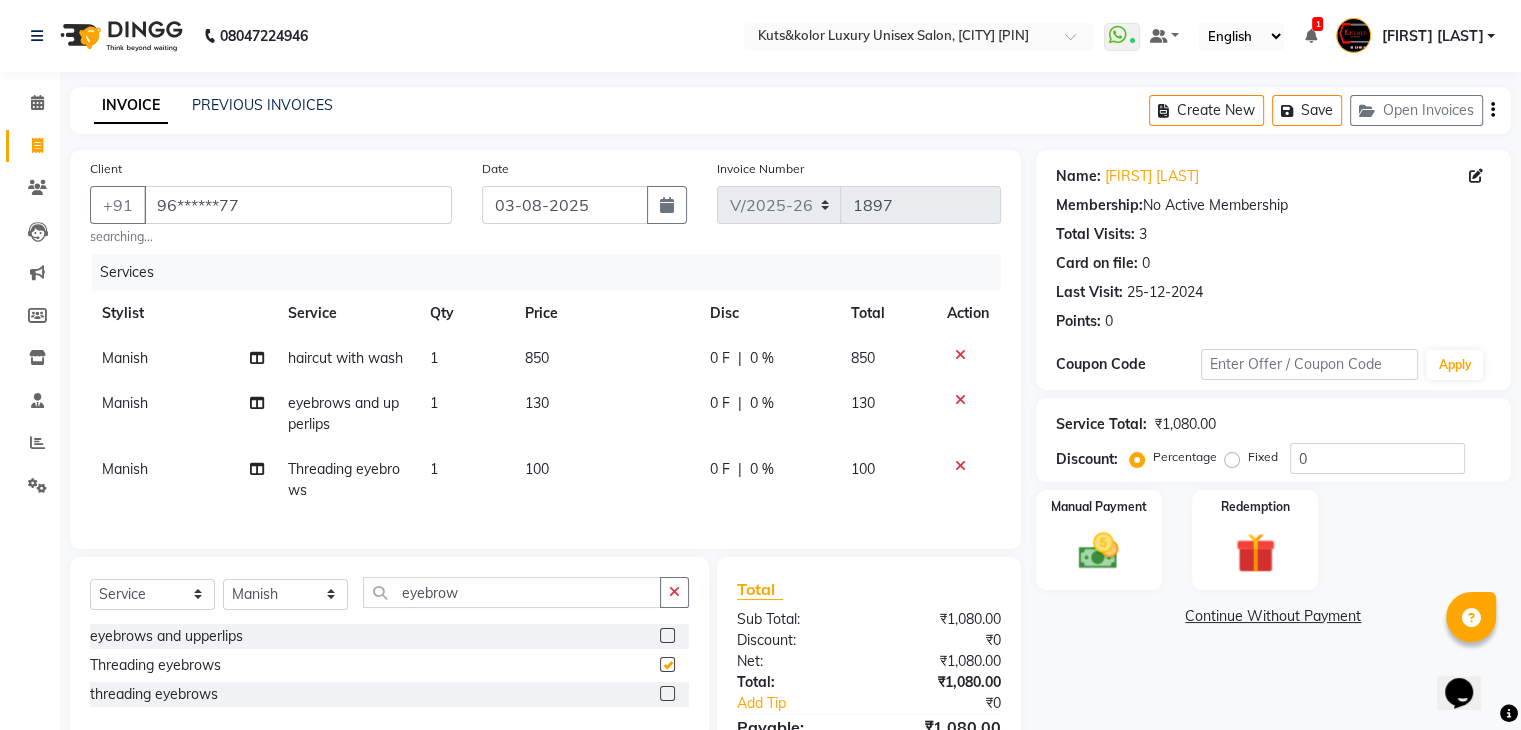 checkbox on "false" 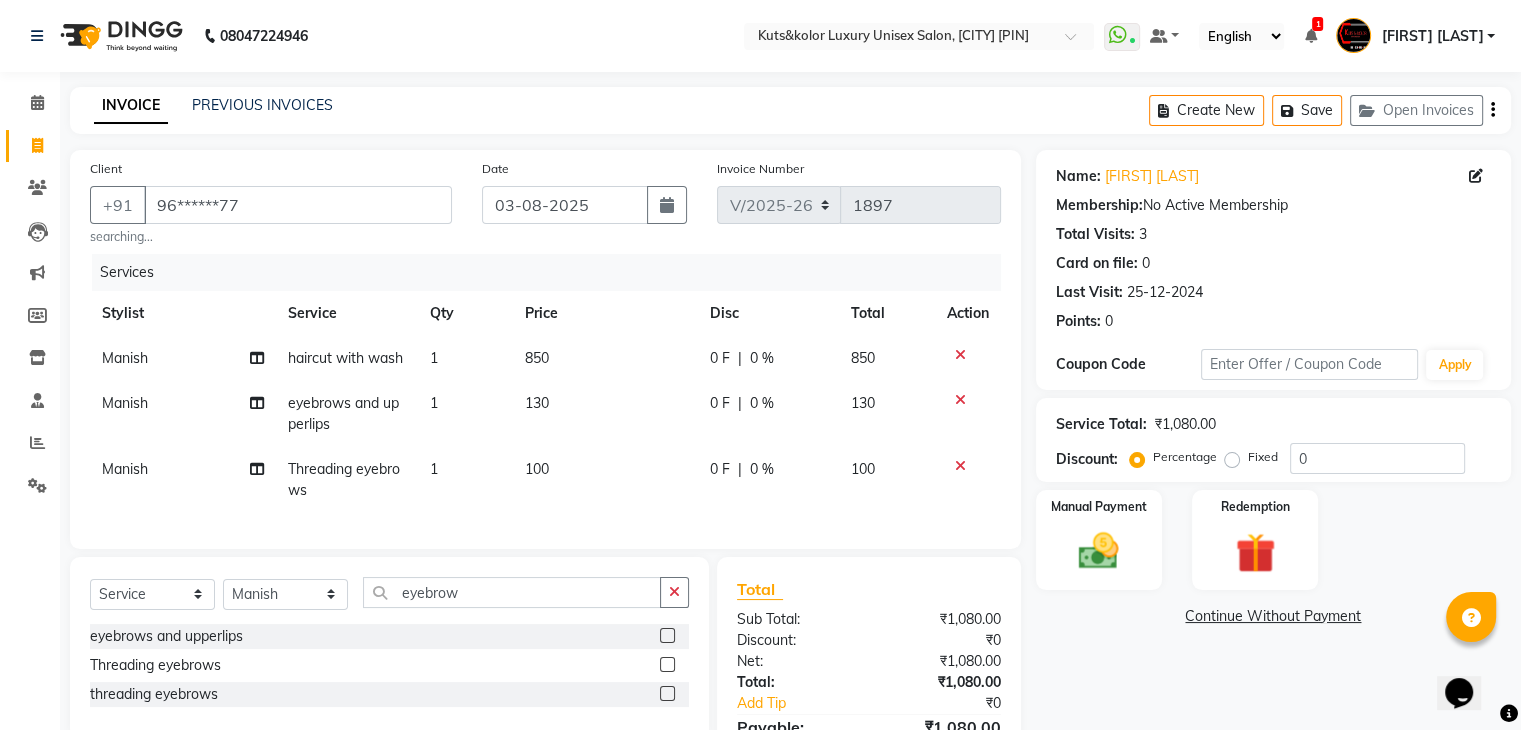 click on "0 F" 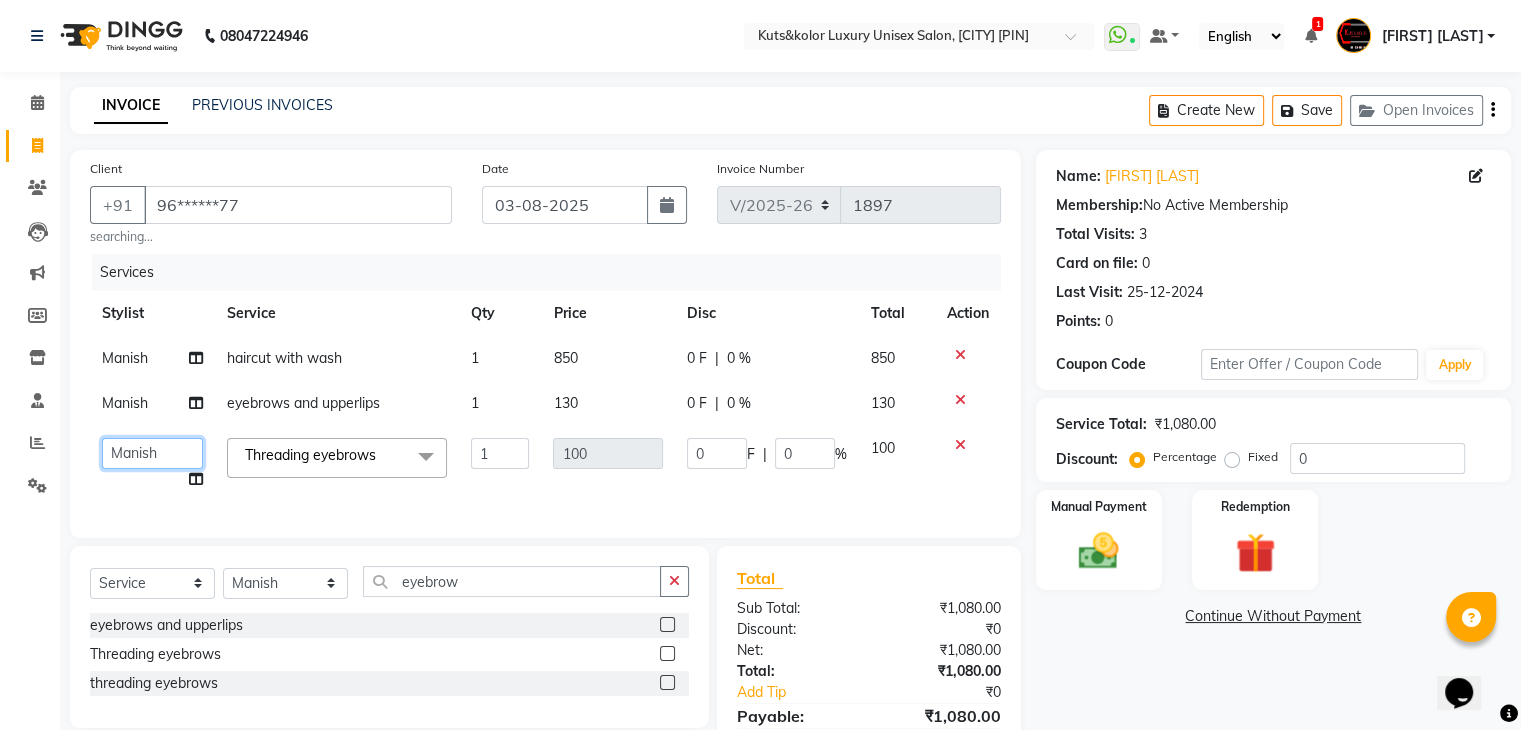 click on "Abhinav   Aman   Arif   Divya pujari   Jasim   Jyoti   Kavya   kinjal   Mala   Manish   Mudassir   Neha   Prachi   roshni   Sagarika   Savita   Uzma" 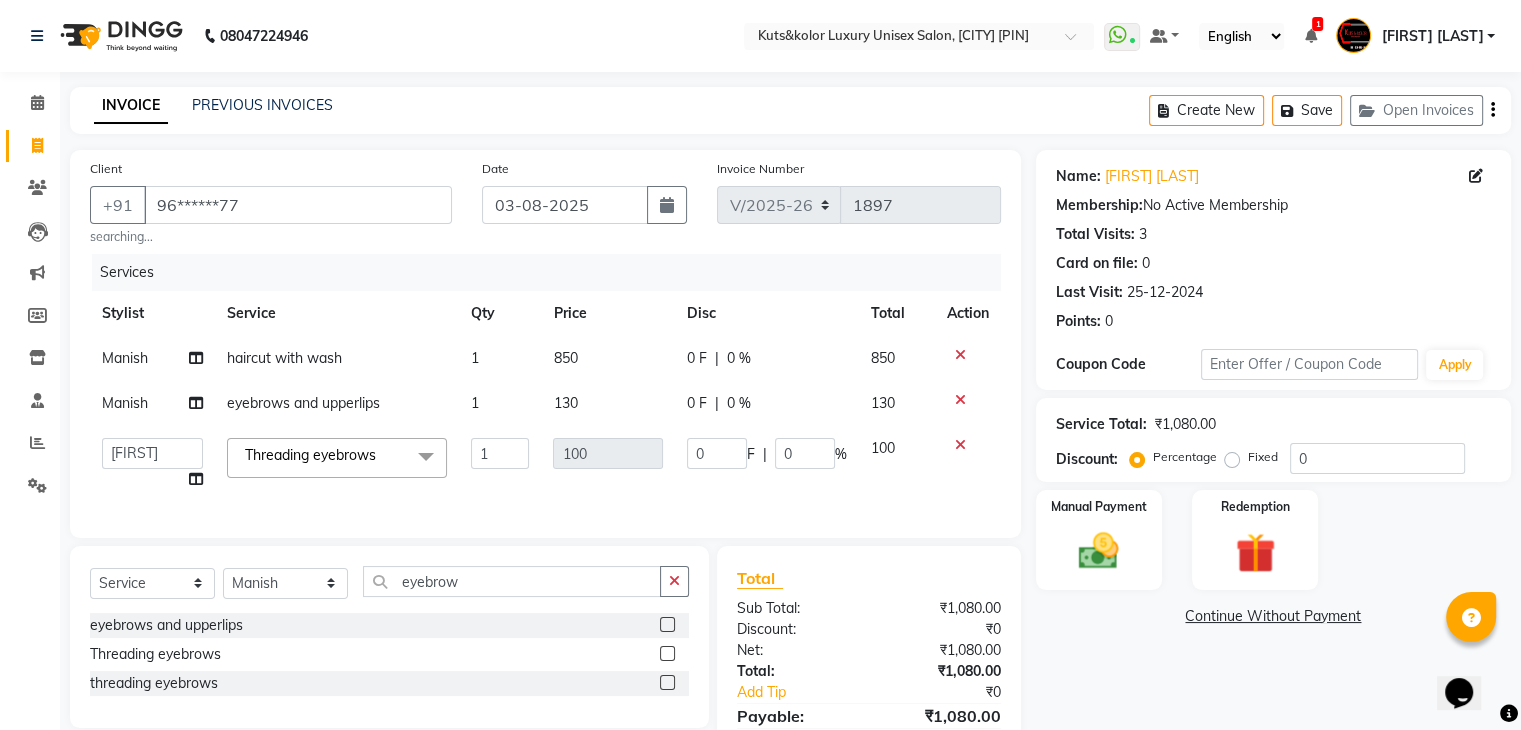 select on "86061" 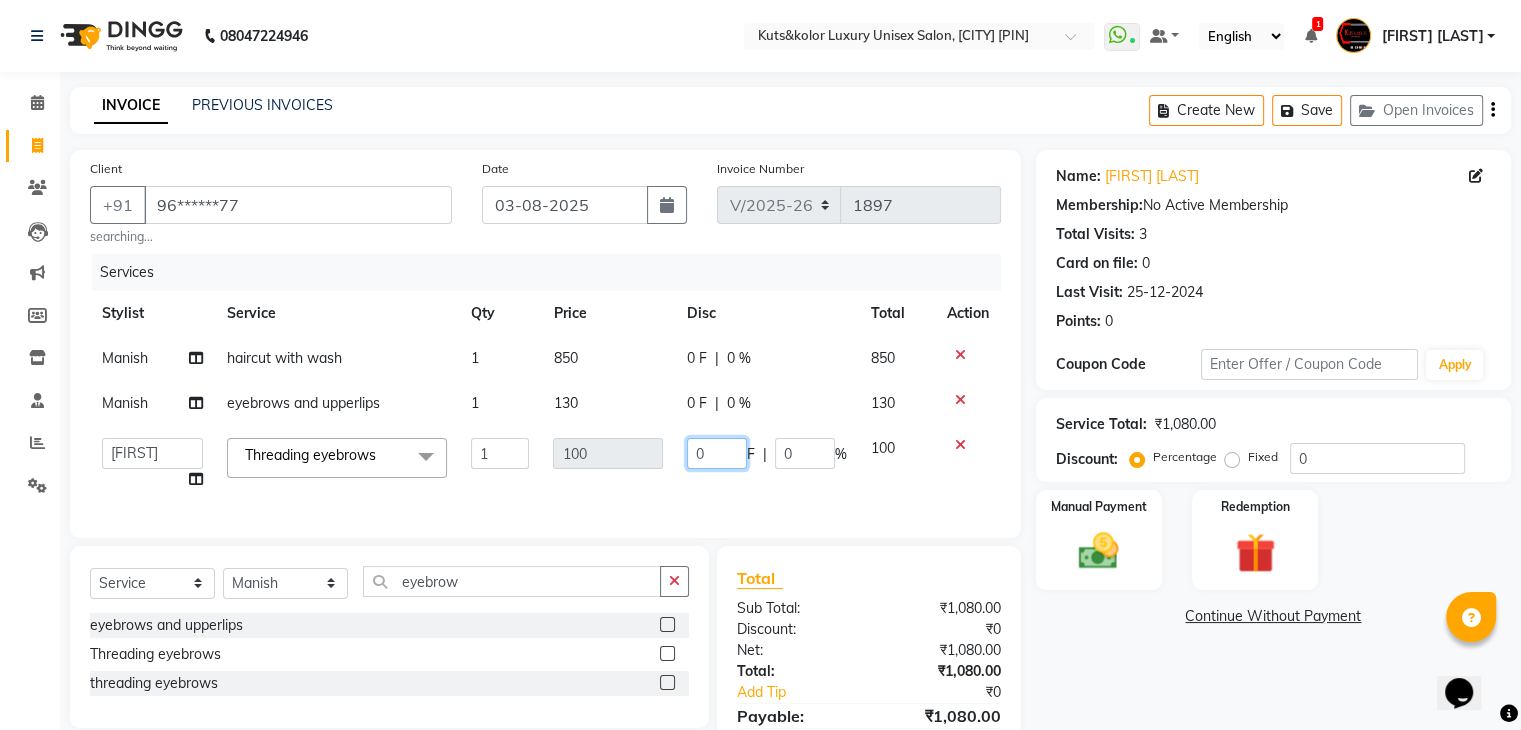 click on "0" 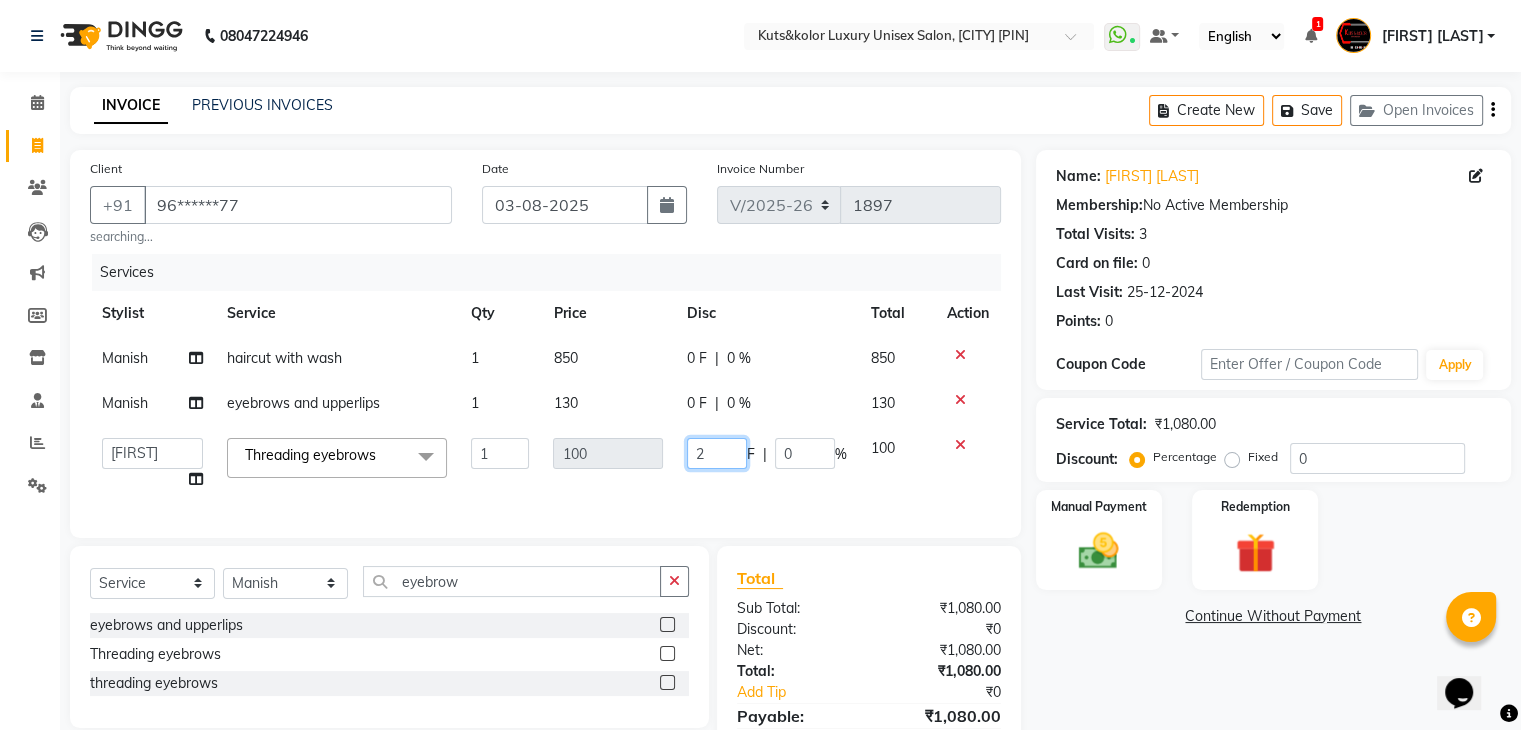 type on "20" 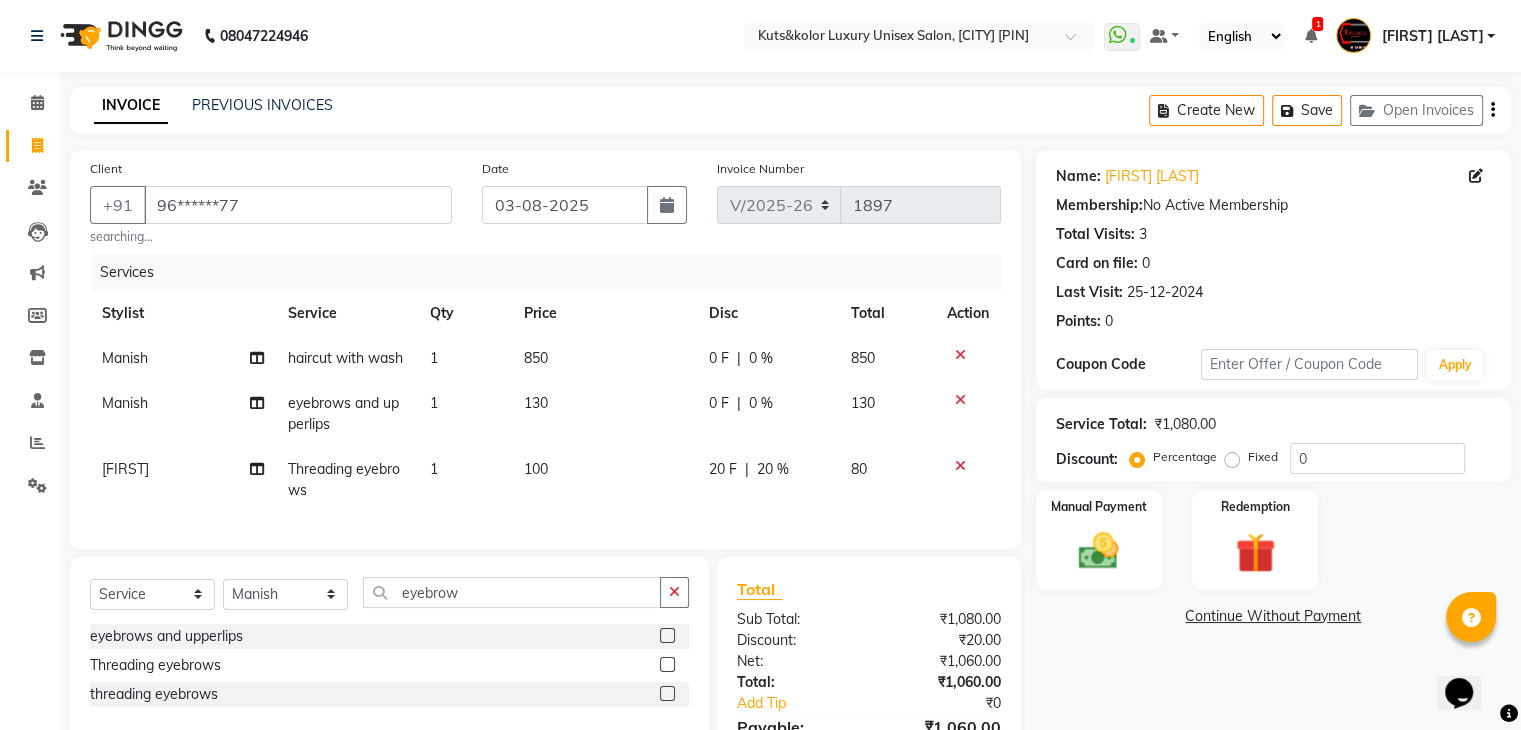 click on "20 F | 20 %" 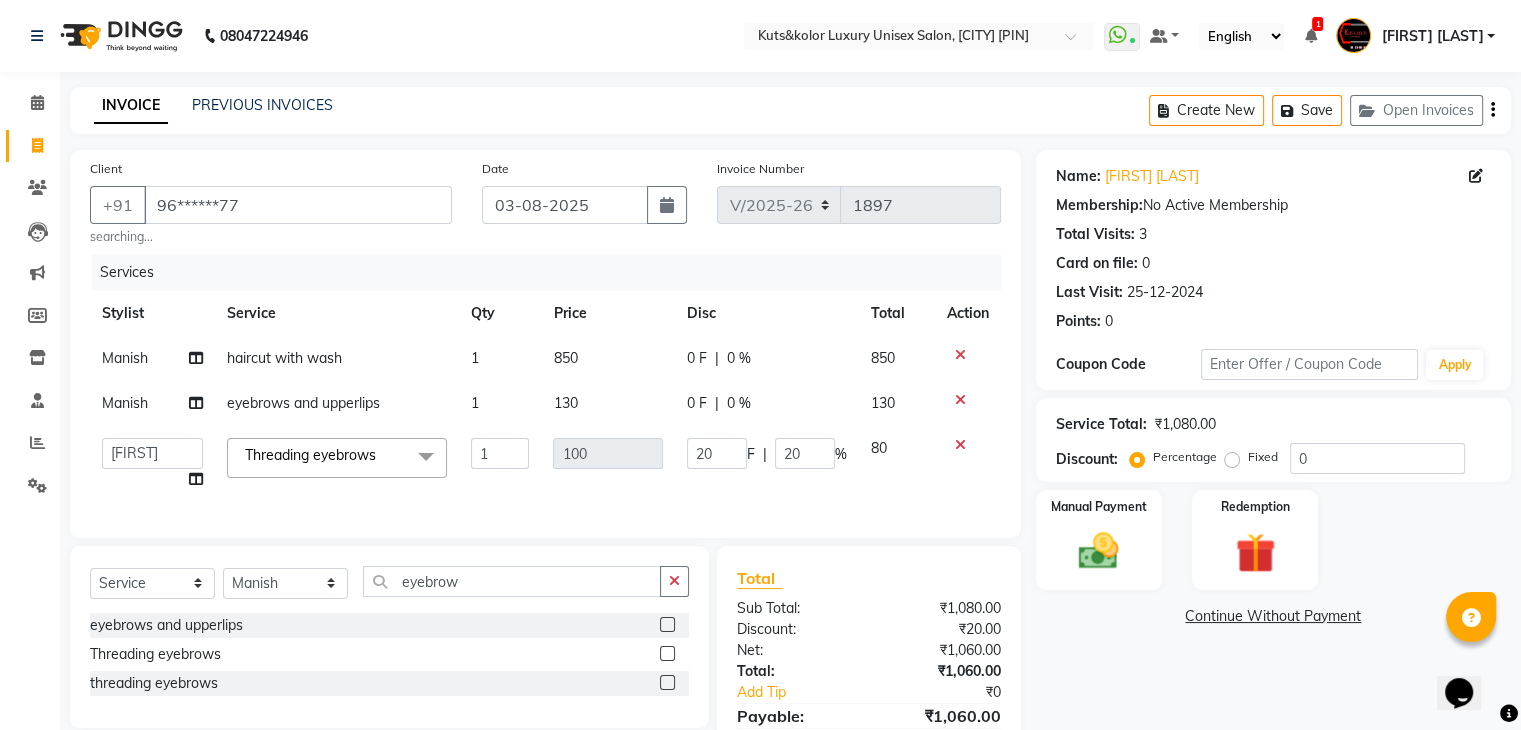 click on "20 F | 20 %" 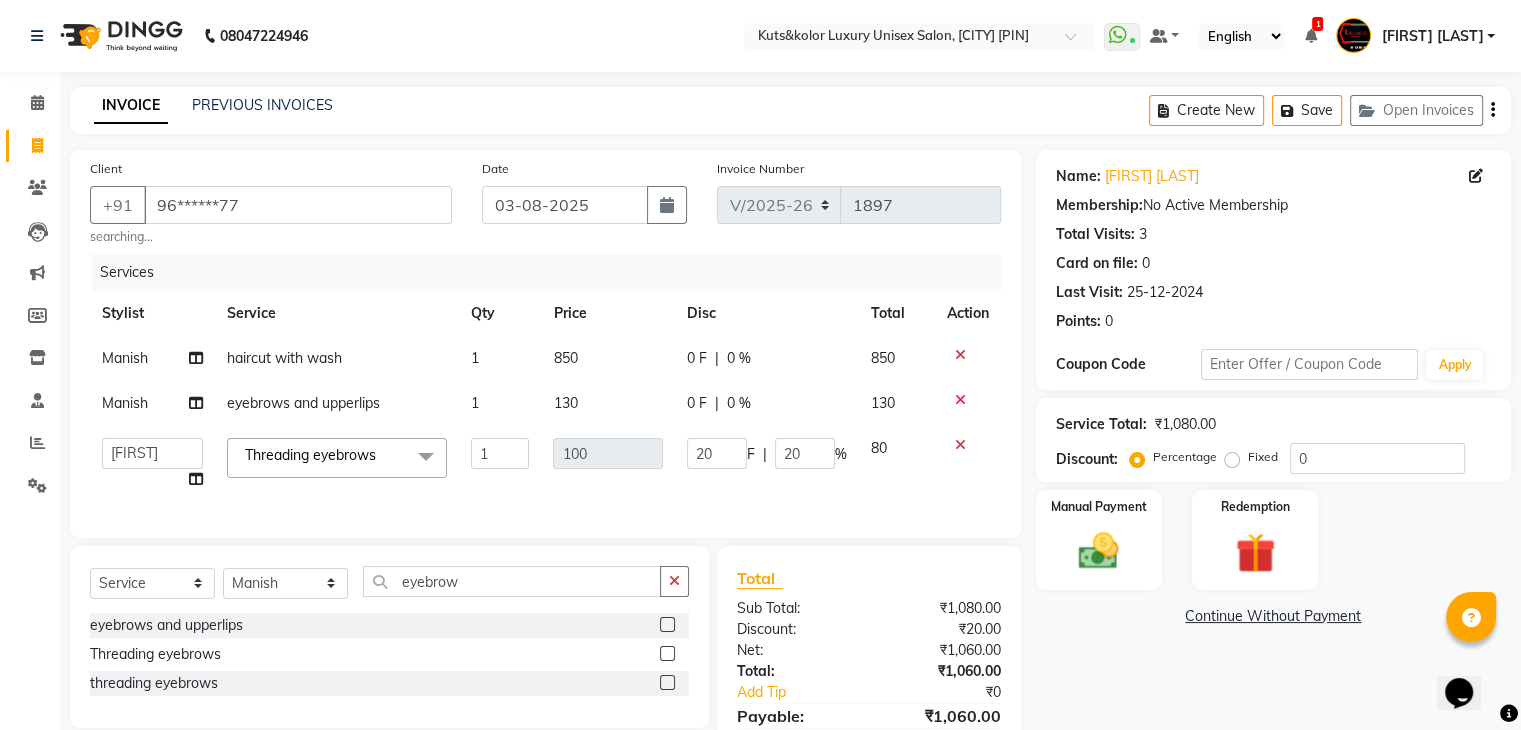 click 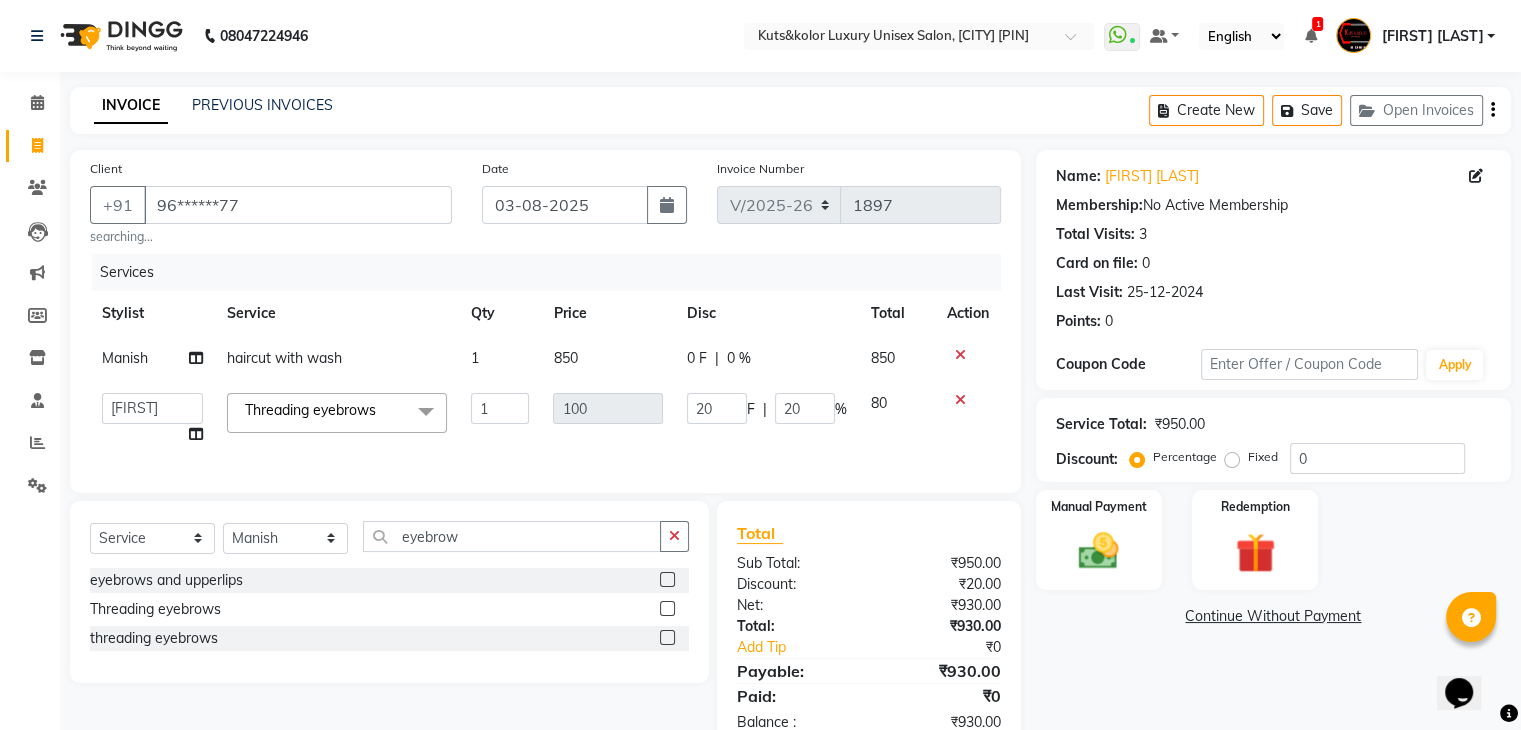 click 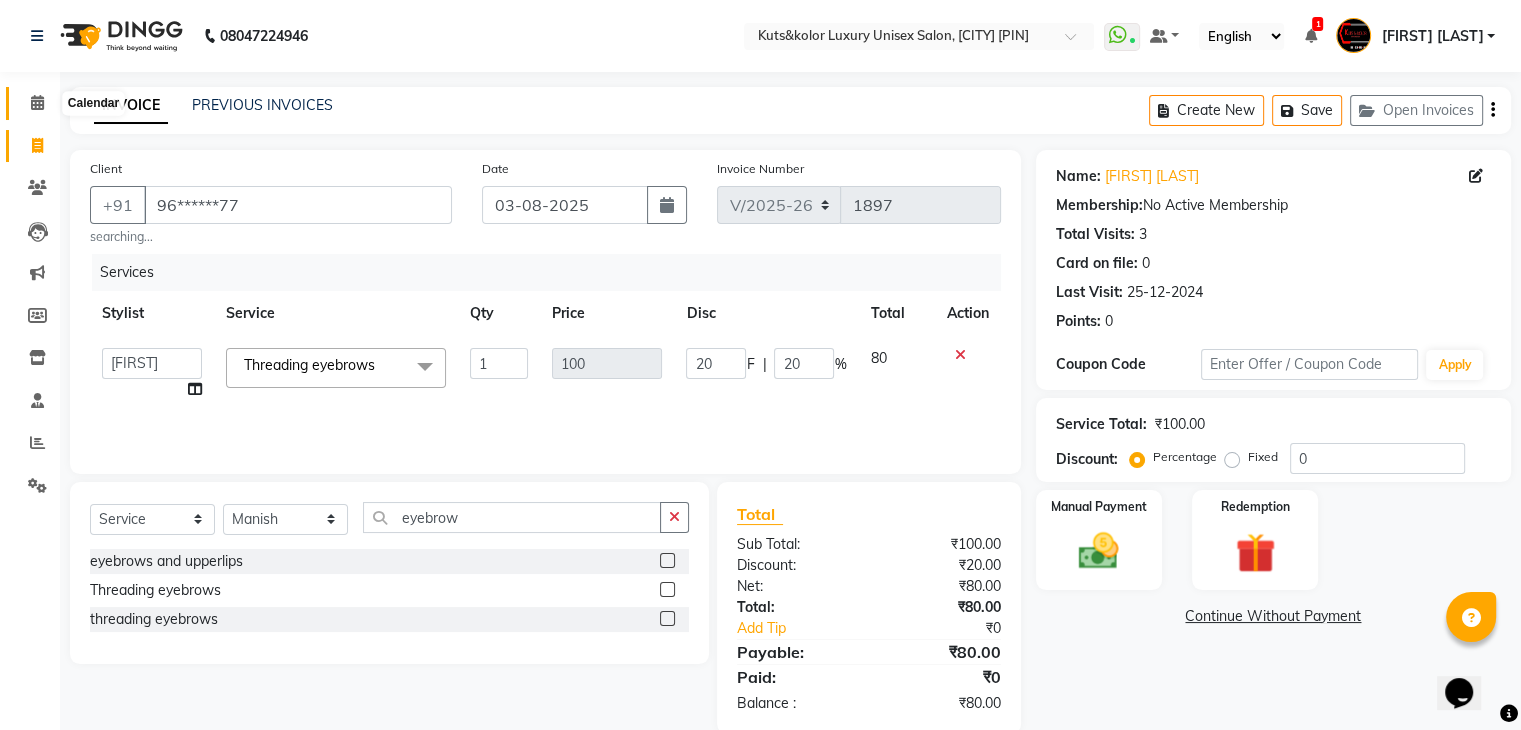 click 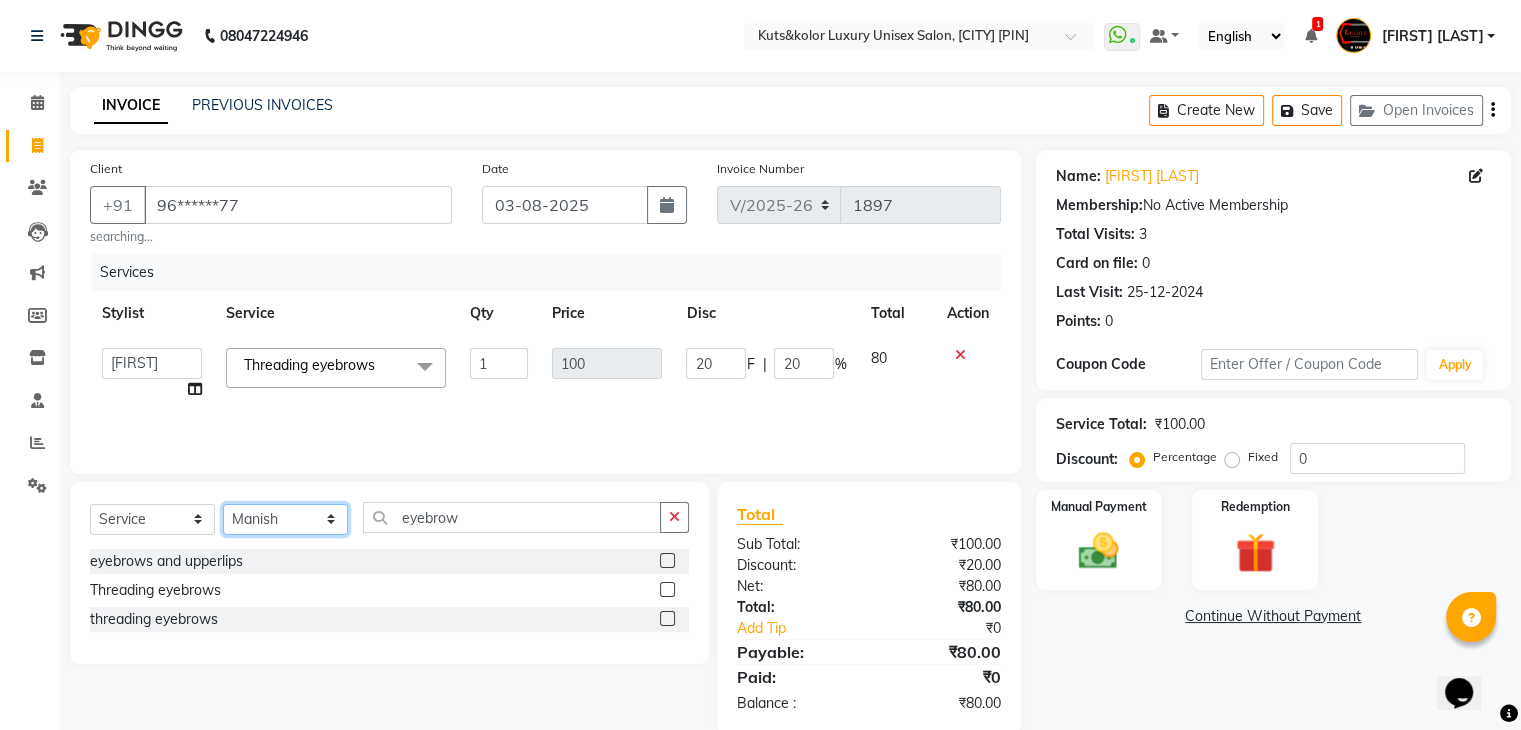 click on "Select Stylist [FIRST] [FIRST] [FIRST] [FIRST] [FIRST] [FIRST] [FIRST] [FIRST] [FIRST] [FIRST] [FIRST] [FIRST] [FIRST] [FIRST] [FIRST] [FIRST] [FIRST]" 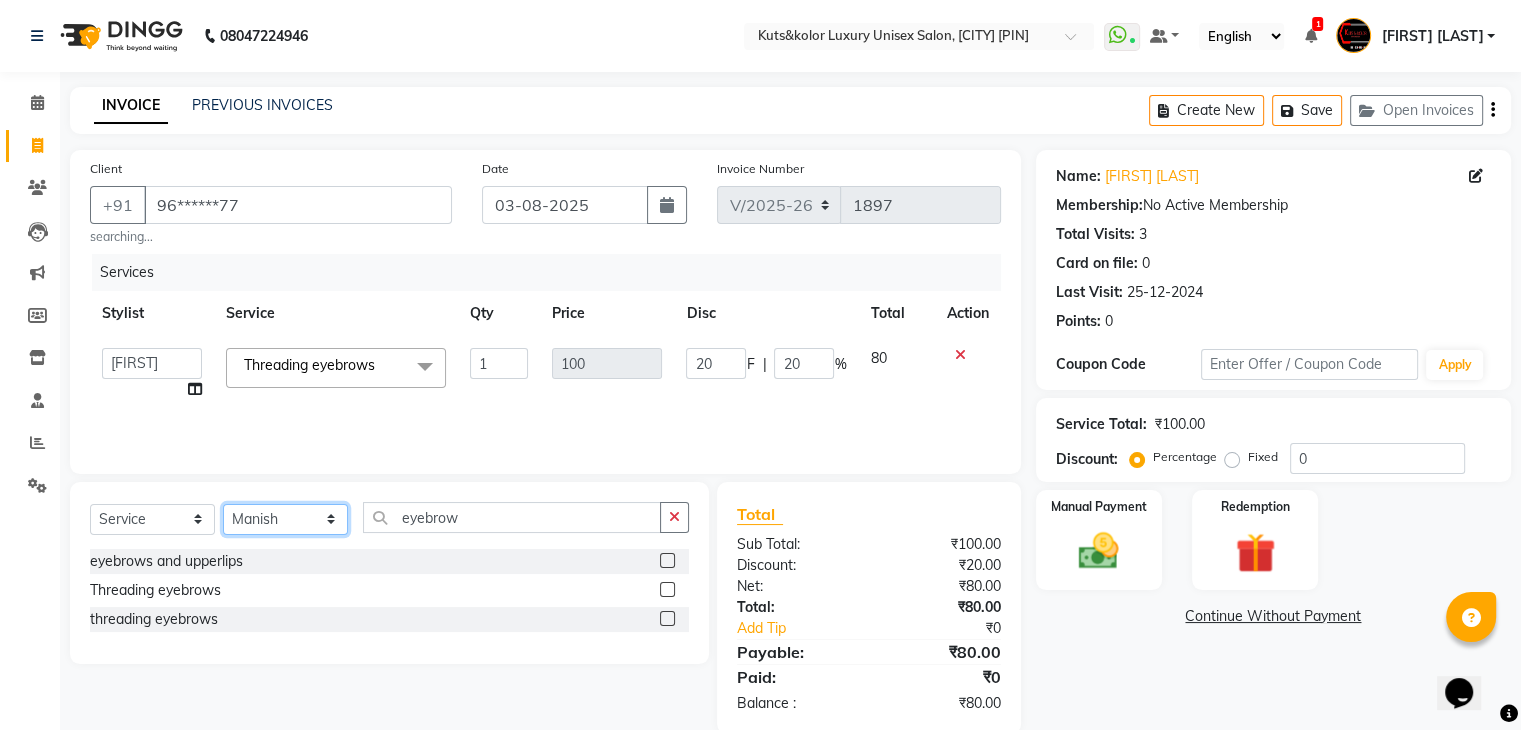 select on "22561" 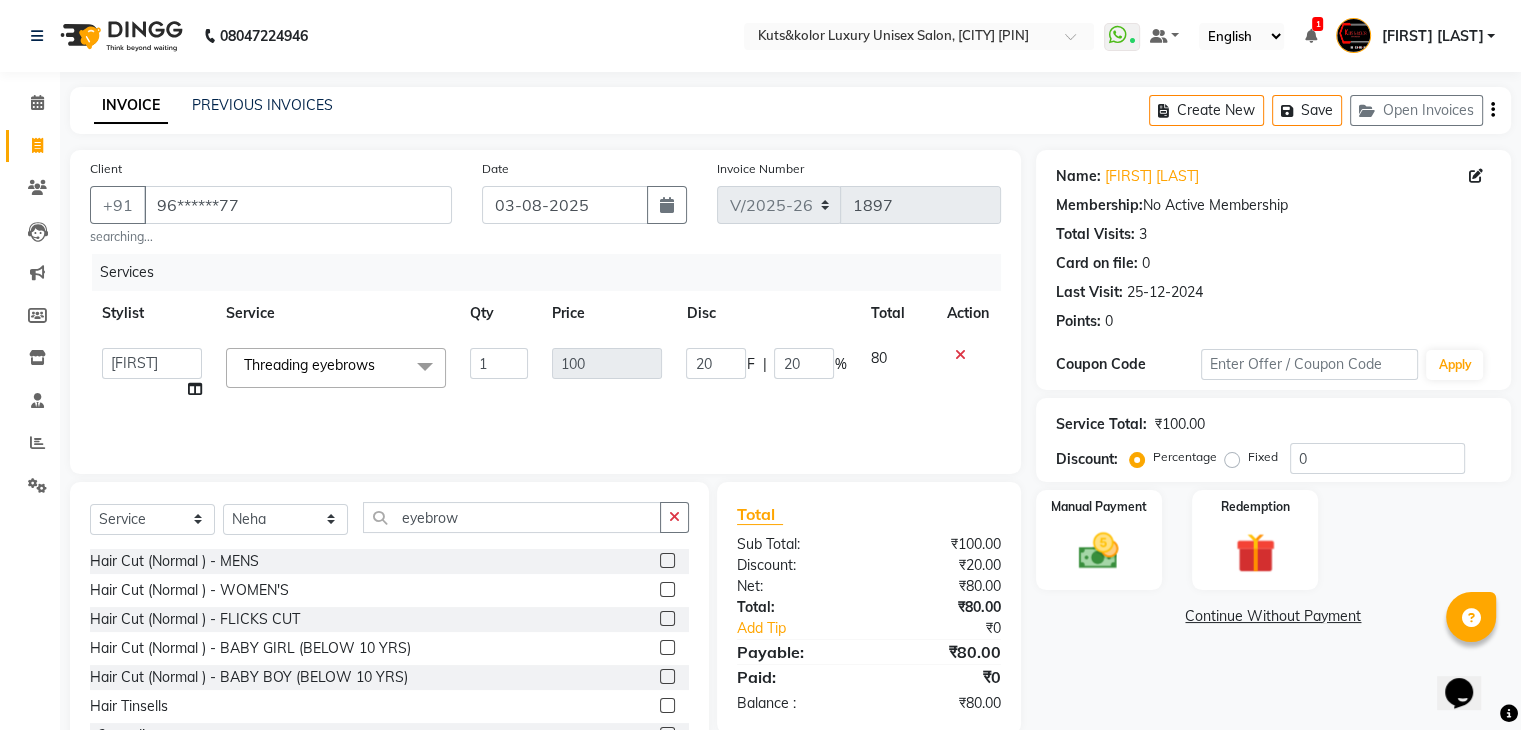 click on "08047224946 Select Location × Kuts&kolor Luxury Unisex Salon, Mumbai Central  WhatsApp Status  ✕ Status:  Connected Most Recent Message: 03-08-2025     01:45 PM Recent Service Activity: 03-08-2025     05:22 PM Default Panel My Panel English ENGLISH Español العربية मराठी हिंदी ગુજરાતી தமிழ் 中文 1 Notifications nothing to show Divya pujari Manage Profile Change Password Sign out  Version:3.15.11" 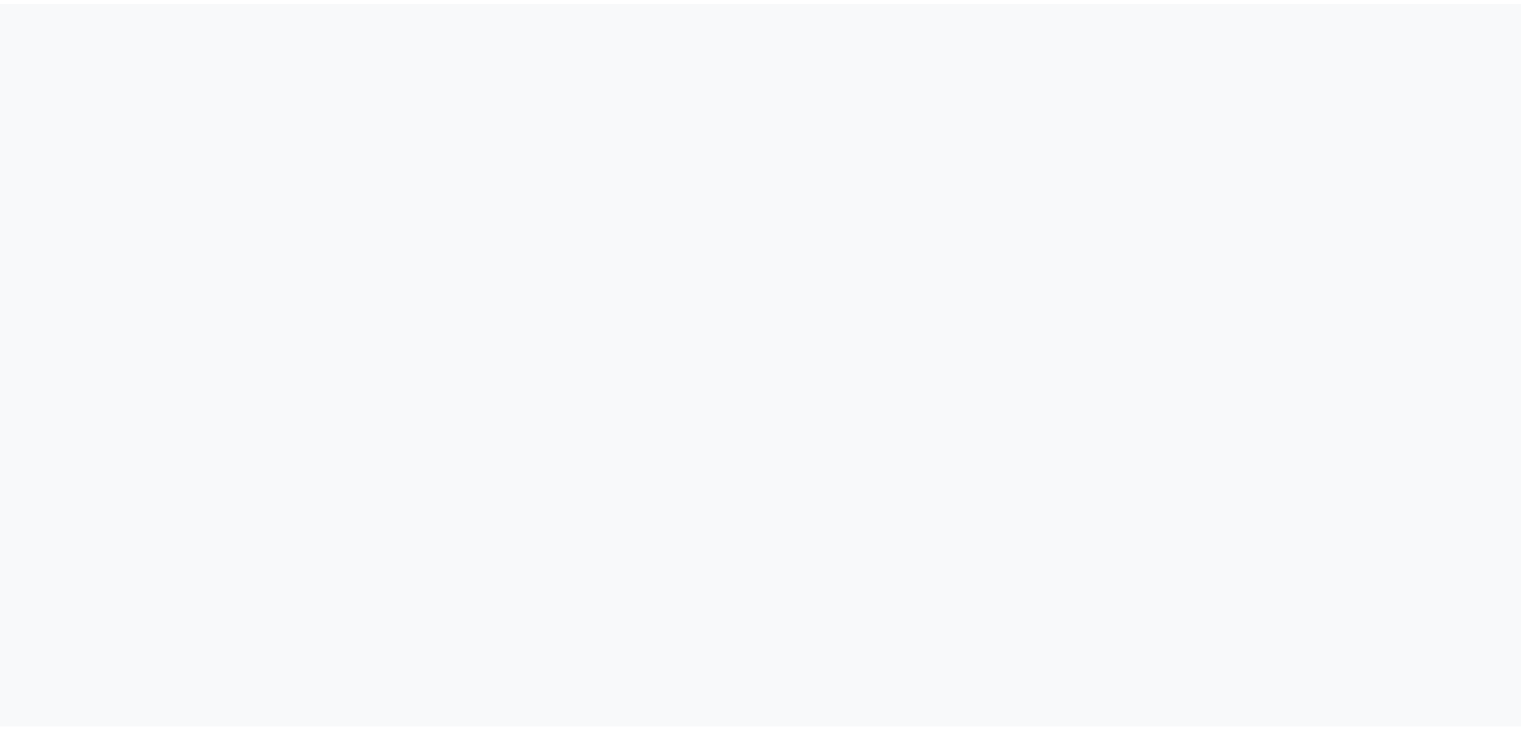 scroll, scrollTop: 0, scrollLeft: 0, axis: both 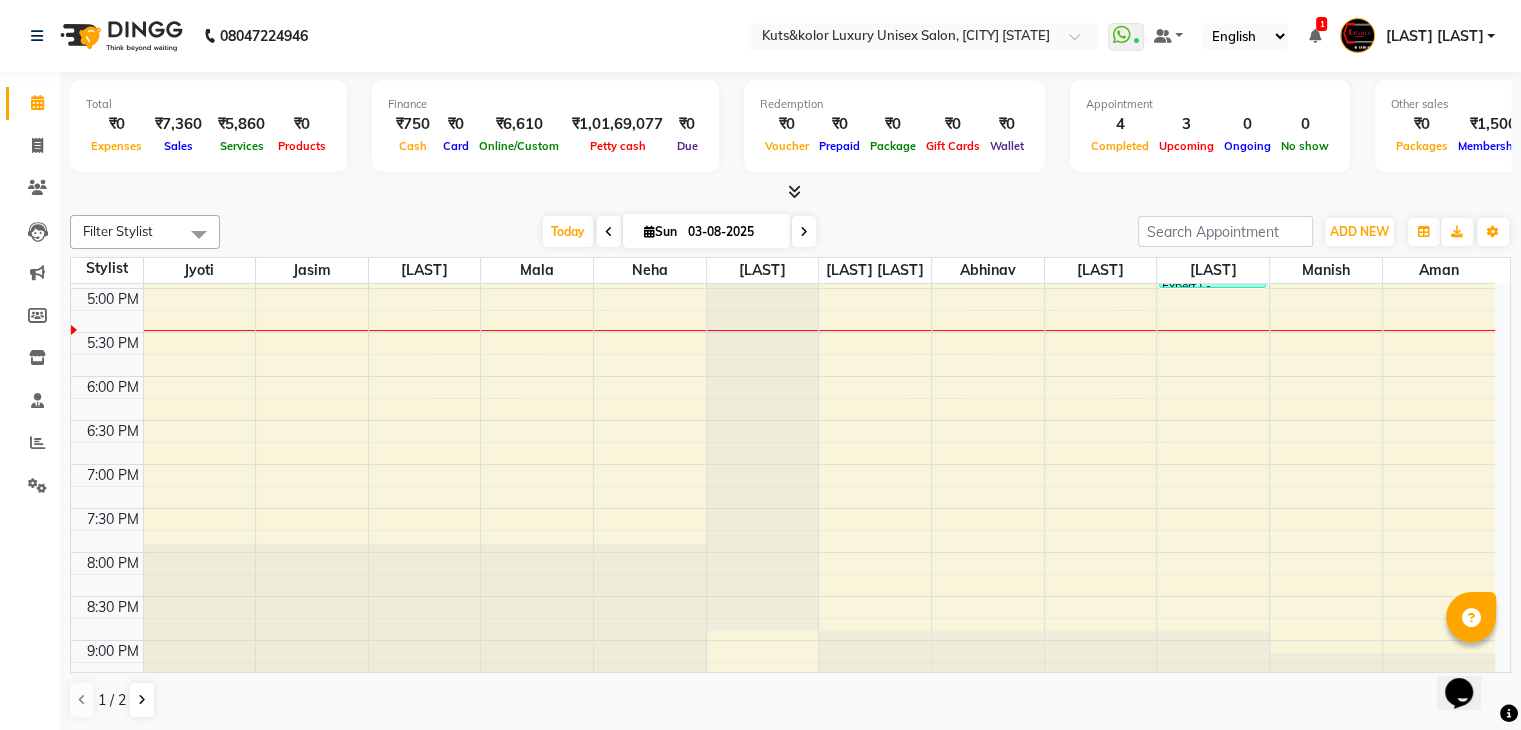 click 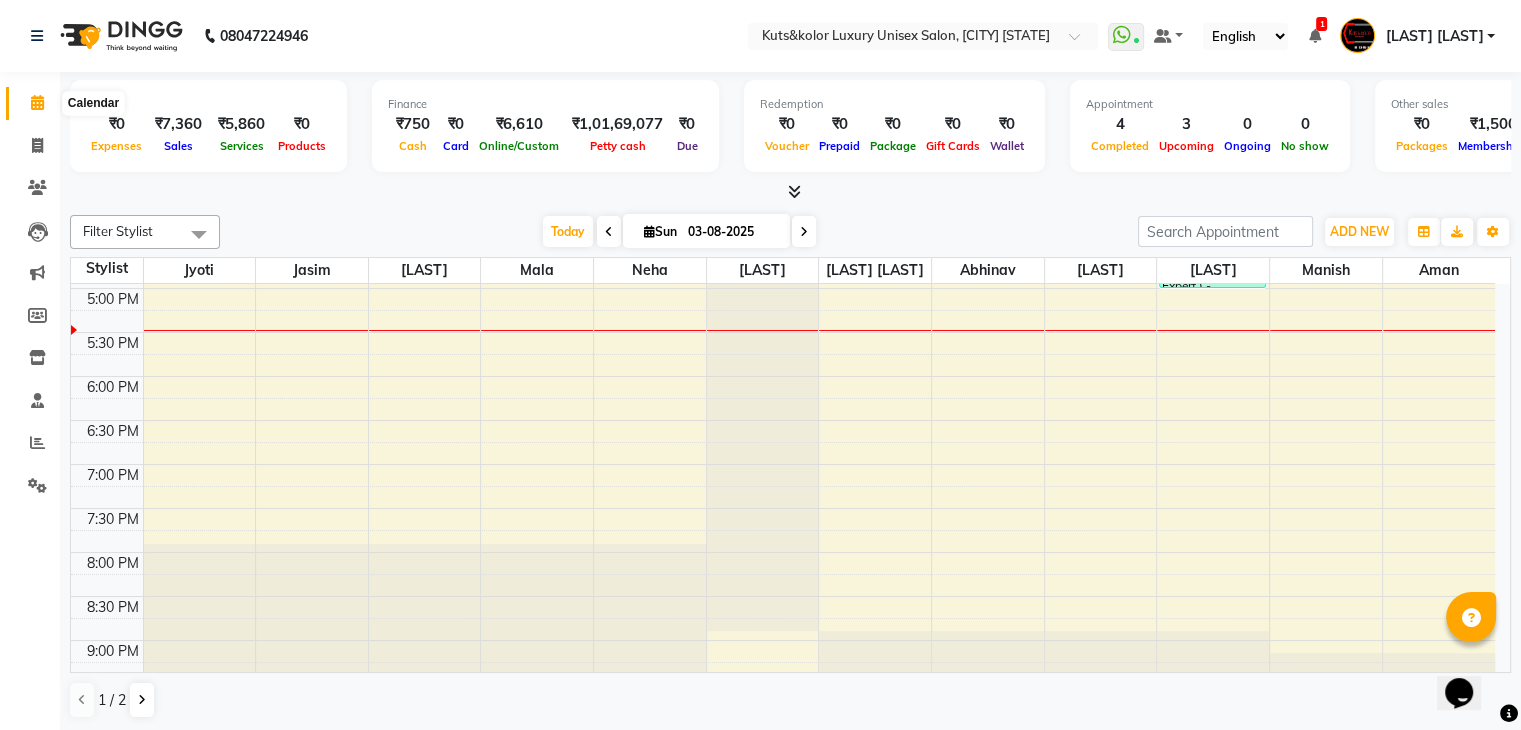 click 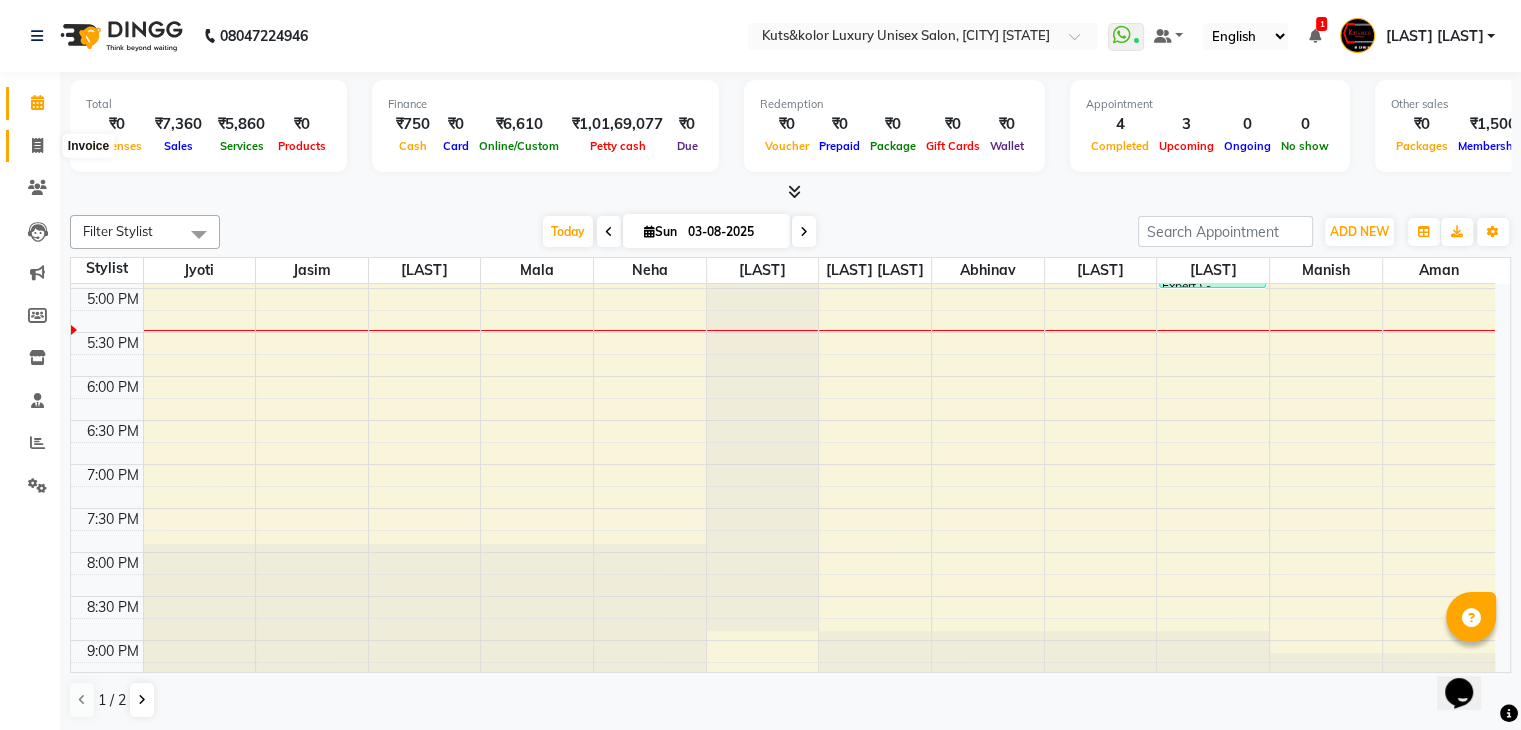 click 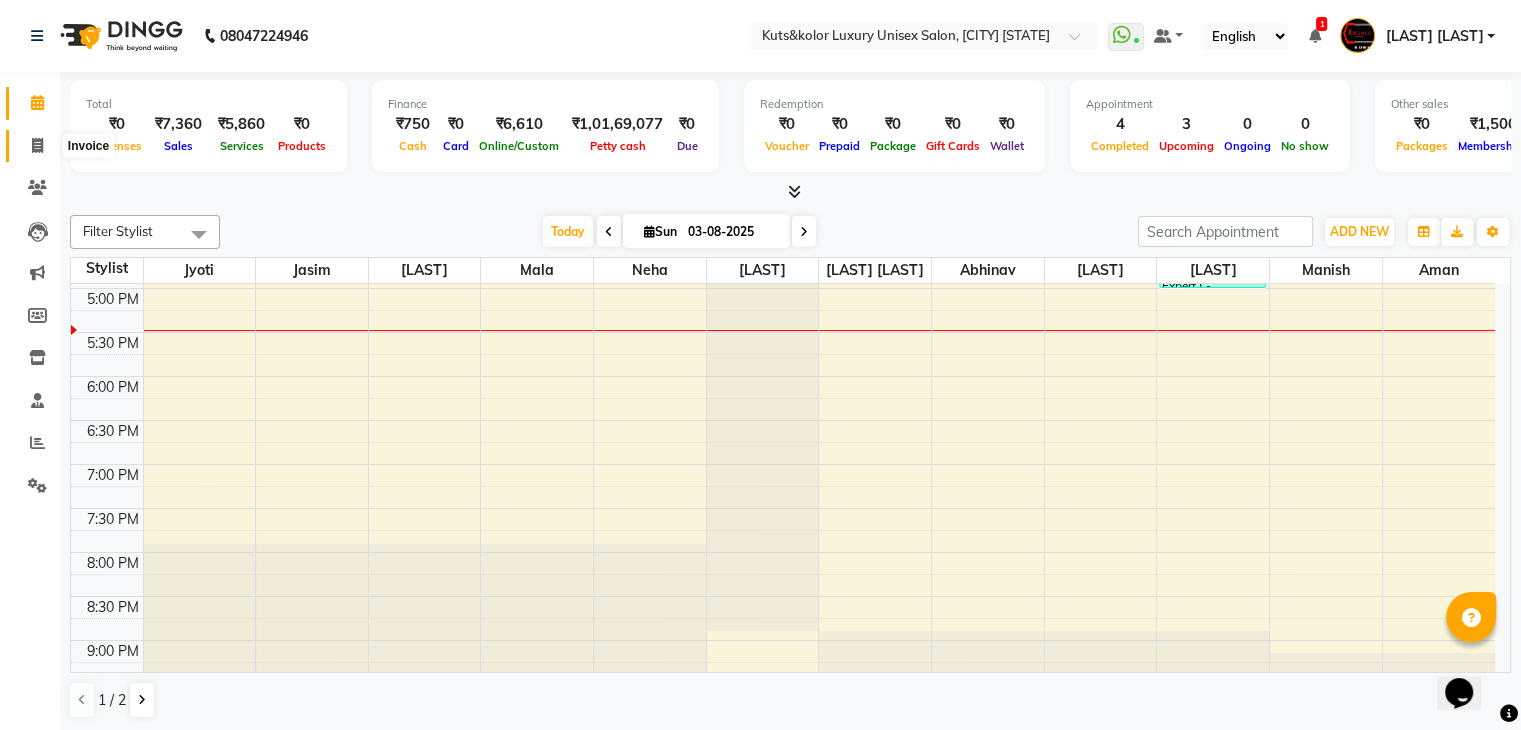 select on "service" 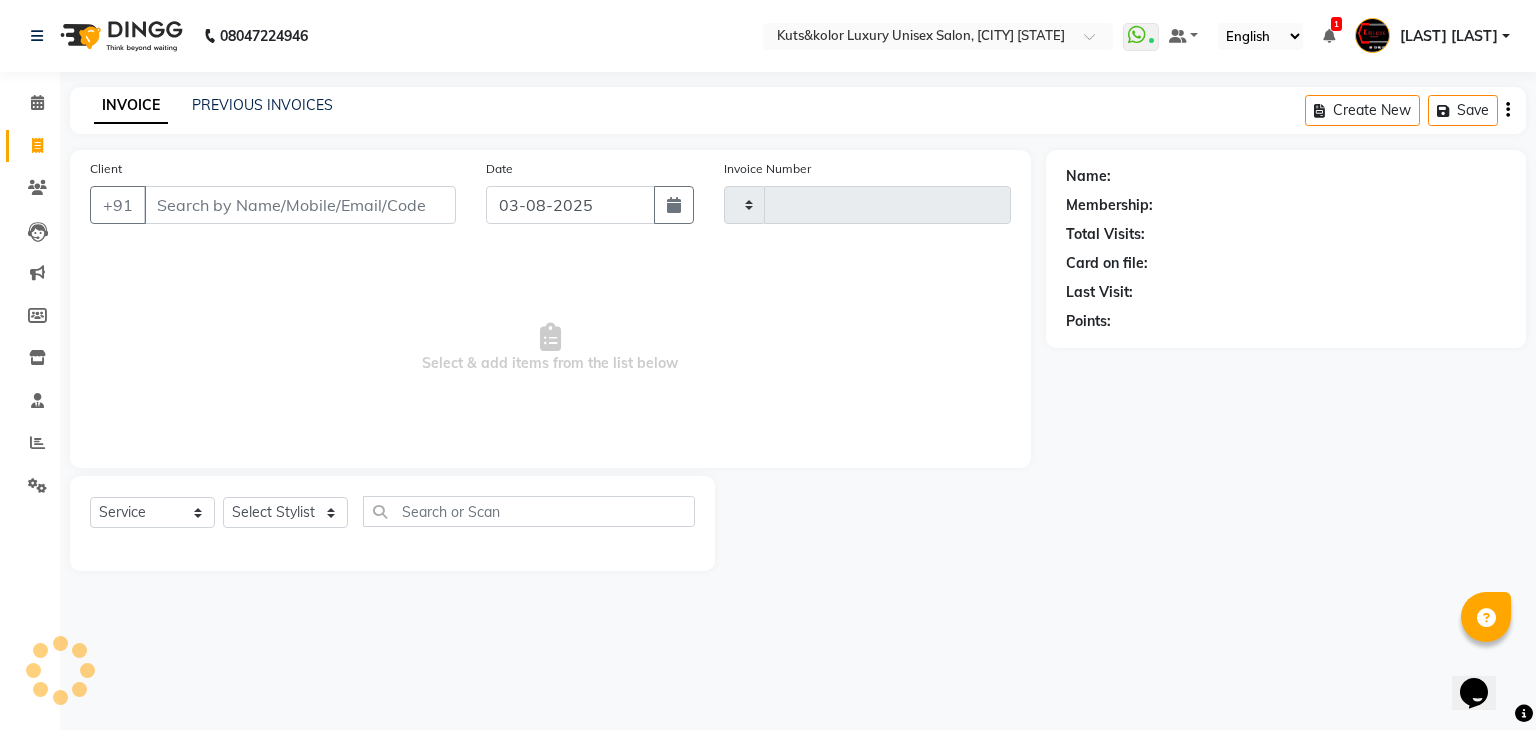 type on "1897" 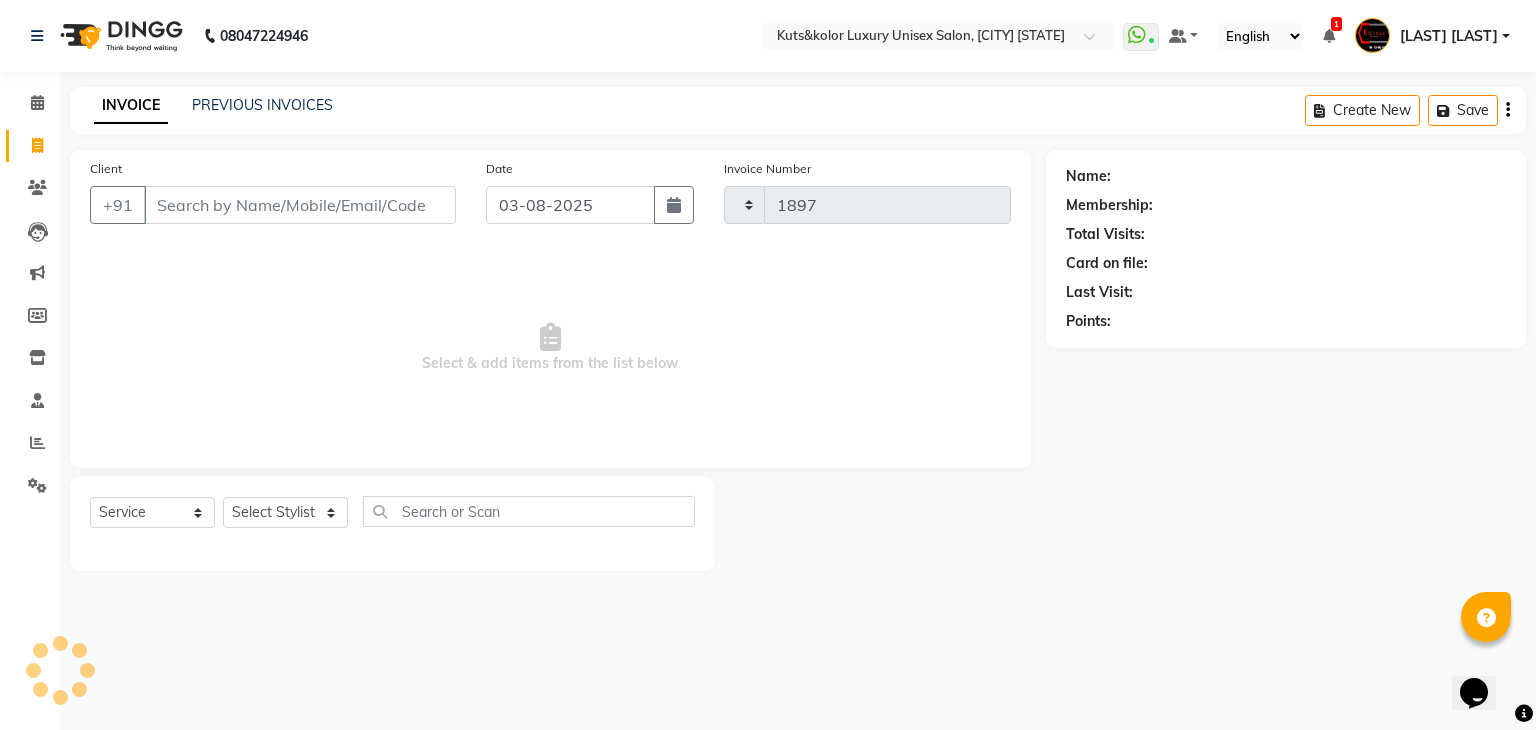 select on "4172" 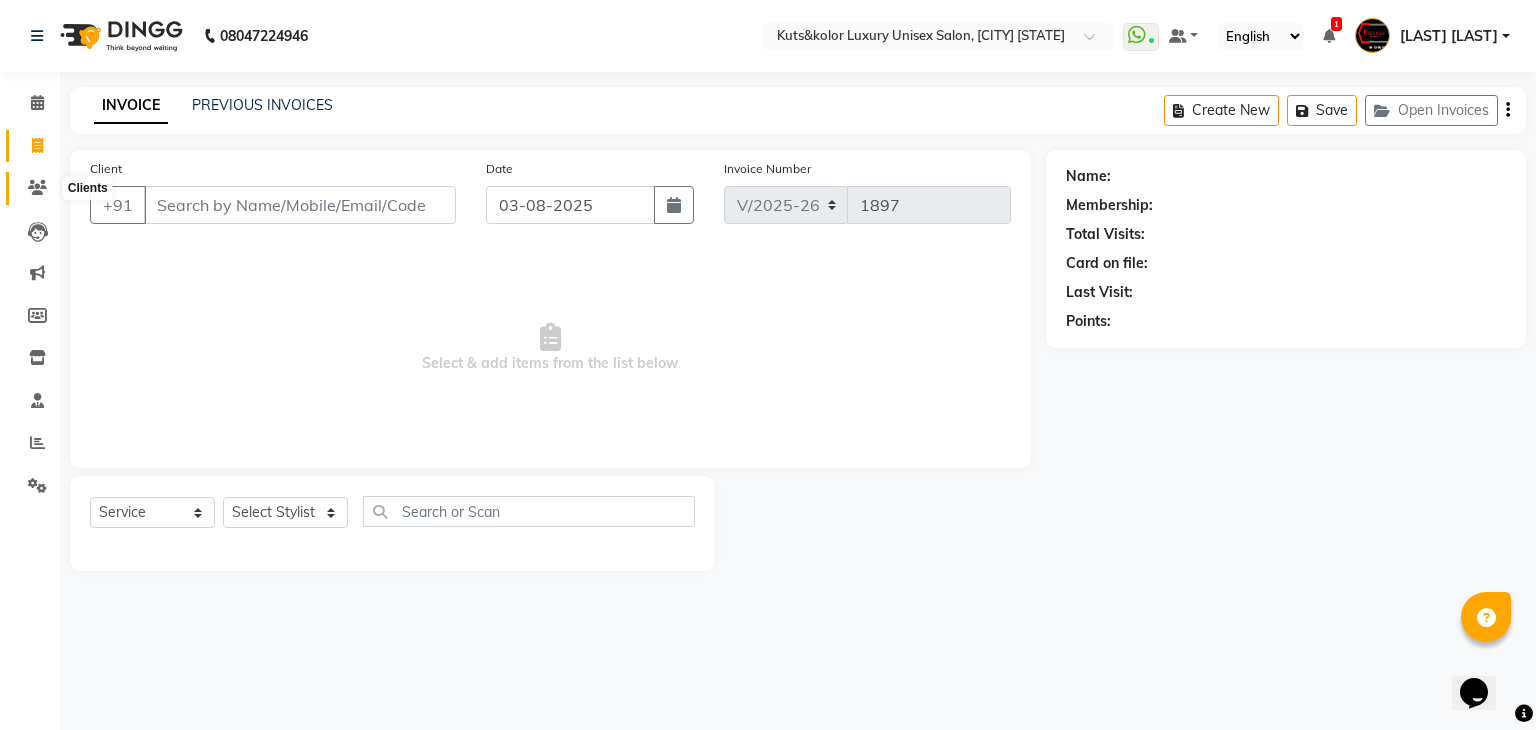 click 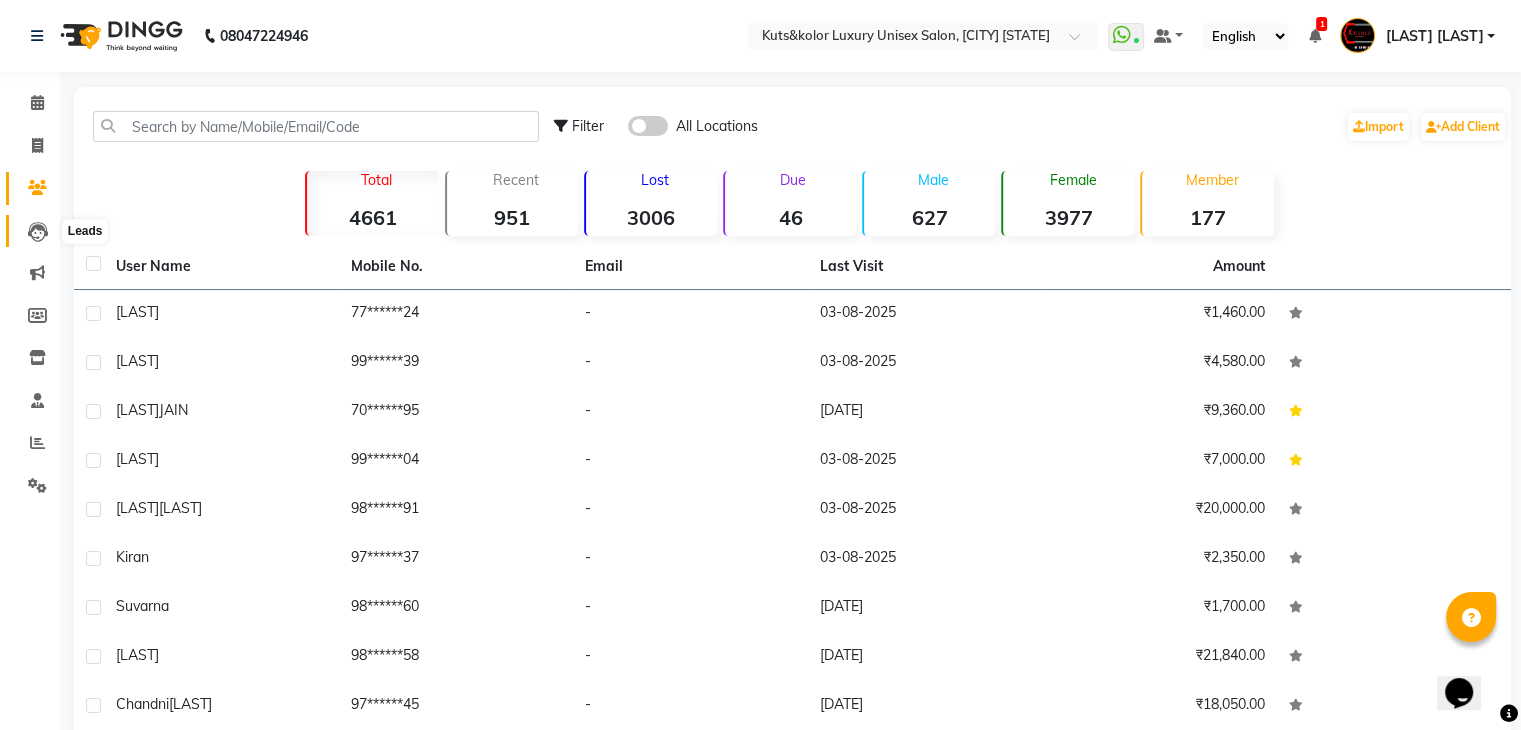 click 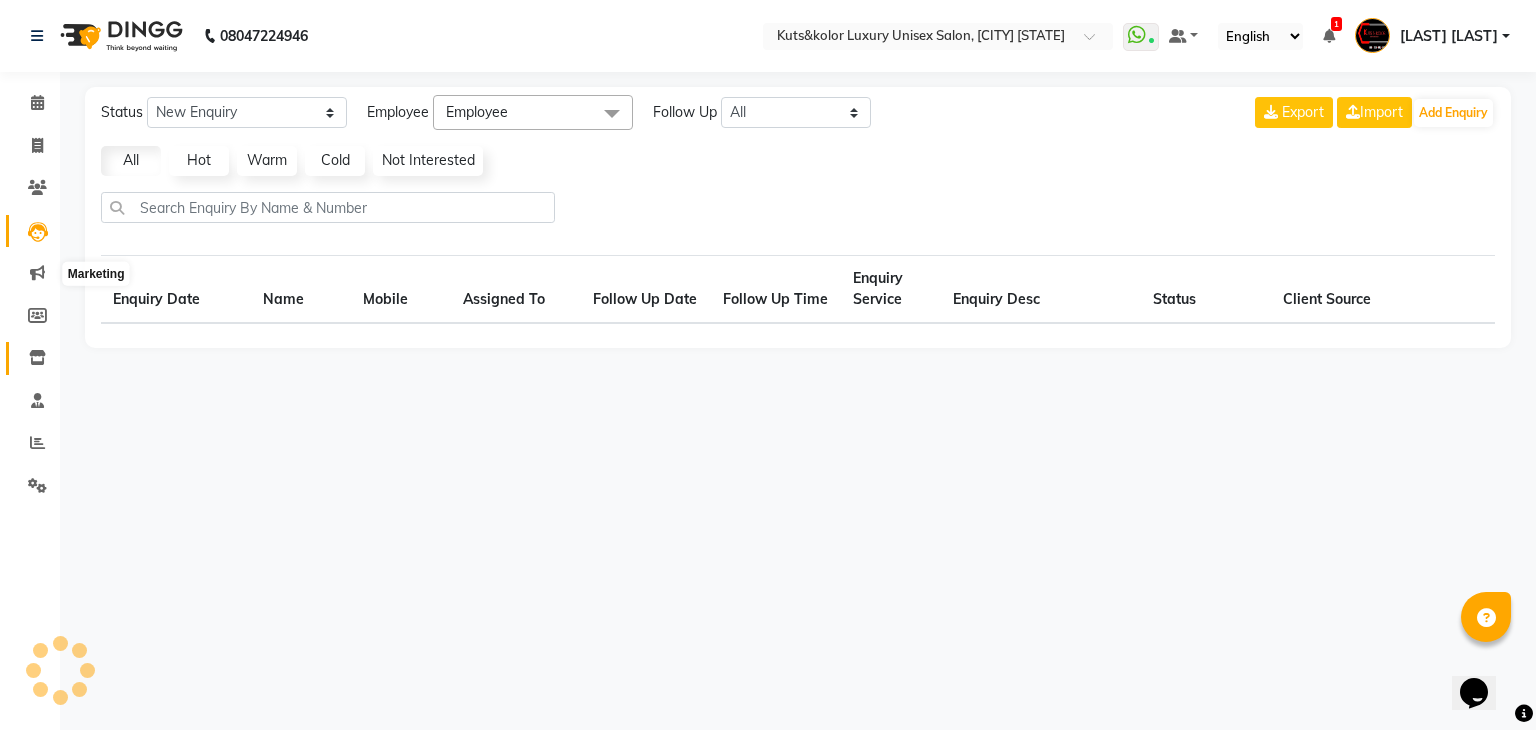 select on "10" 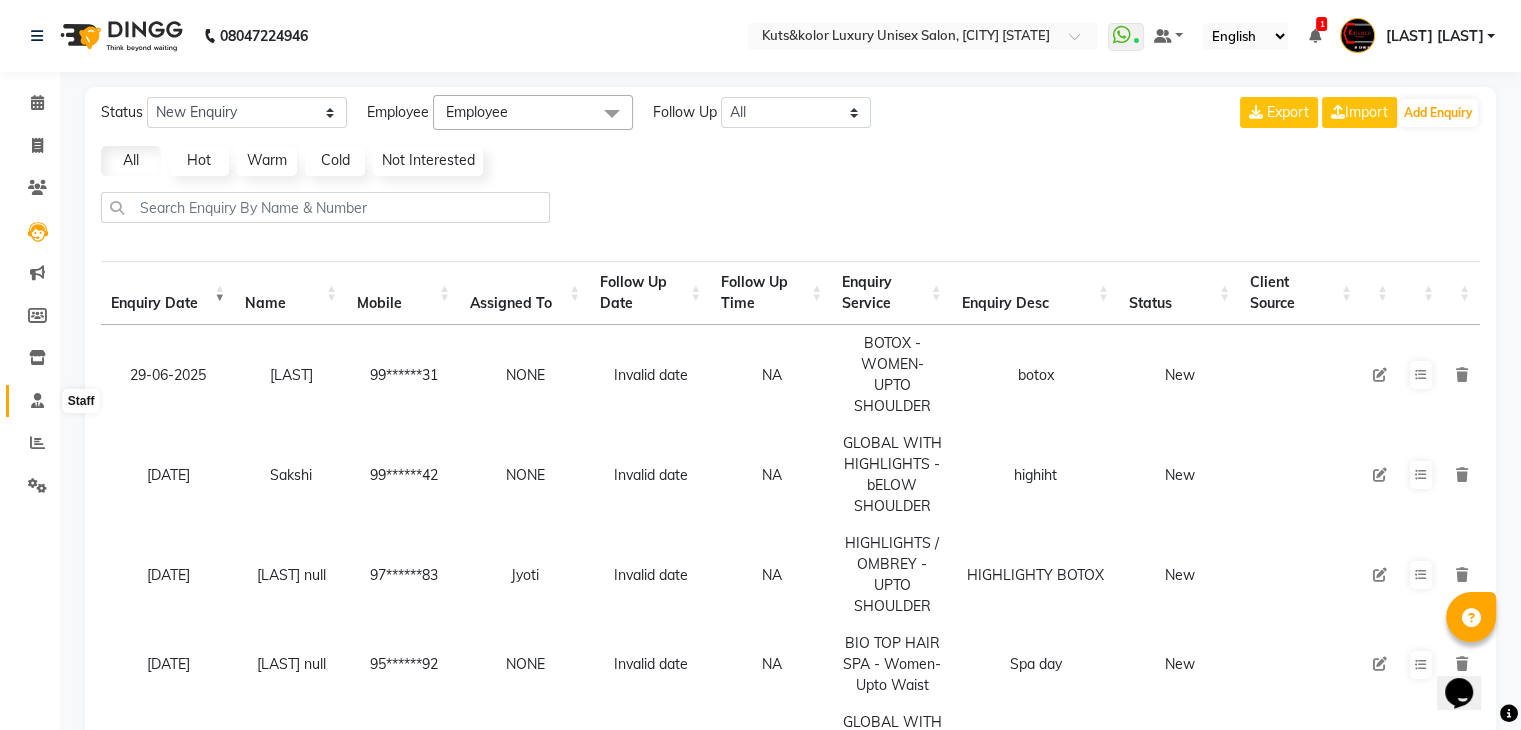 click 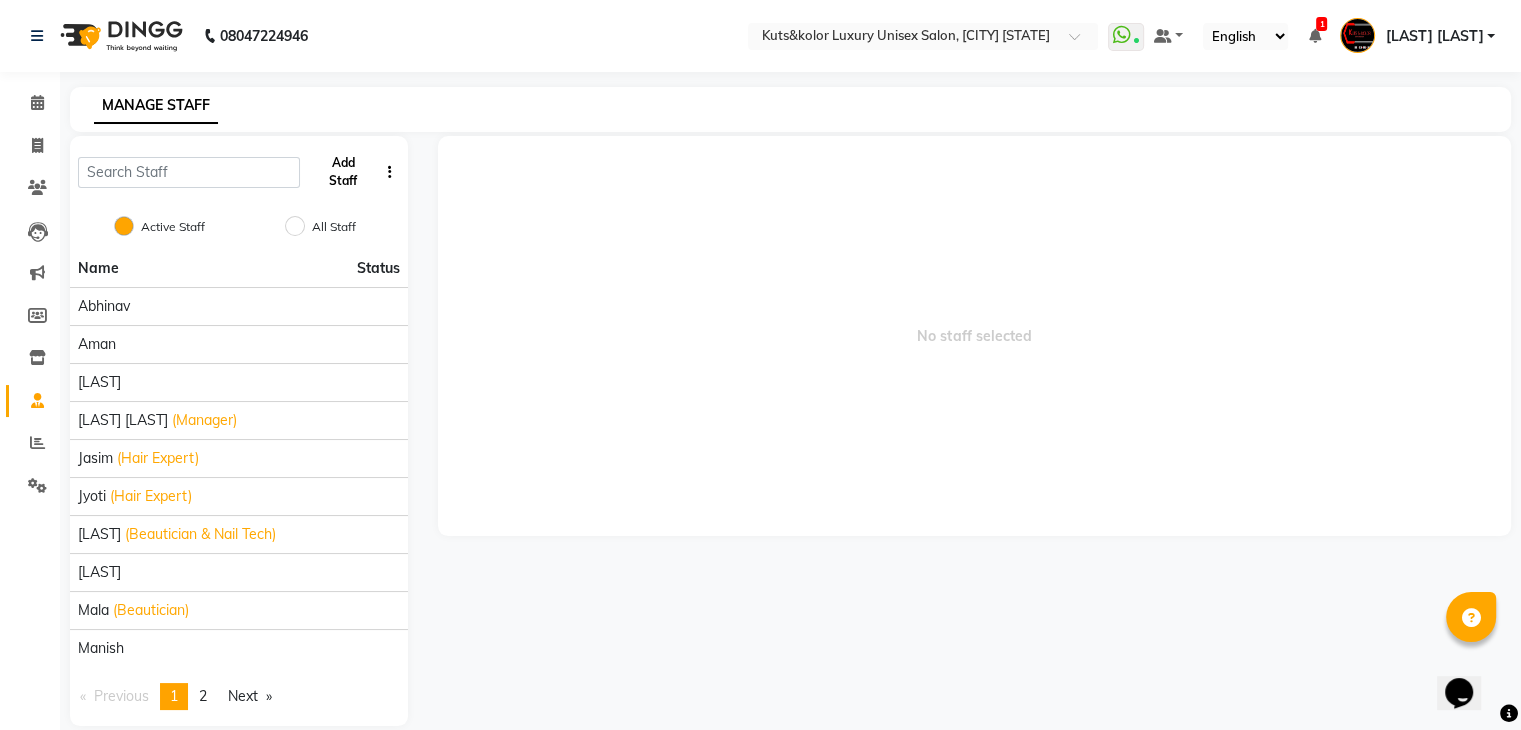 click on "Add Staff" 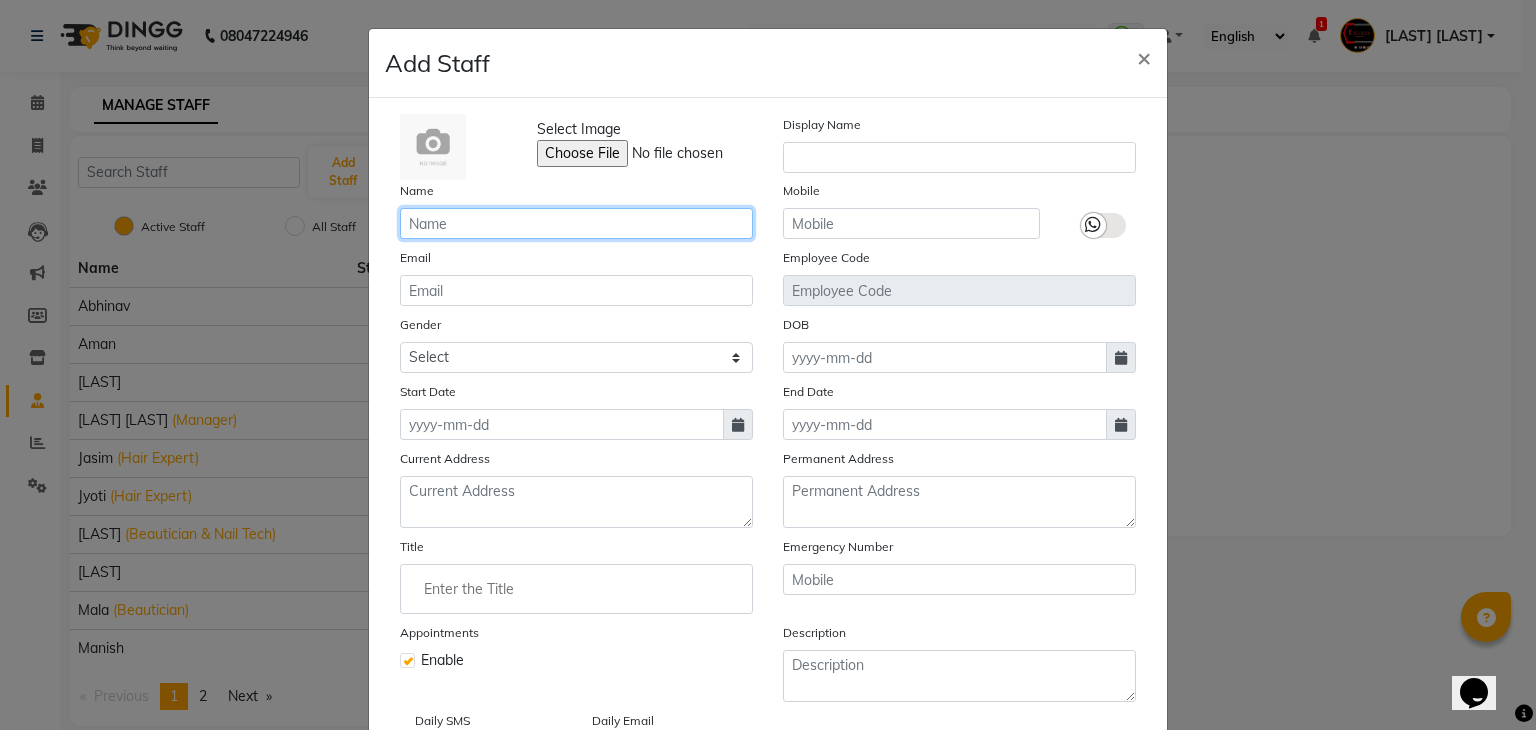 click 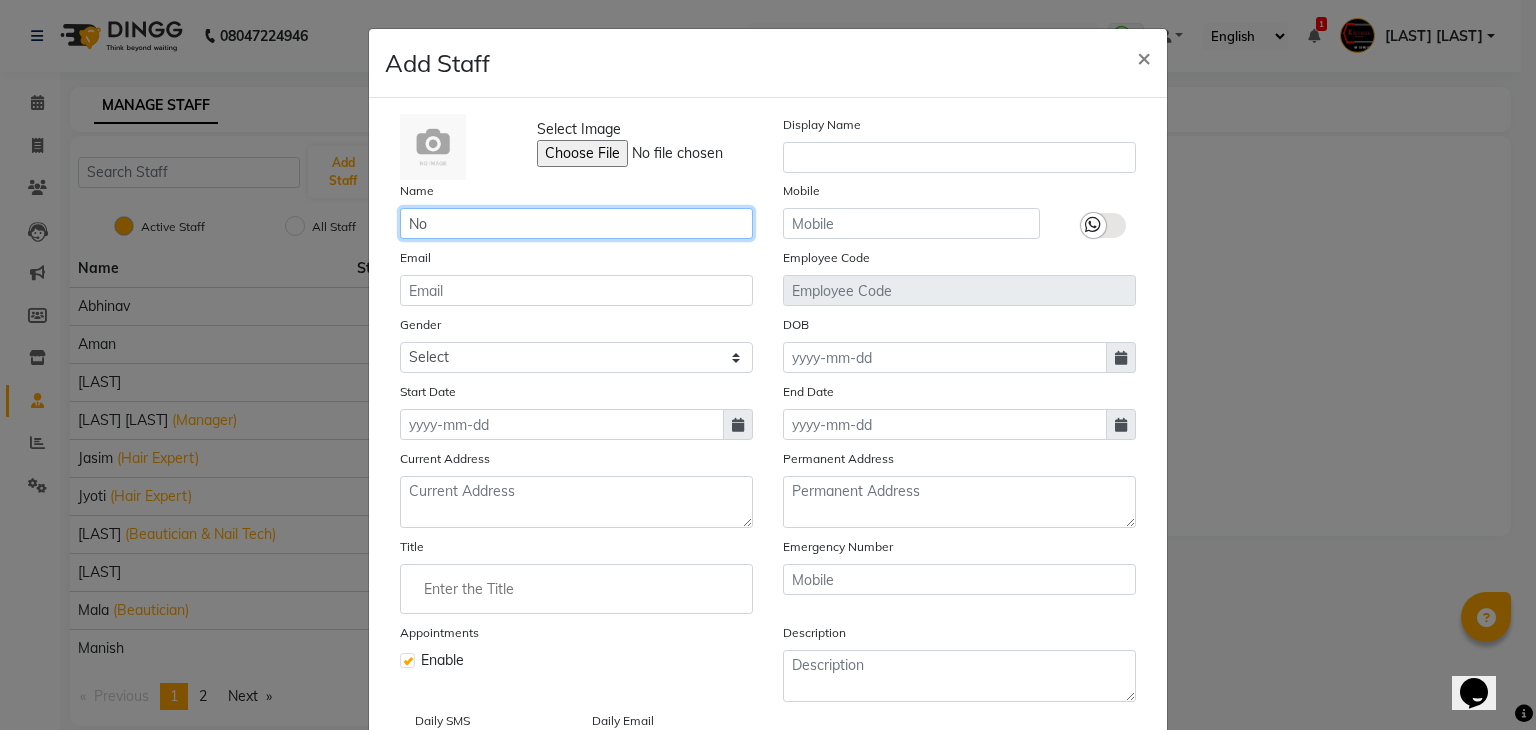 type on "N" 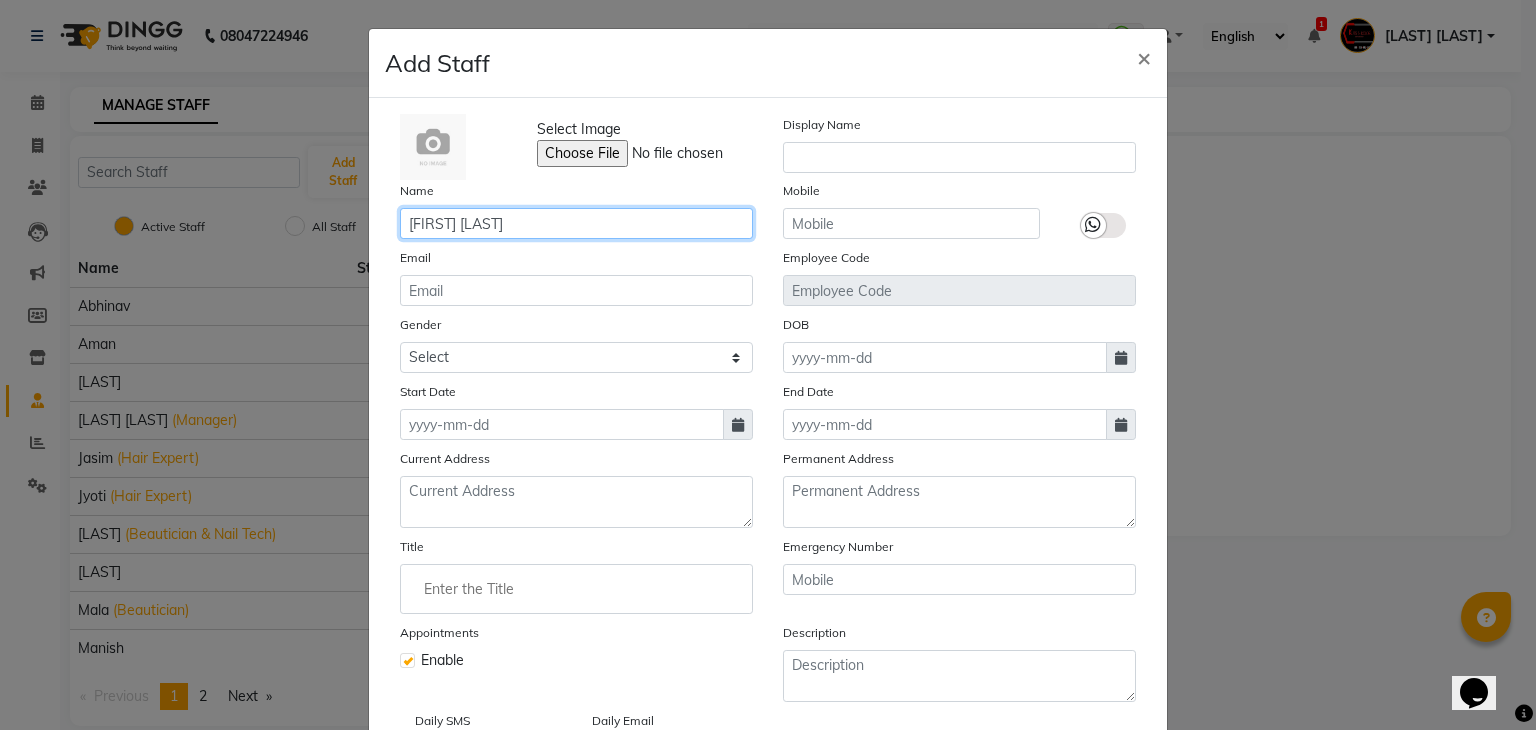 type on "Noor Md. Sheikh" 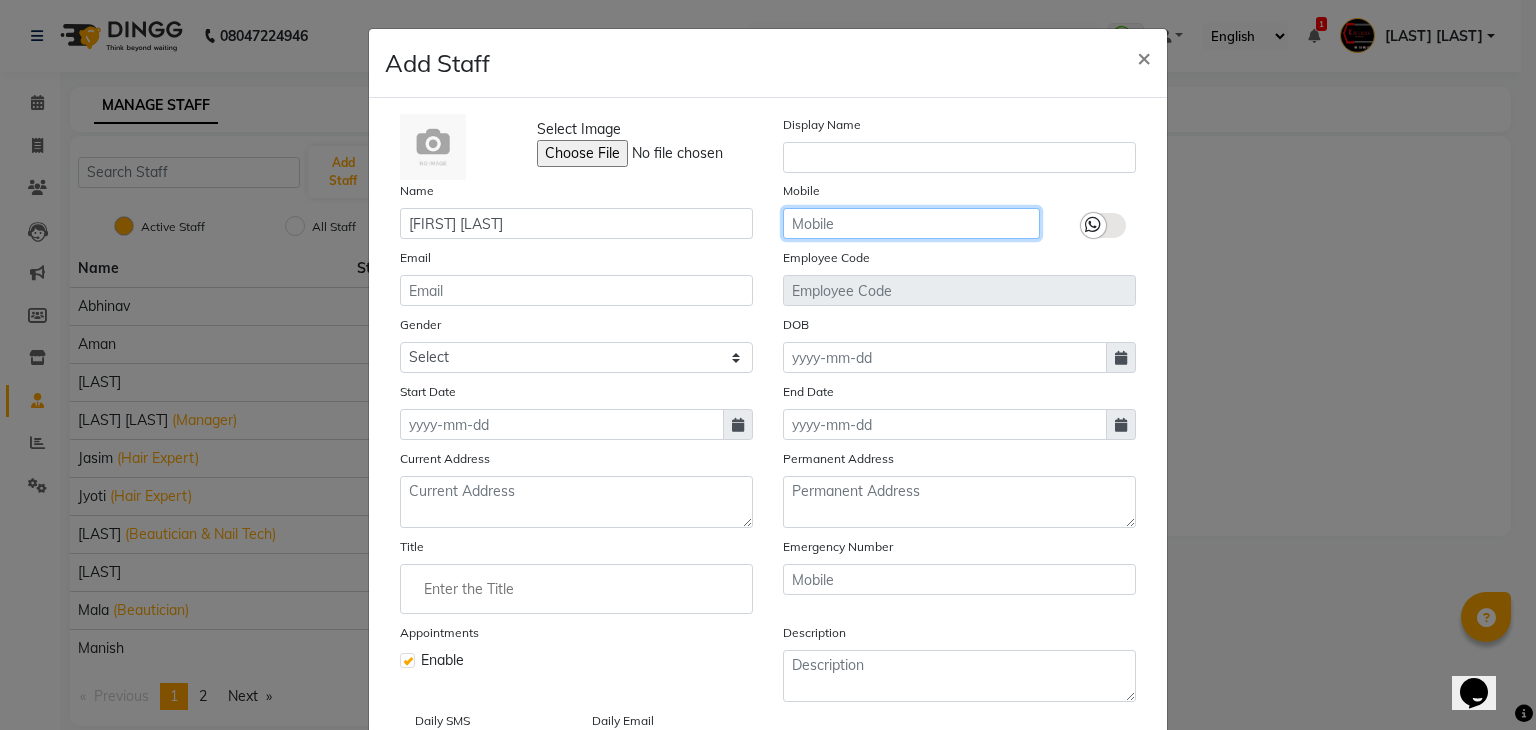 click 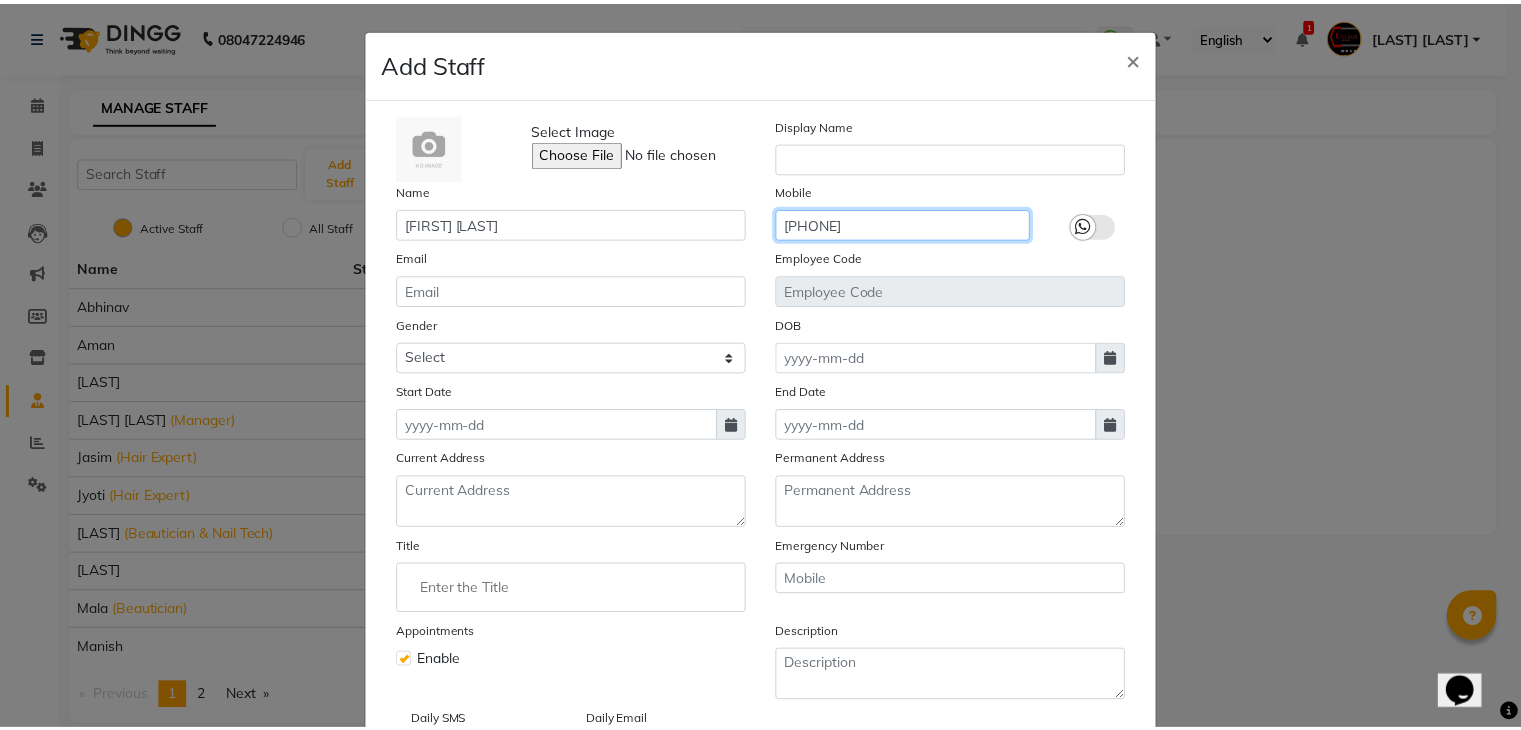 scroll, scrollTop: 160, scrollLeft: 0, axis: vertical 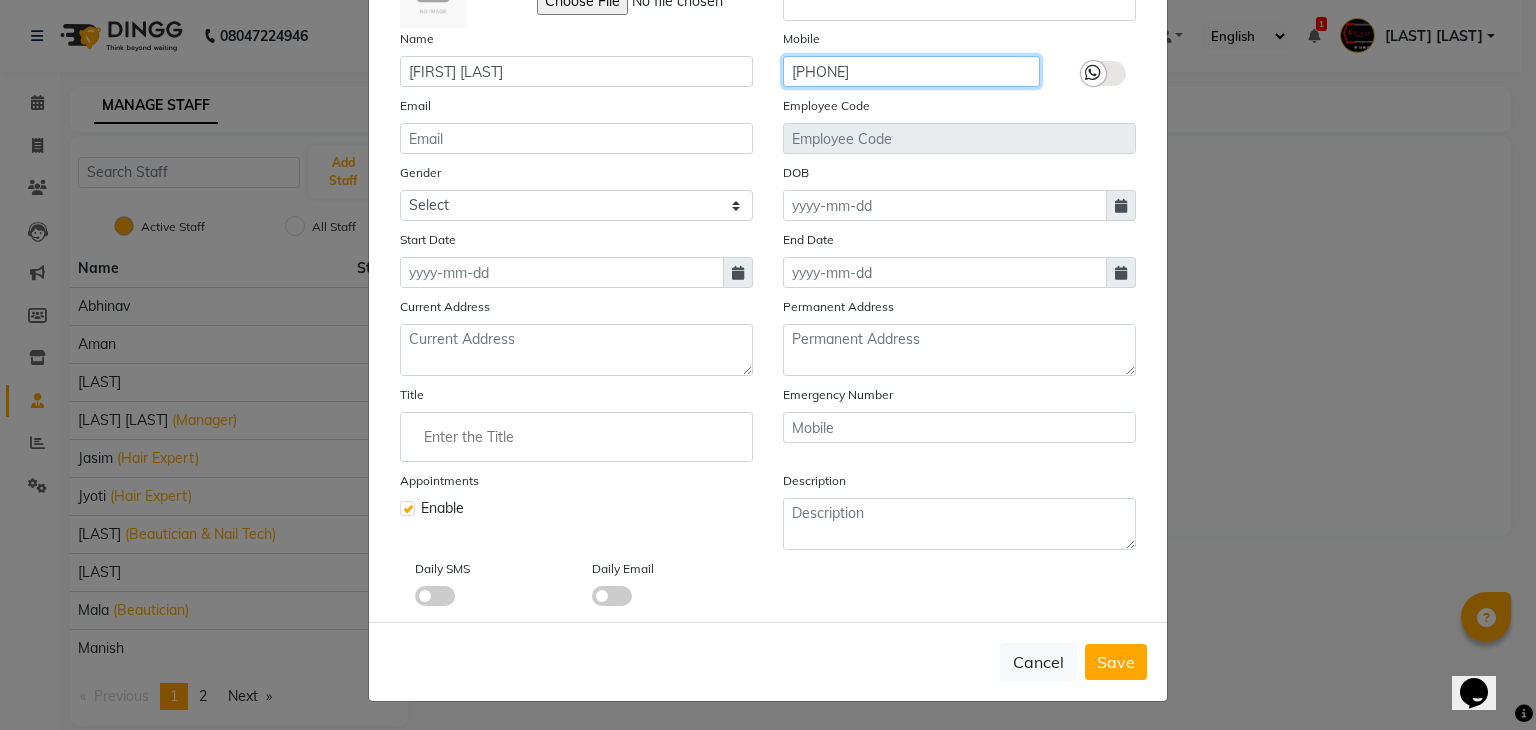 type on "7208571661" 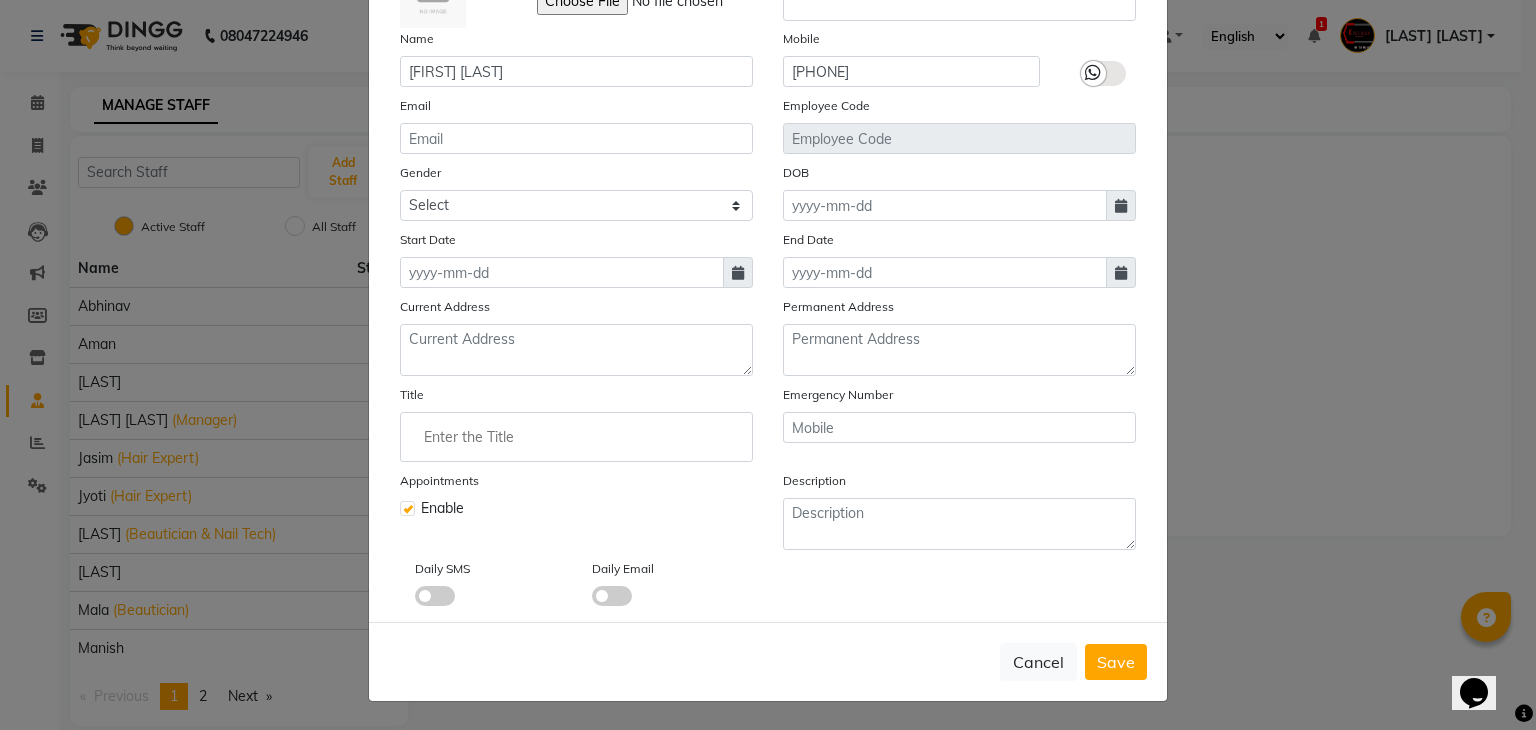 click 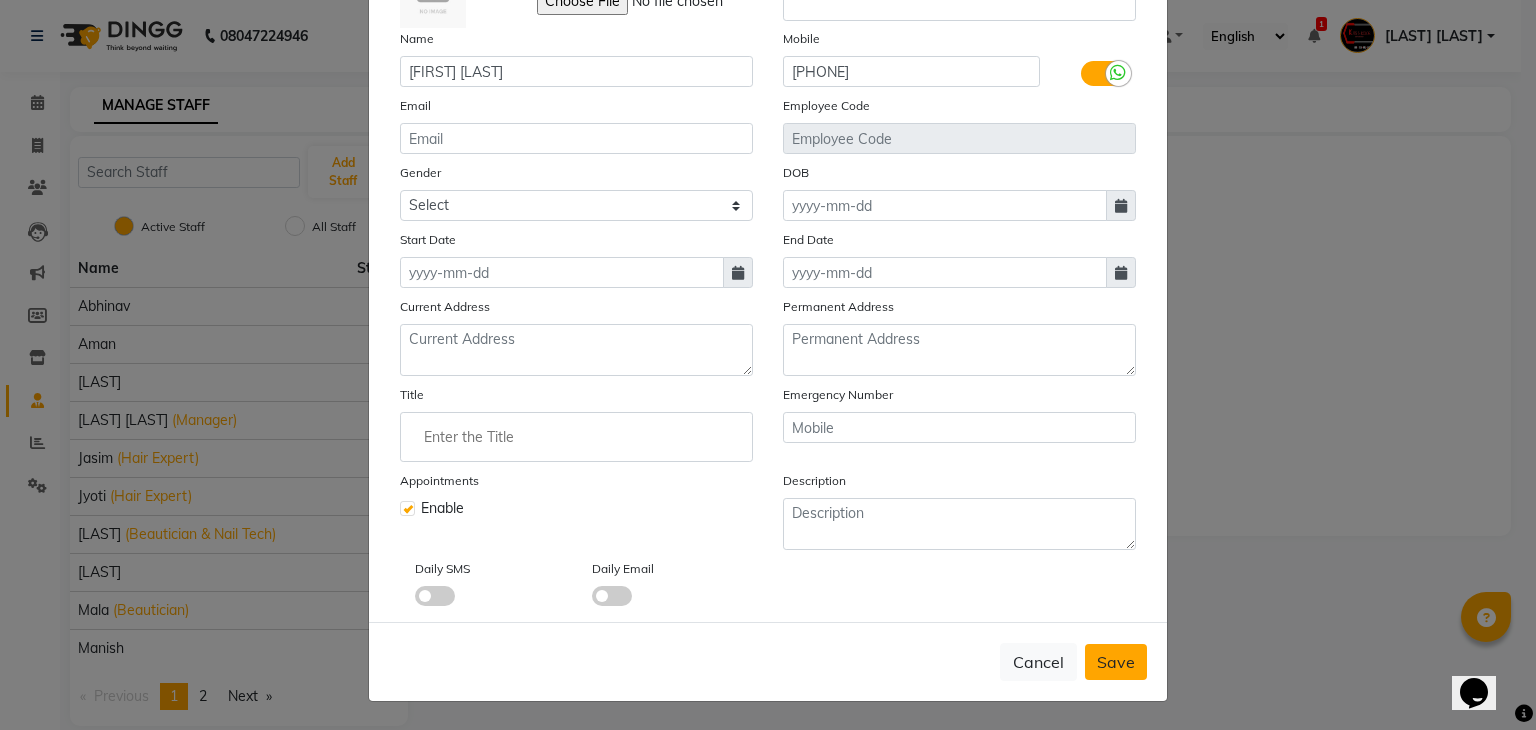 click on "Save" at bounding box center [1116, 662] 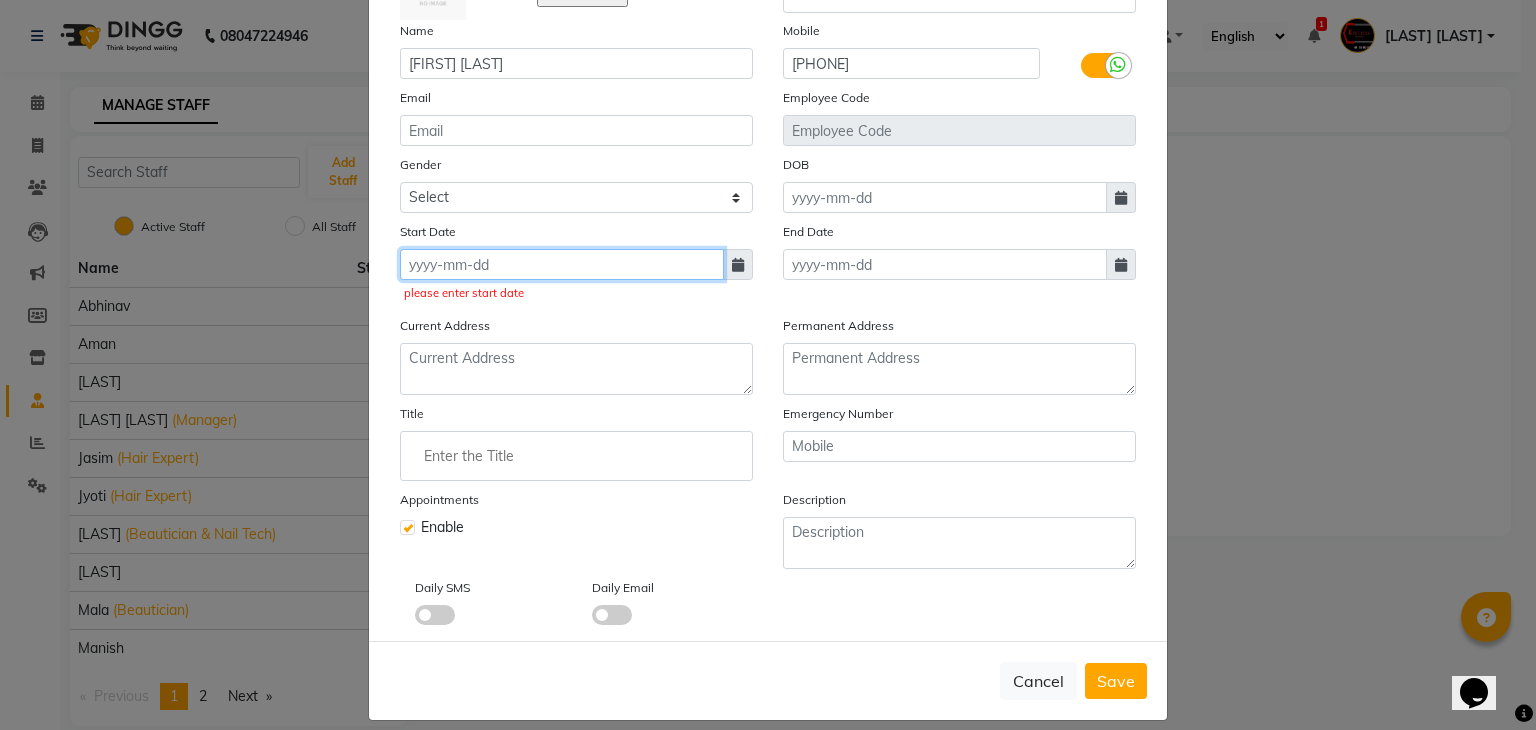 click 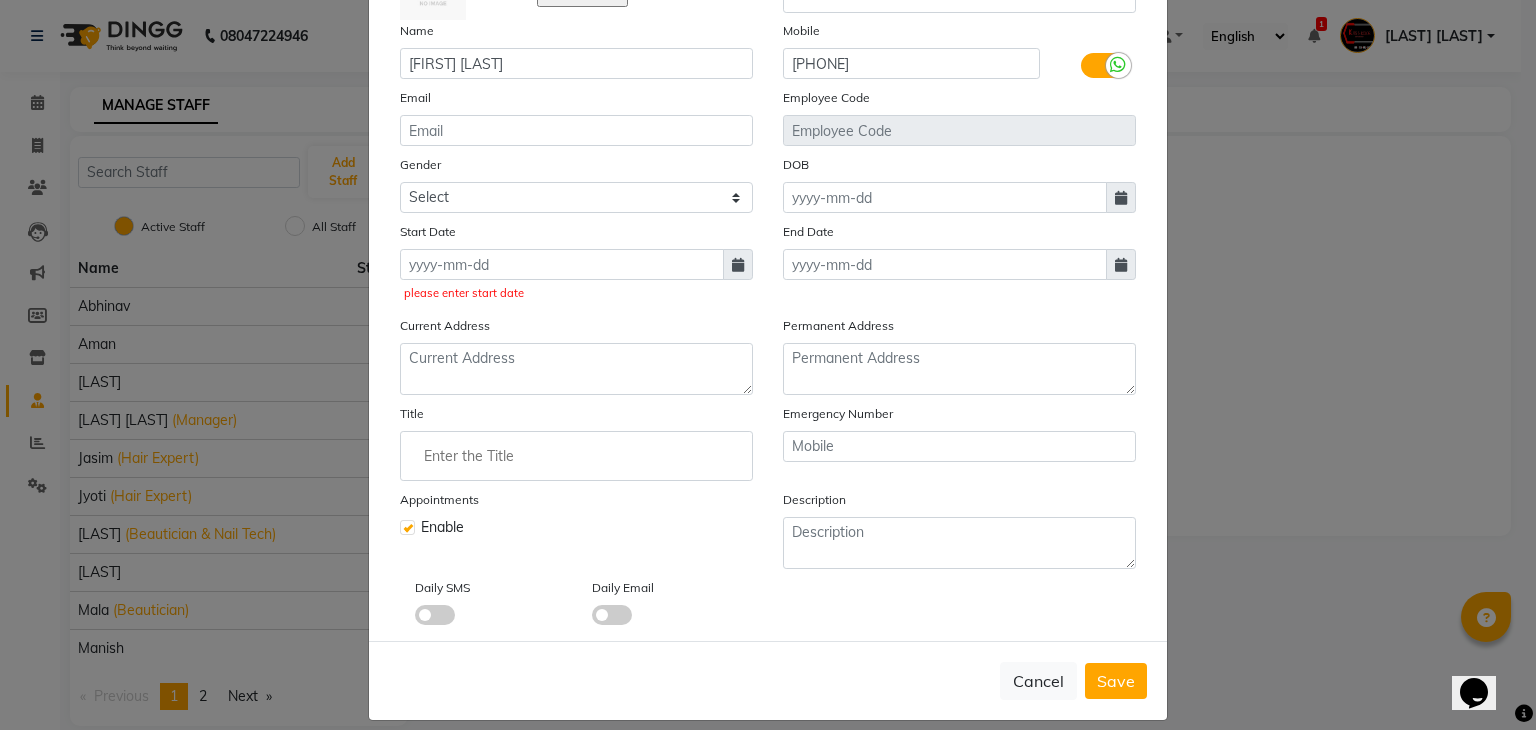 select on "8" 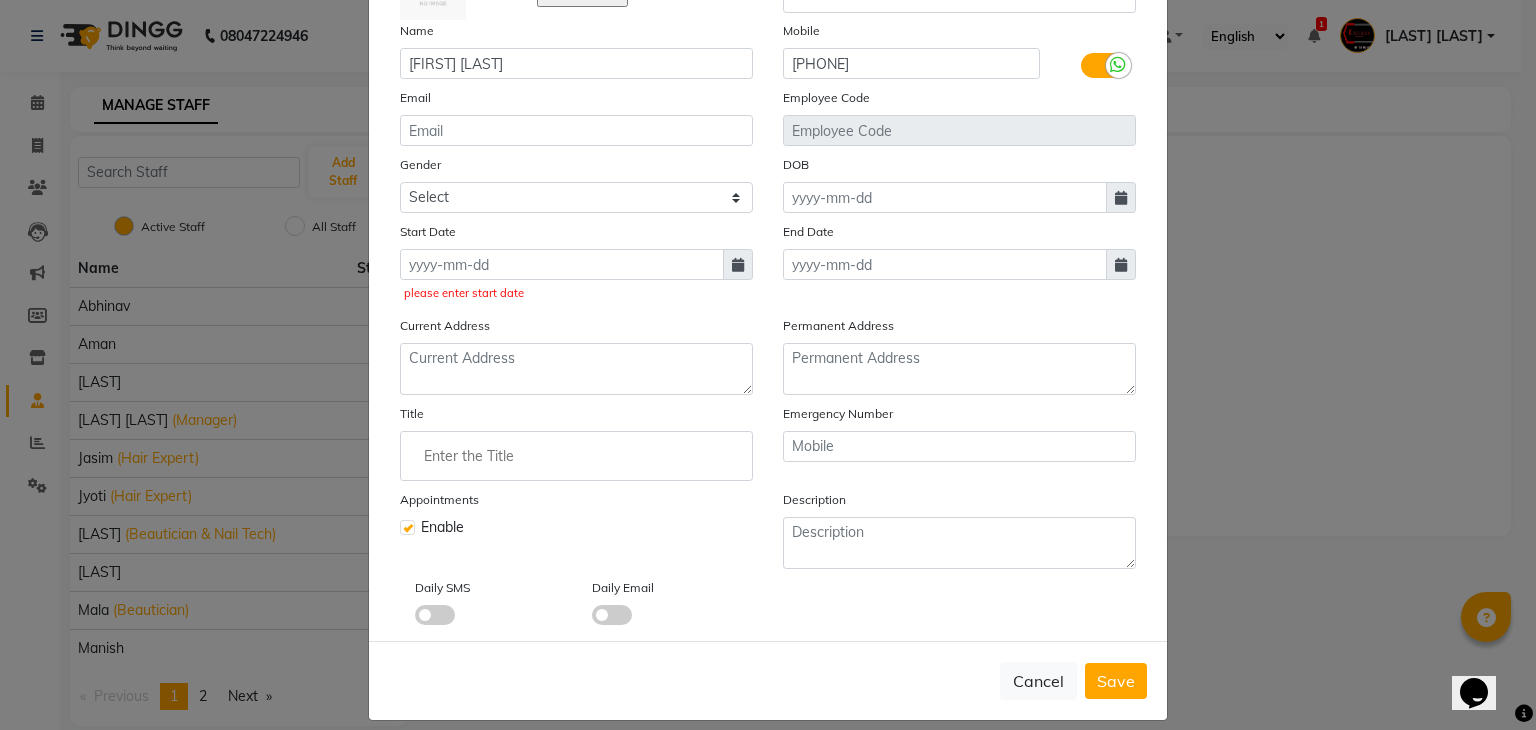 select on "2025" 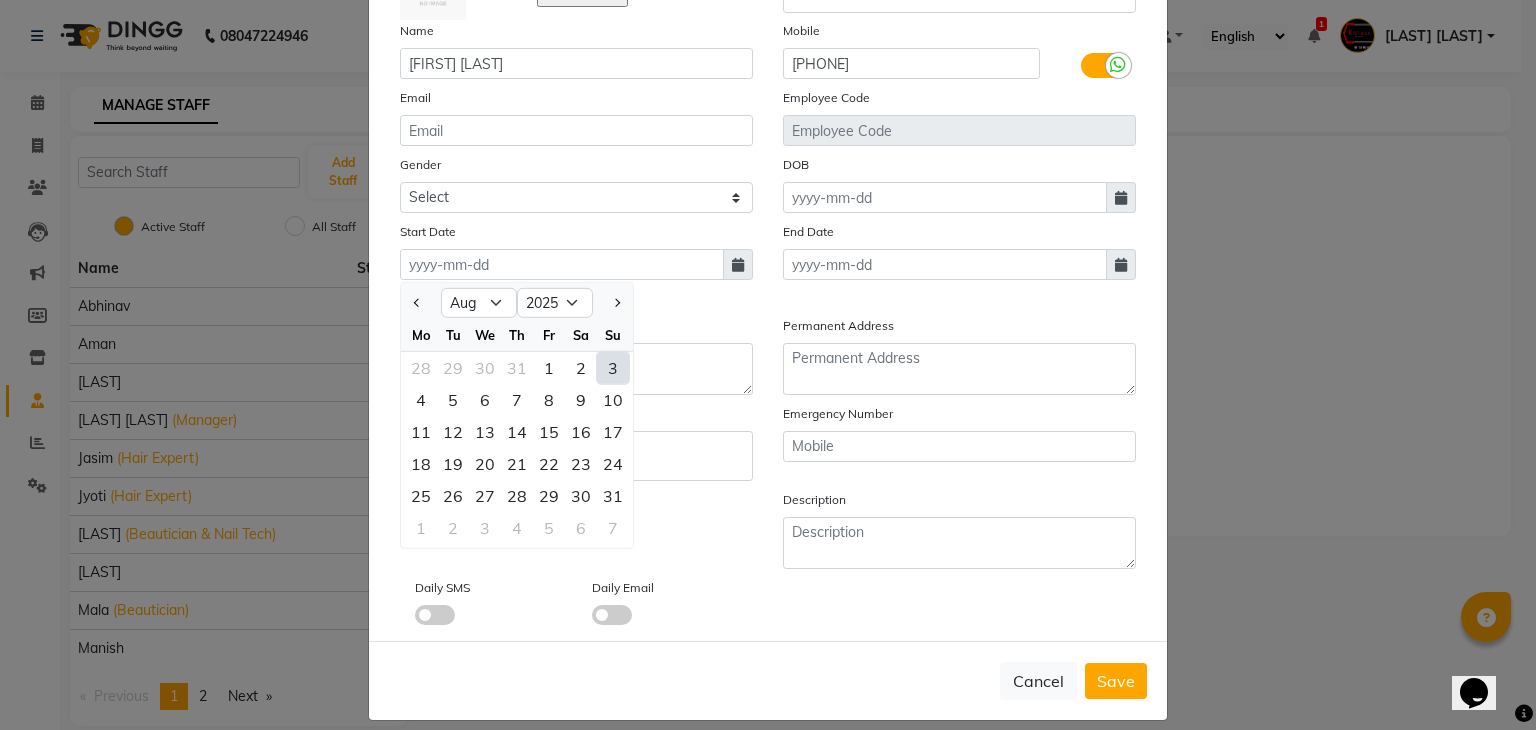 click on "3" 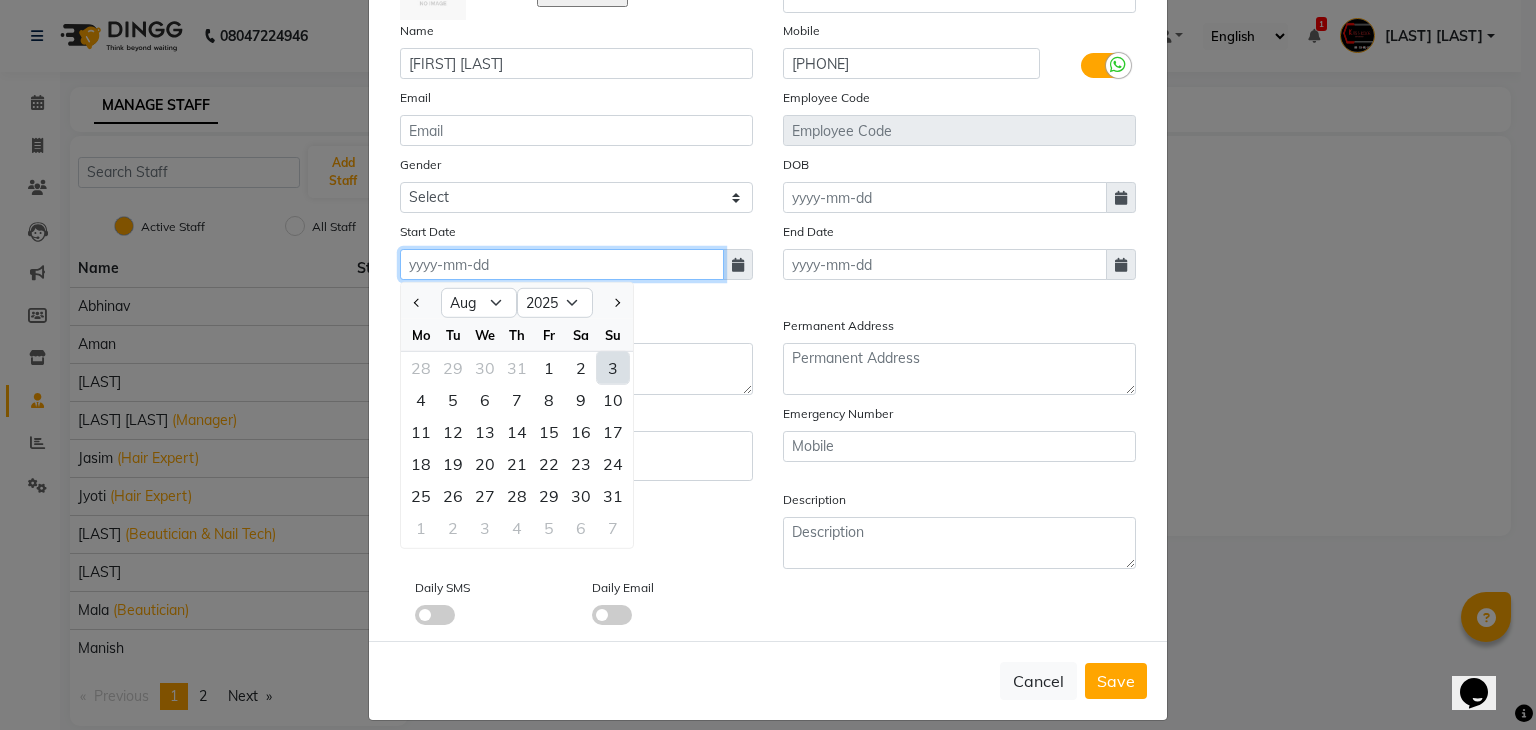 type on "03-08-2025" 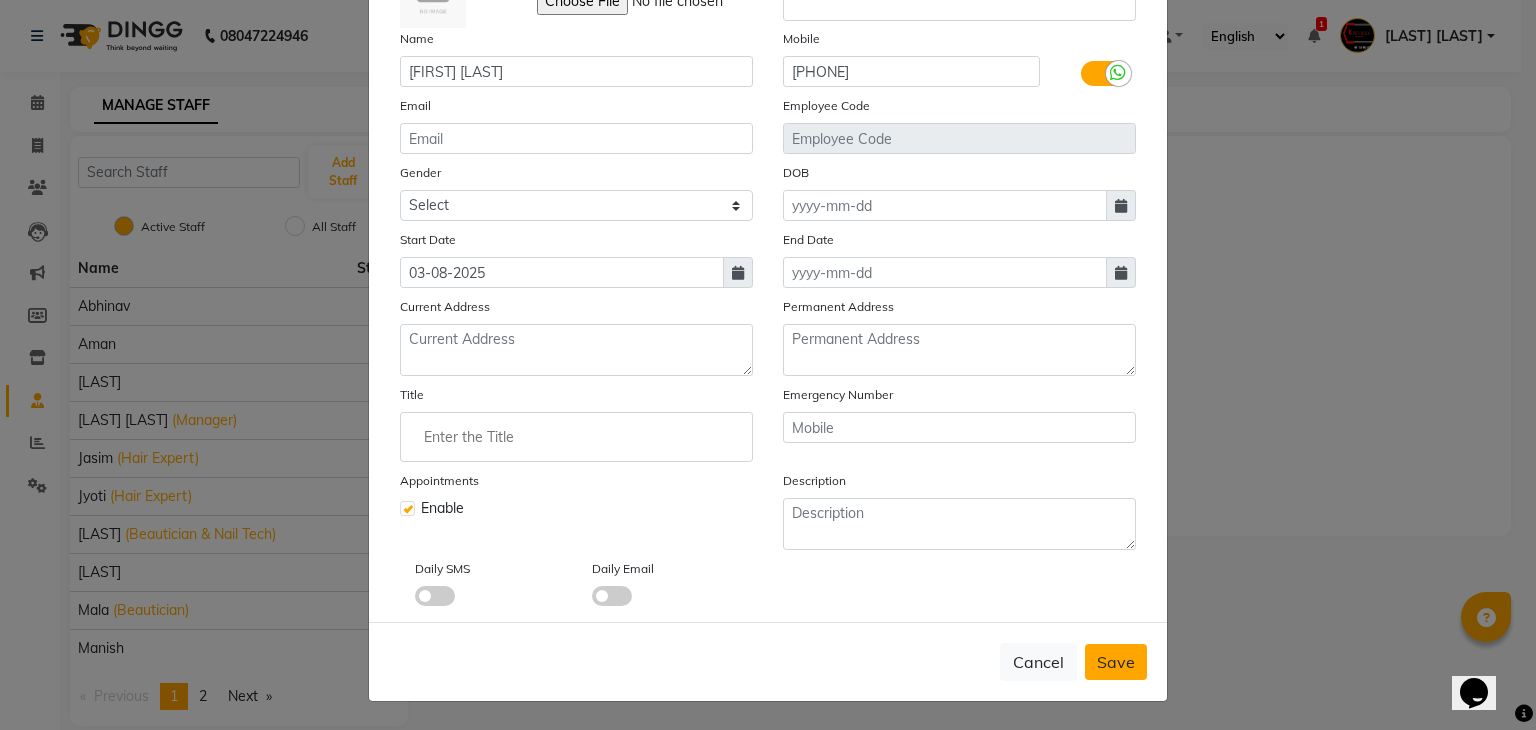 click on "Save" at bounding box center [1116, 662] 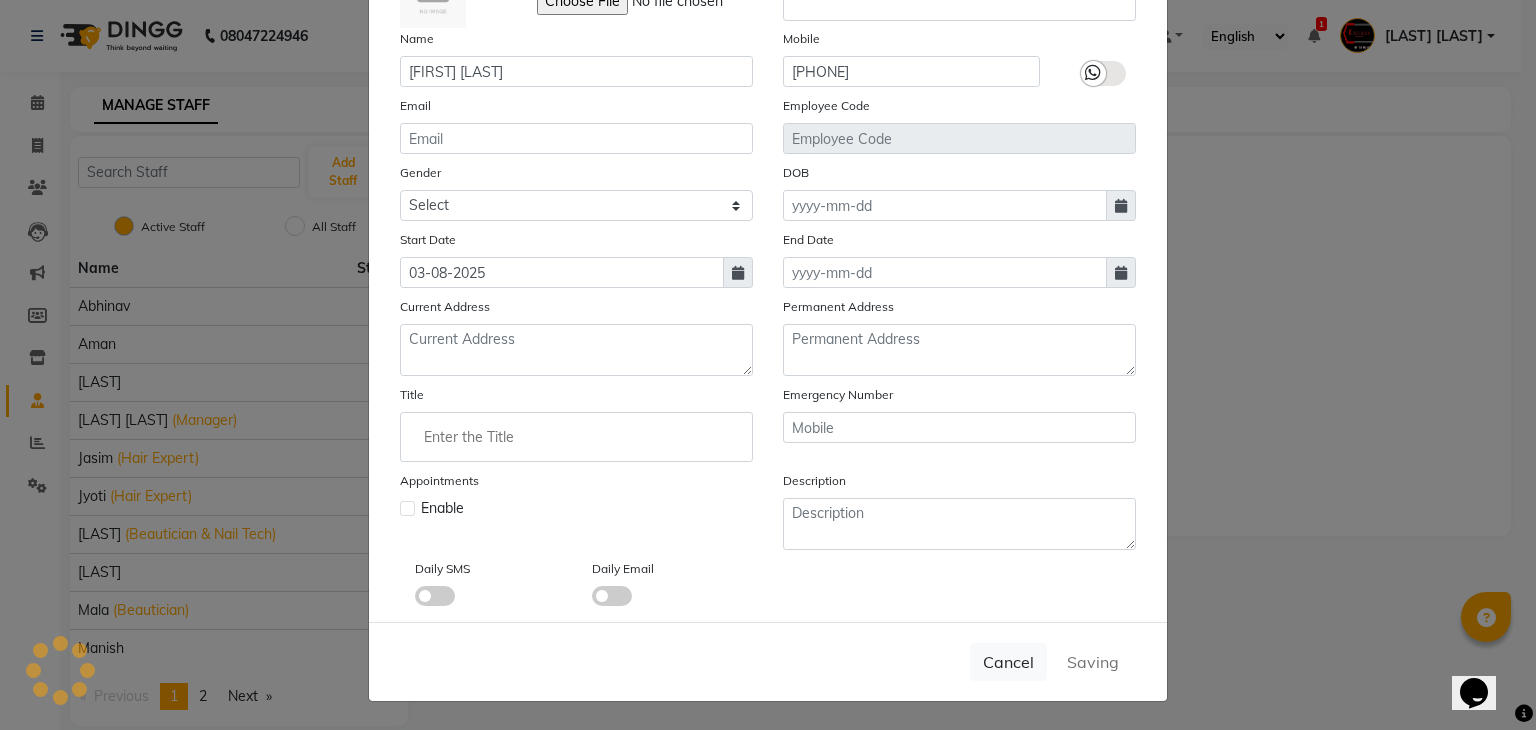type 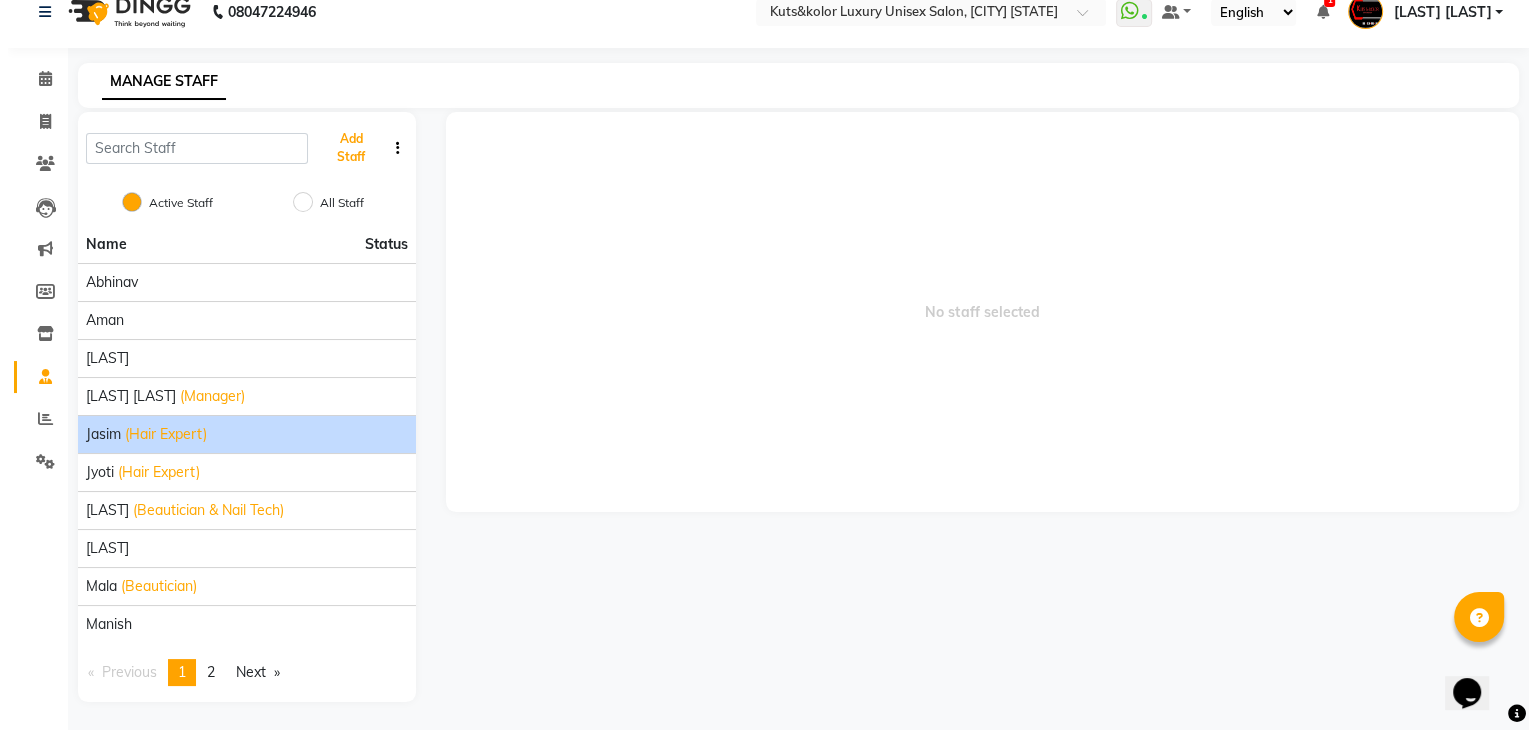 scroll, scrollTop: 0, scrollLeft: 0, axis: both 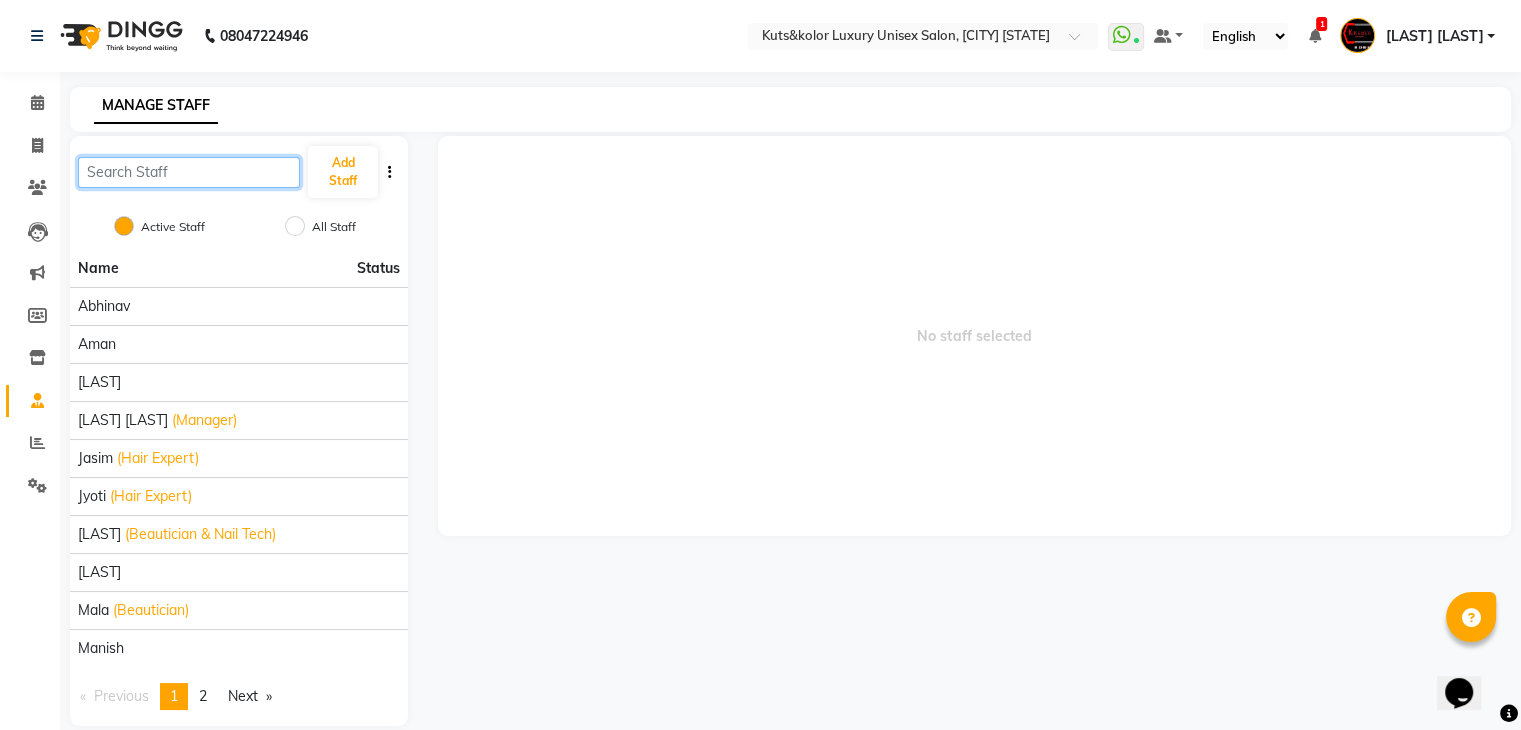 click 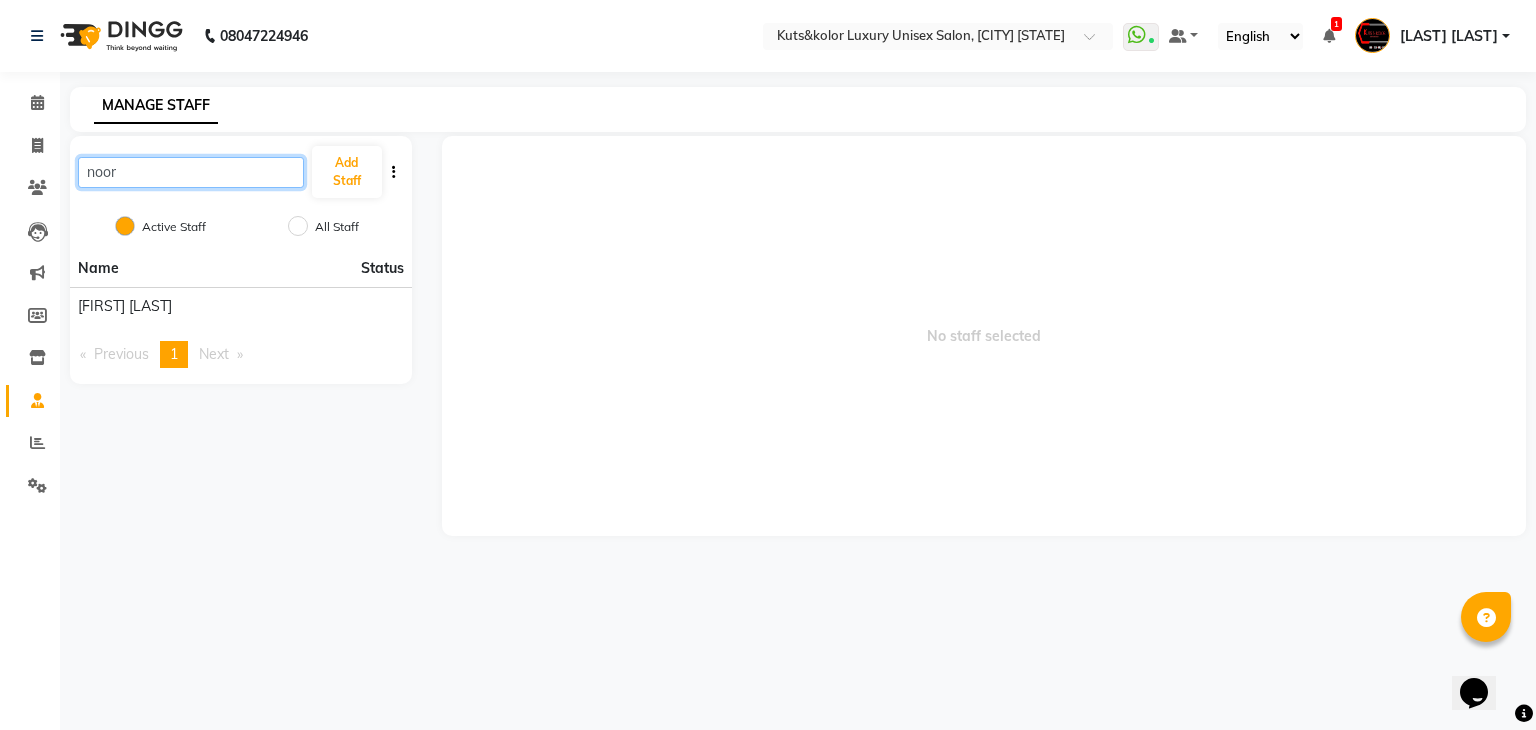 type on "noor" 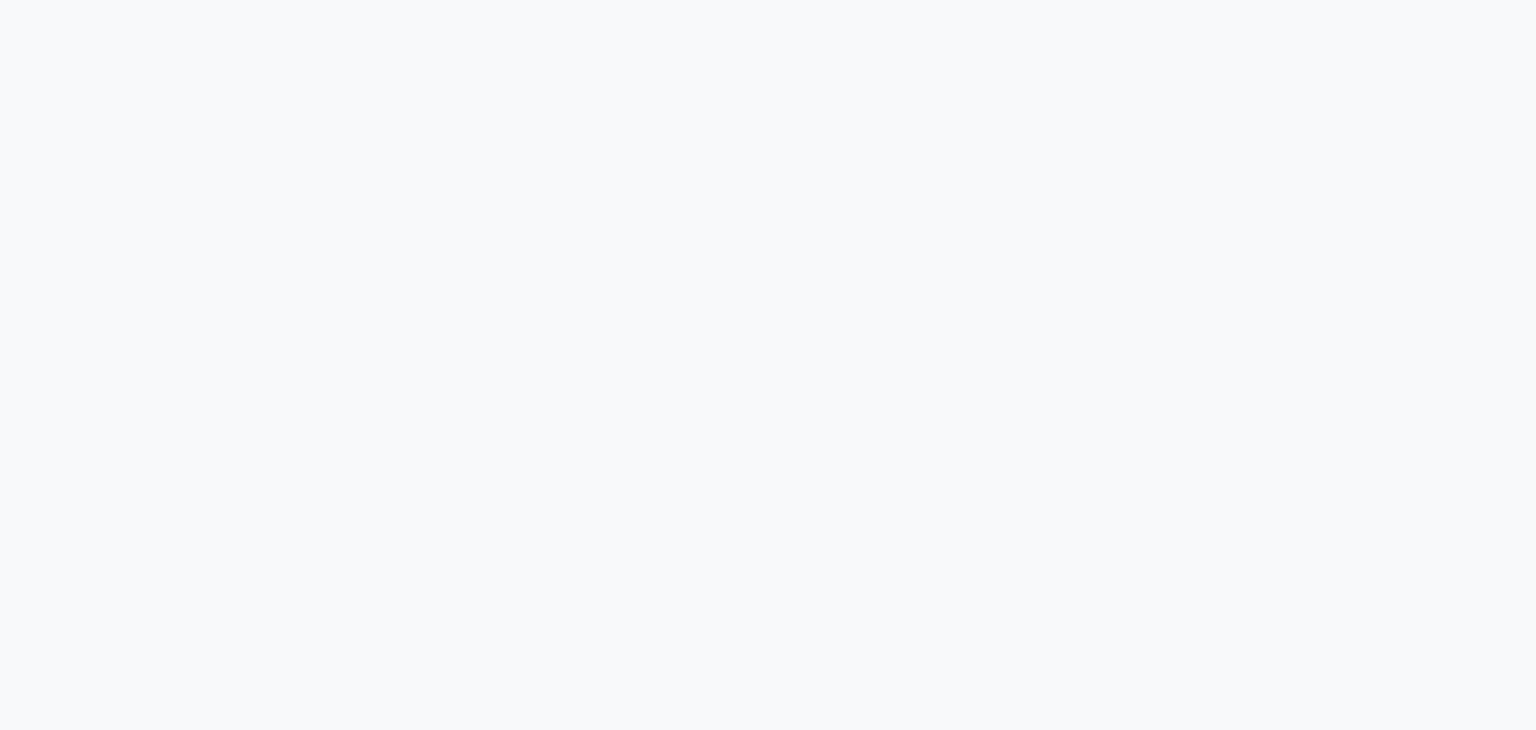 scroll, scrollTop: 0, scrollLeft: 0, axis: both 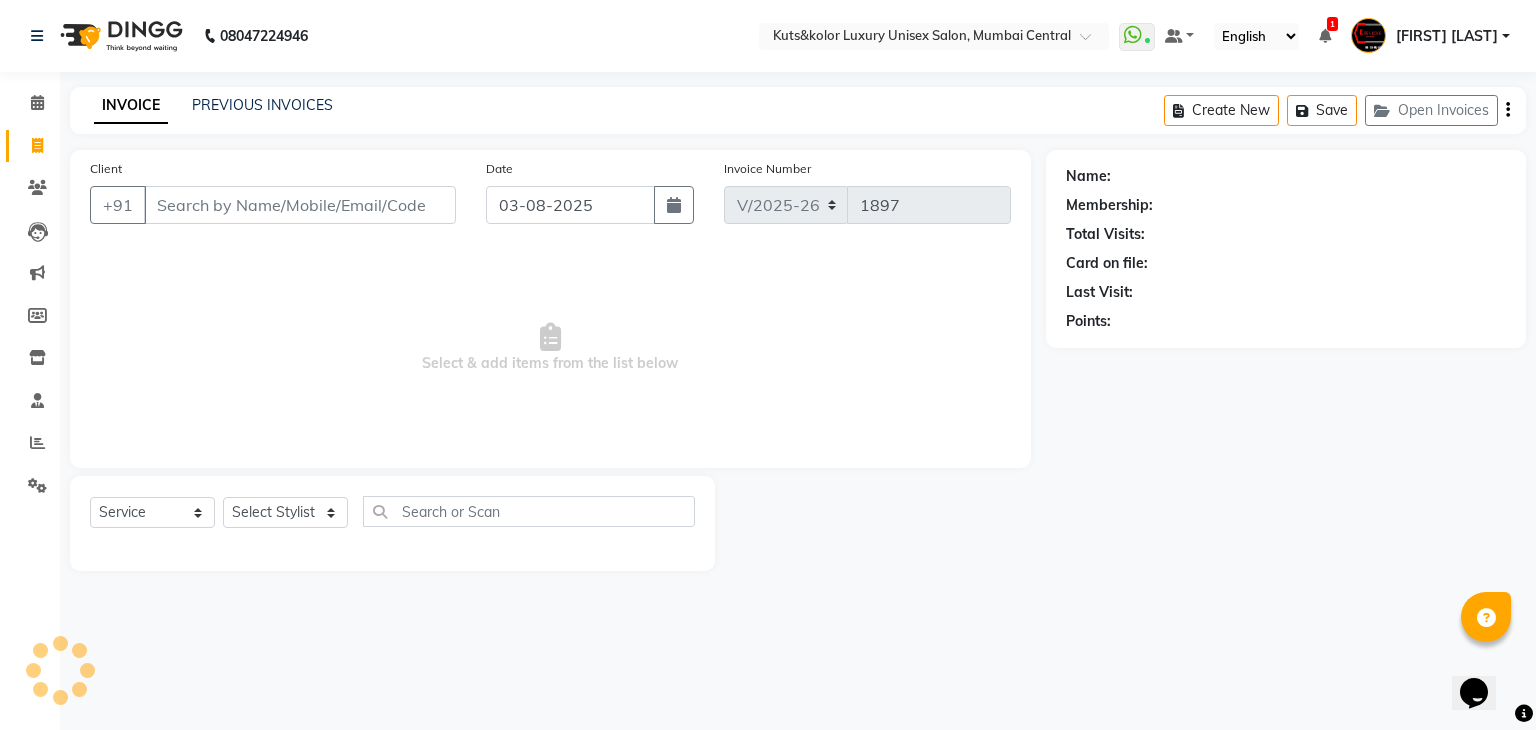 click on "Client" at bounding box center [300, 205] 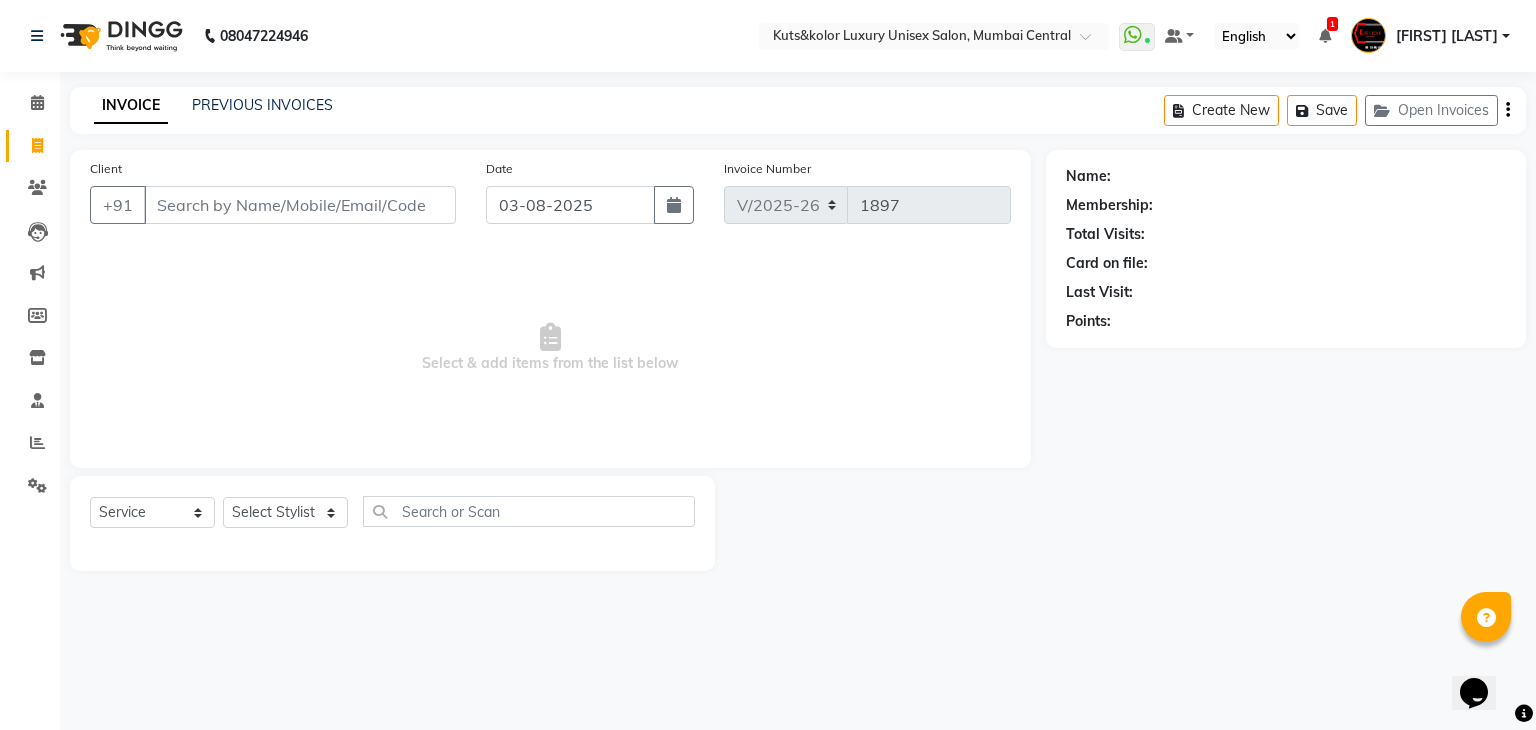 click on "Client" at bounding box center (300, 205) 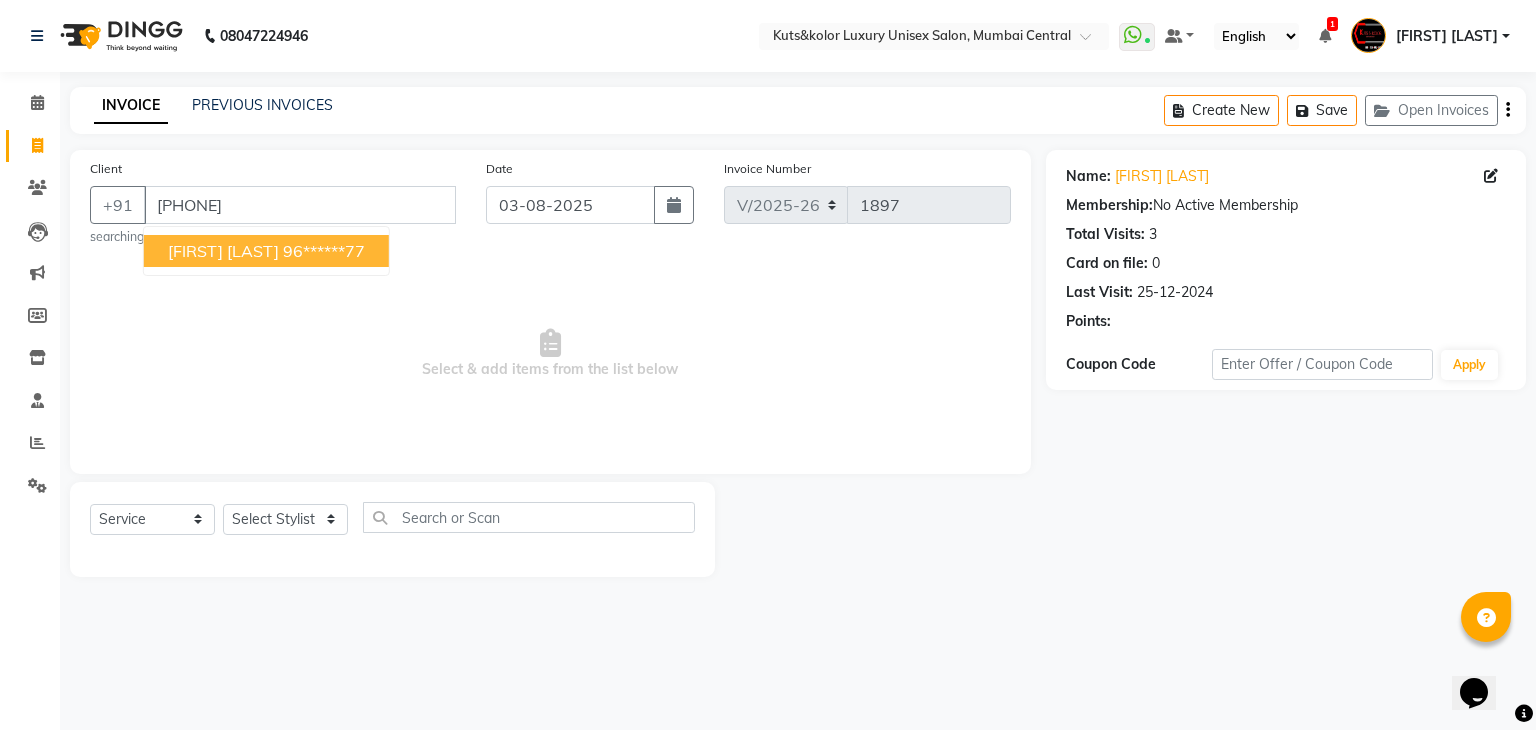 click on "96******77" at bounding box center [324, 251] 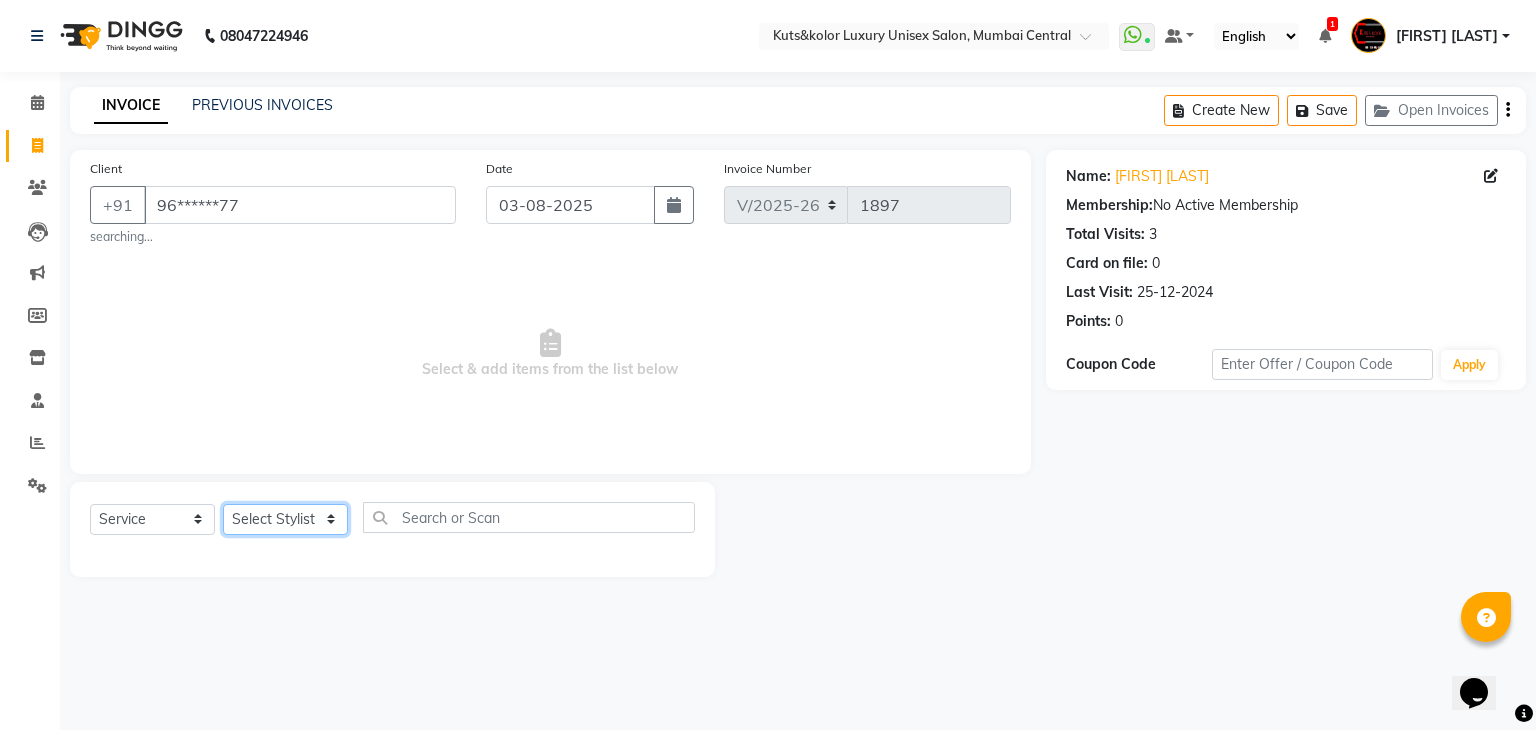 click on "Select Stylist Abhinav Aman Arif Divya pujari Jasim Jyoti Kavya kinjal Mala Manish Mudassir Neha Noor Md. Sheikh Prachi roshni Sagarika Savita Uzma" 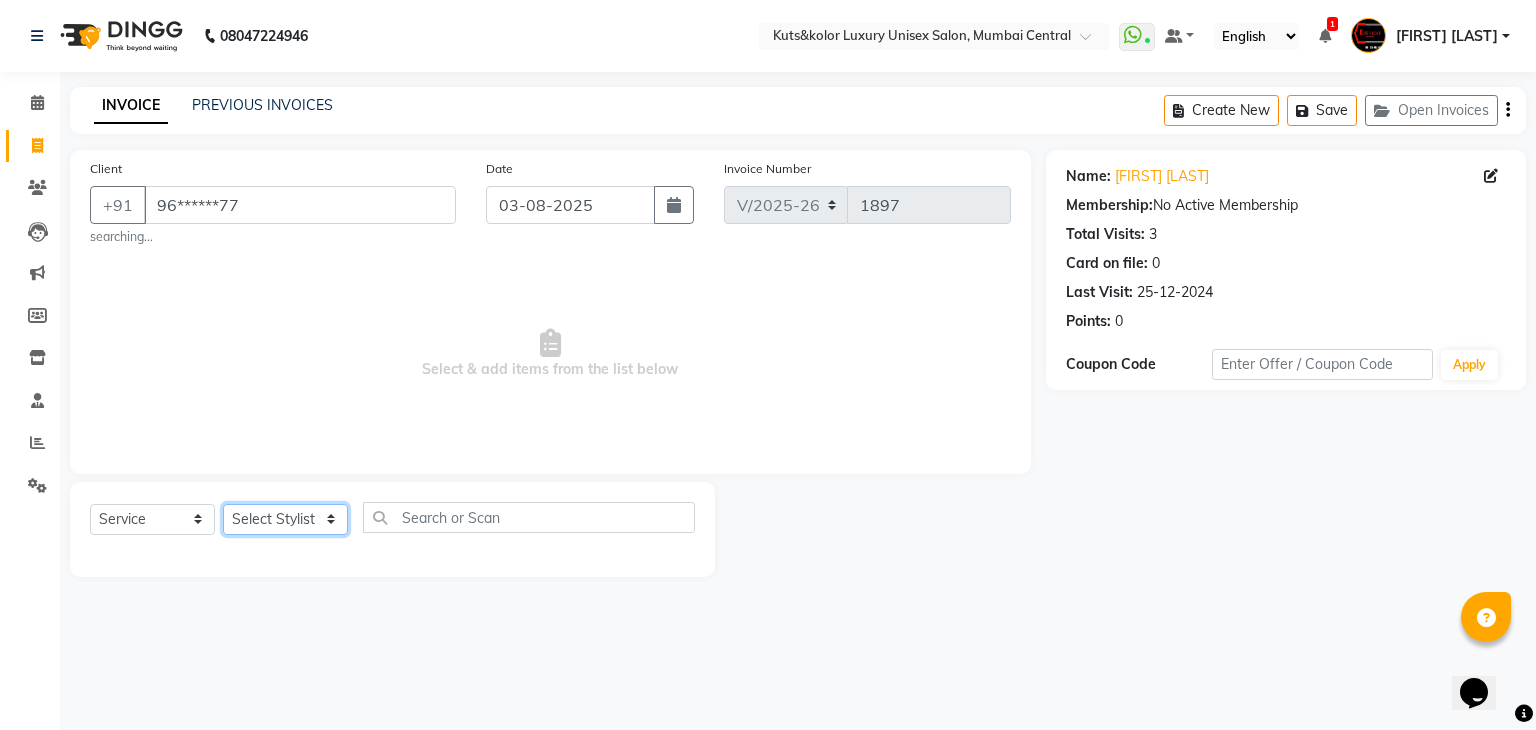 select on "86061" 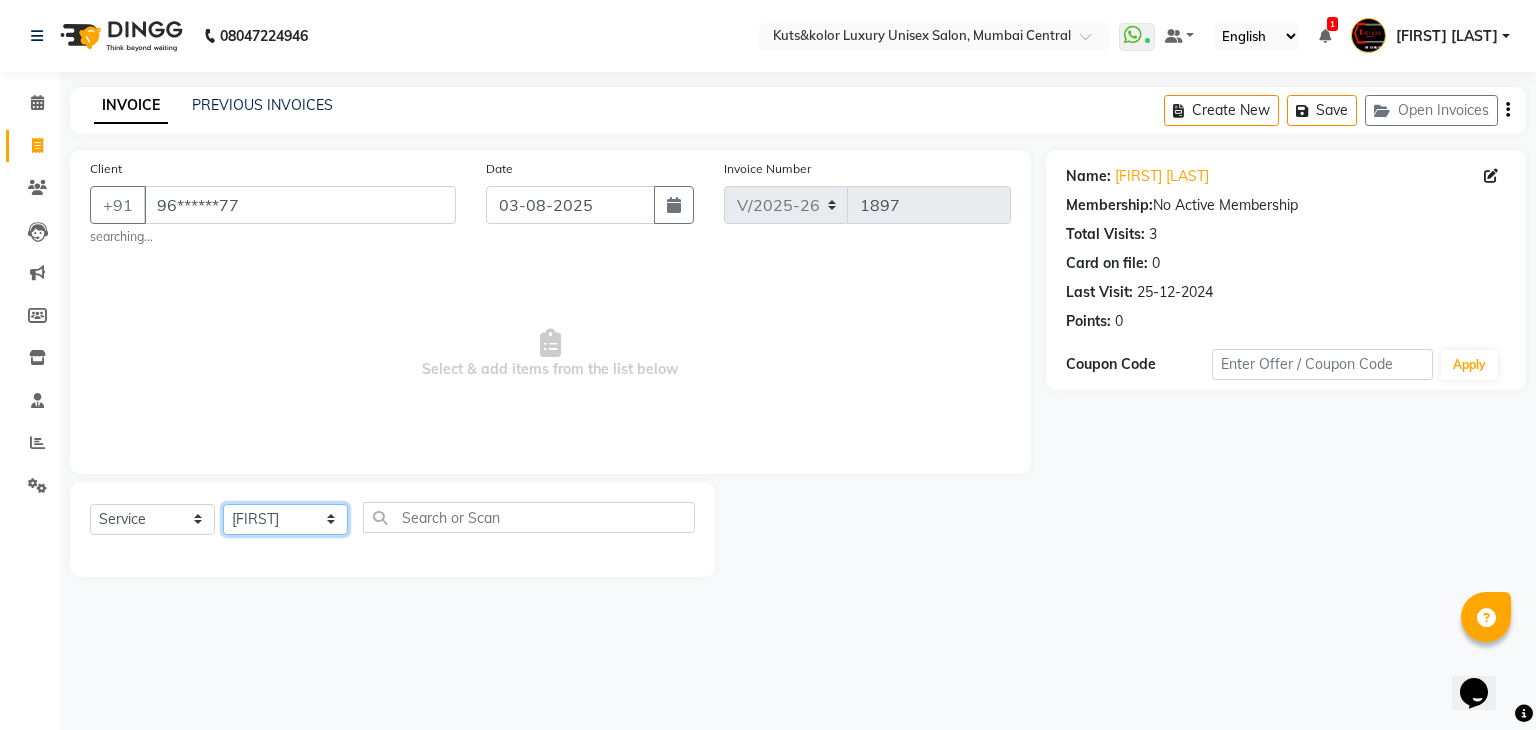 click on "Select Stylist Abhinav Aman Arif Divya pujari Jasim Jyoti Kavya kinjal Mala Manish Mudassir Neha Noor Md. Sheikh Prachi roshni Sagarika Savita Uzma" 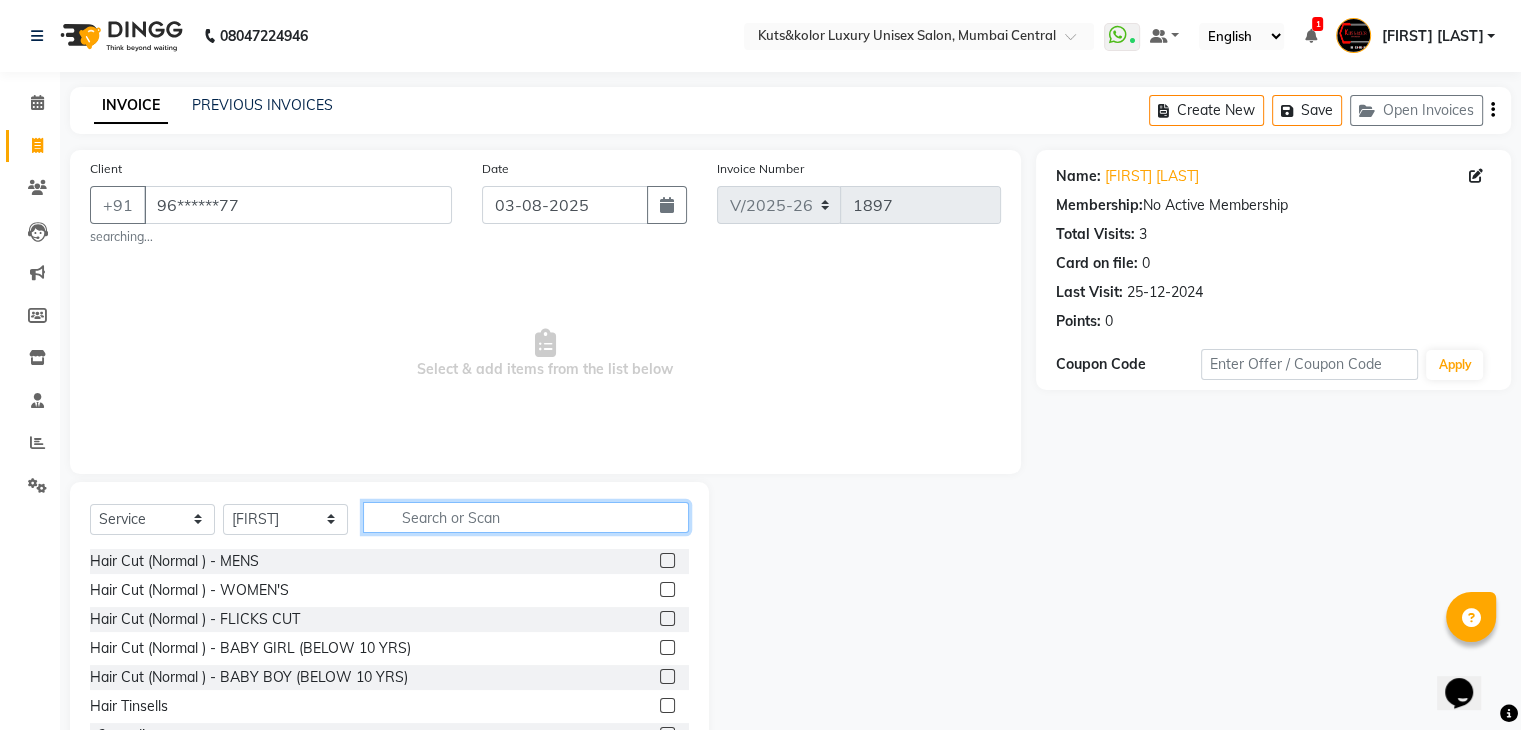 click 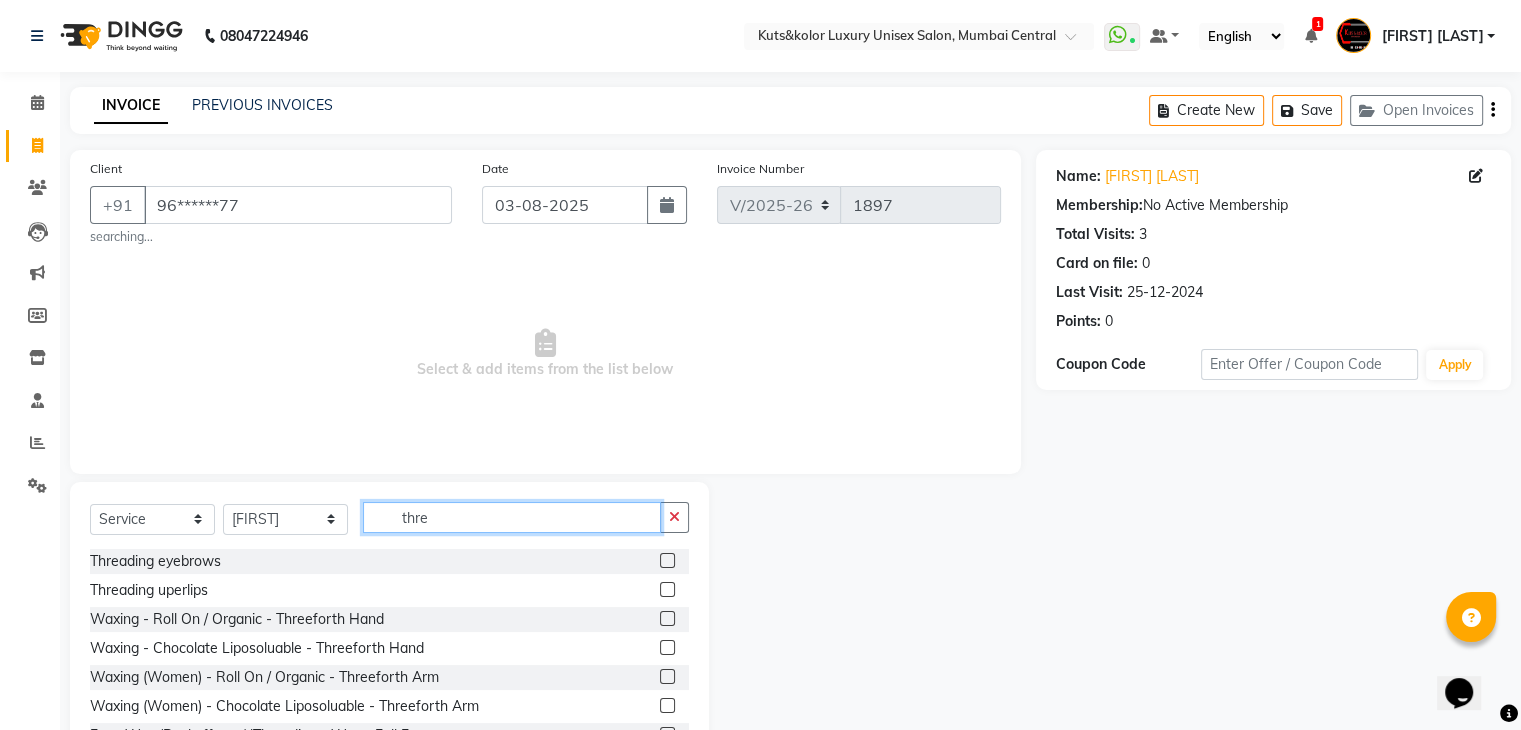 type on "thre" 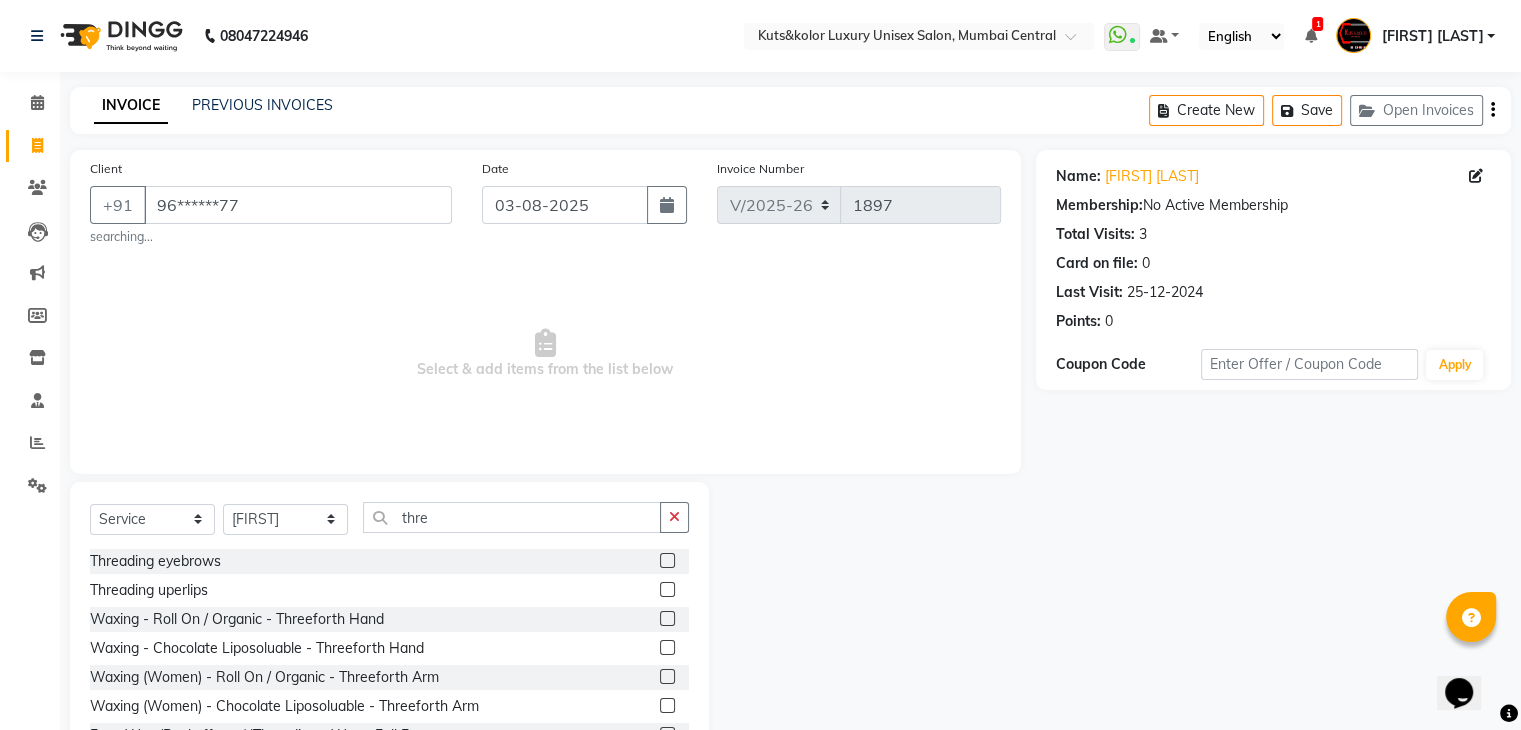 click 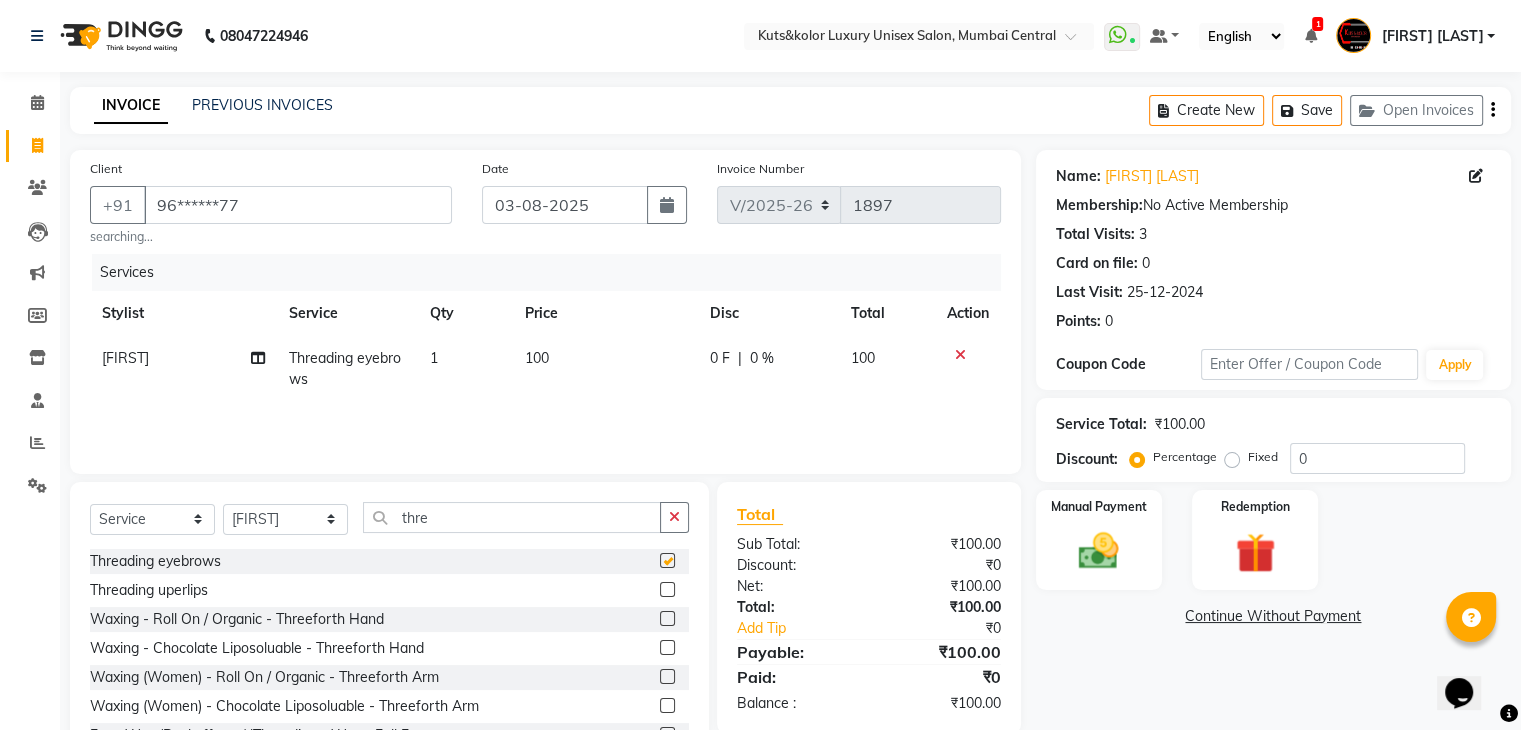 checkbox on "false" 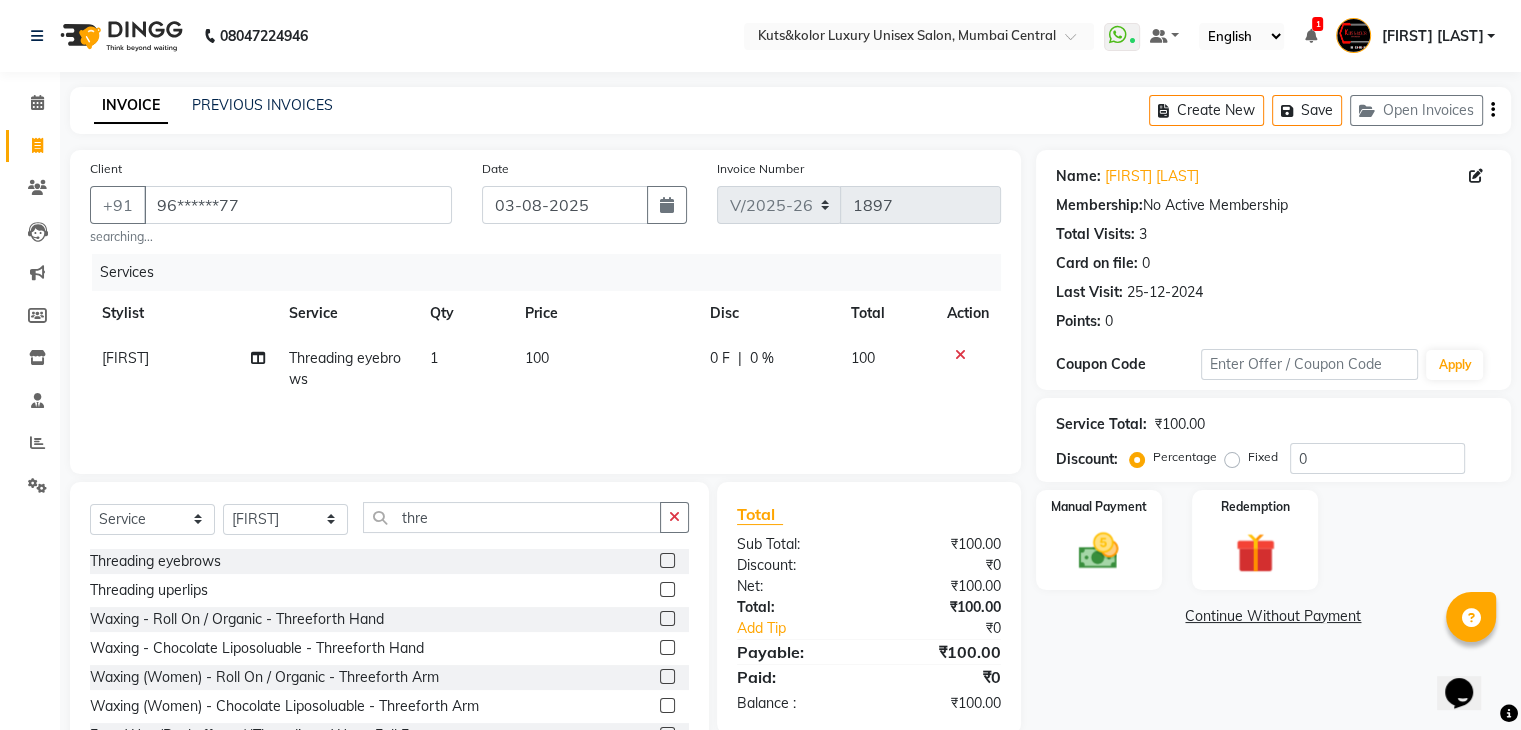 click on "0 F" 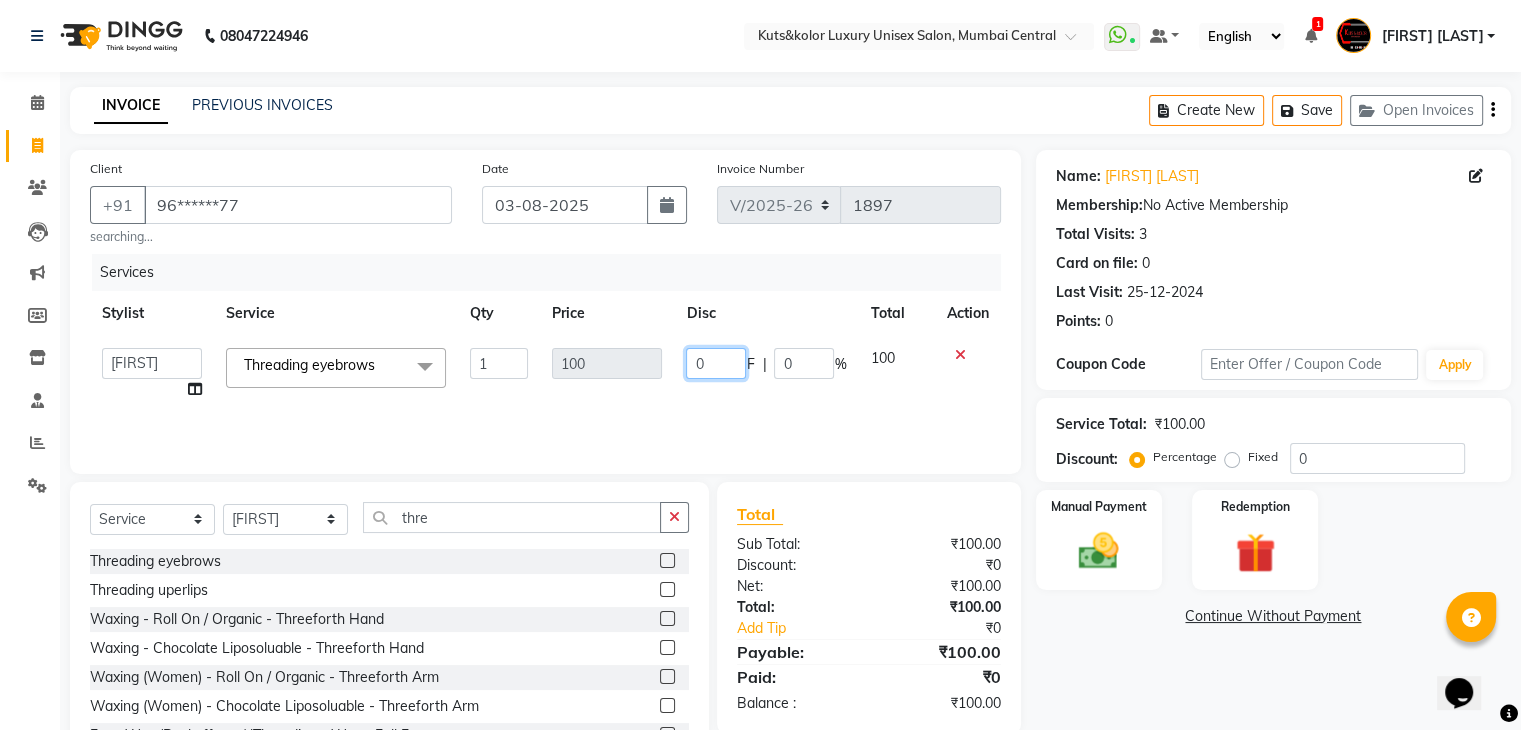 click on "0" 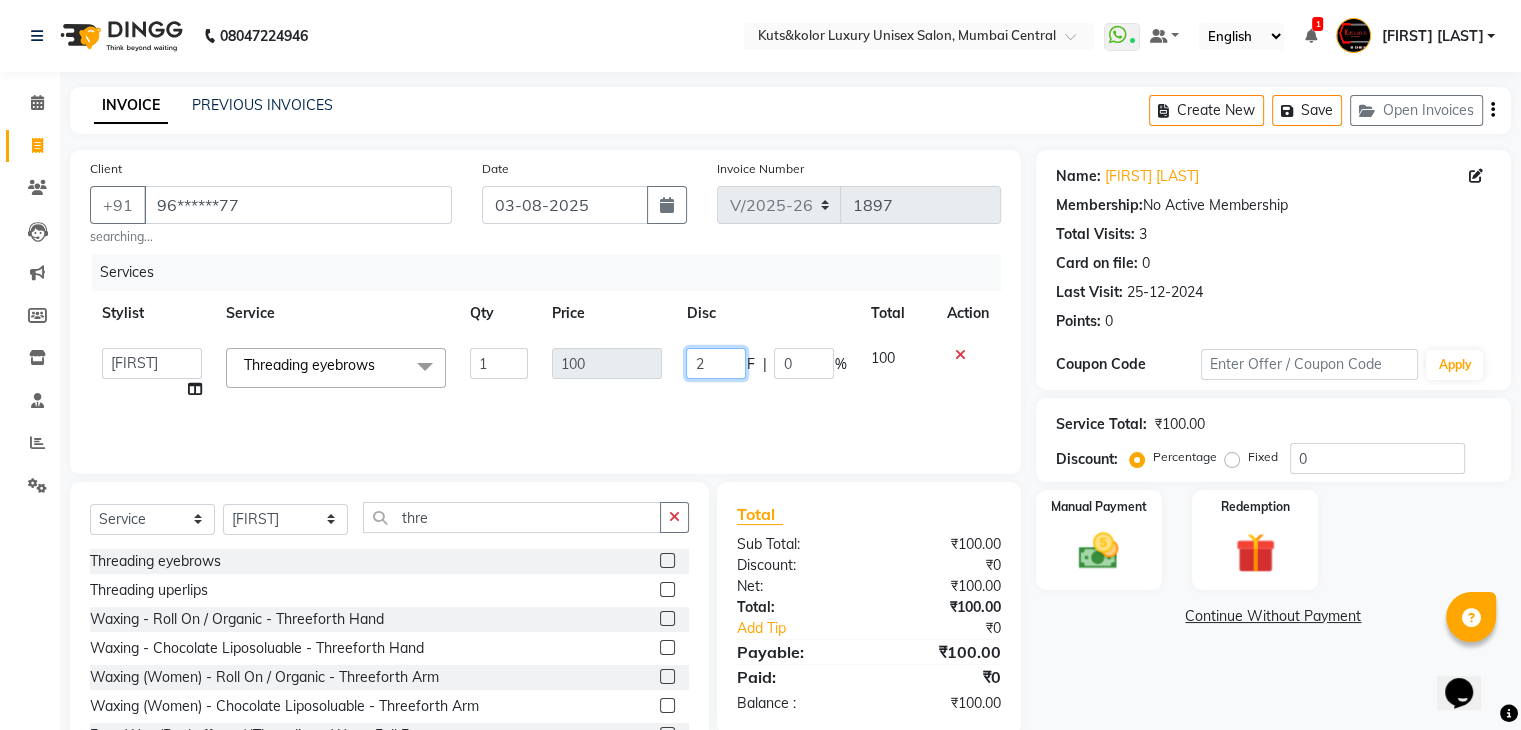type on "20" 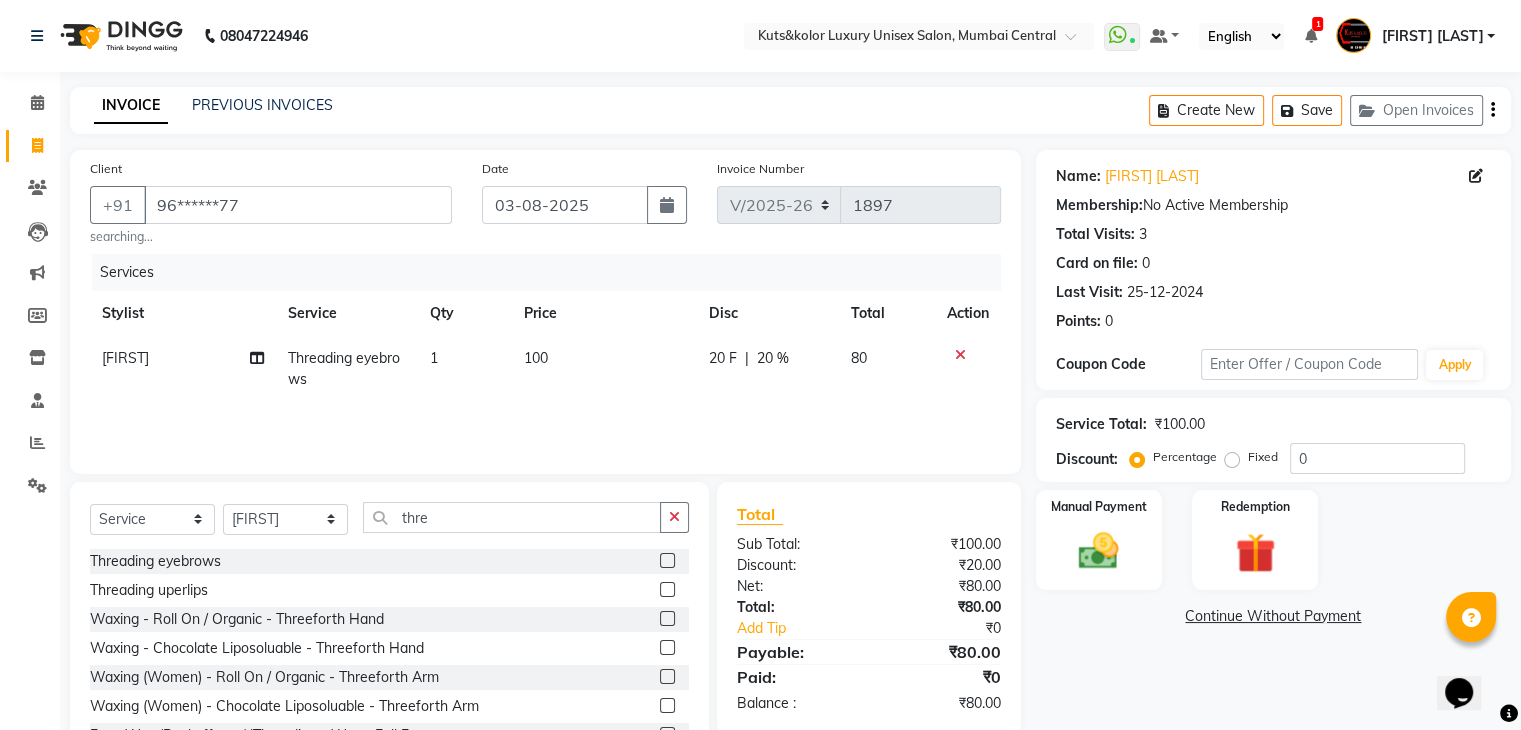 click on "Services Stylist Service Qty Price Disc Total Action Uzma Threading eyebrows 1 100 20 F | 20 % 80" 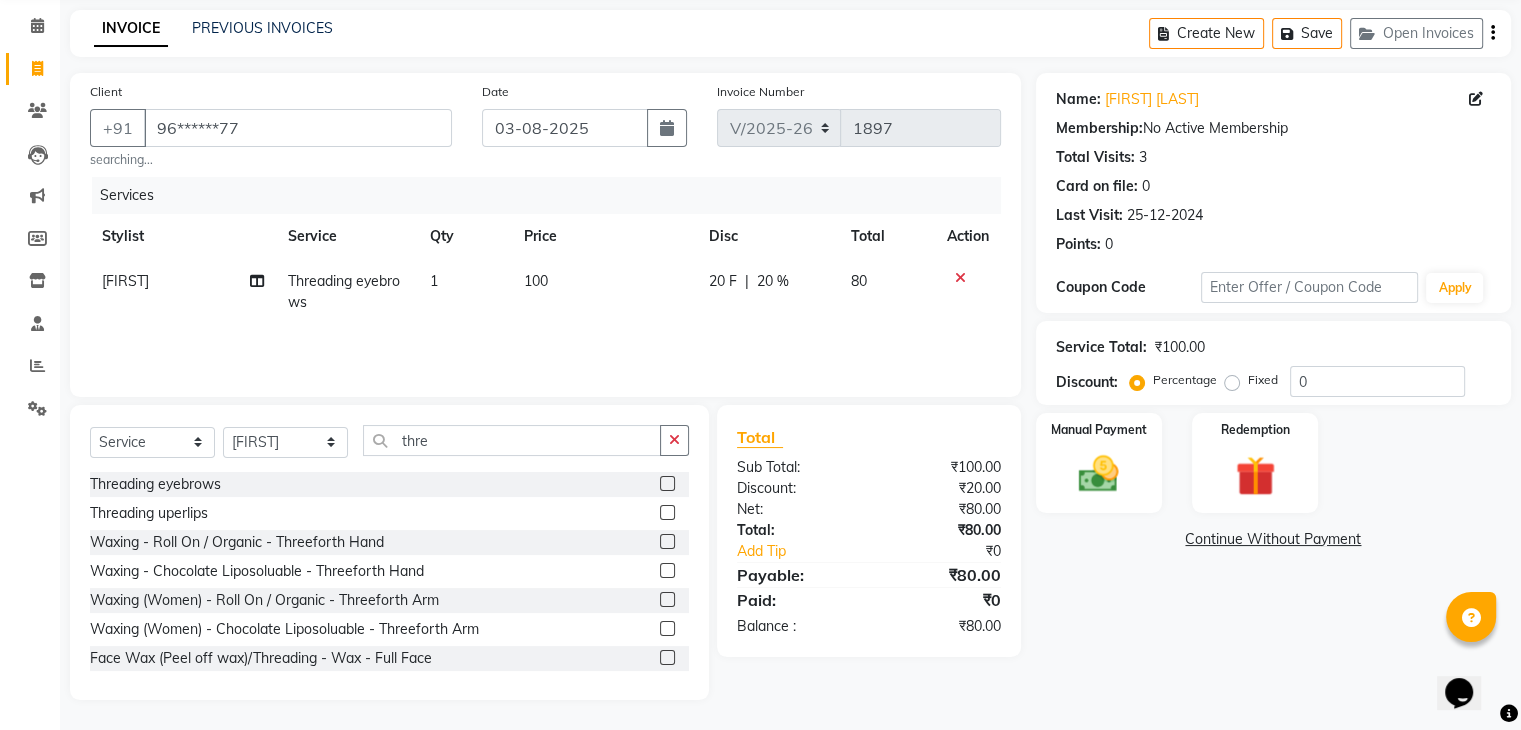 scroll, scrollTop: 77, scrollLeft: 0, axis: vertical 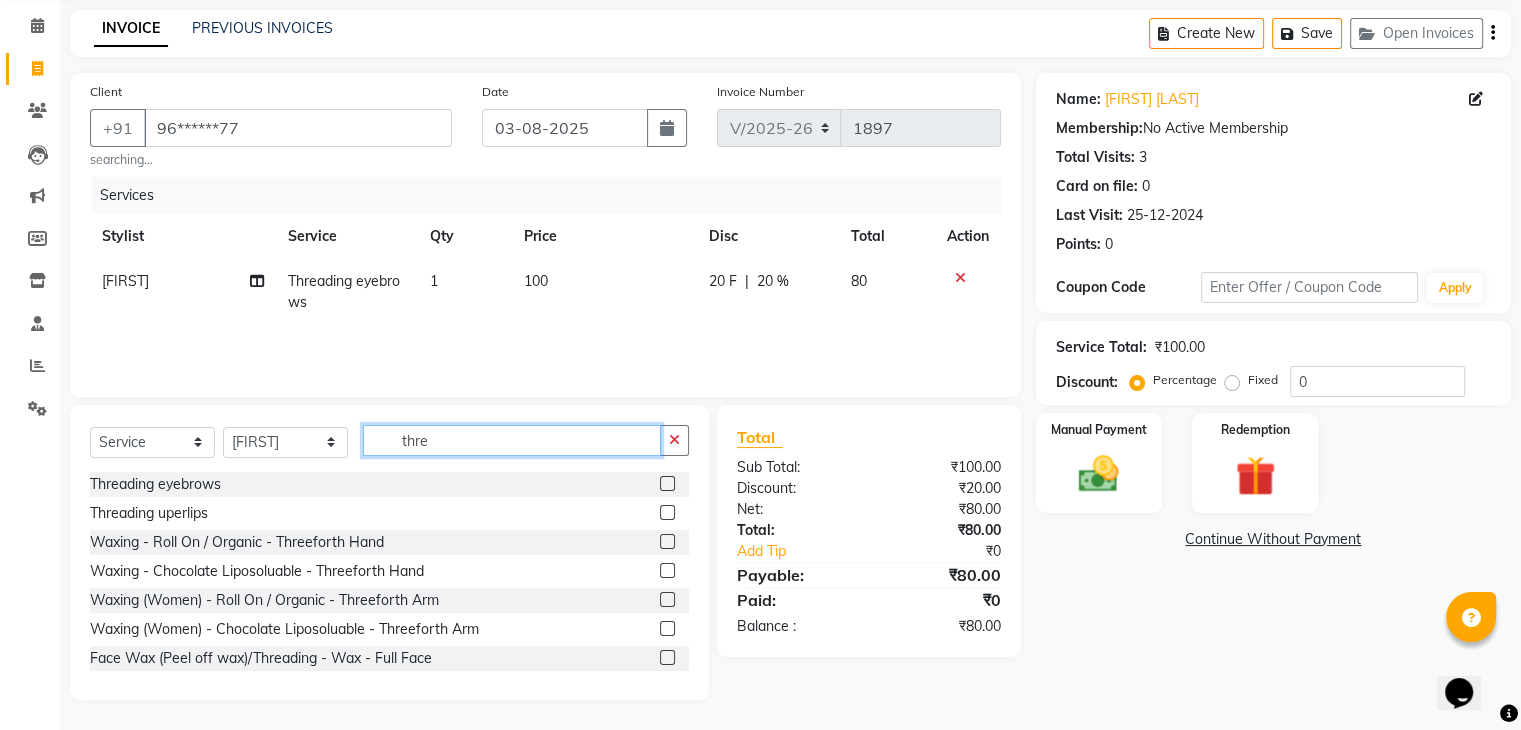 click on "thre" 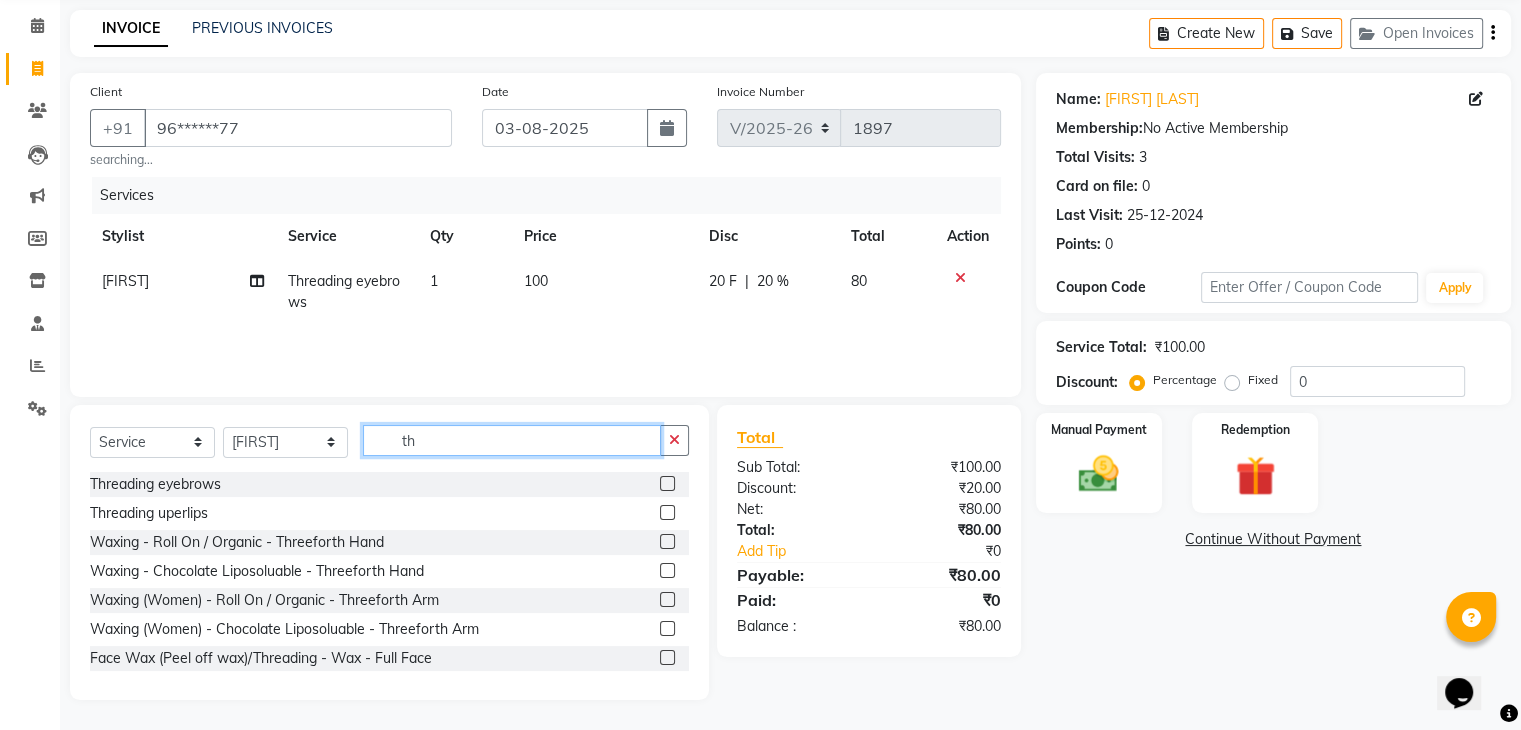 type on "t" 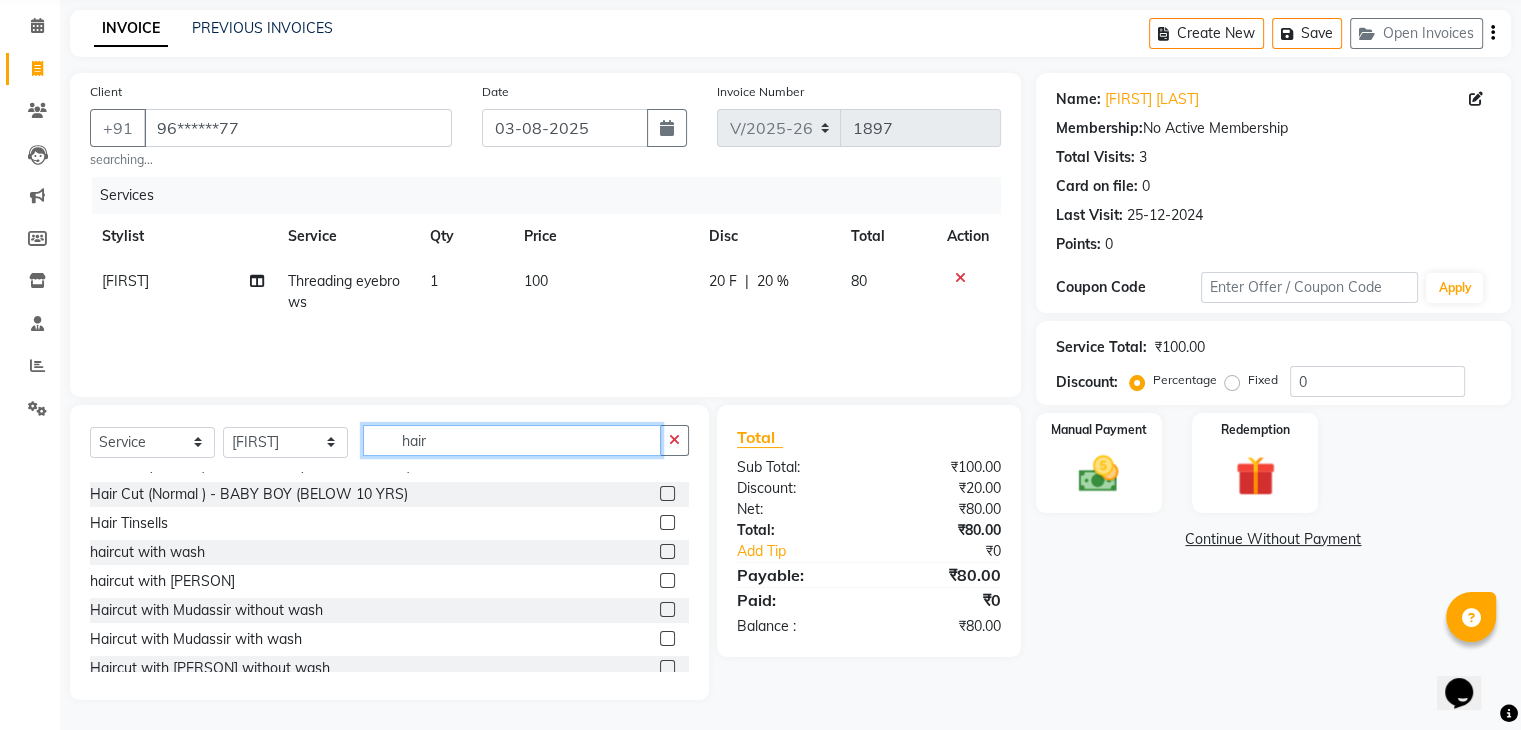 scroll, scrollTop: 120, scrollLeft: 0, axis: vertical 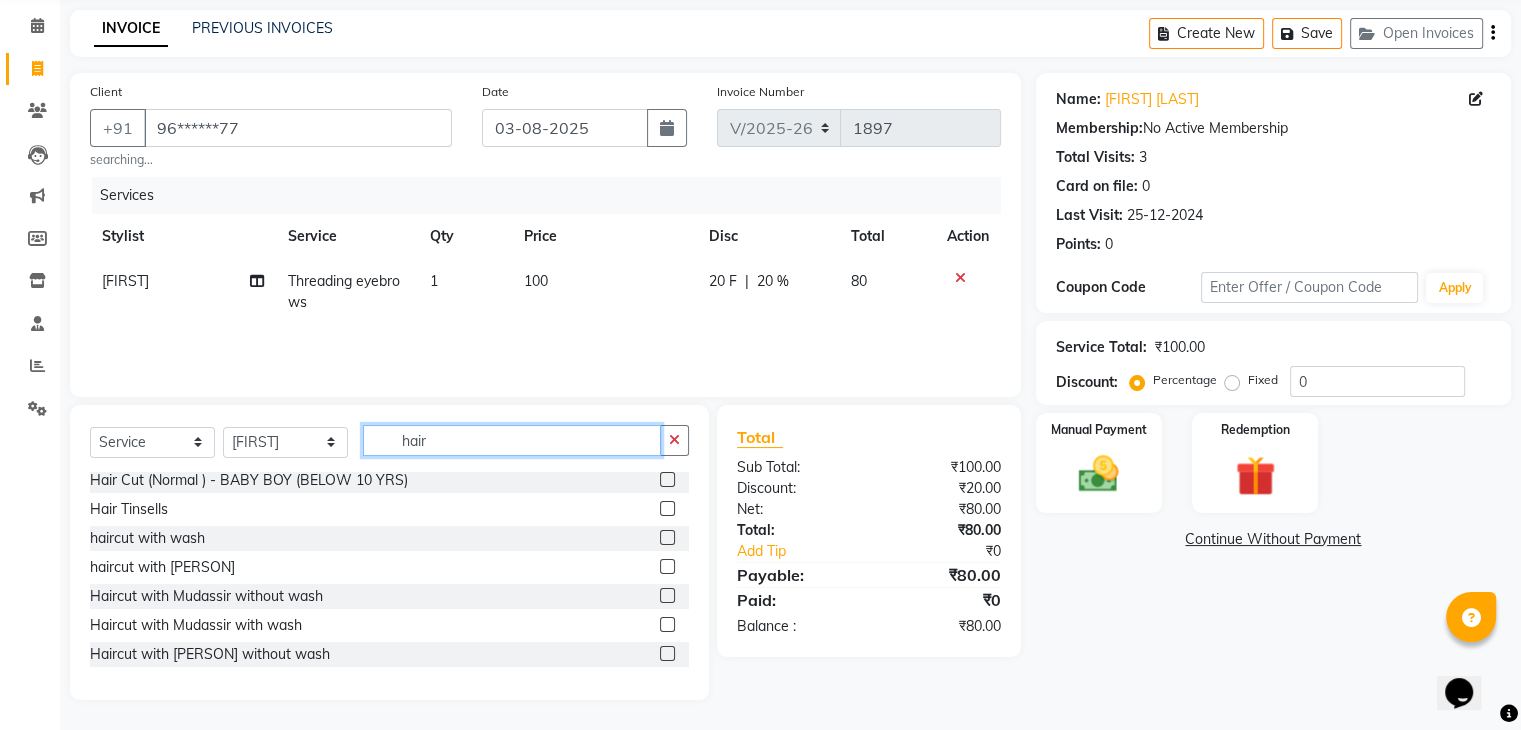 type on "hair" 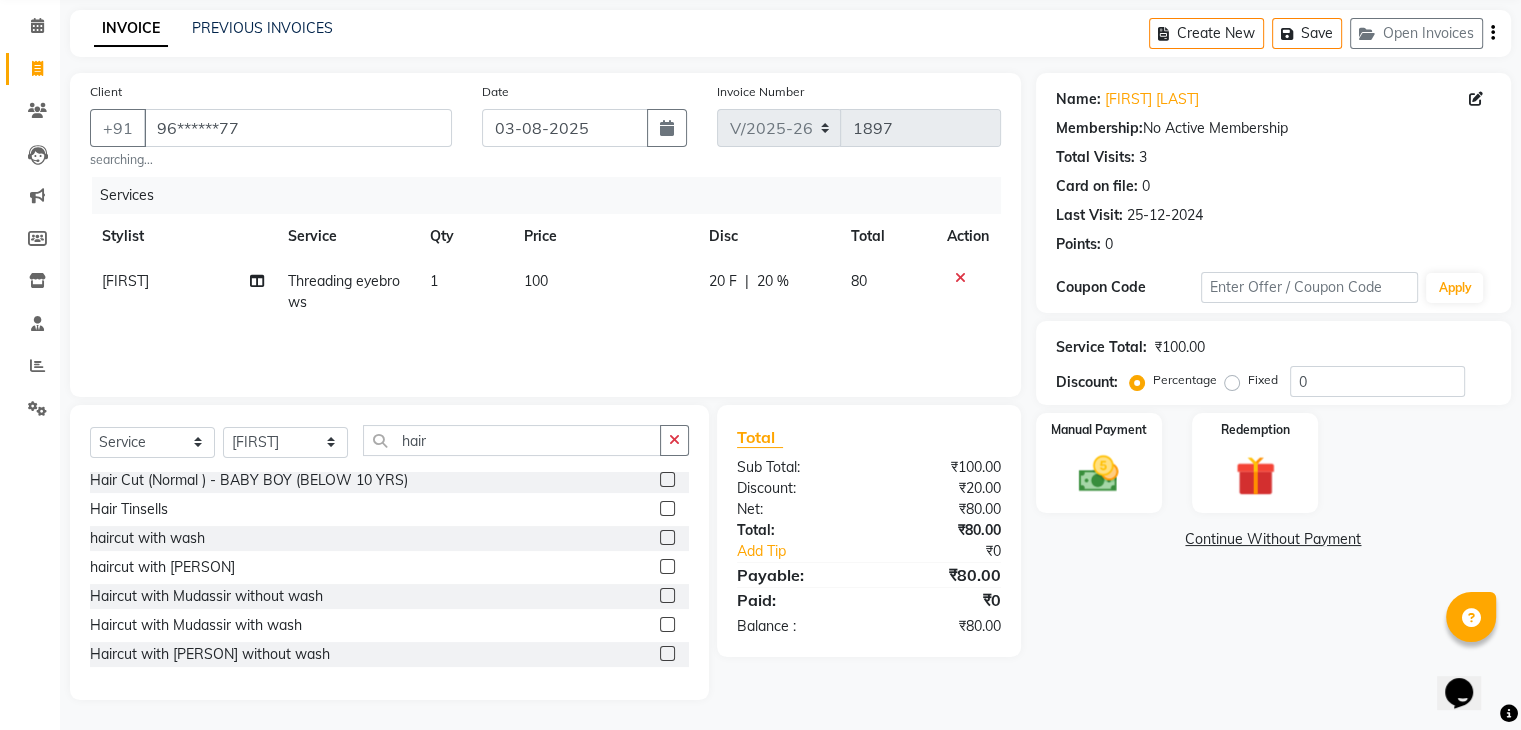 click 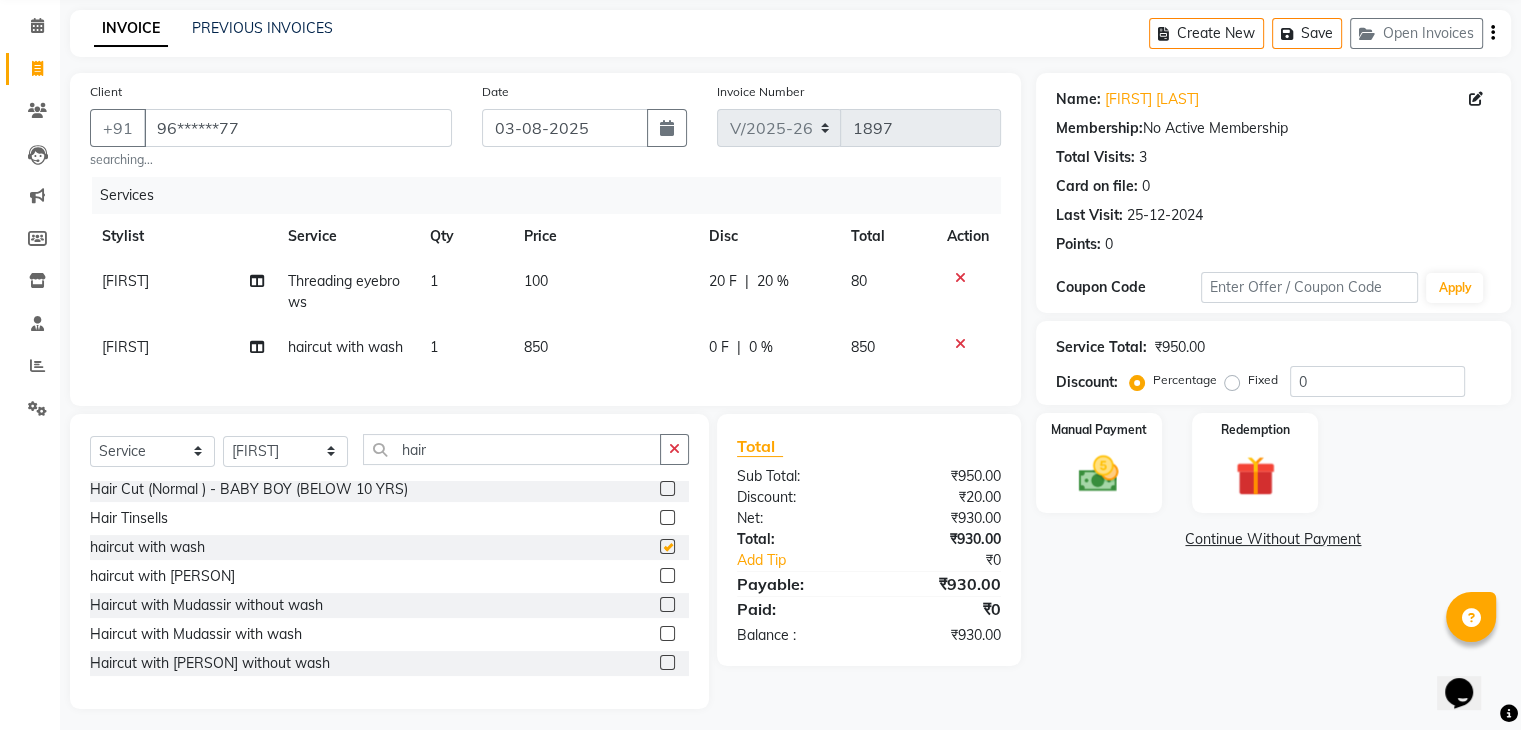 checkbox on "false" 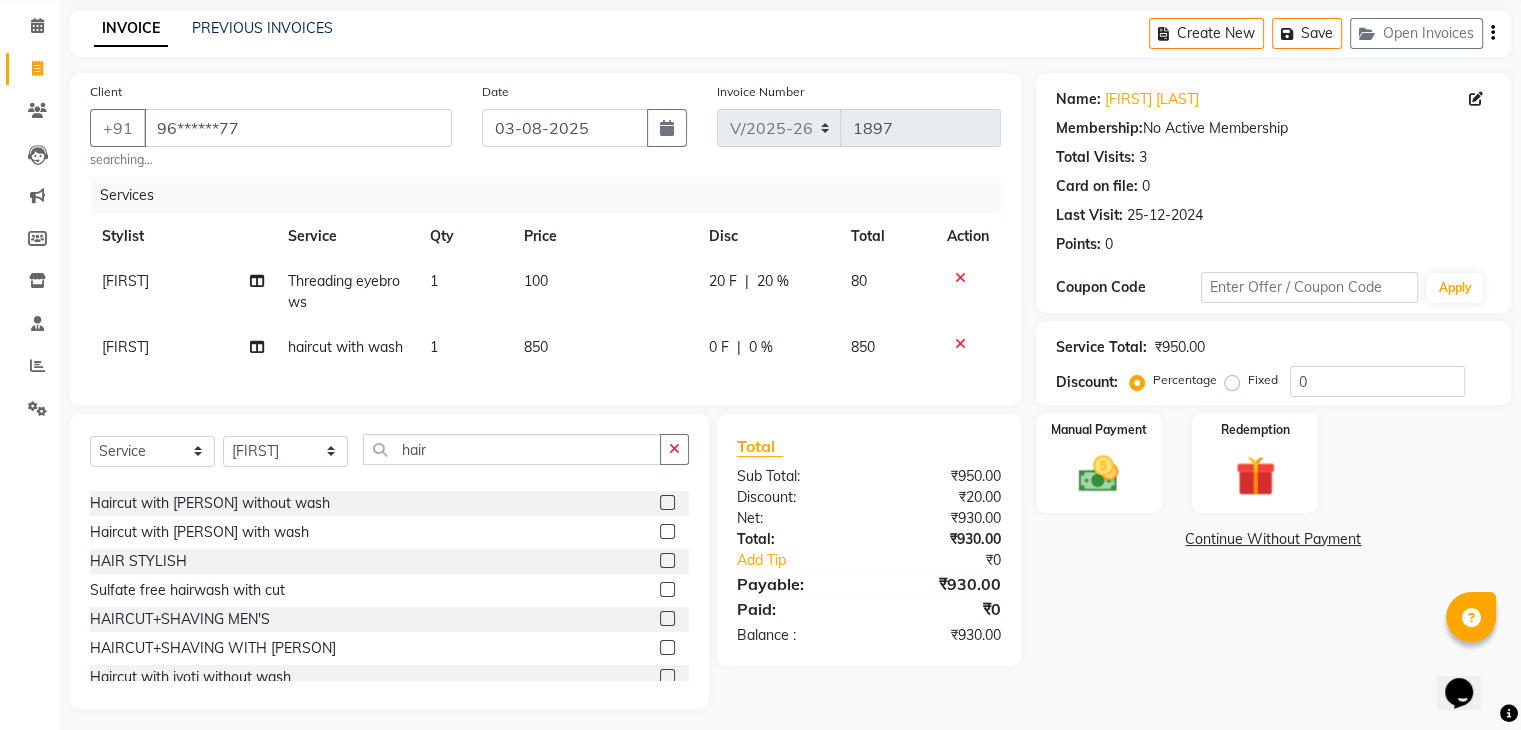 scroll, scrollTop: 284, scrollLeft: 0, axis: vertical 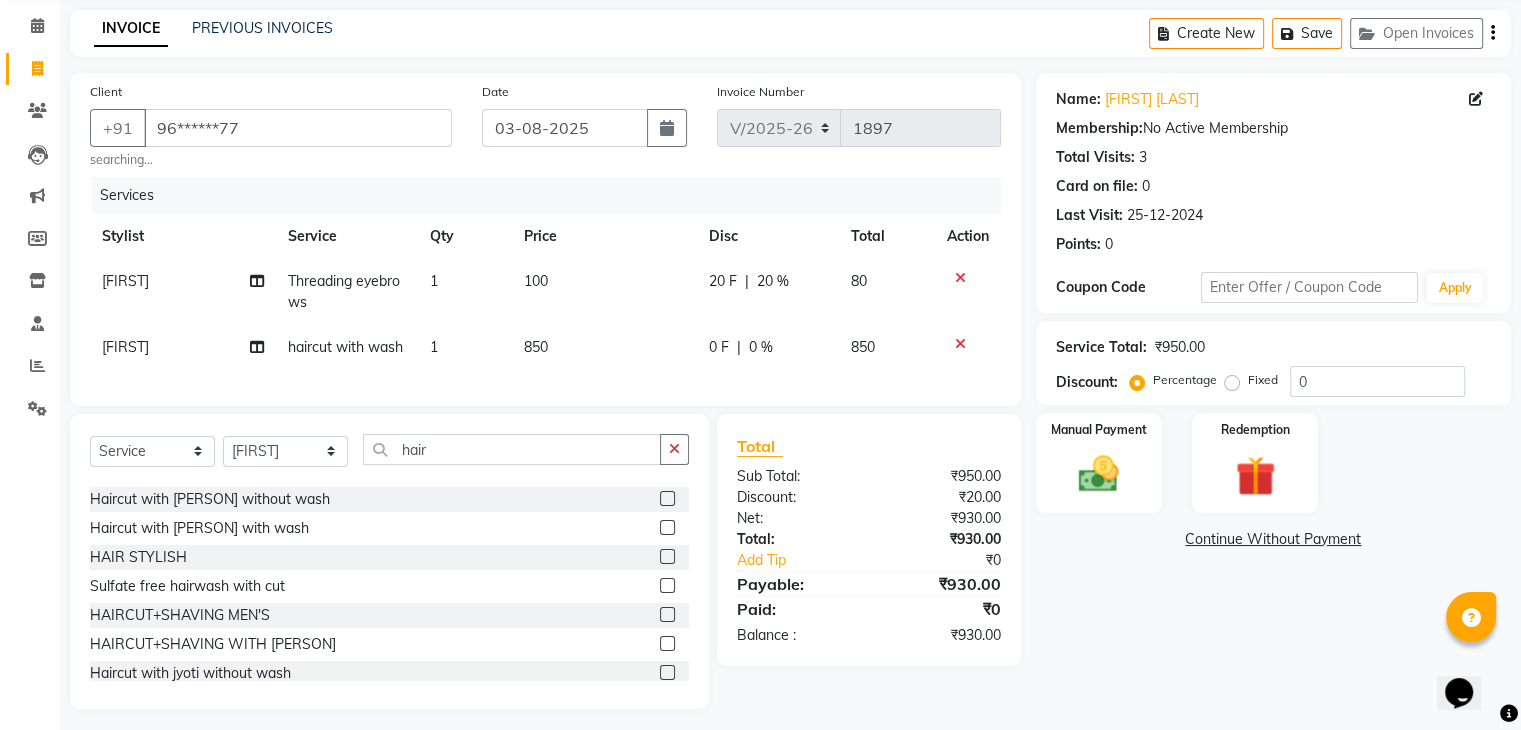 click 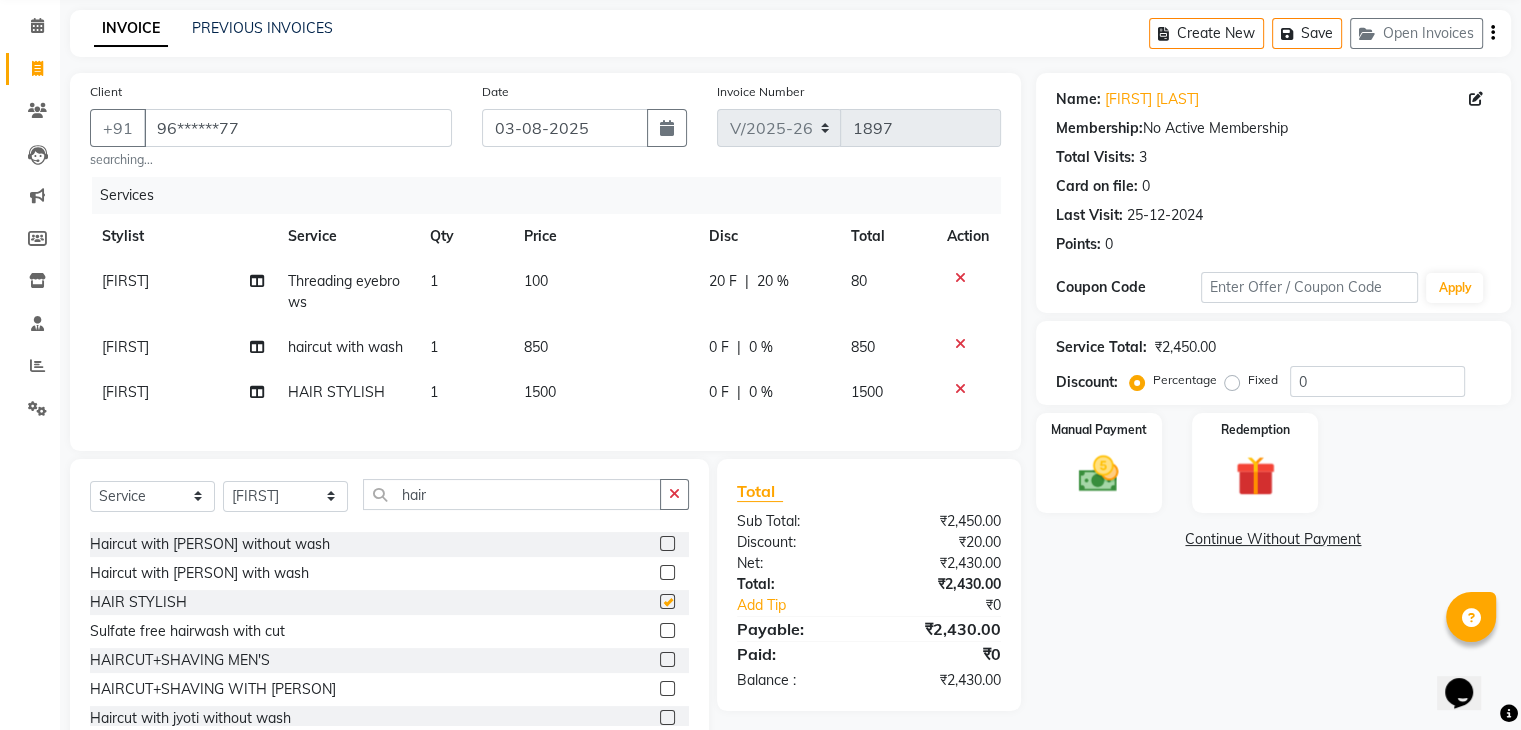 checkbox on "false" 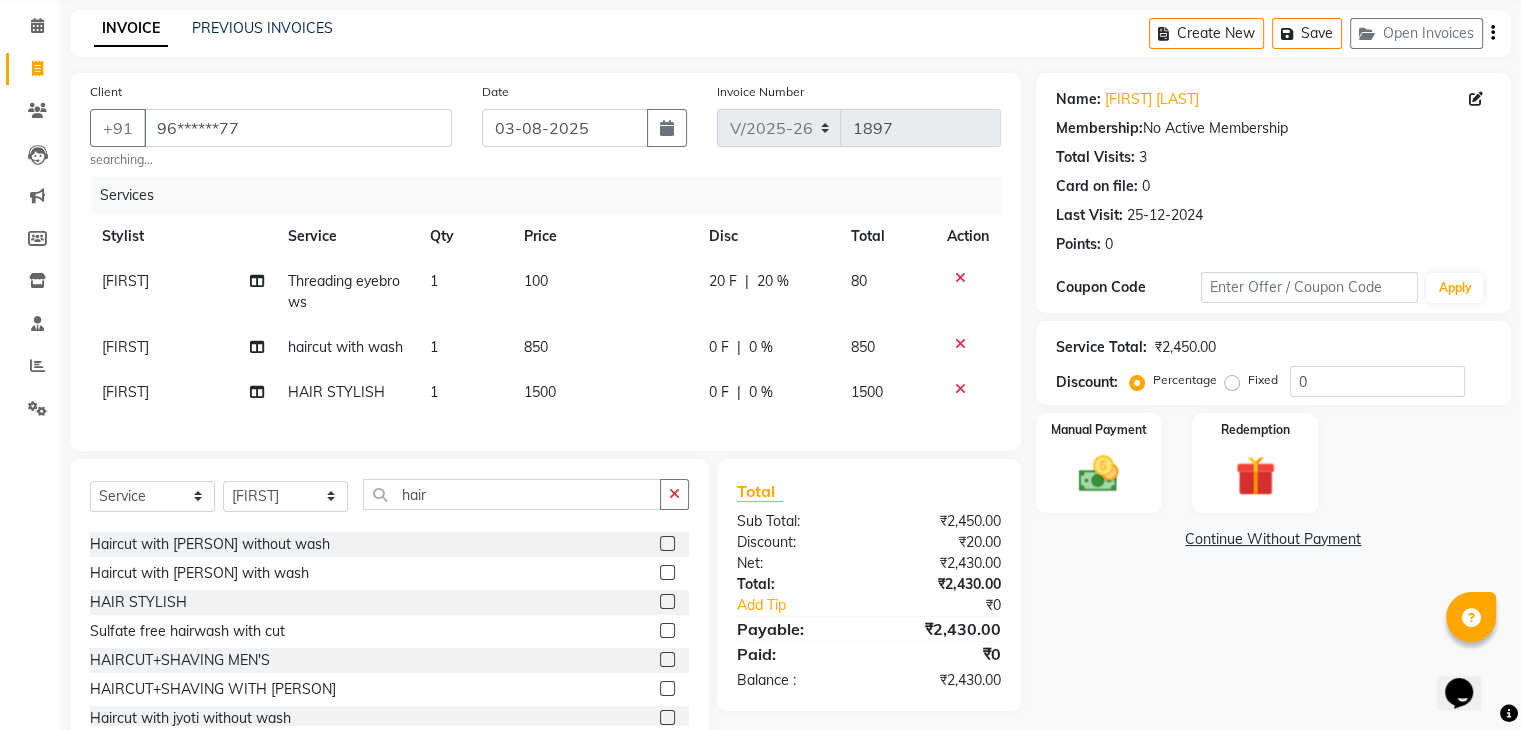 click 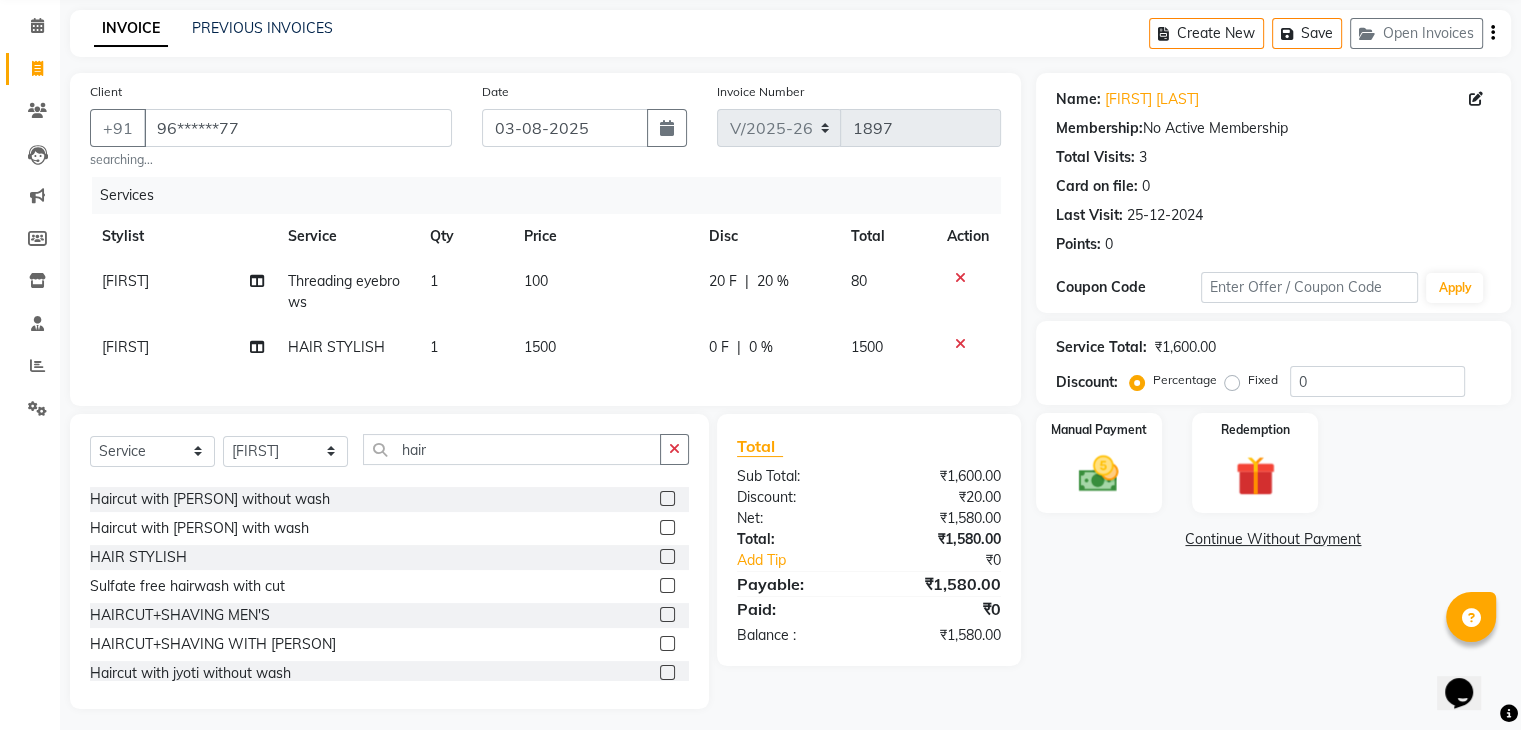 click on "1500" 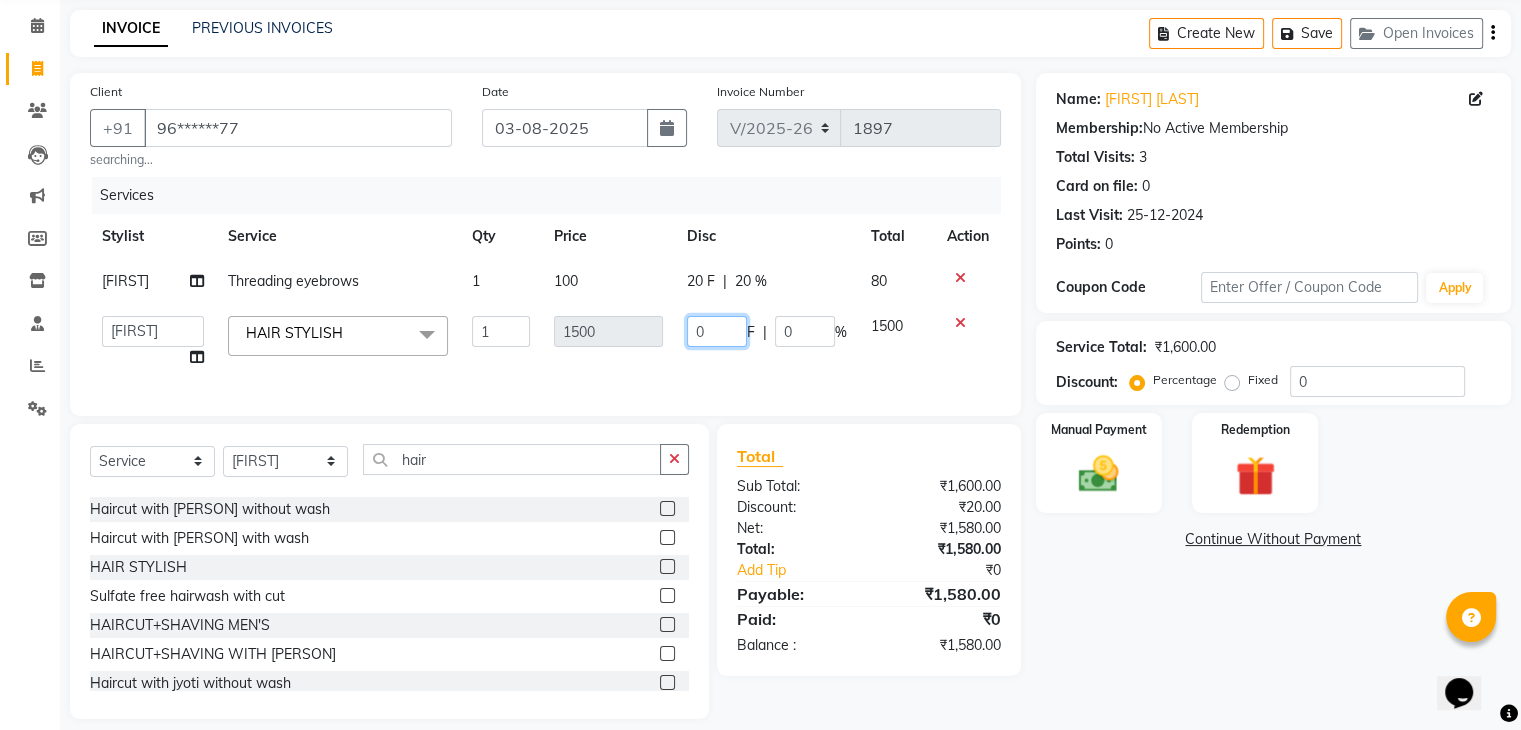 click on "0" 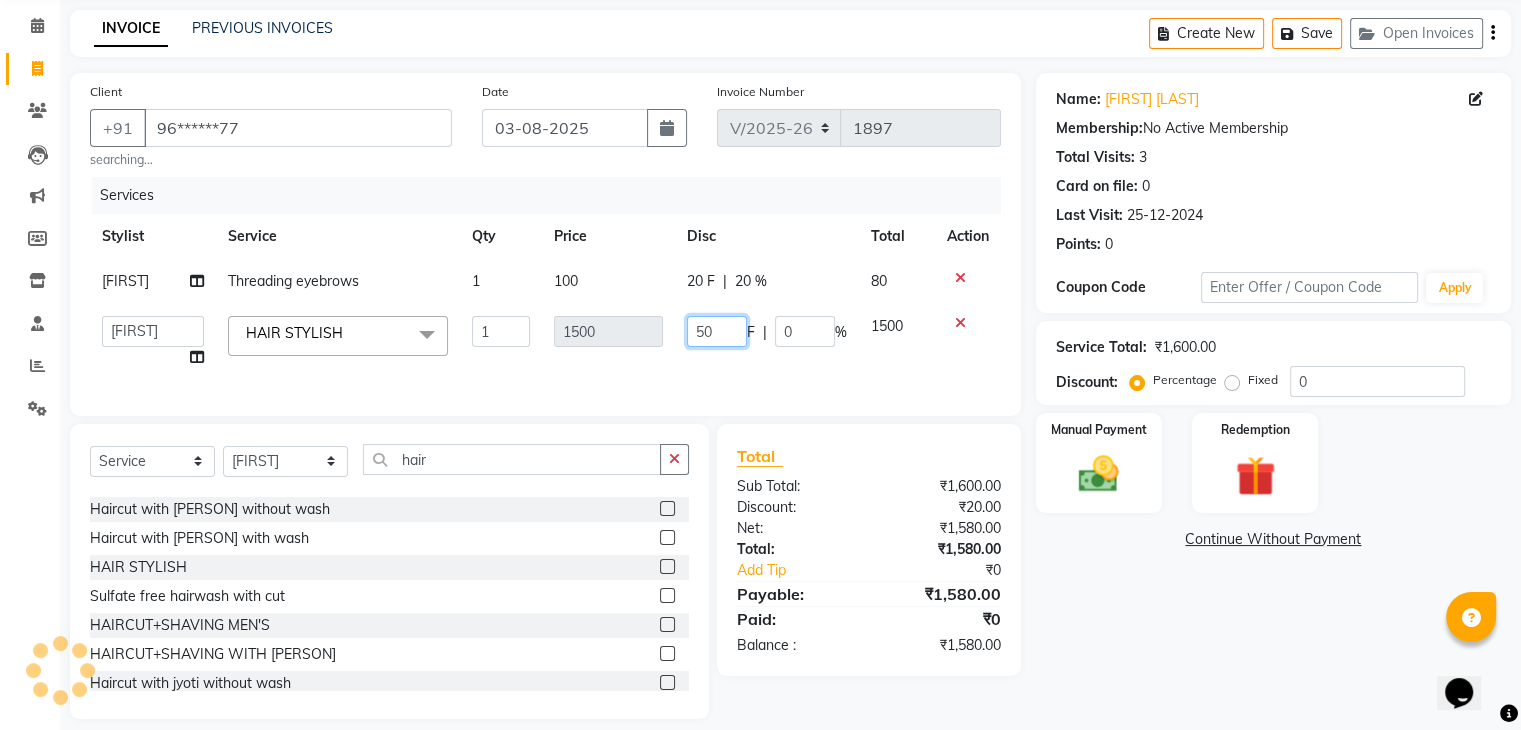 type on "500" 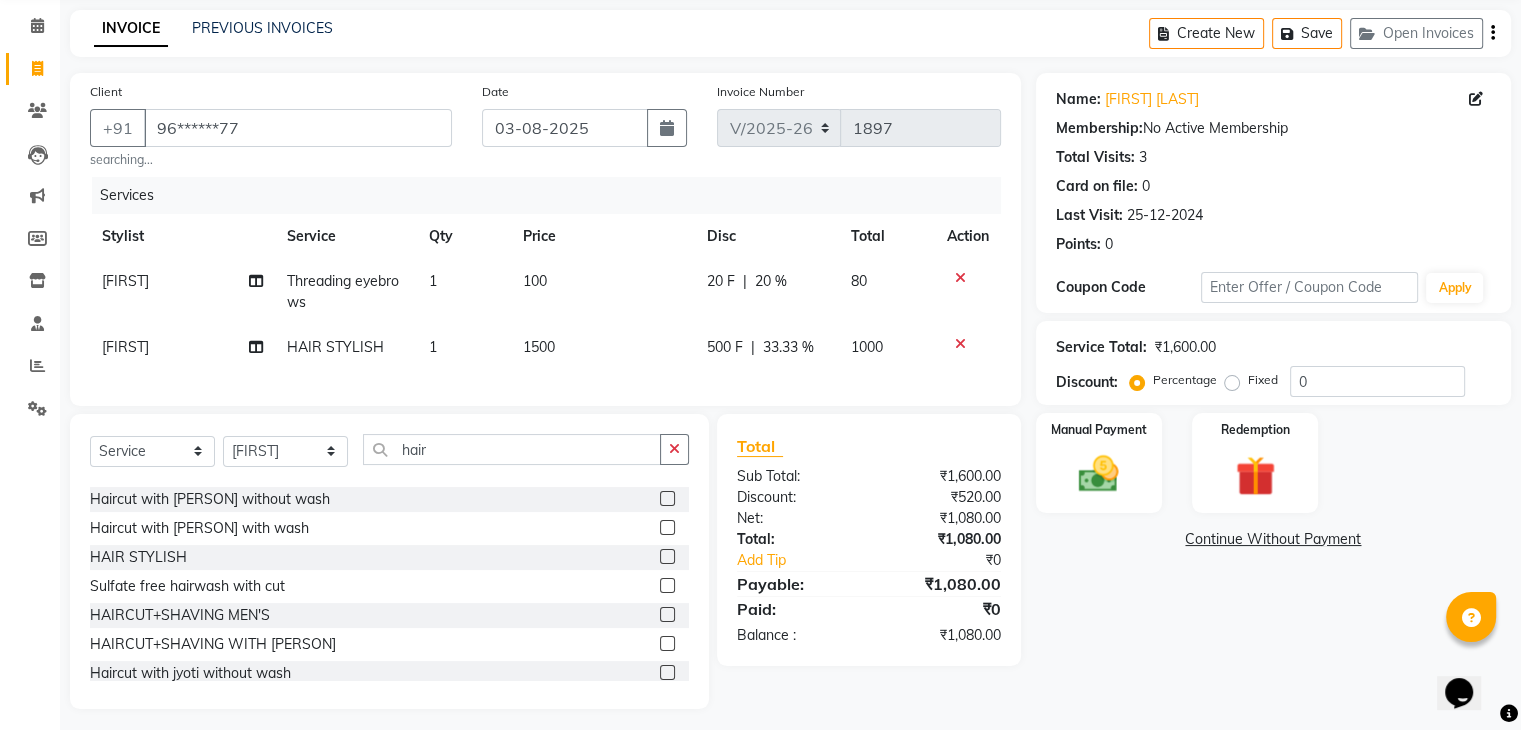 click on "Uzma HAIR STYLISH  1 1500 500 F | 33.33 % 1000" 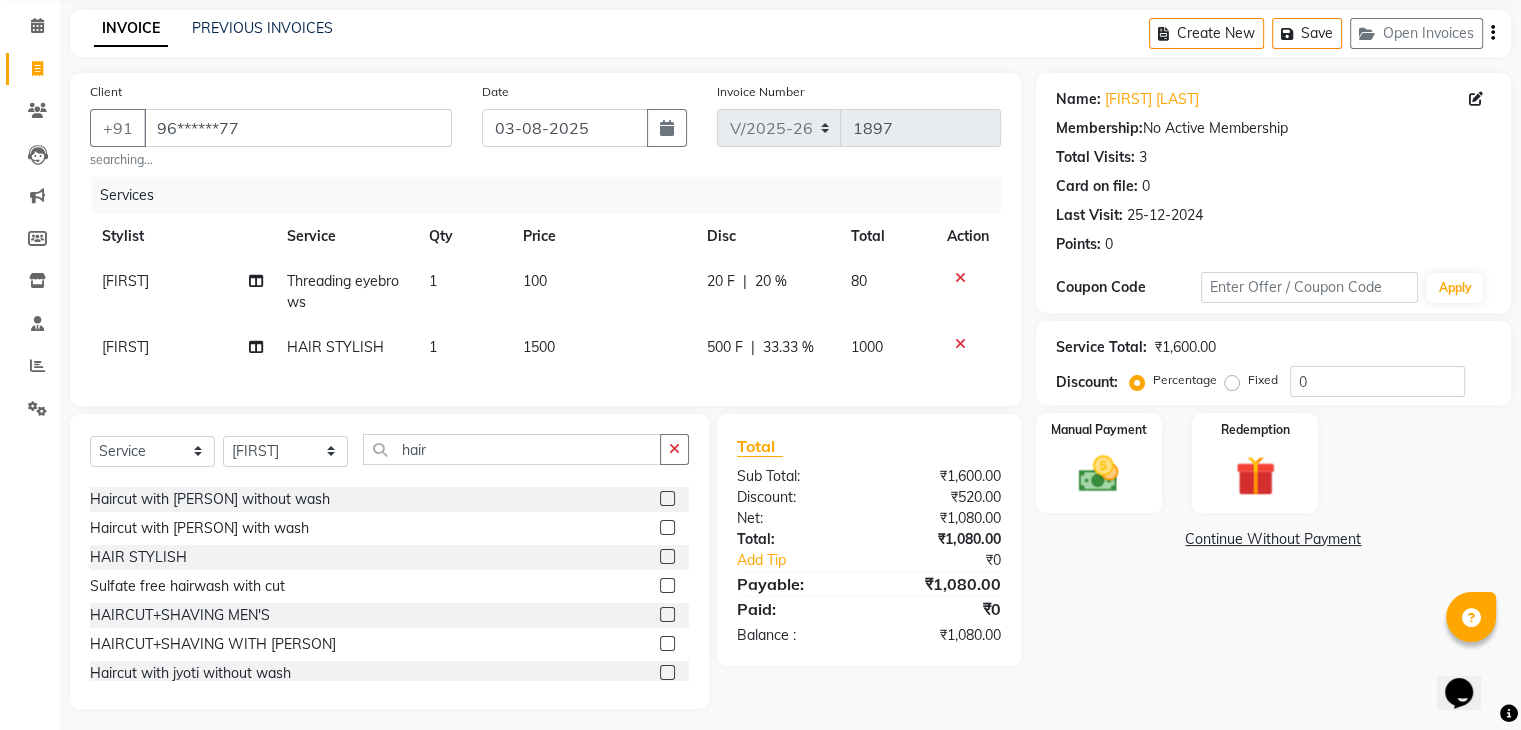 scroll, scrollTop: 102, scrollLeft: 0, axis: vertical 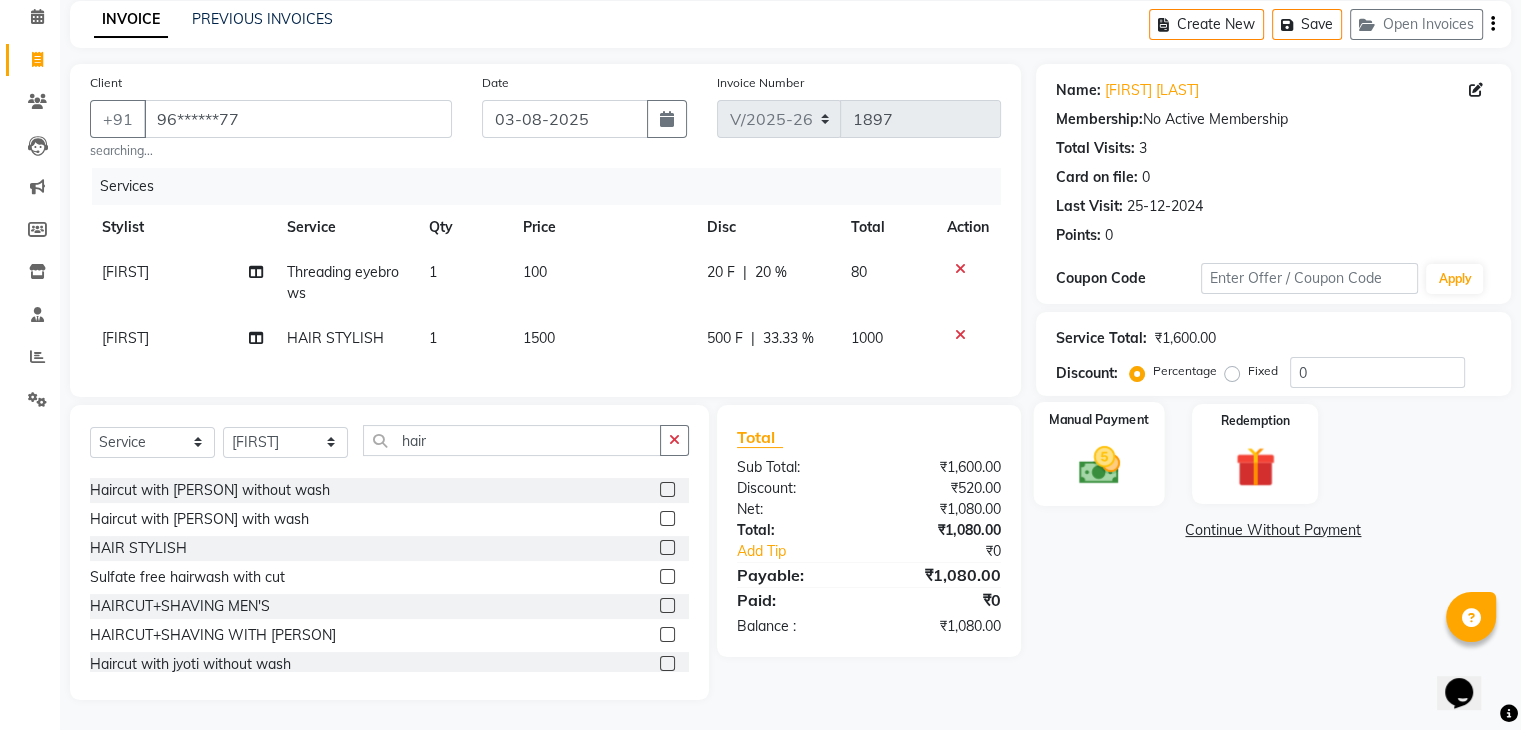 click 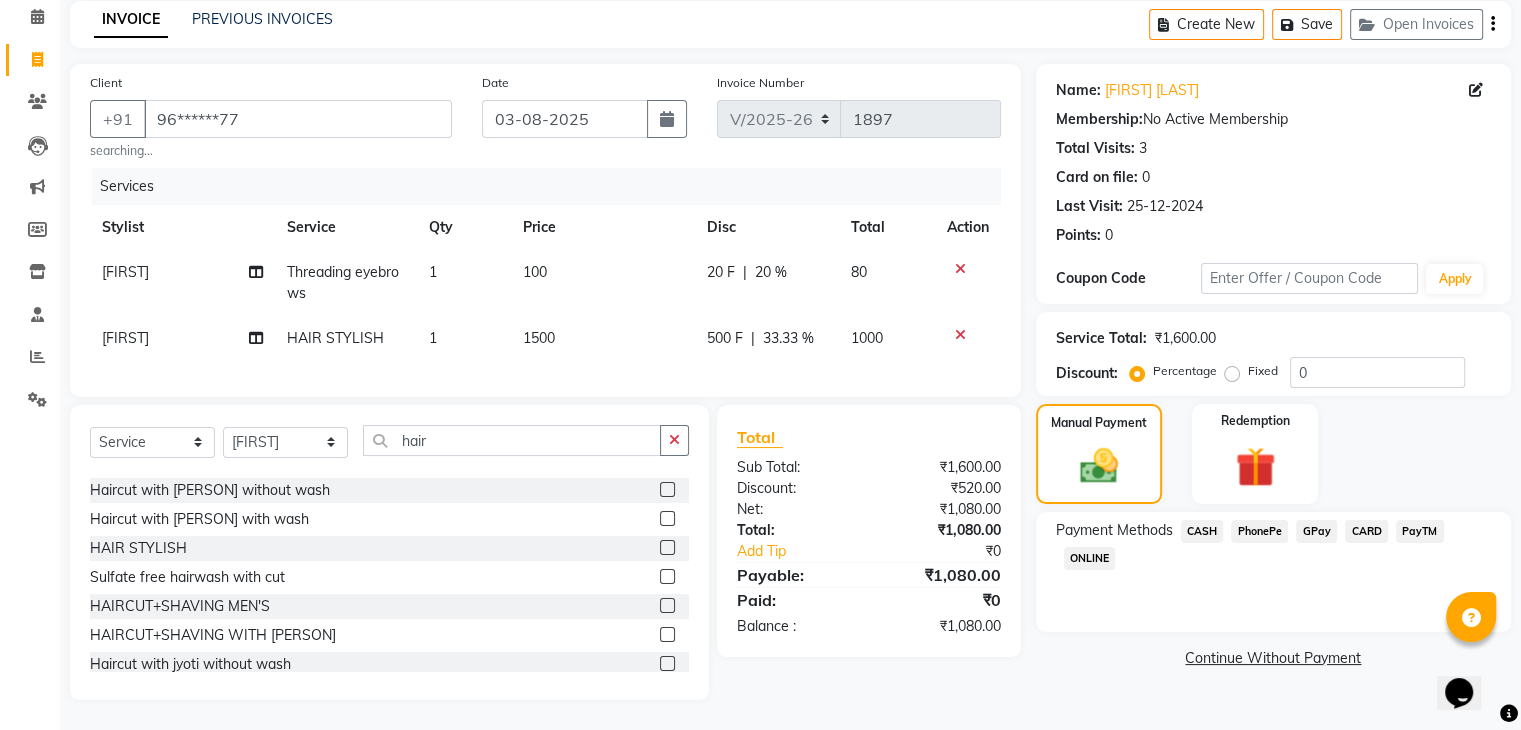 click on "[FIRST]" 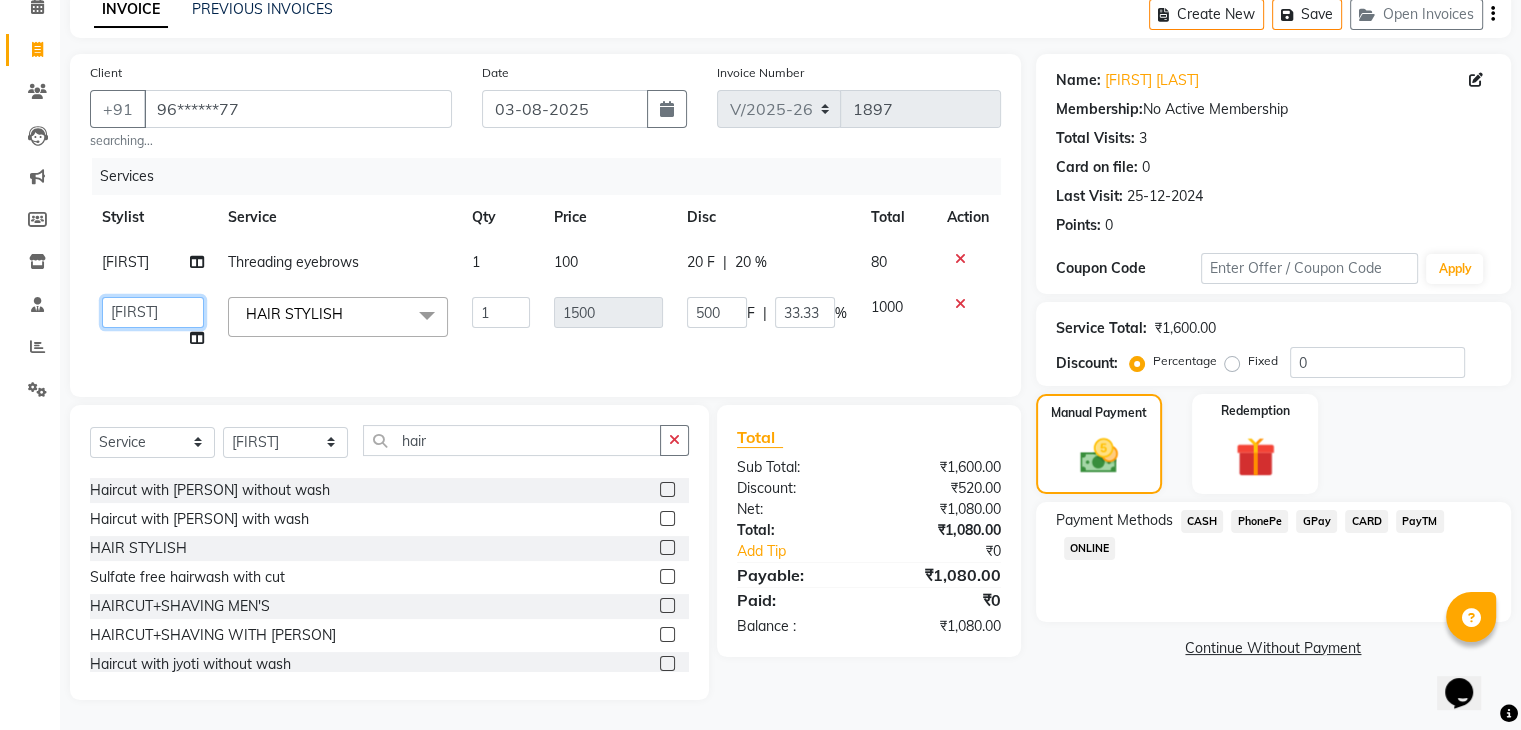 click on "Abhinav   Aman   Arif   Divya pujari   Jasim   Jyoti   Kavya   kinjal   Mala   Manish   Mudassir   Neha   Noor Md. Sheikh   Prachi   roshni   Sagarika   Savita   Uzma" 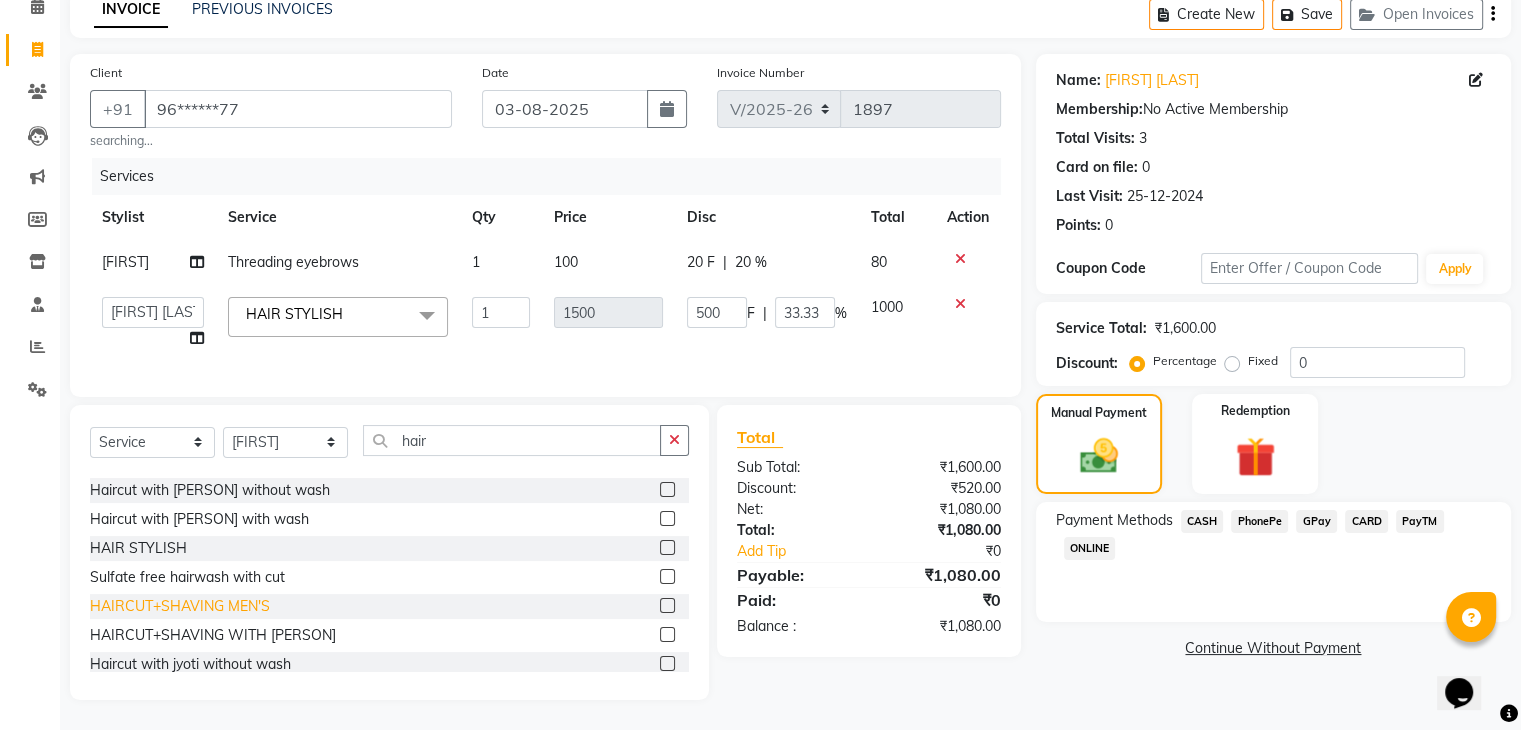 select on "88058" 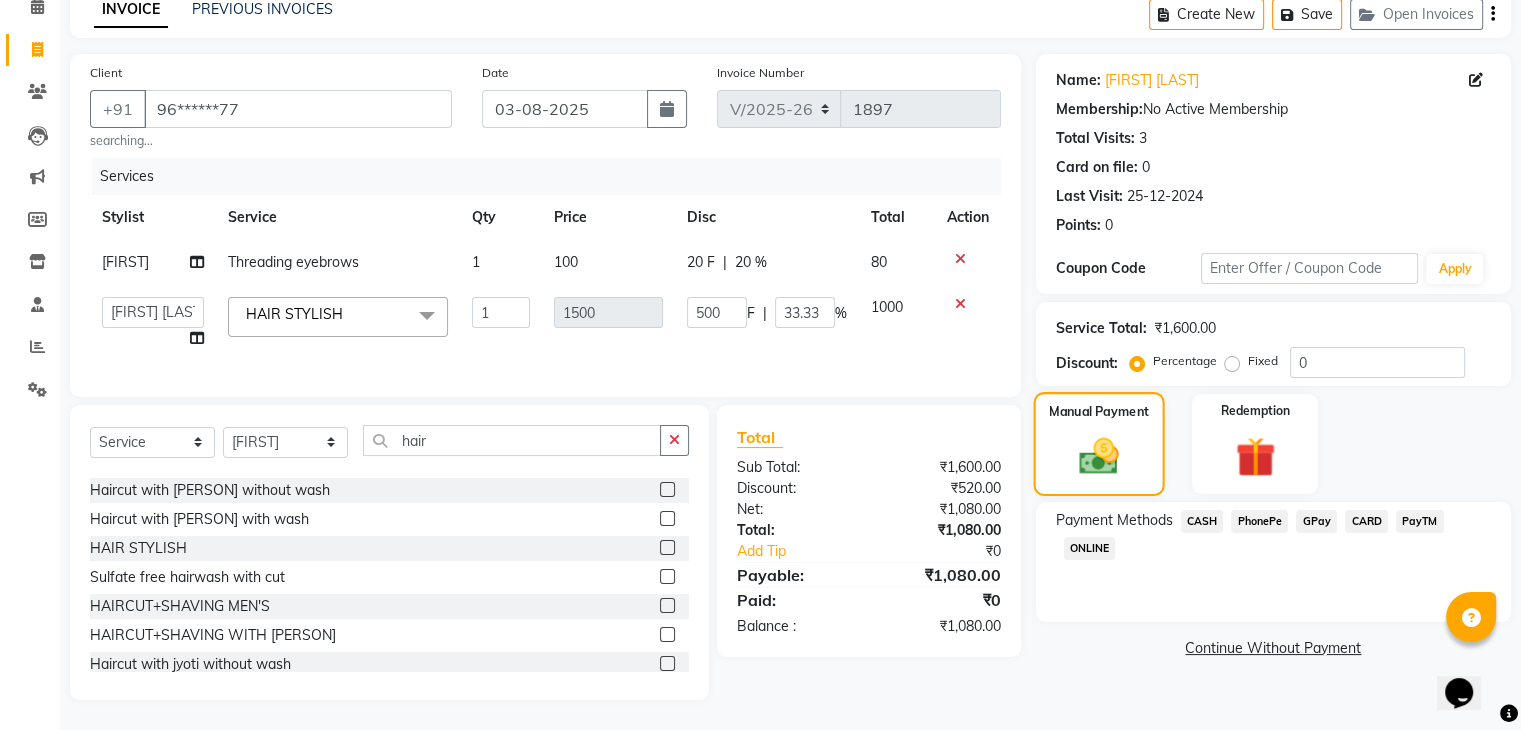 click 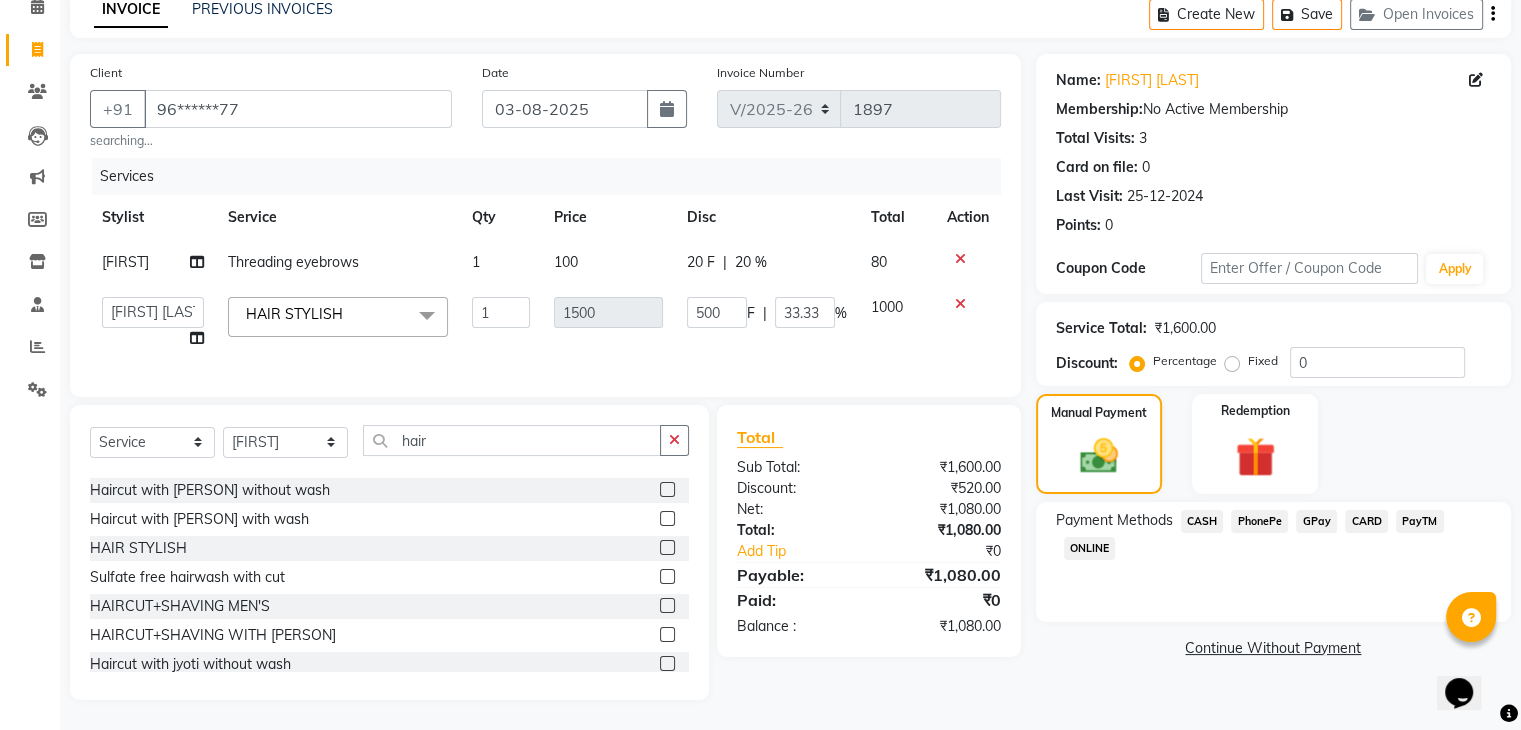 click on "GPay" 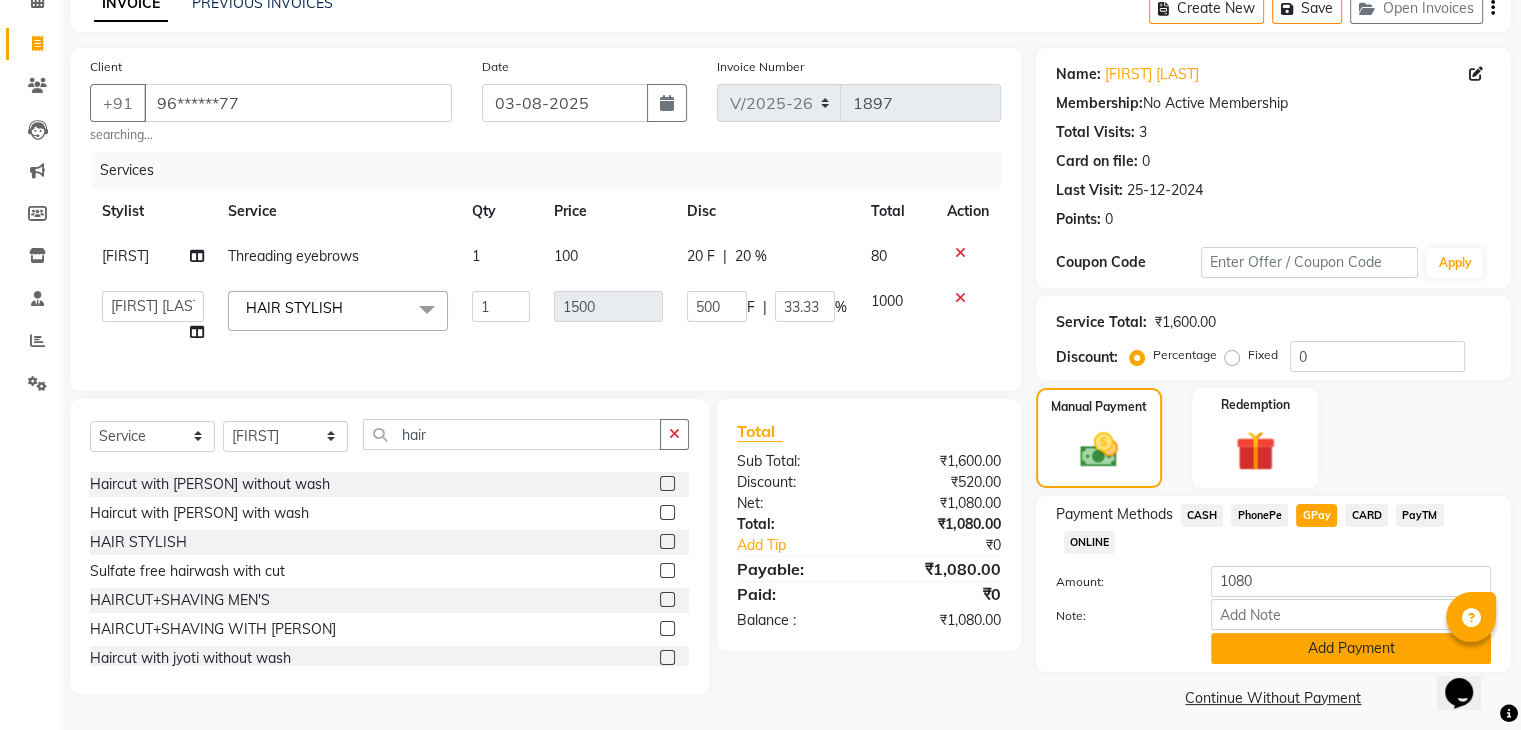 click on "Add Payment" 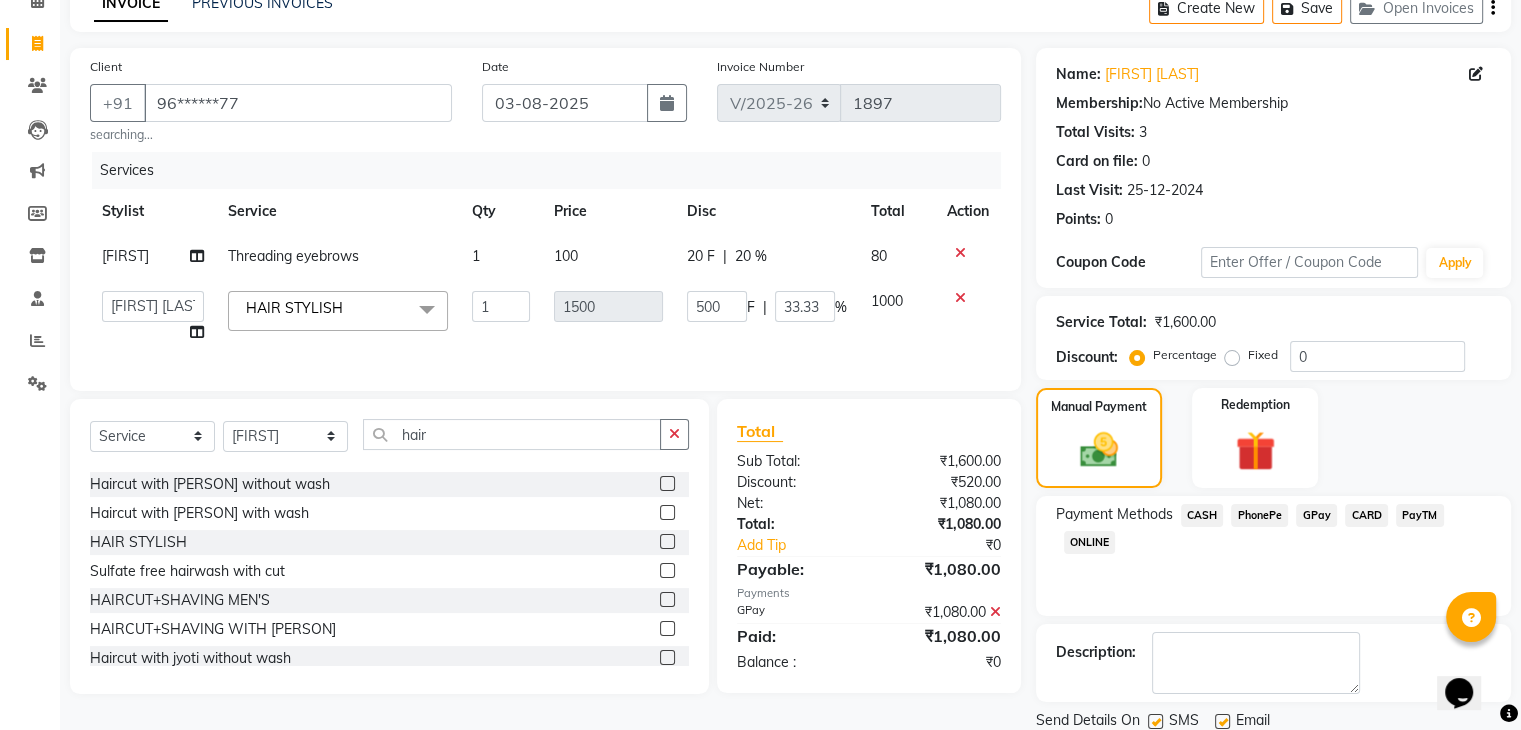 scroll, scrollTop: 171, scrollLeft: 0, axis: vertical 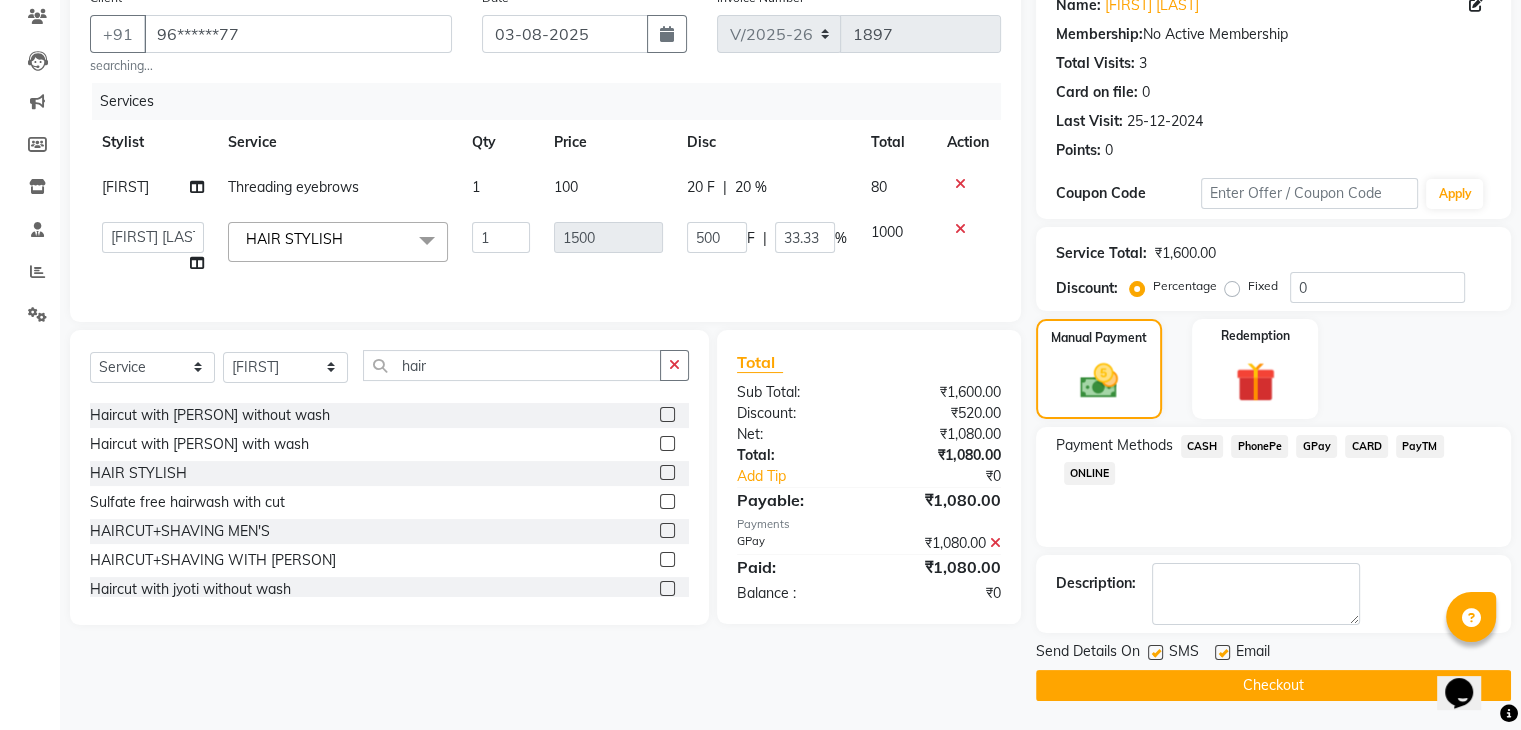 click on "Email" 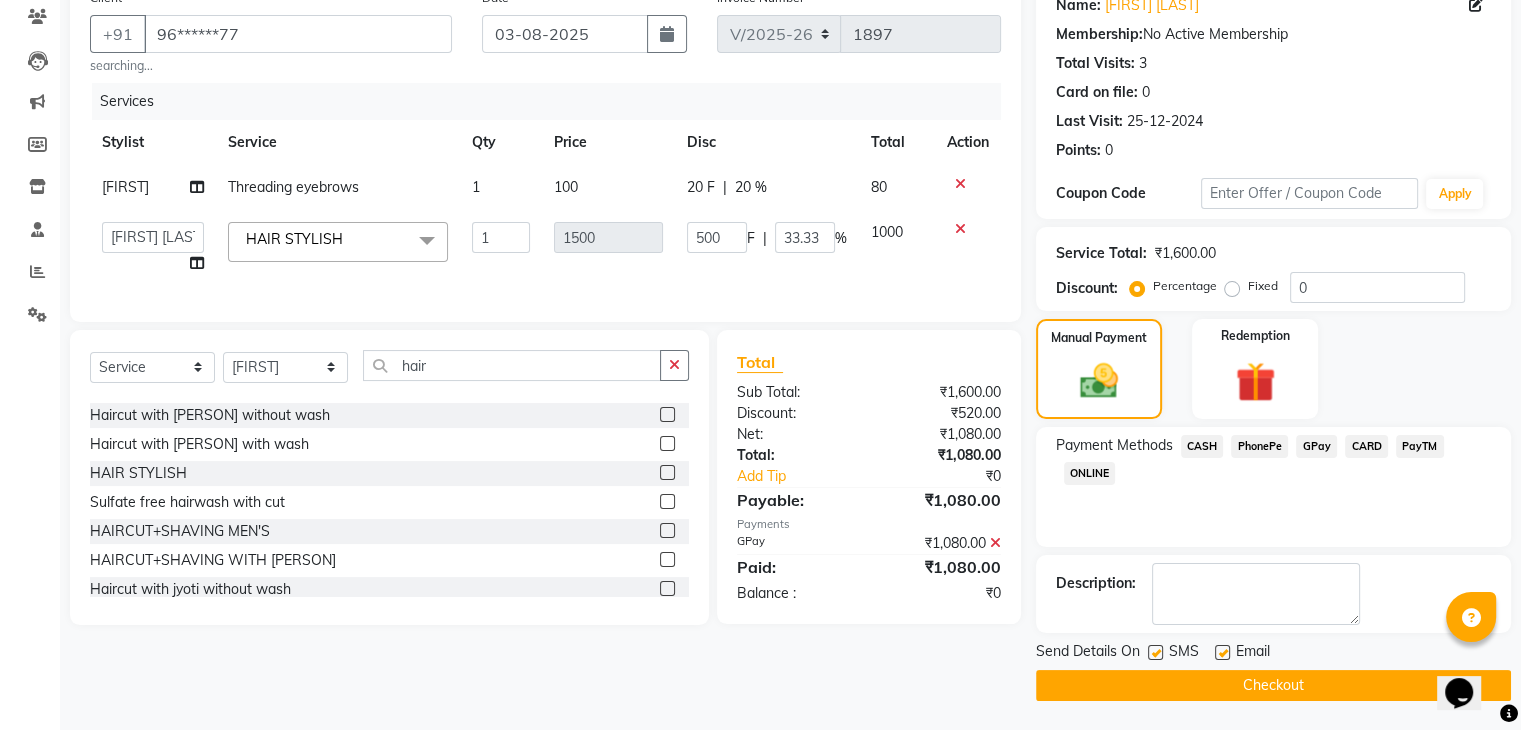 click at bounding box center [1221, 653] 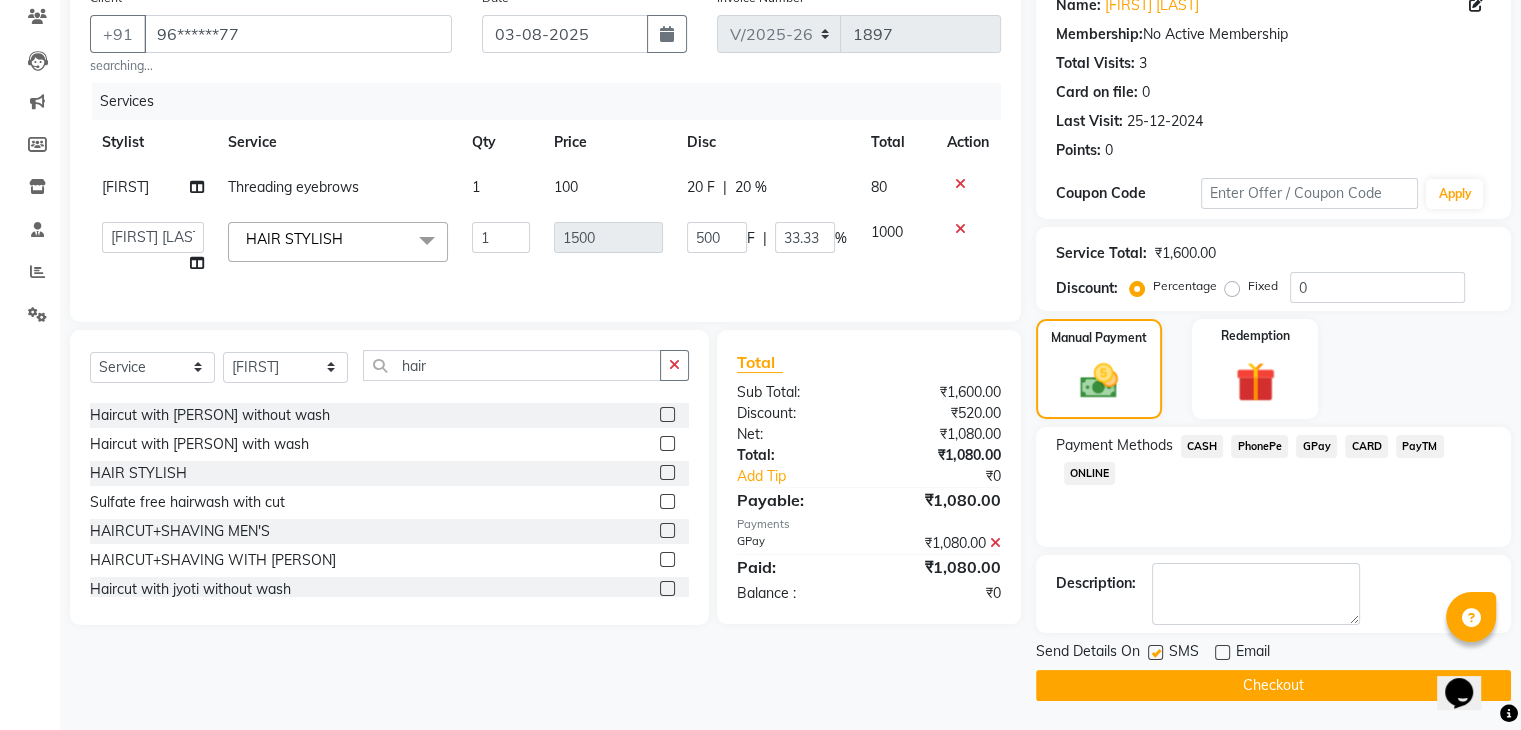 click 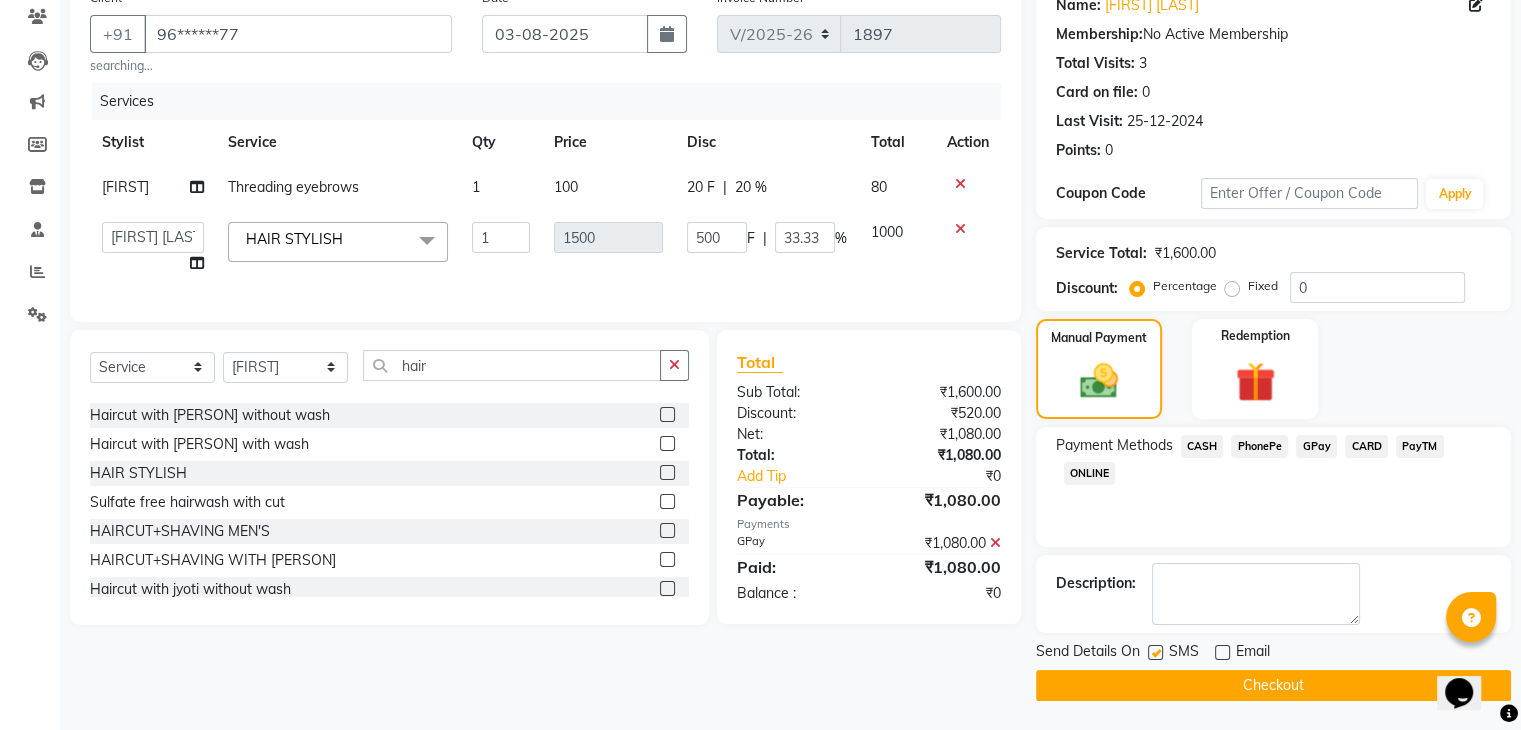 click at bounding box center [1154, 653] 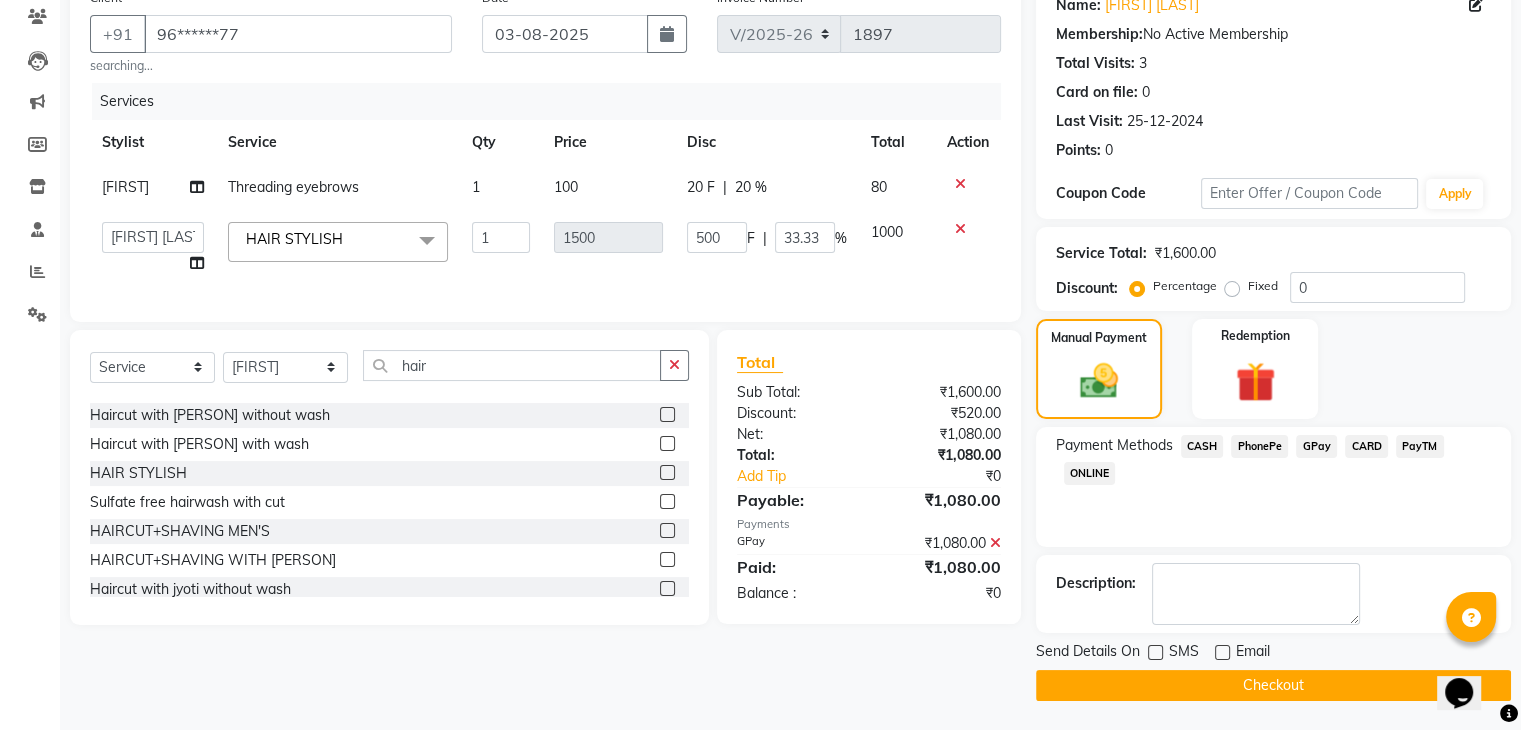 click on "Checkout" 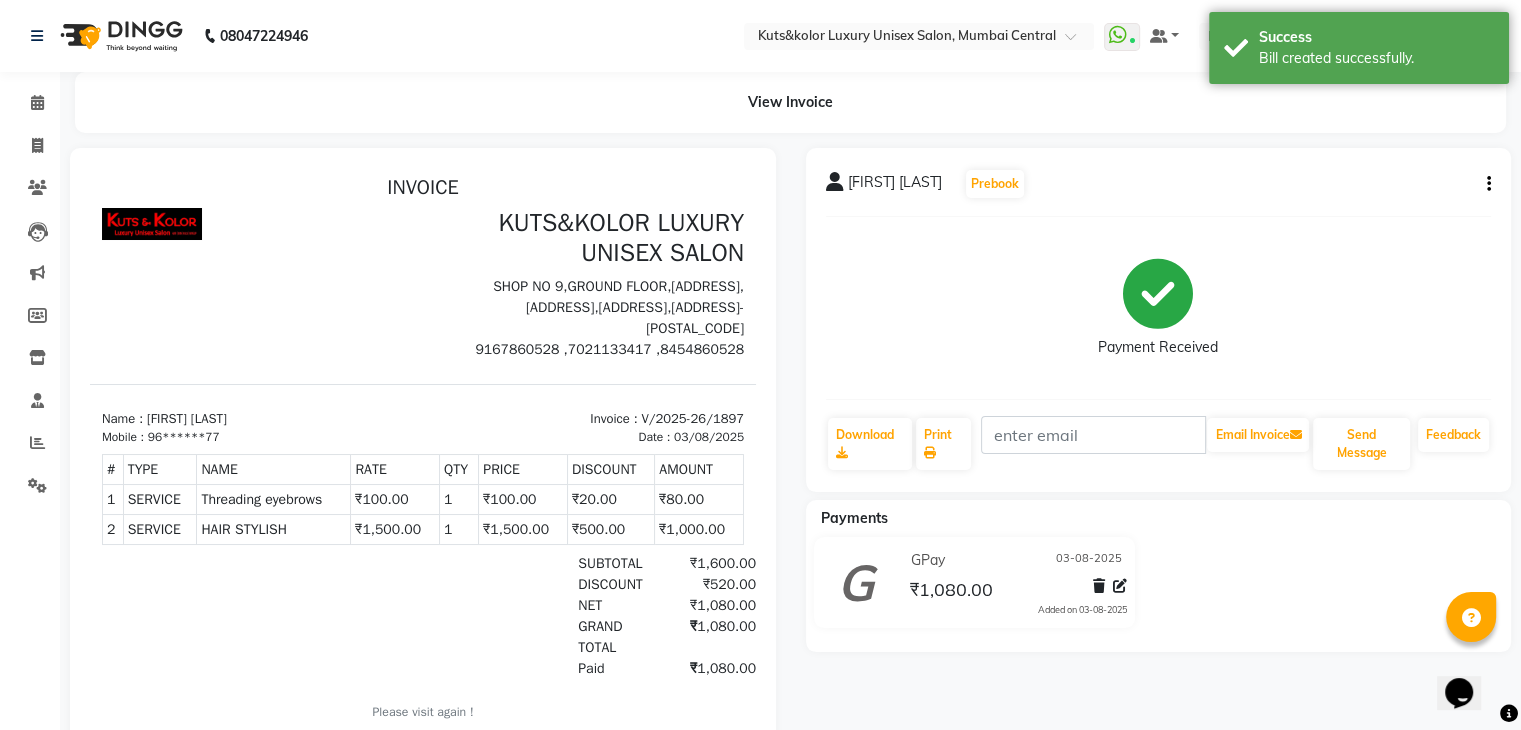 scroll, scrollTop: 0, scrollLeft: 0, axis: both 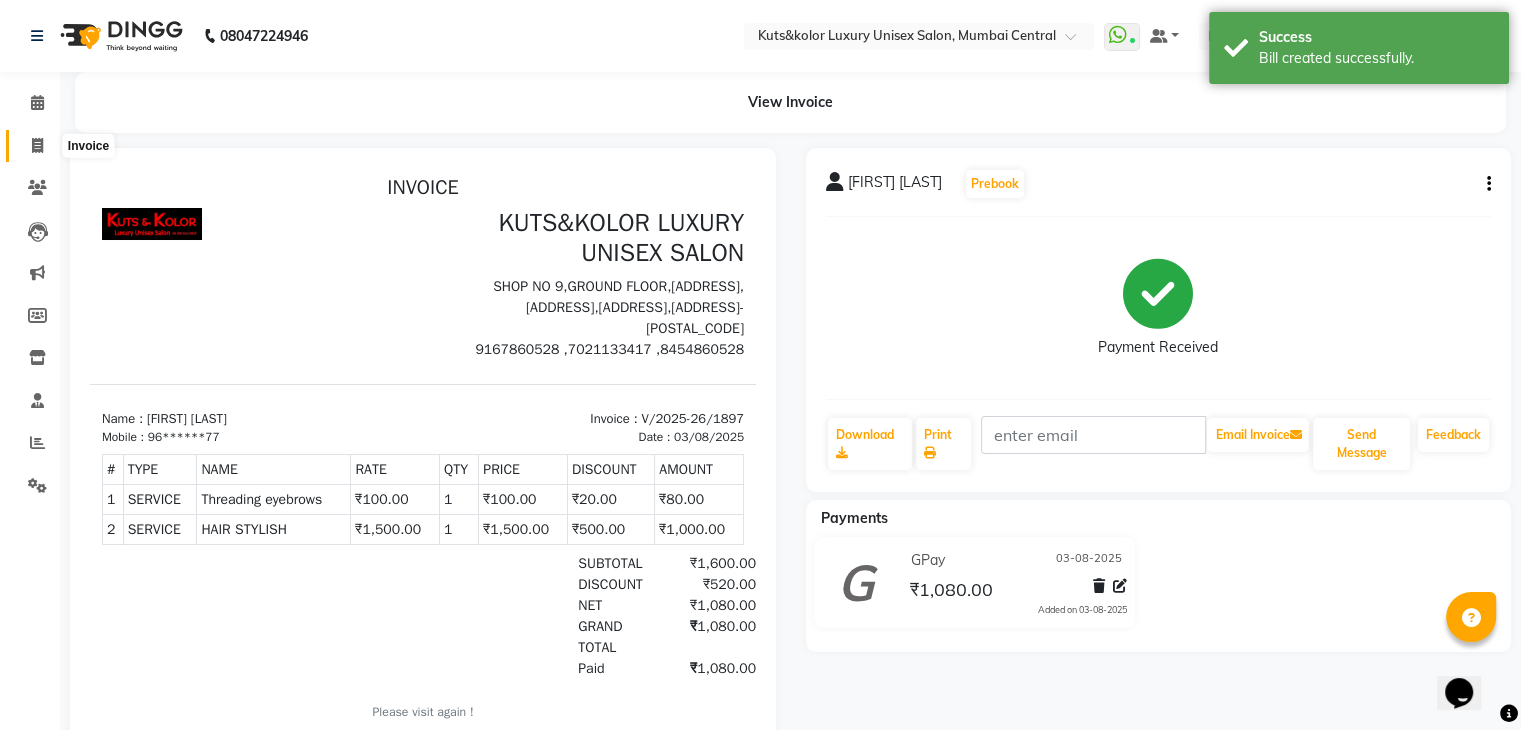 click 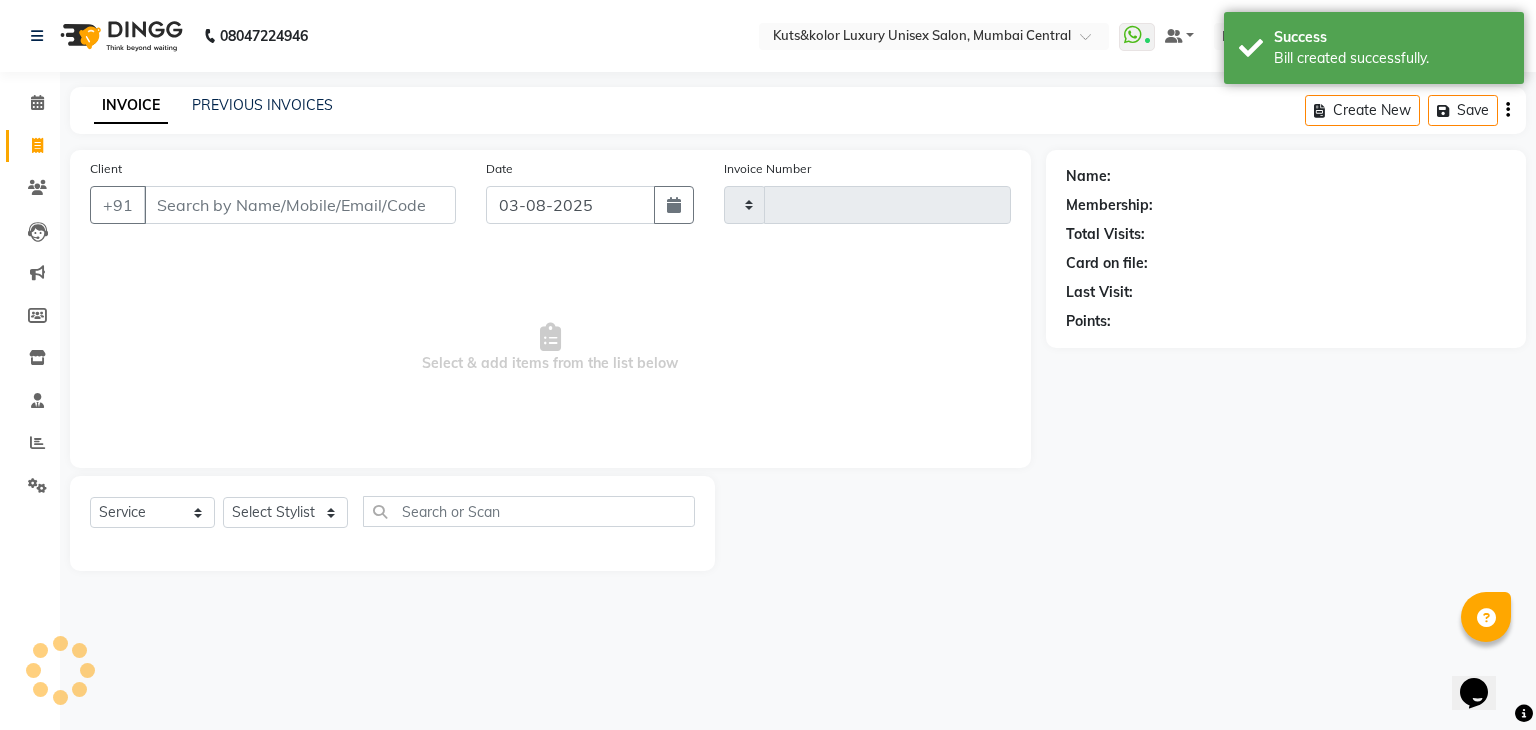 type on "1898" 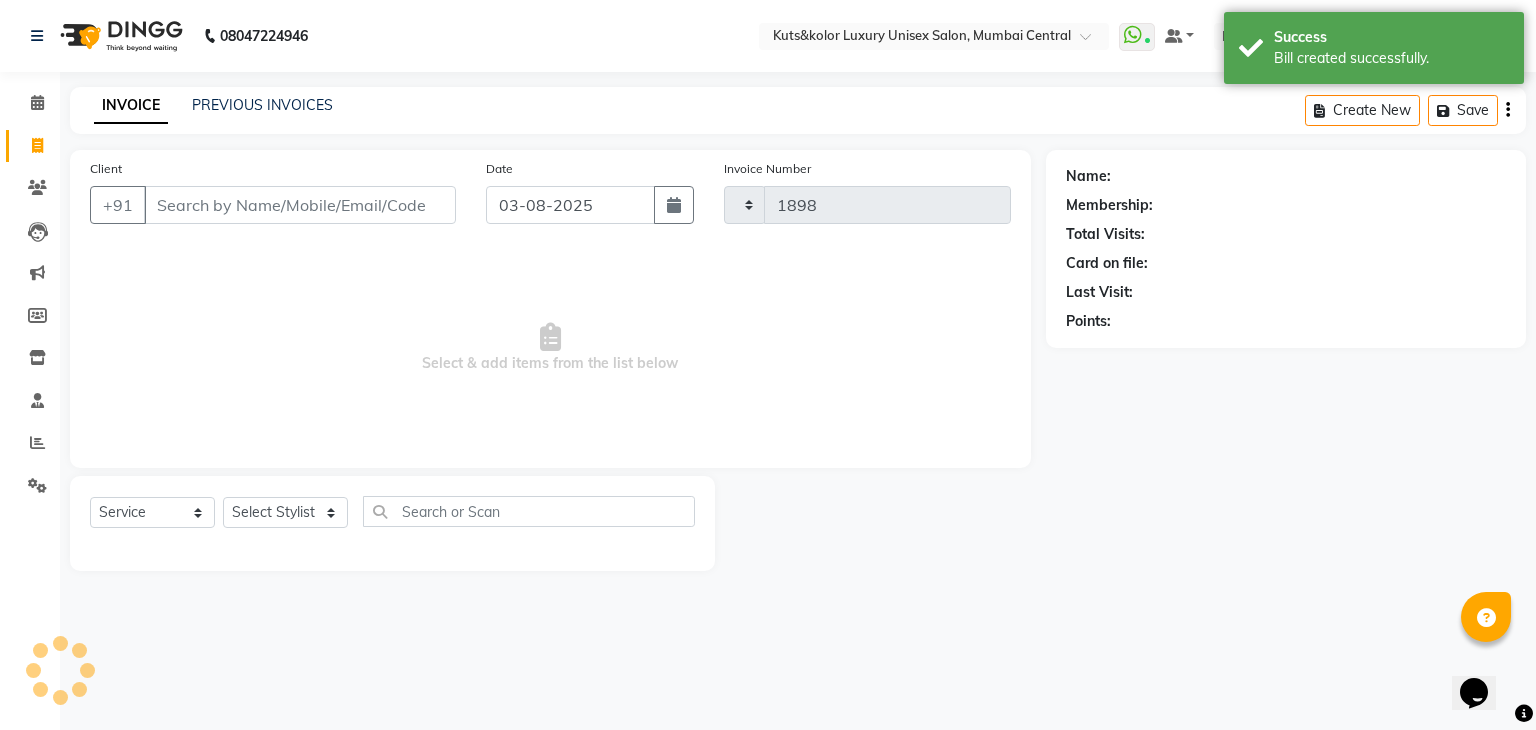 select on "4172" 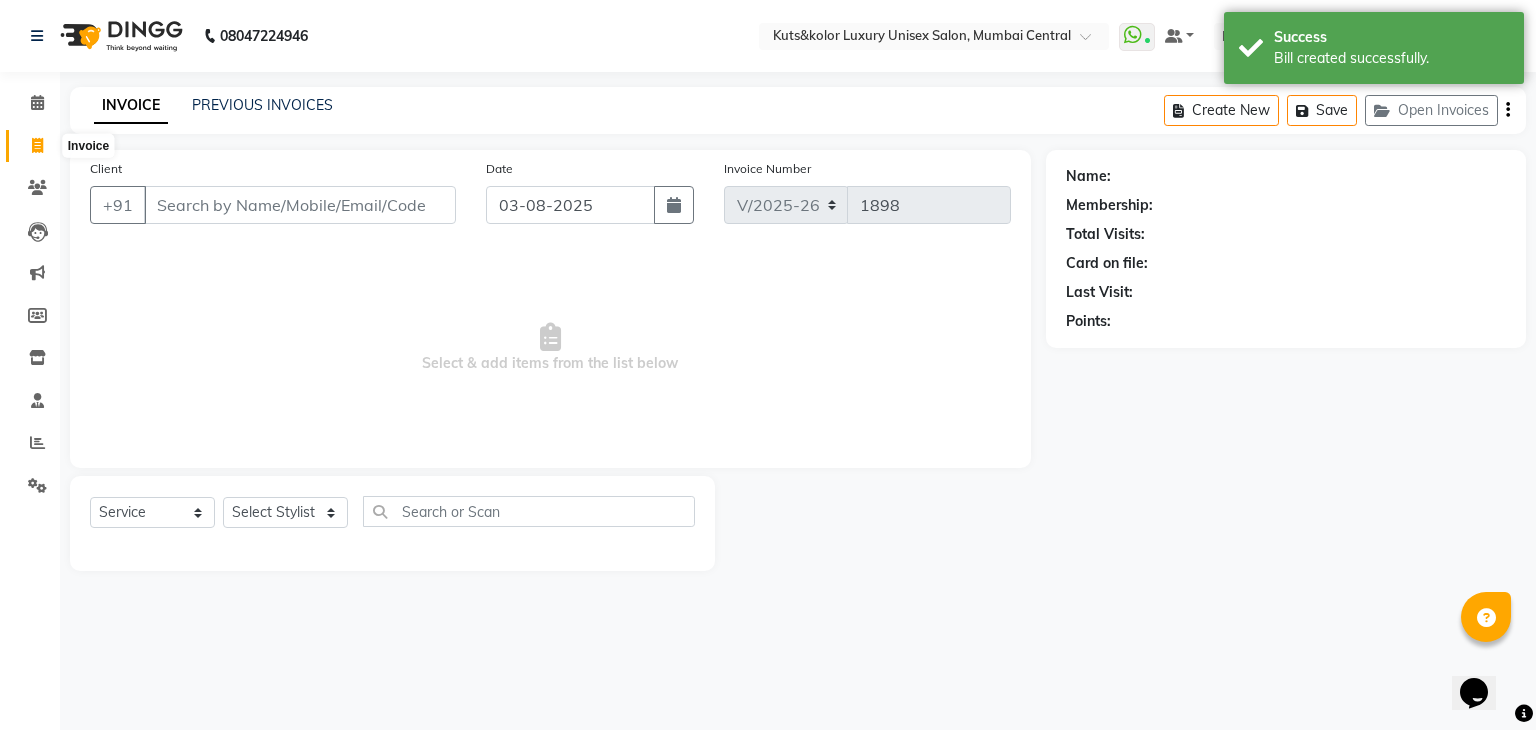 click 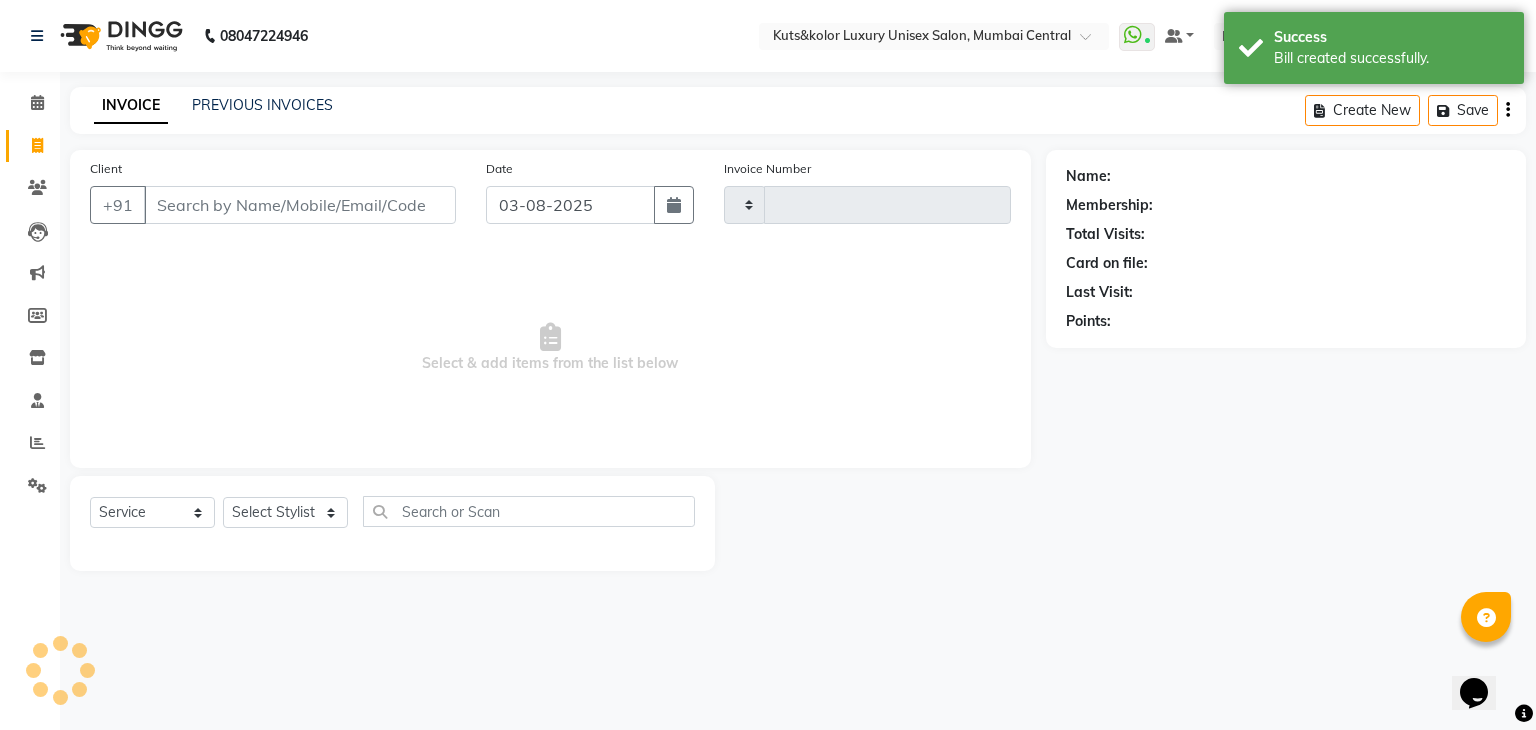 type on "1898" 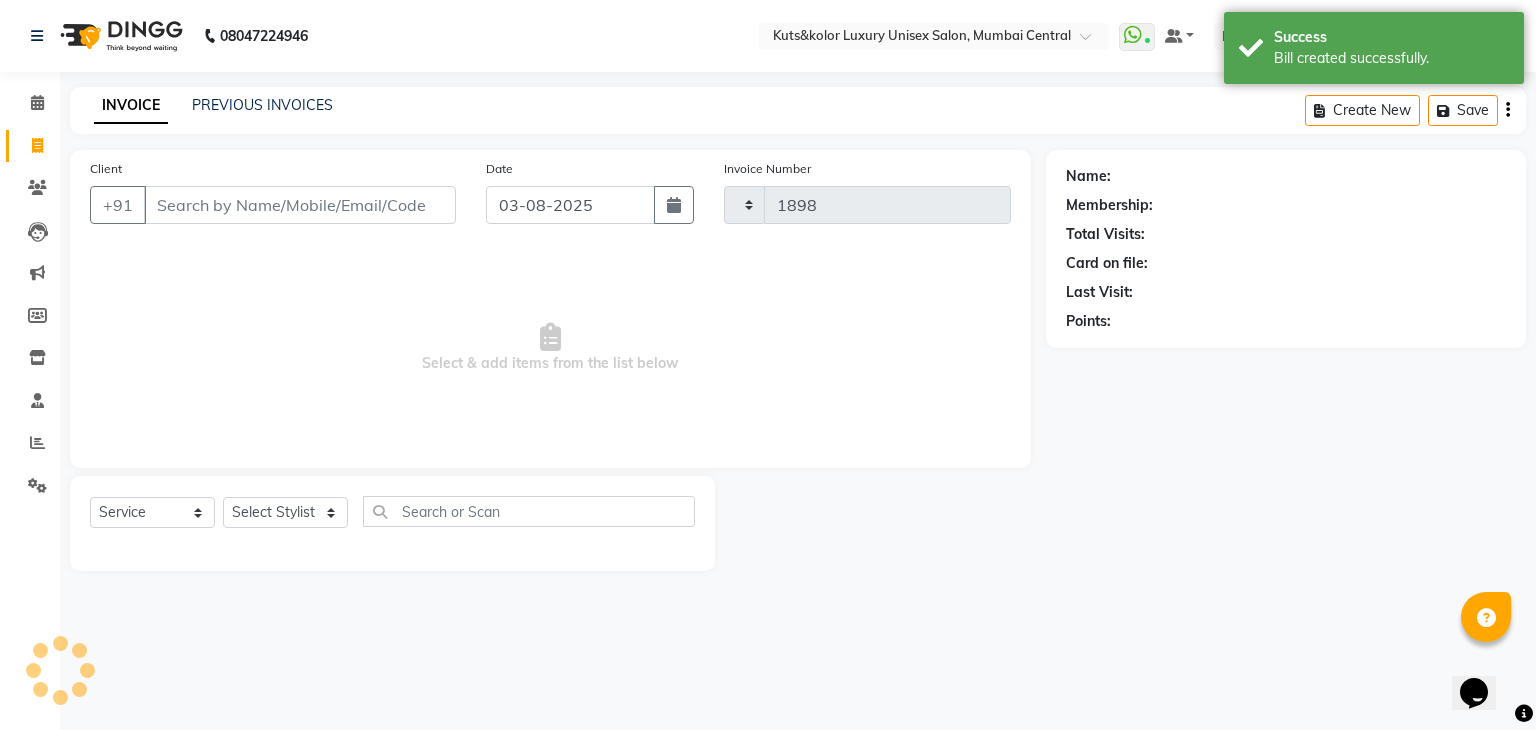 select on "4172" 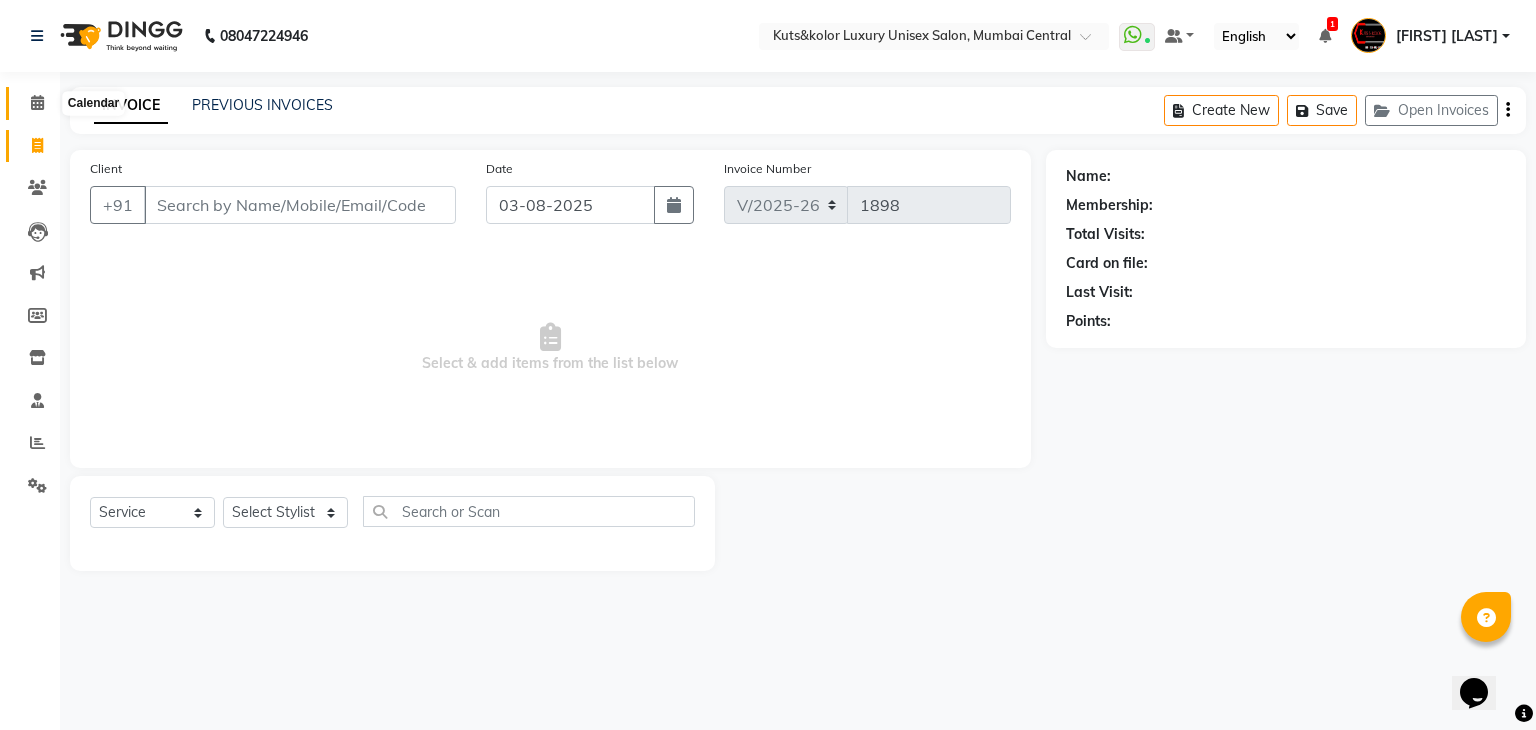 click 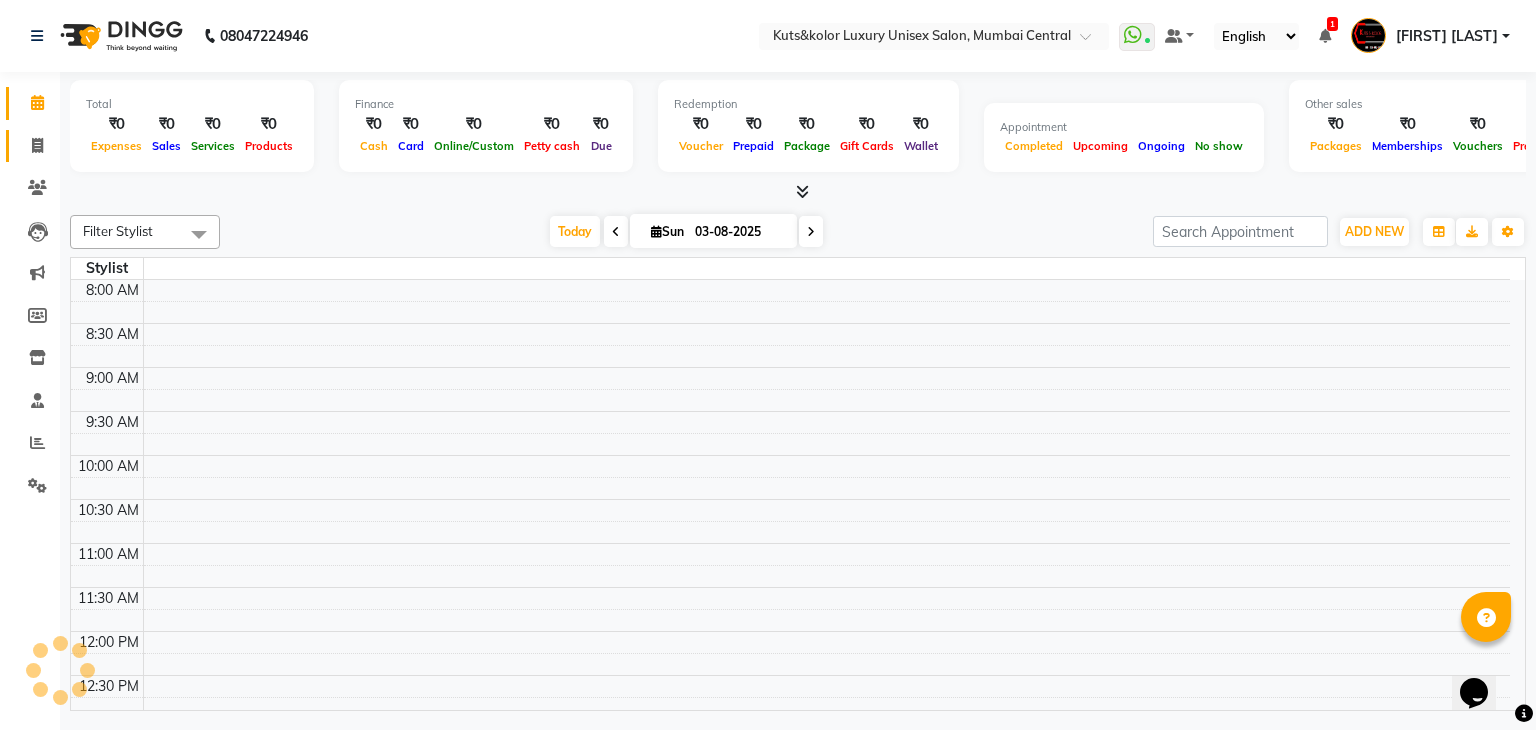 scroll, scrollTop: 0, scrollLeft: 0, axis: both 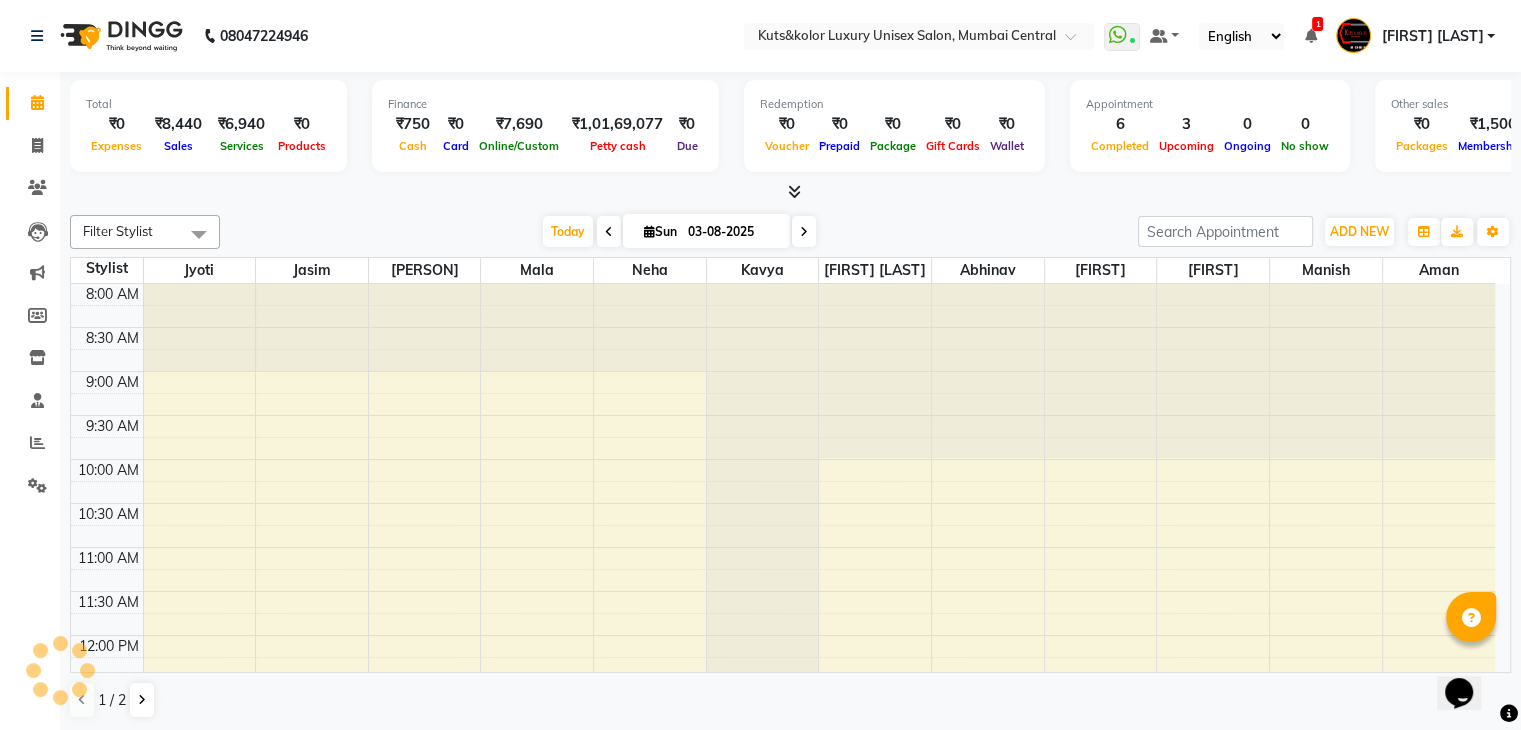 click on "Invoice" 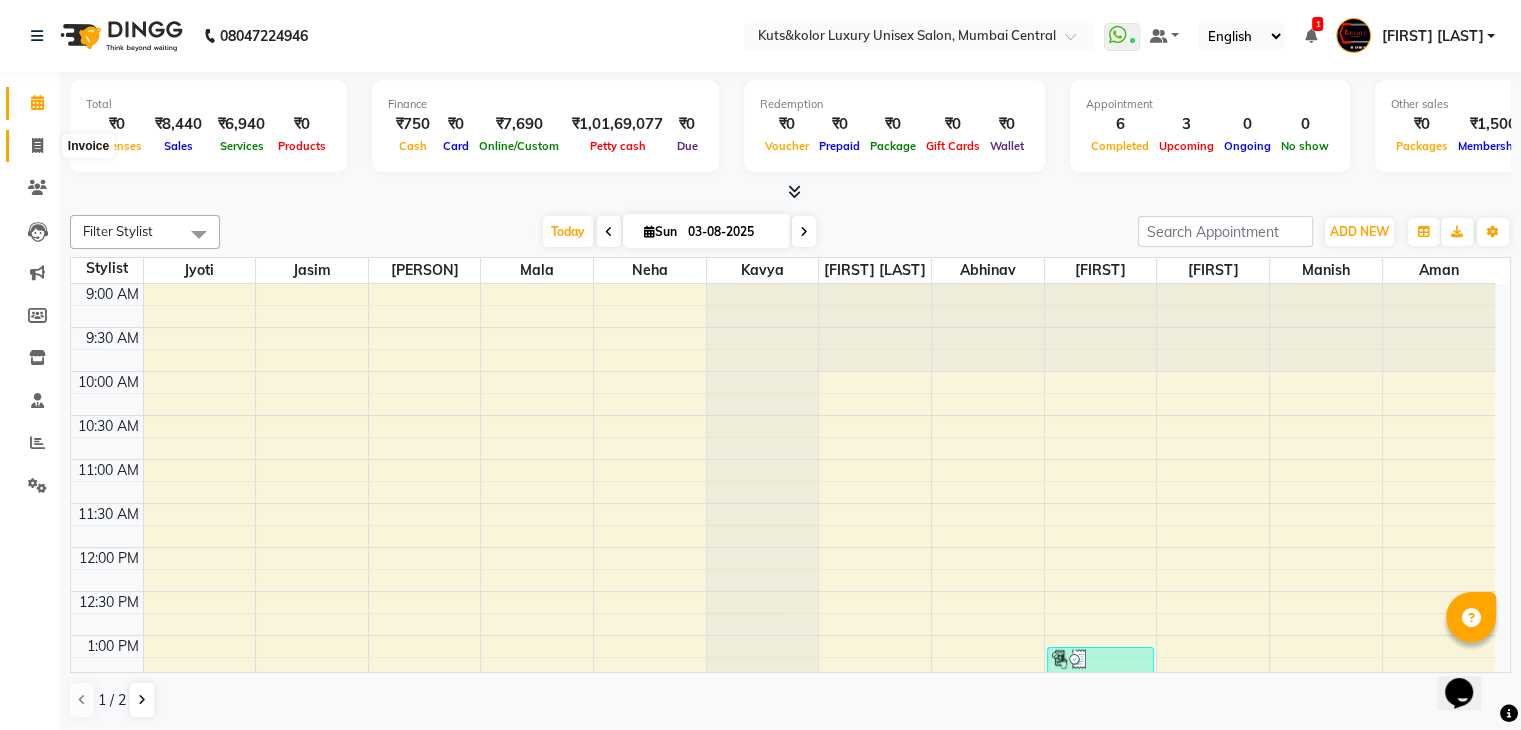 click 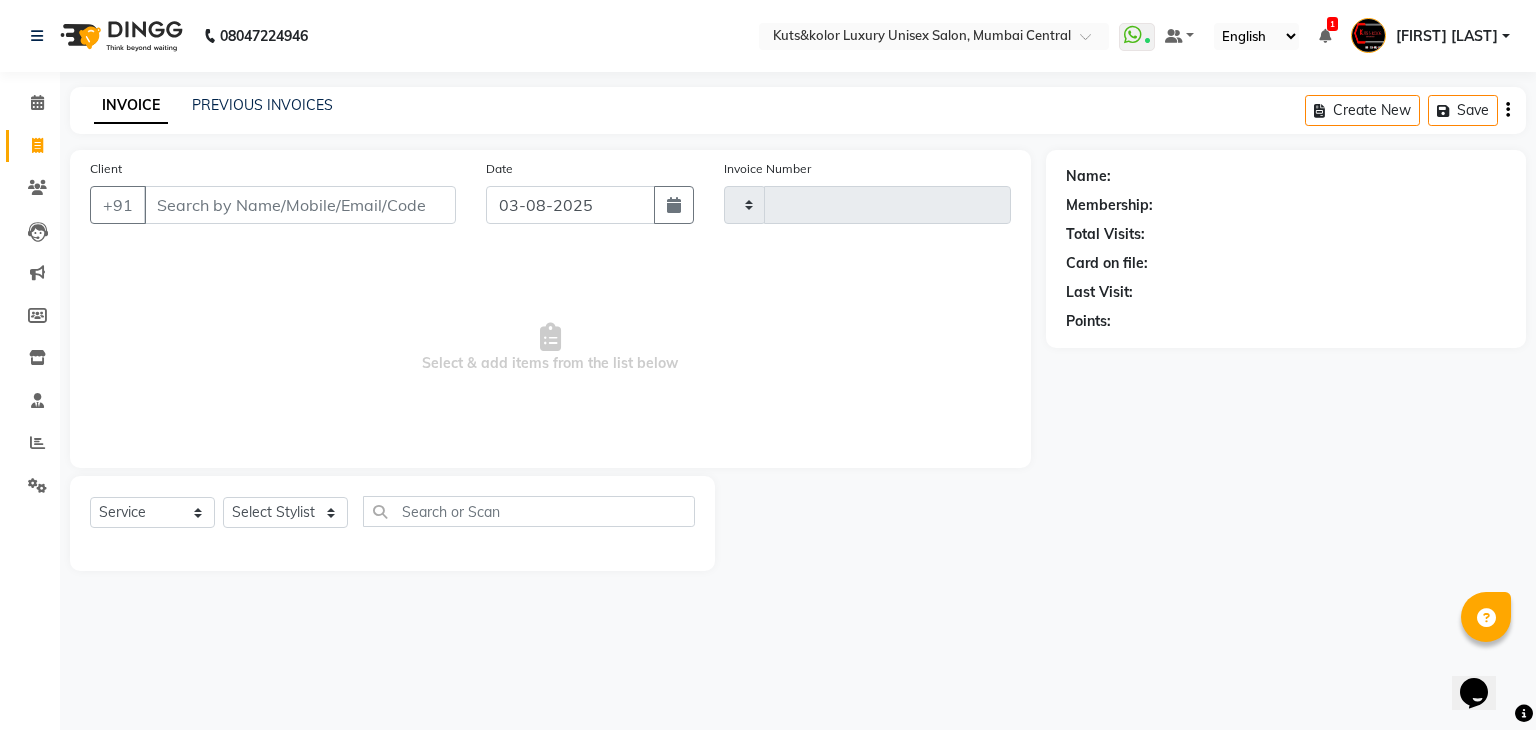 type on "1898" 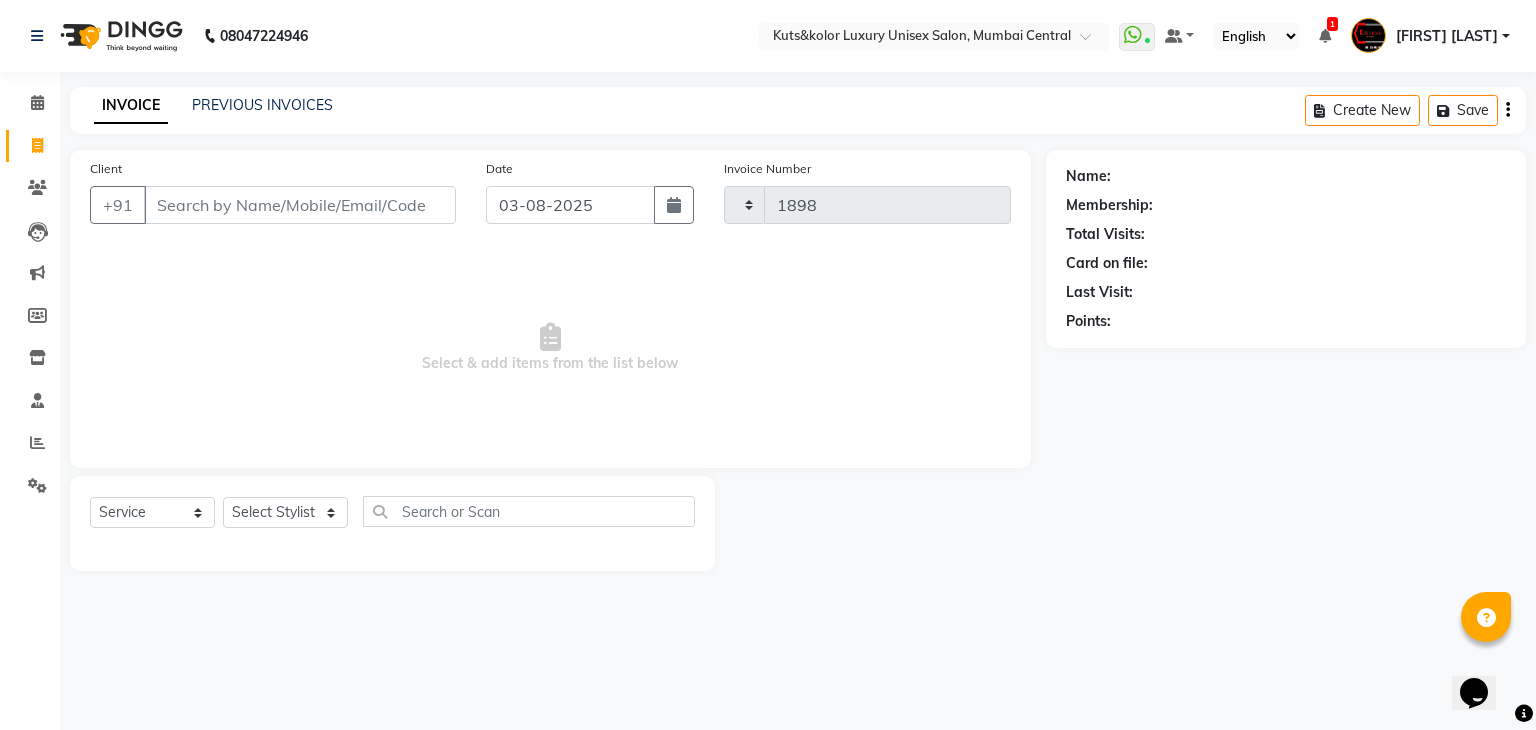 select on "4172" 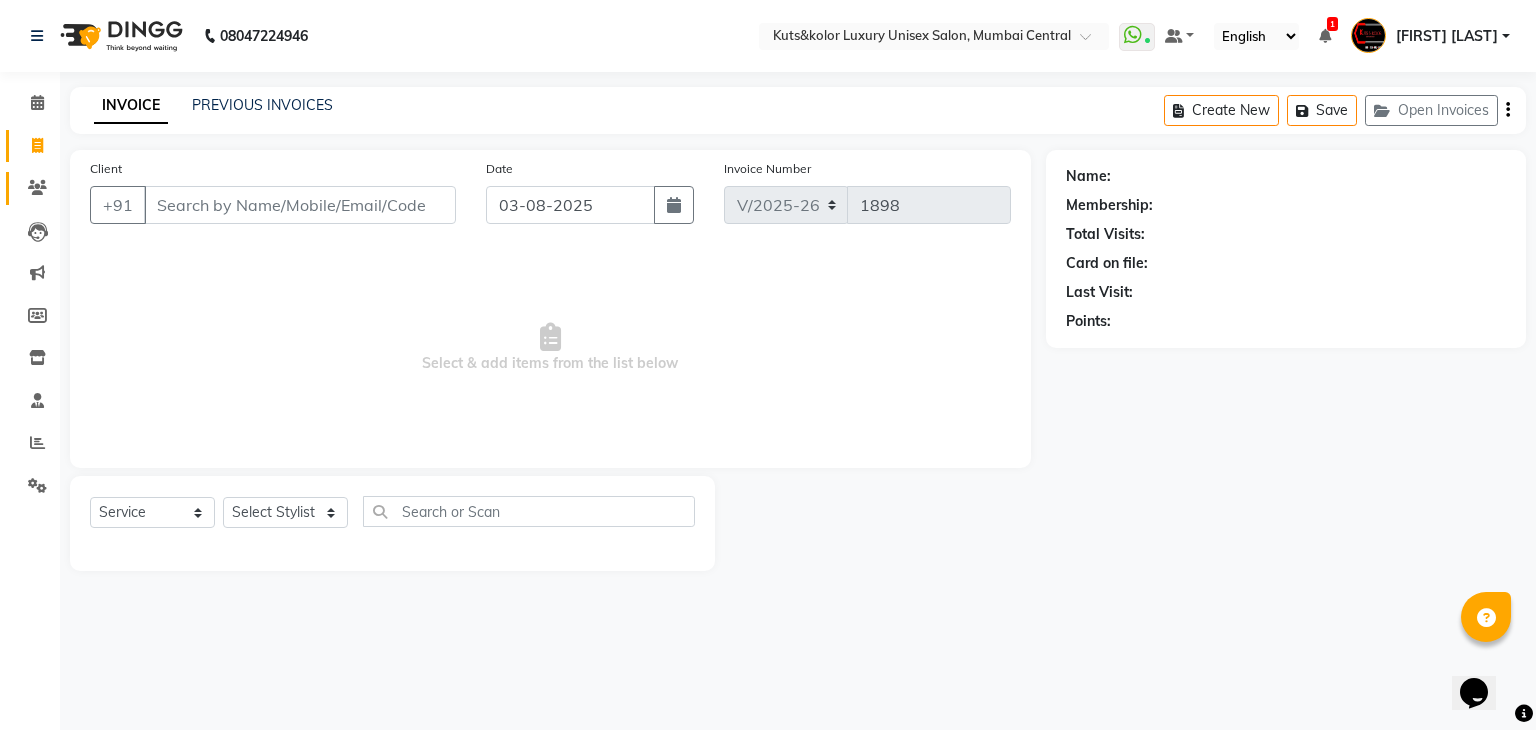 click on "Clients" 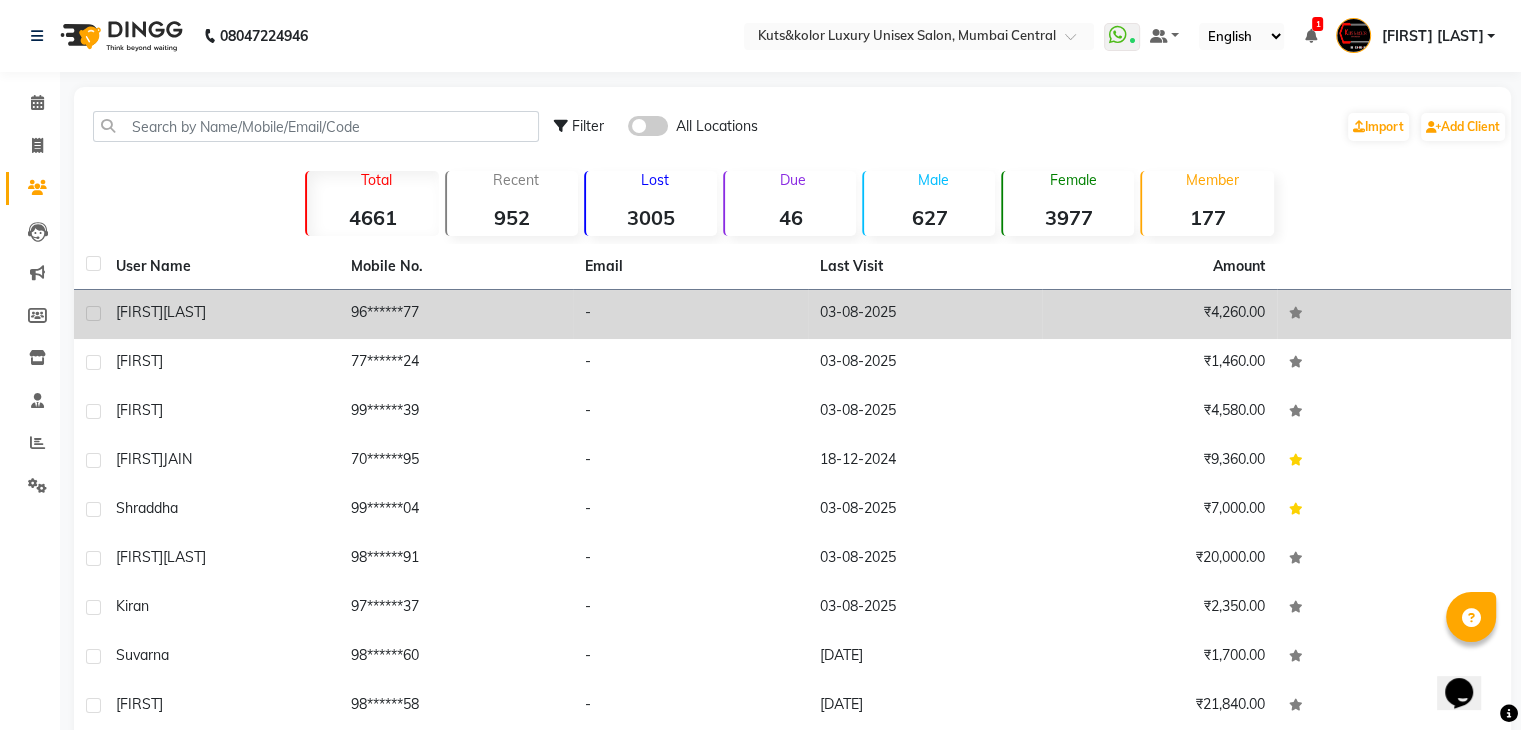 click on "Sayali" 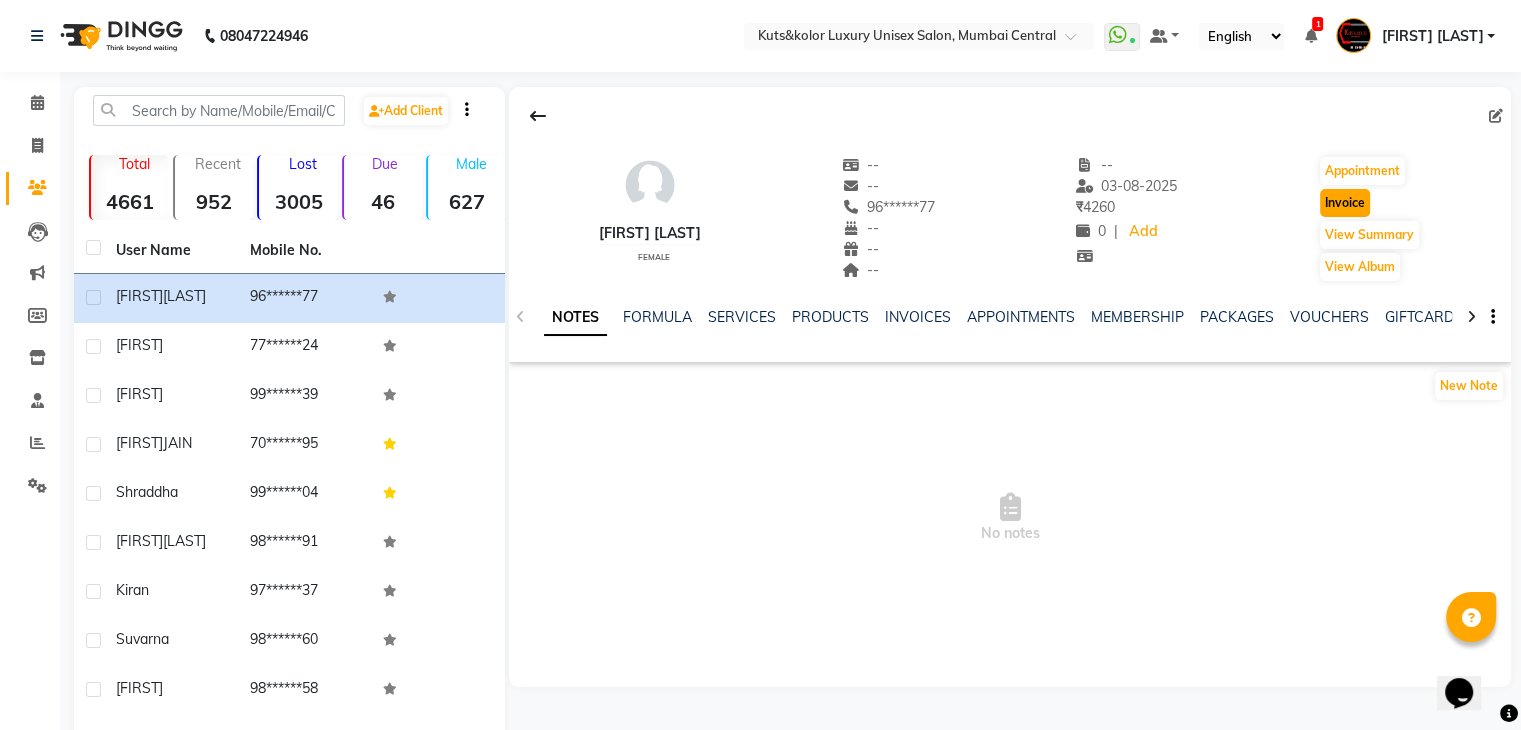 click on "Invoice" 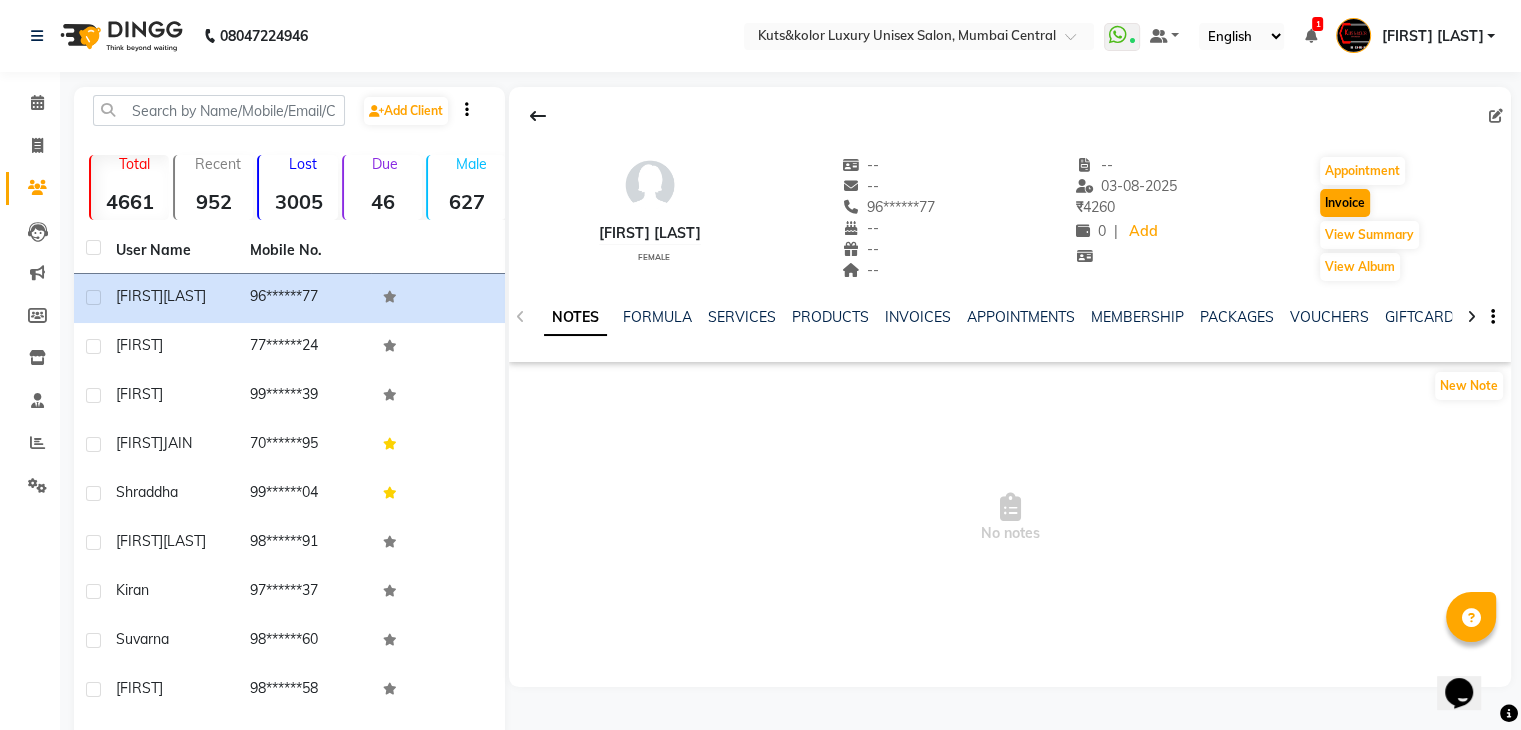 select on "4172" 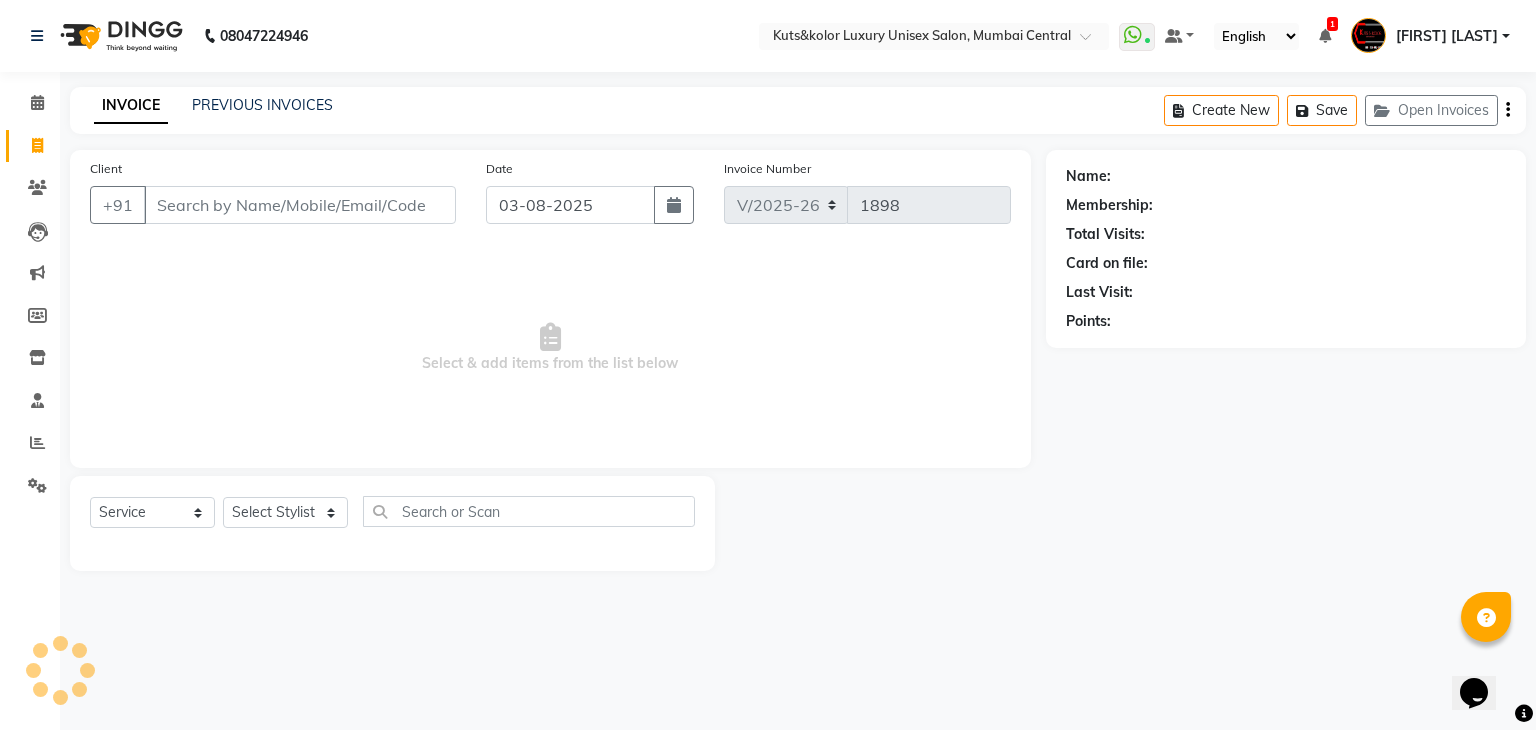 type on "96******77" 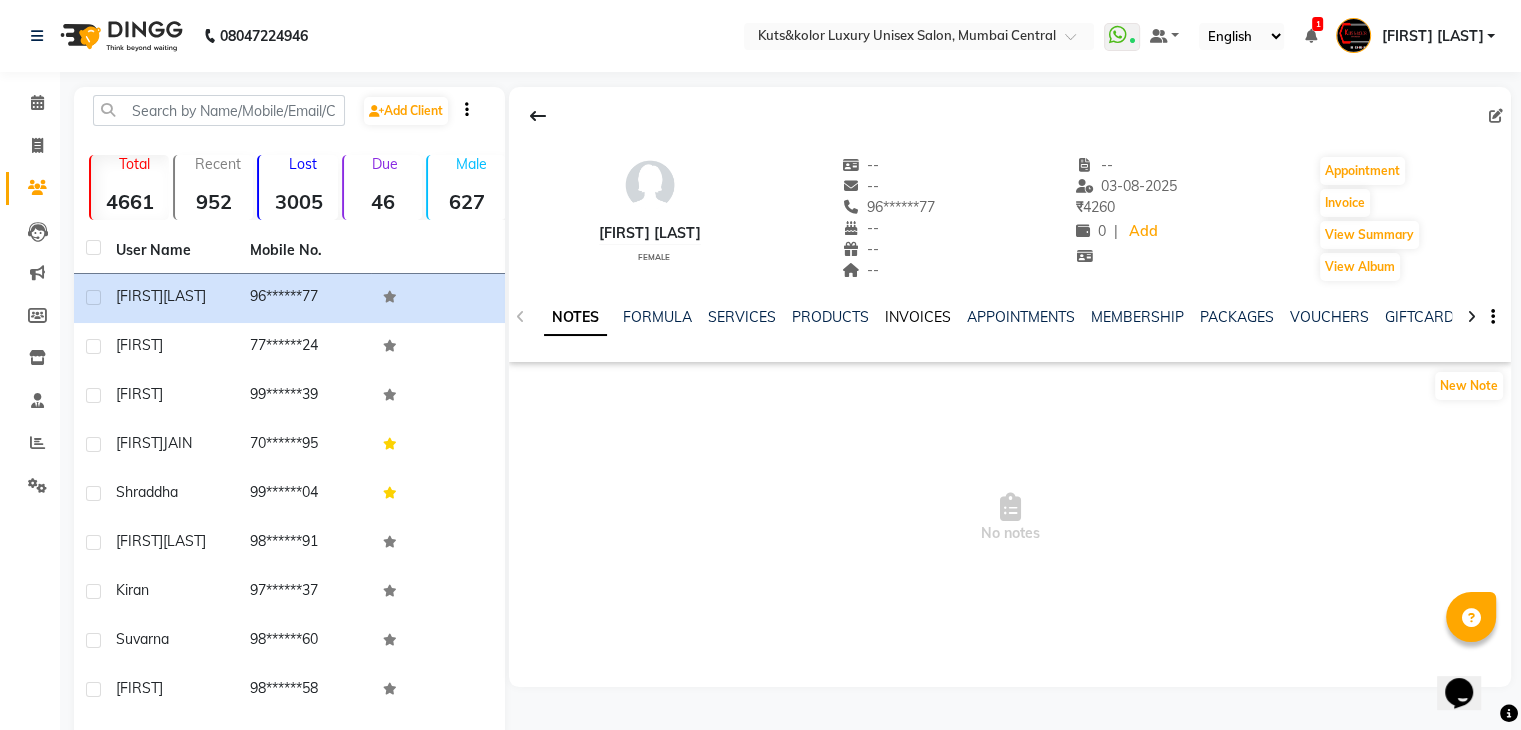 click on "INVOICES" 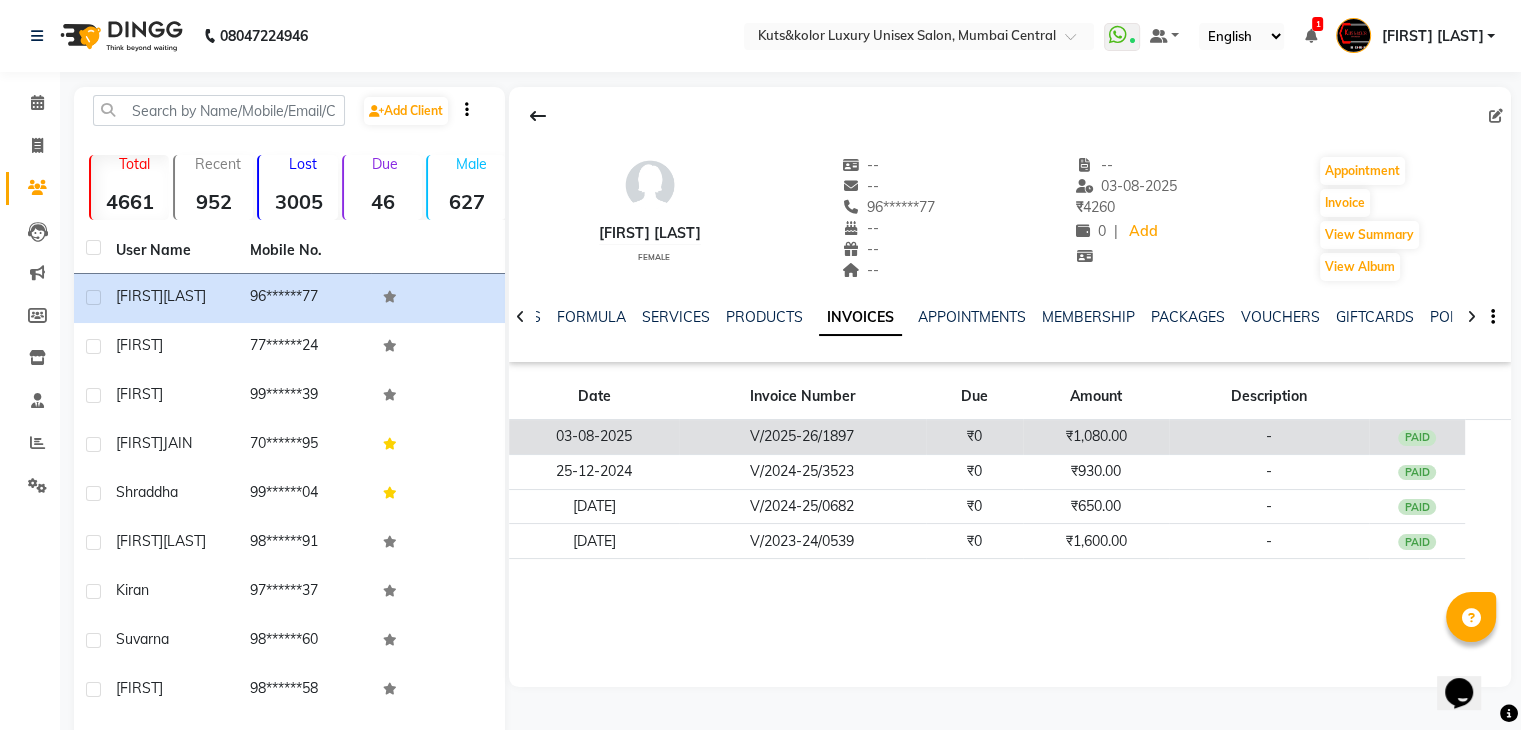 click on "V/2025-26/1897" 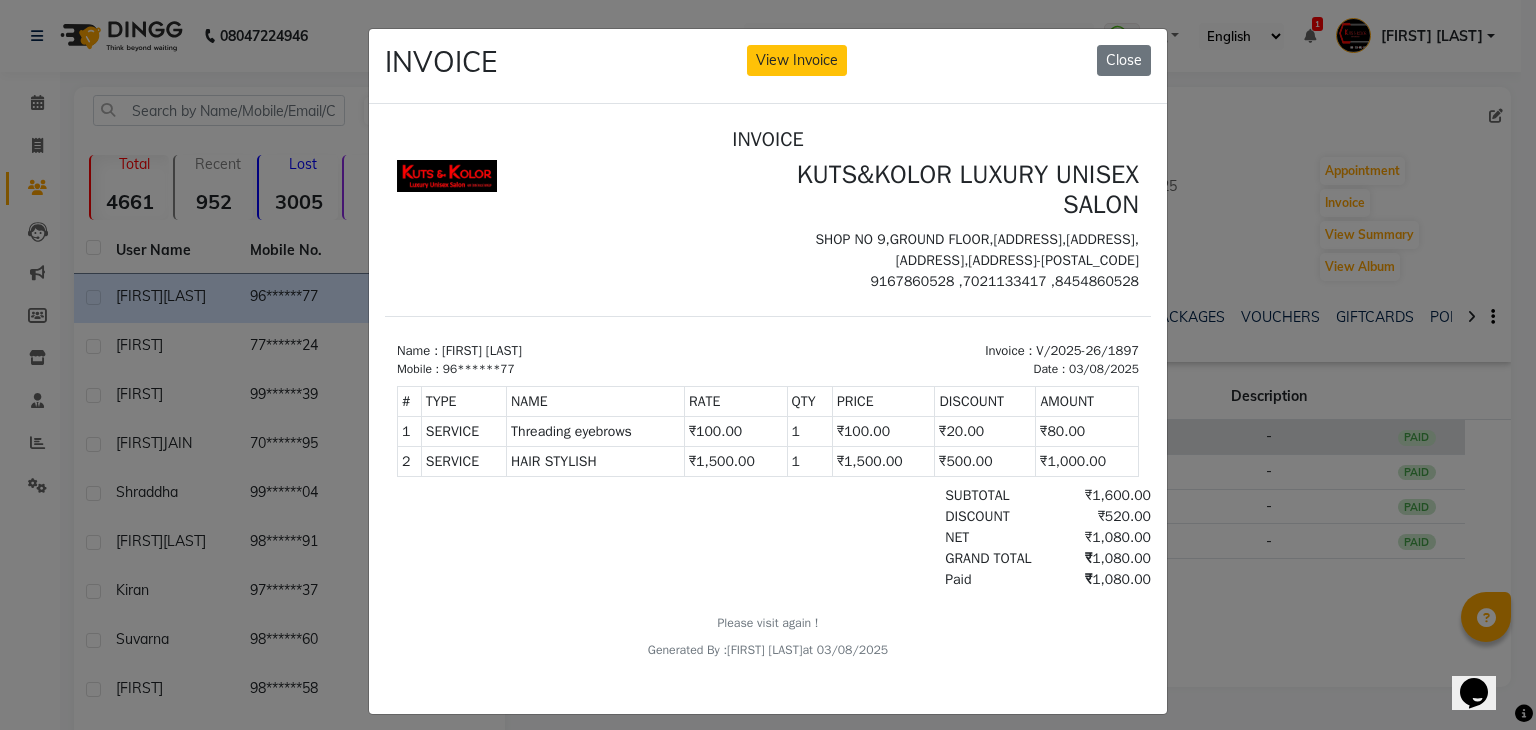 scroll, scrollTop: 0, scrollLeft: 0, axis: both 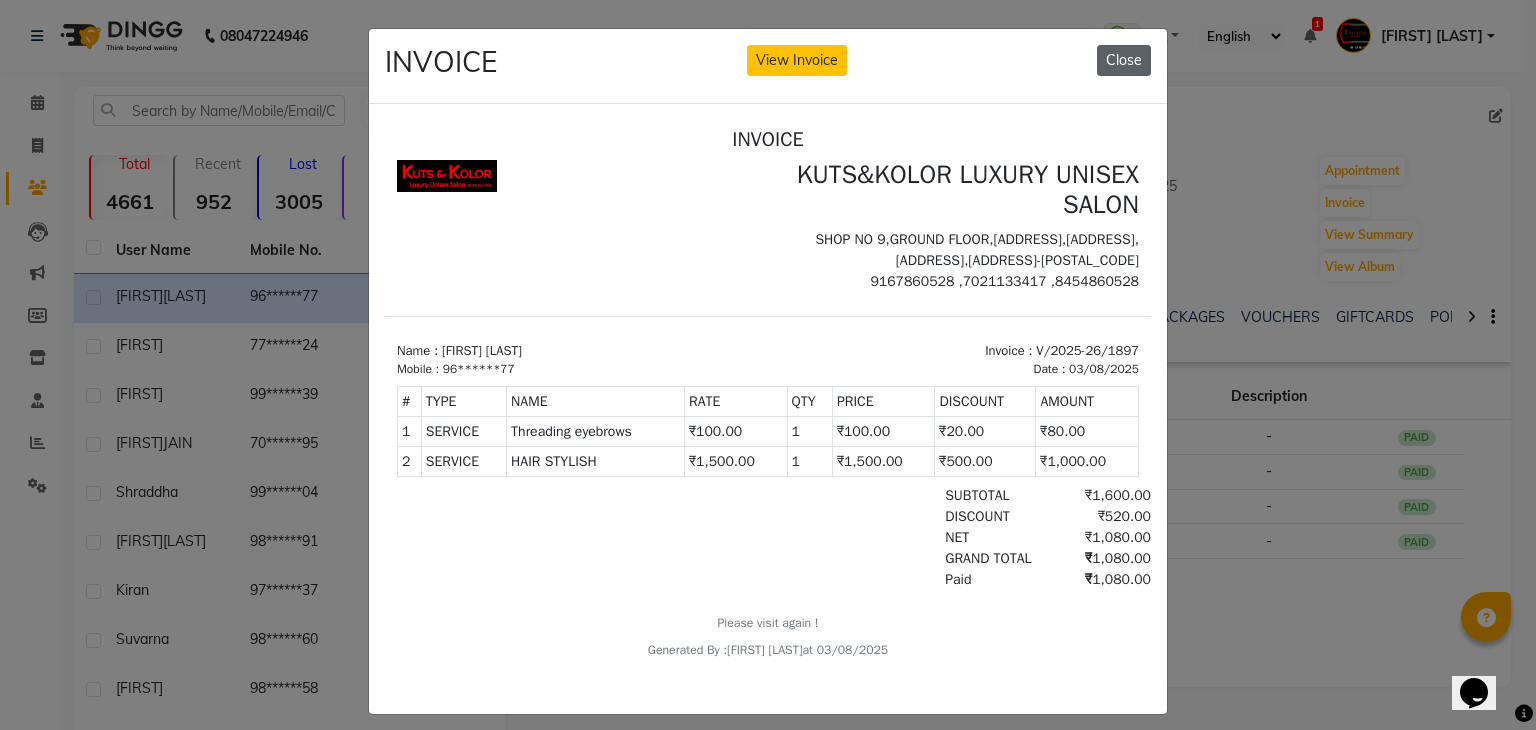 click on "Close" 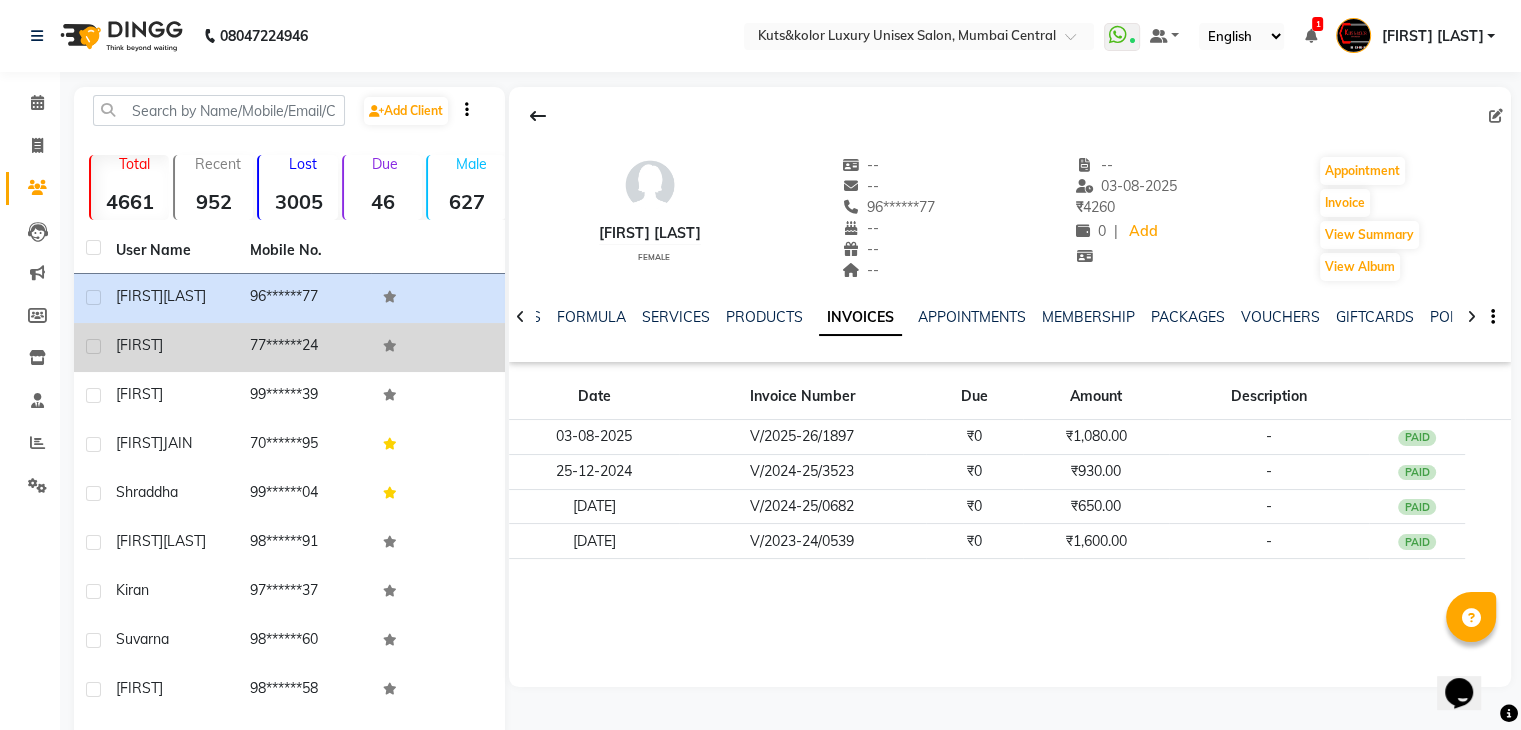 click on "77******24" 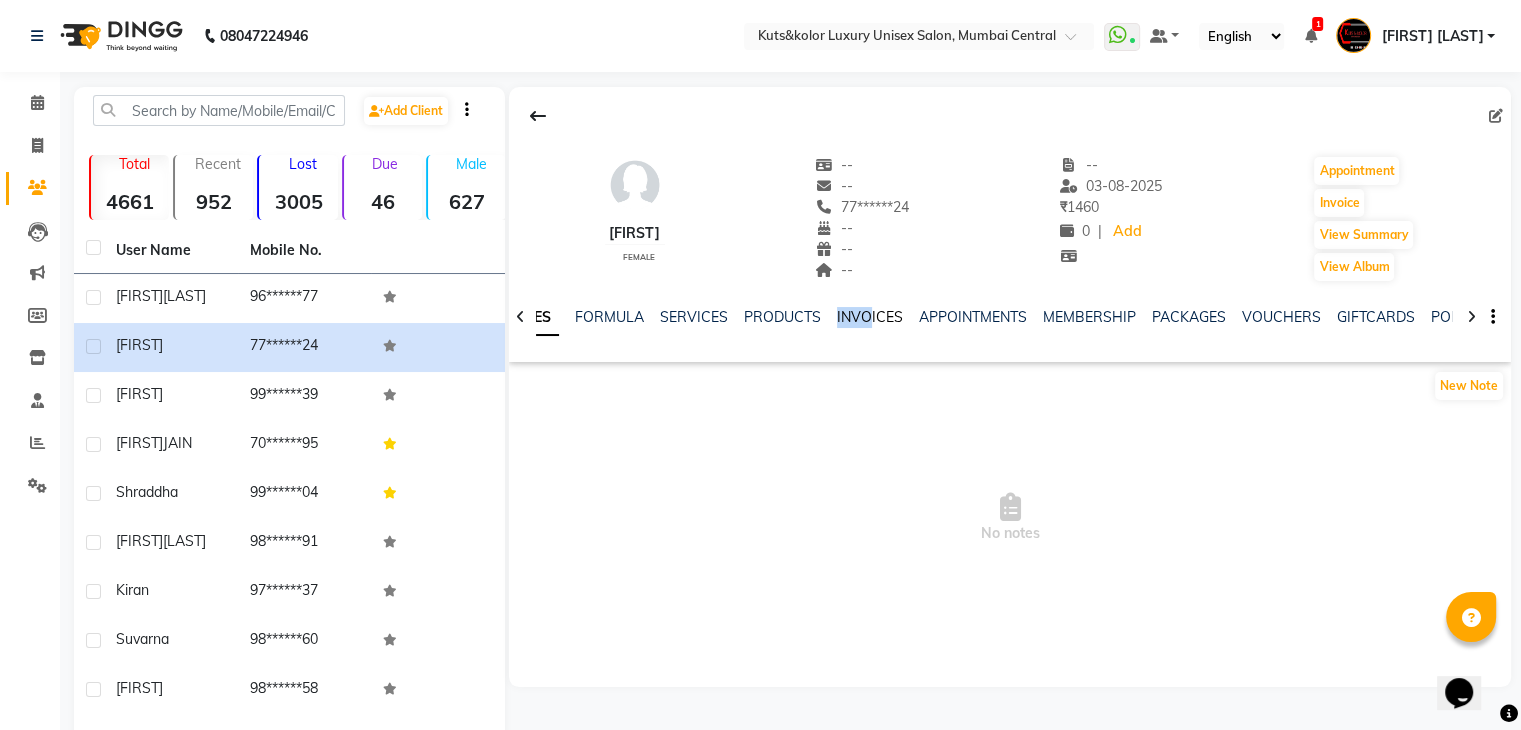 drag, startPoint x: 870, startPoint y: 329, endPoint x: 861, endPoint y: 321, distance: 12.0415945 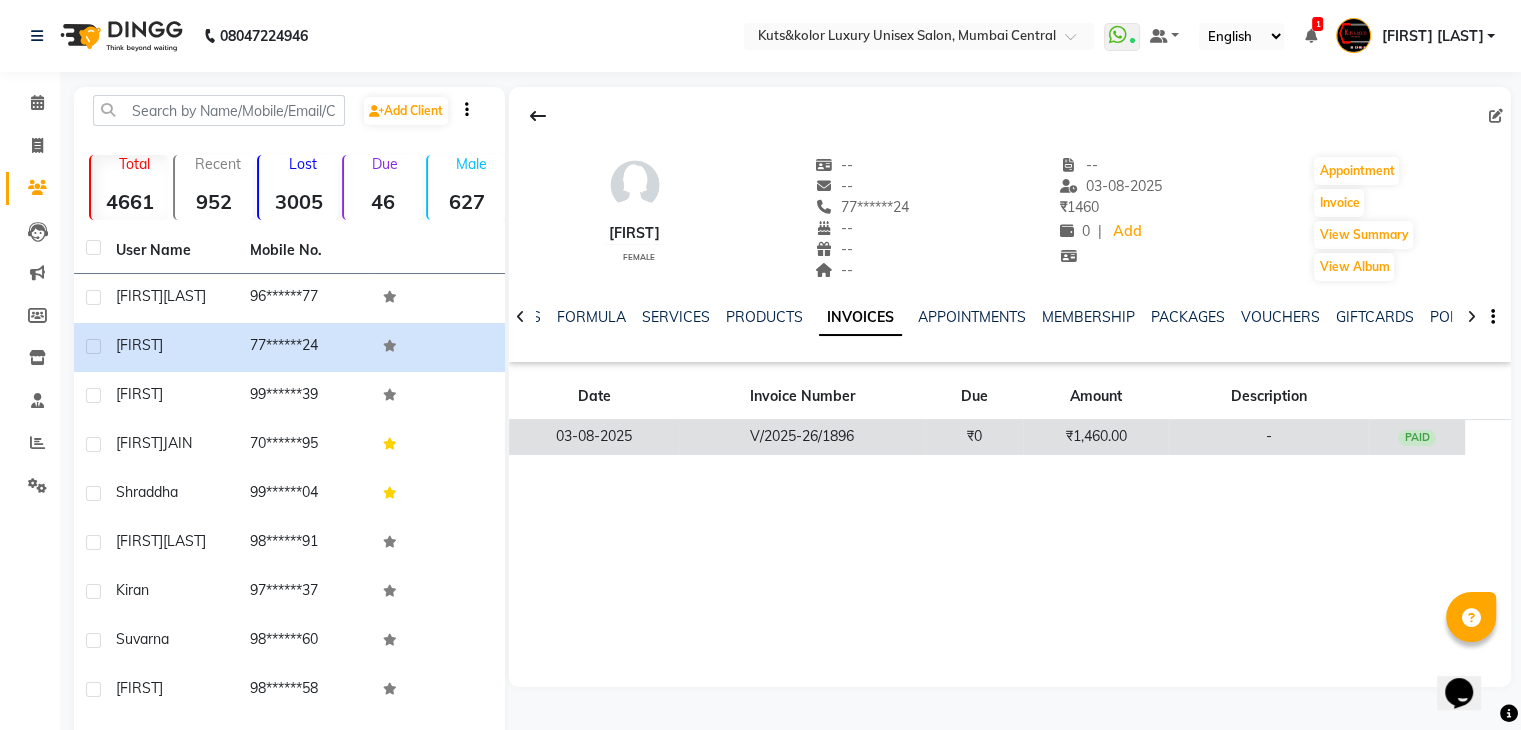 click on "V/2025-26/1896" 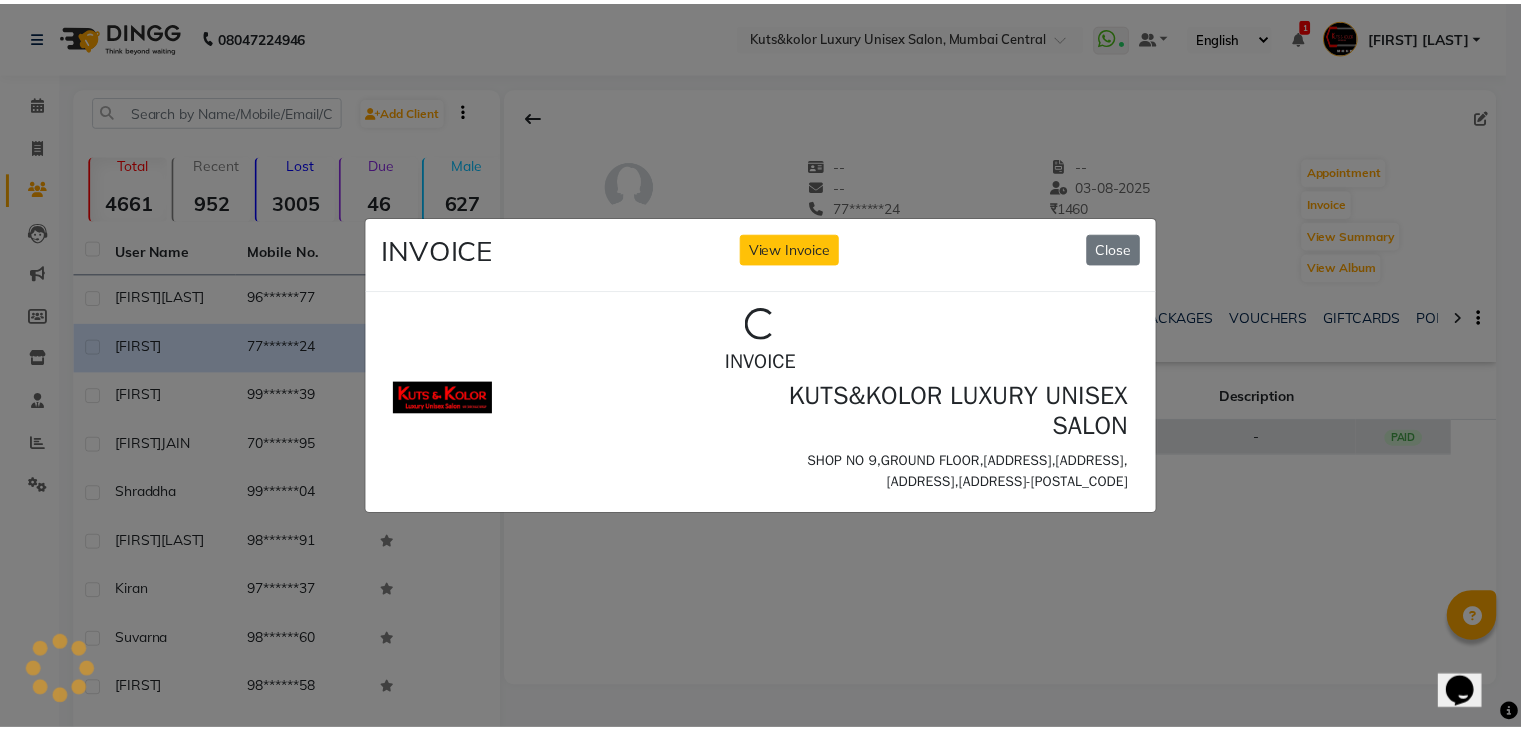 scroll, scrollTop: 0, scrollLeft: 0, axis: both 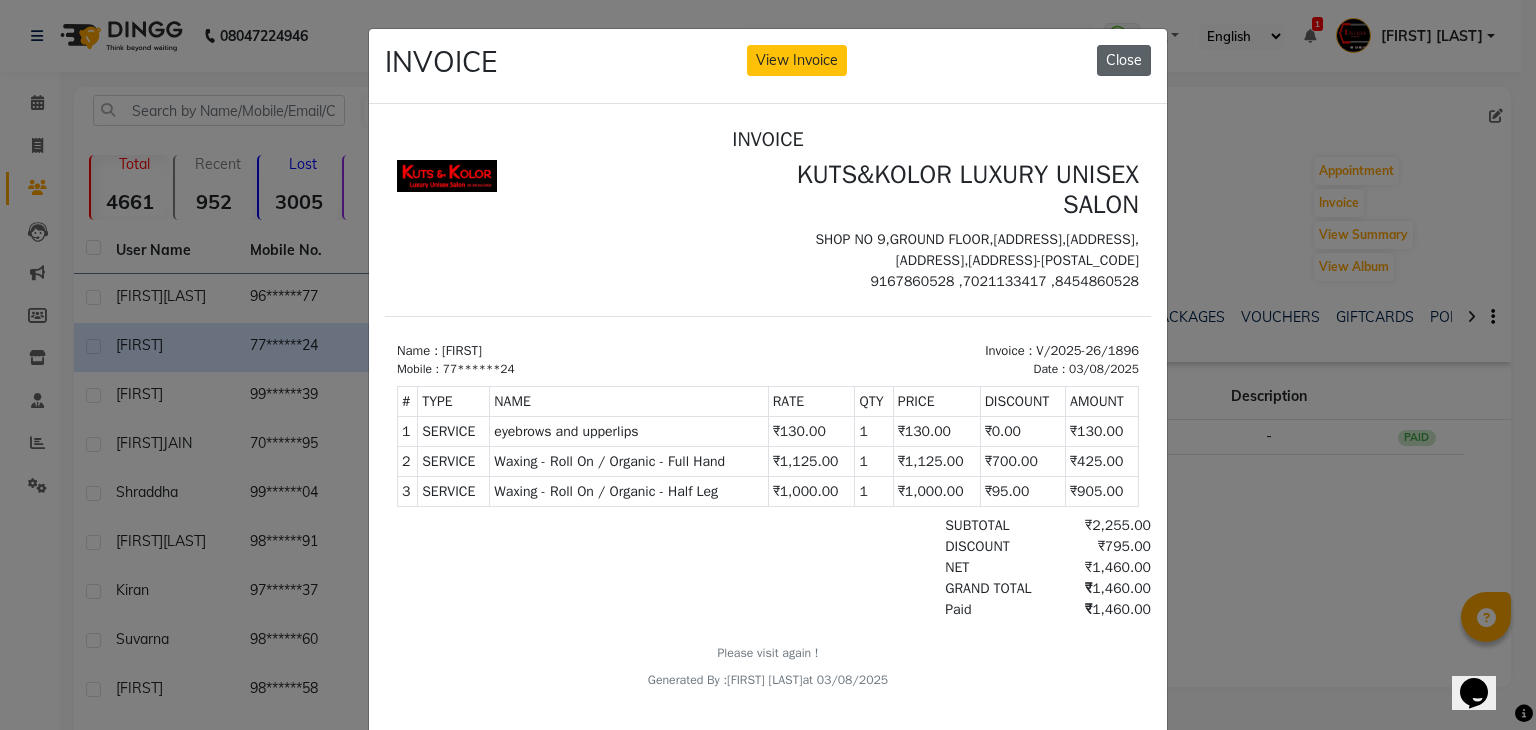 click on "Close" 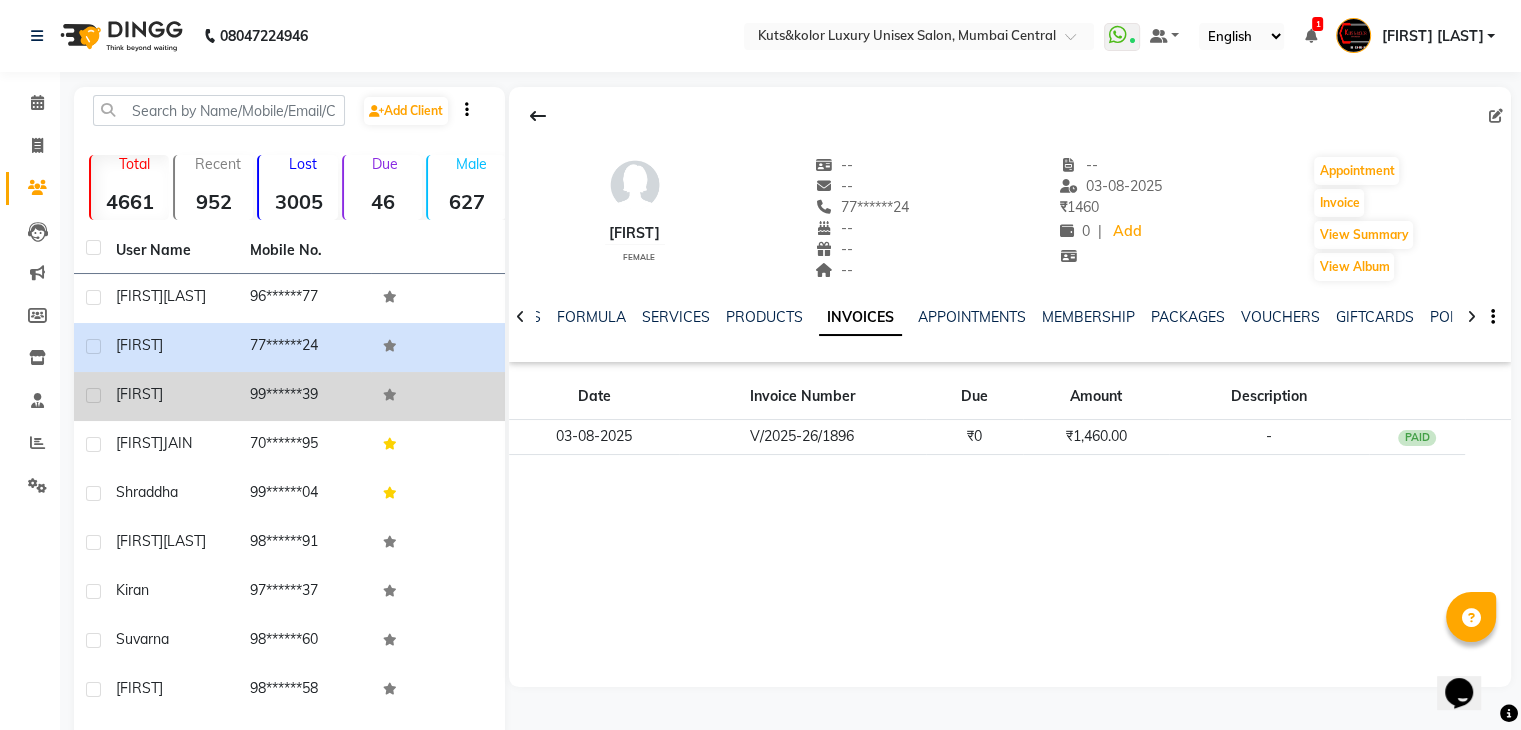 click on "[FIRST]" 